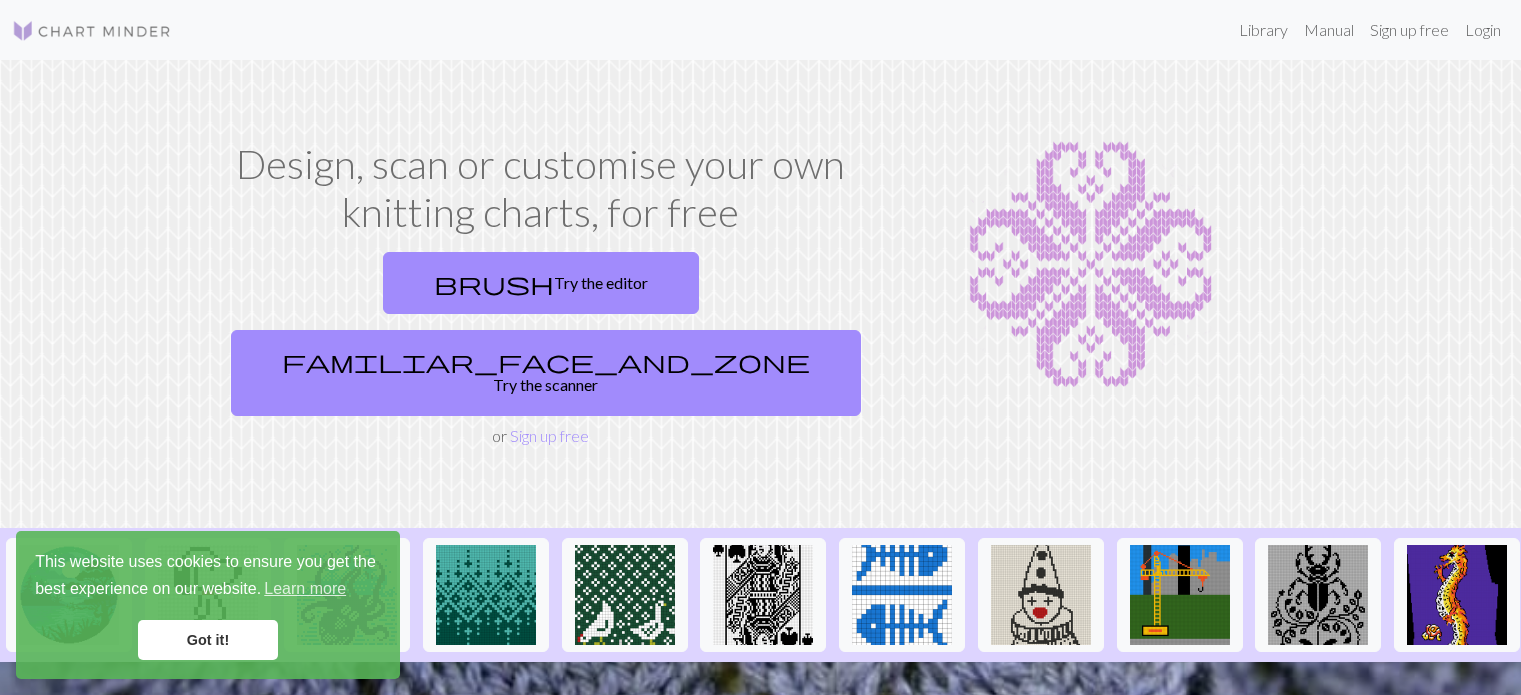scroll, scrollTop: 0, scrollLeft: 0, axis: both 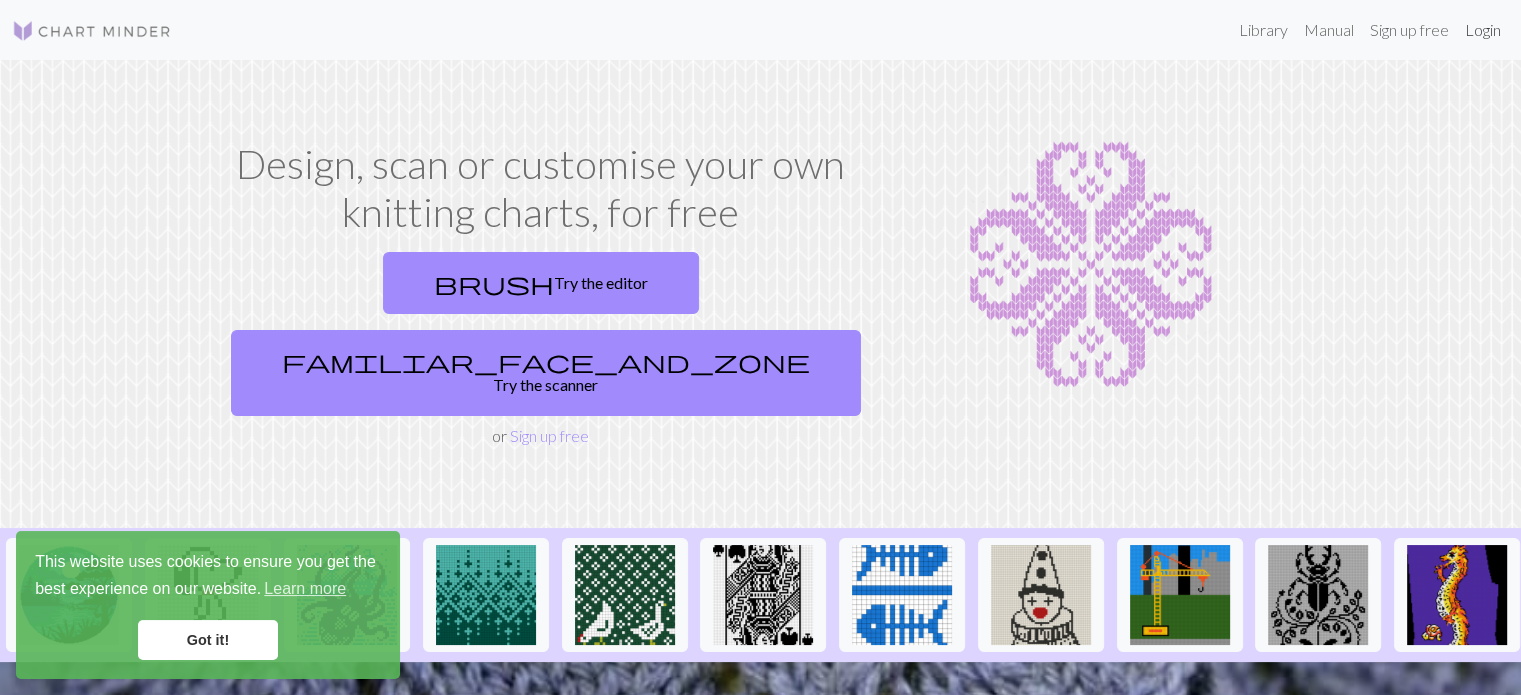 click on "Login" at bounding box center [1483, 30] 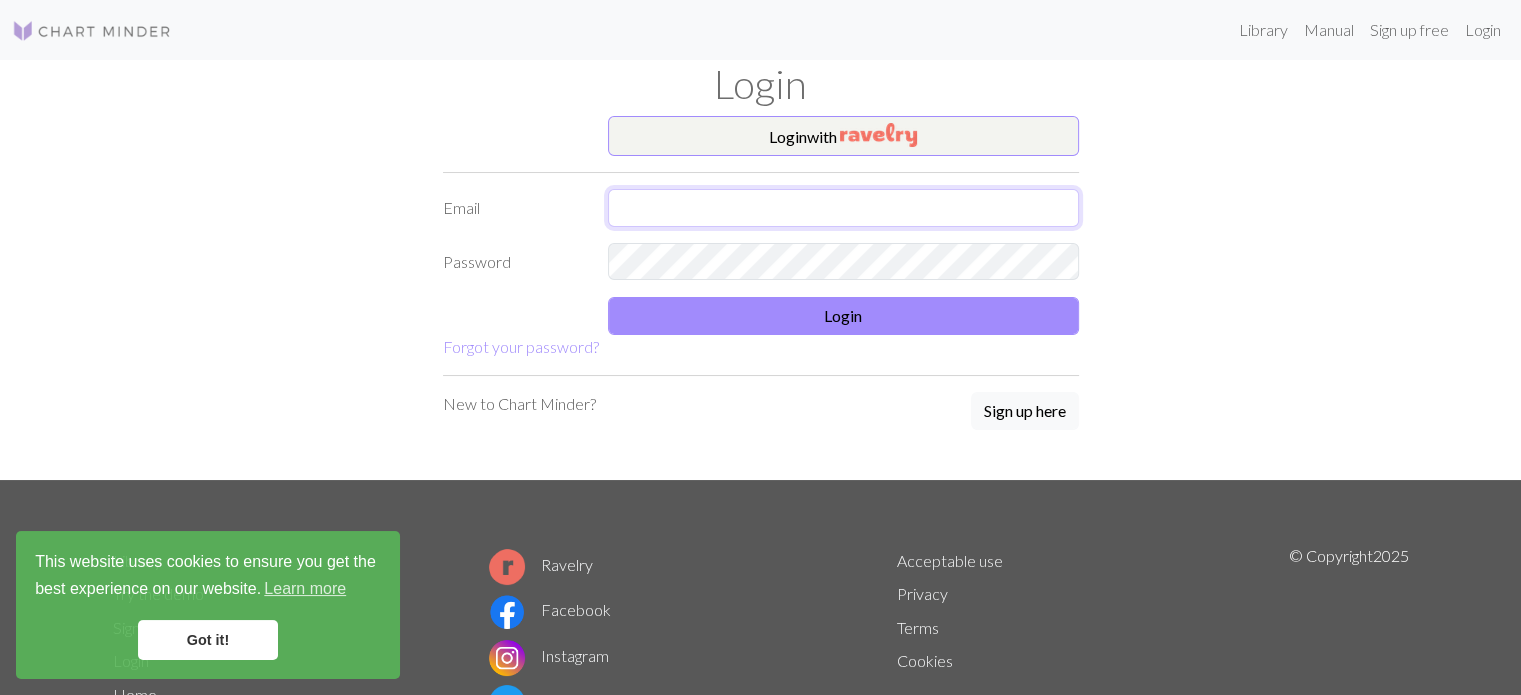 click at bounding box center (843, 208) 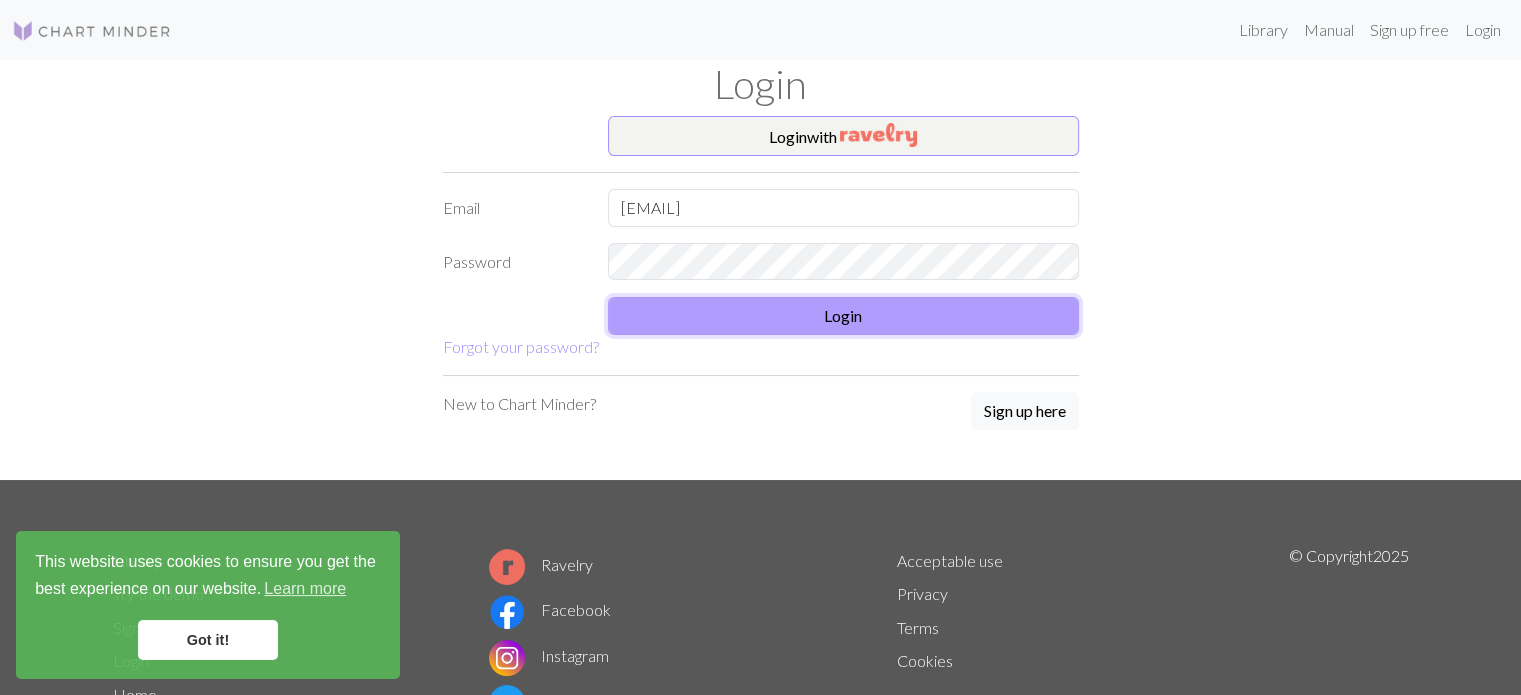 click on "Login" at bounding box center [843, 316] 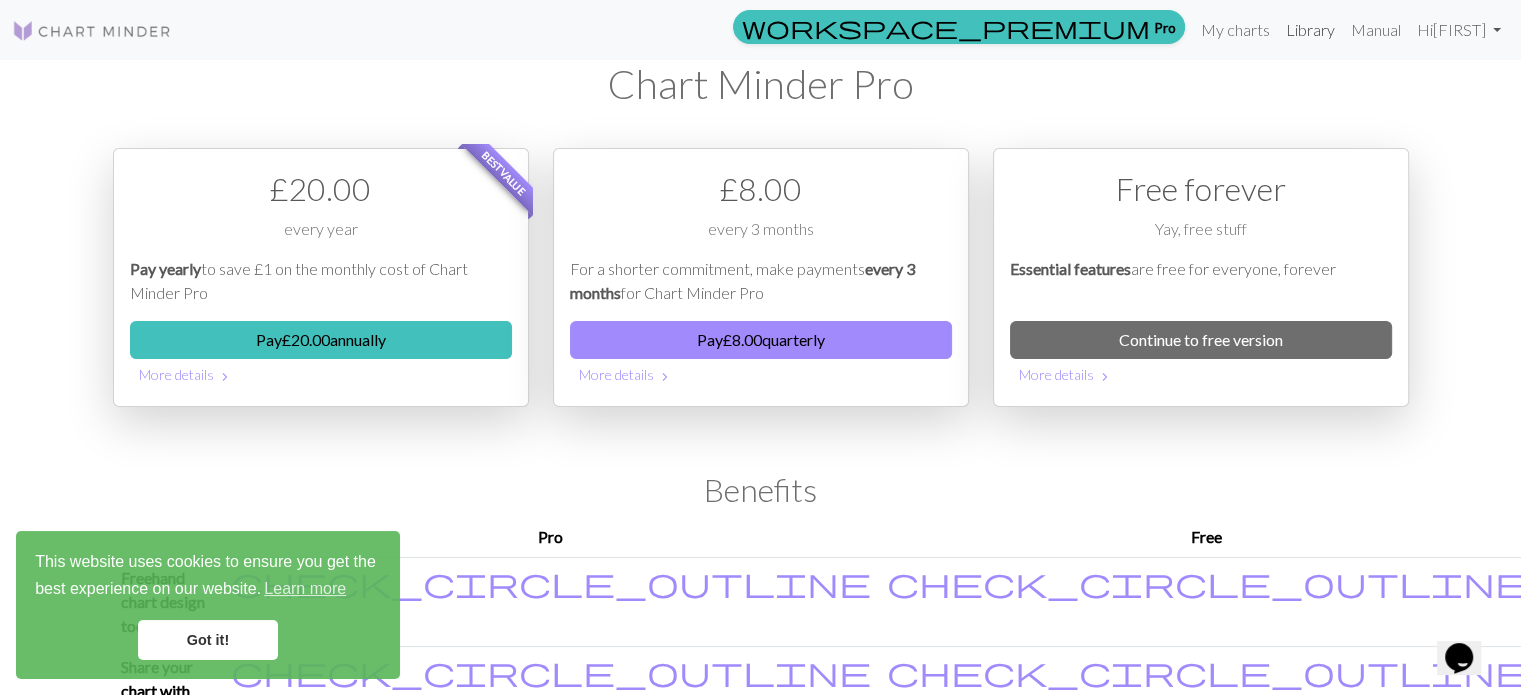 click on "Library" at bounding box center (1310, 30) 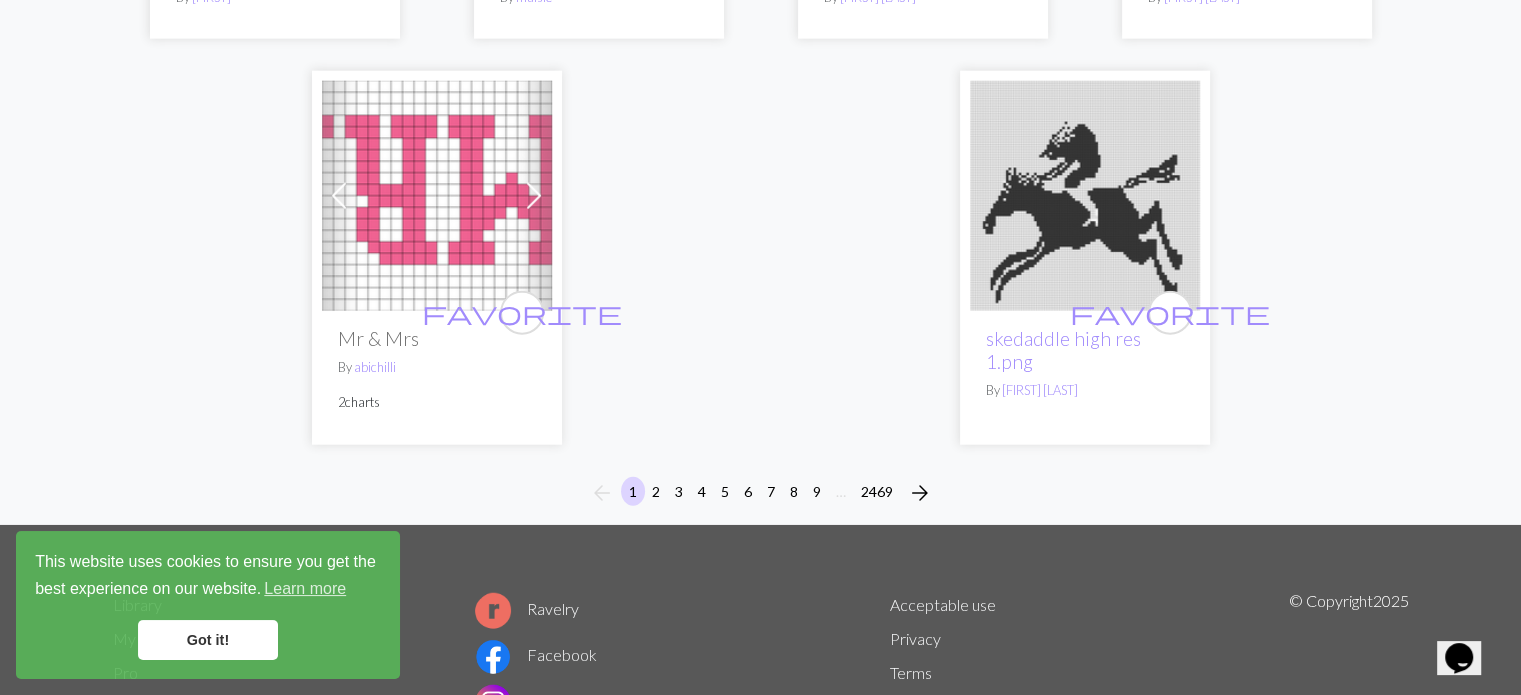 scroll, scrollTop: 5068, scrollLeft: 0, axis: vertical 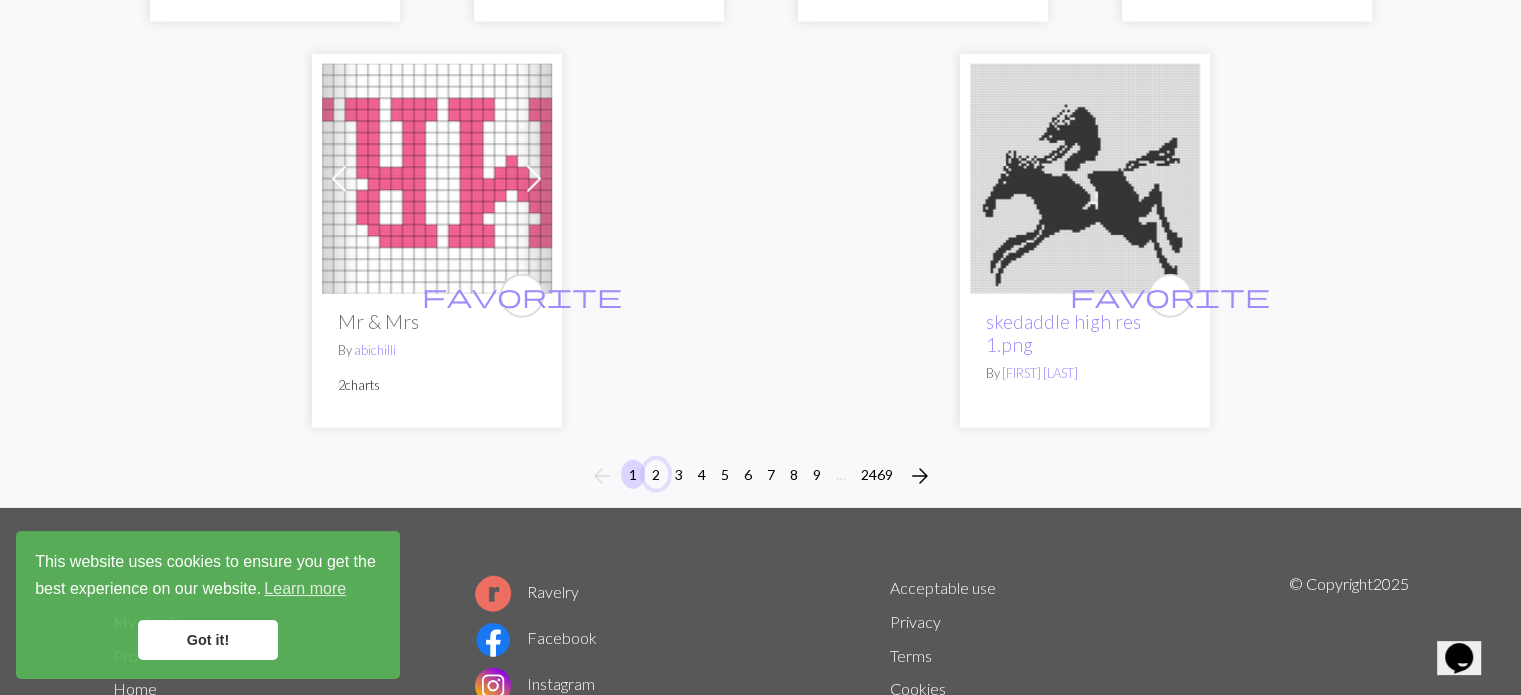 click on "2" at bounding box center (656, 474) 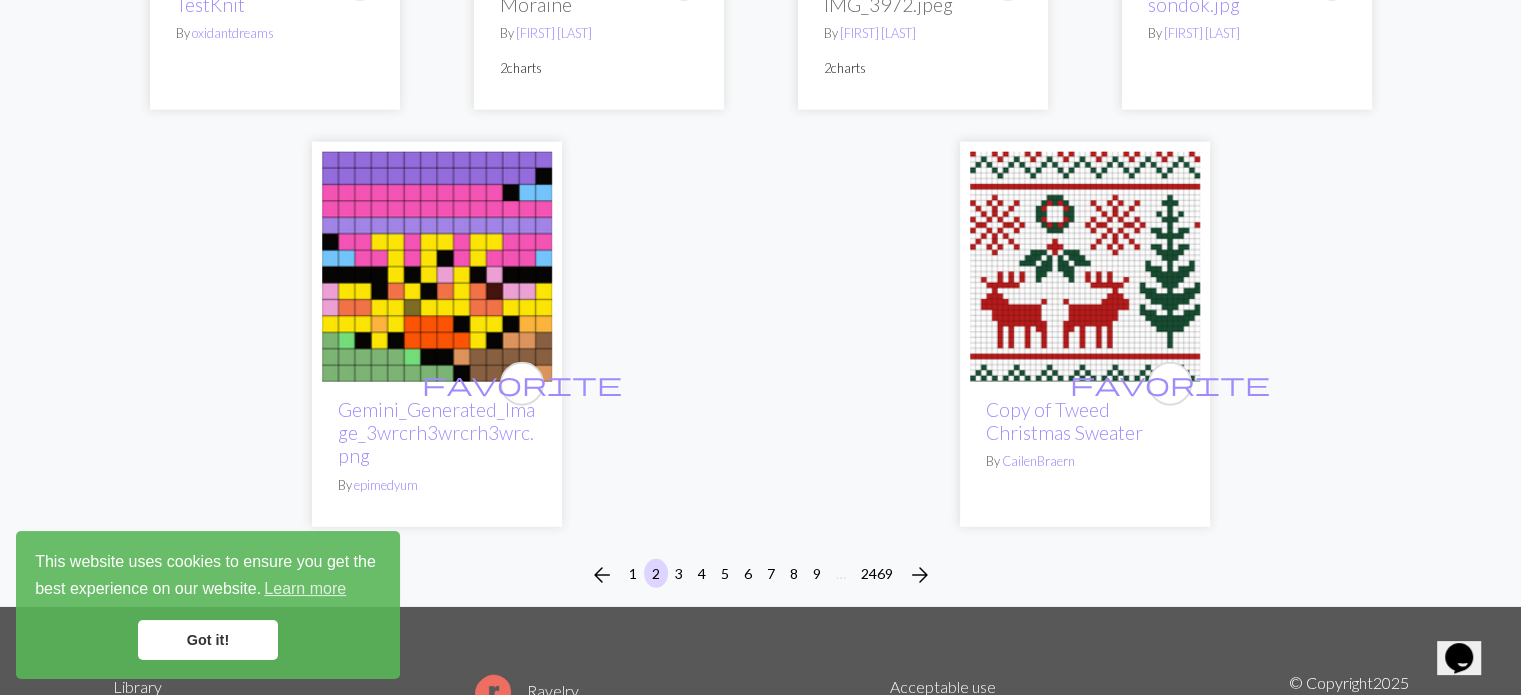 scroll, scrollTop: 5075, scrollLeft: 0, axis: vertical 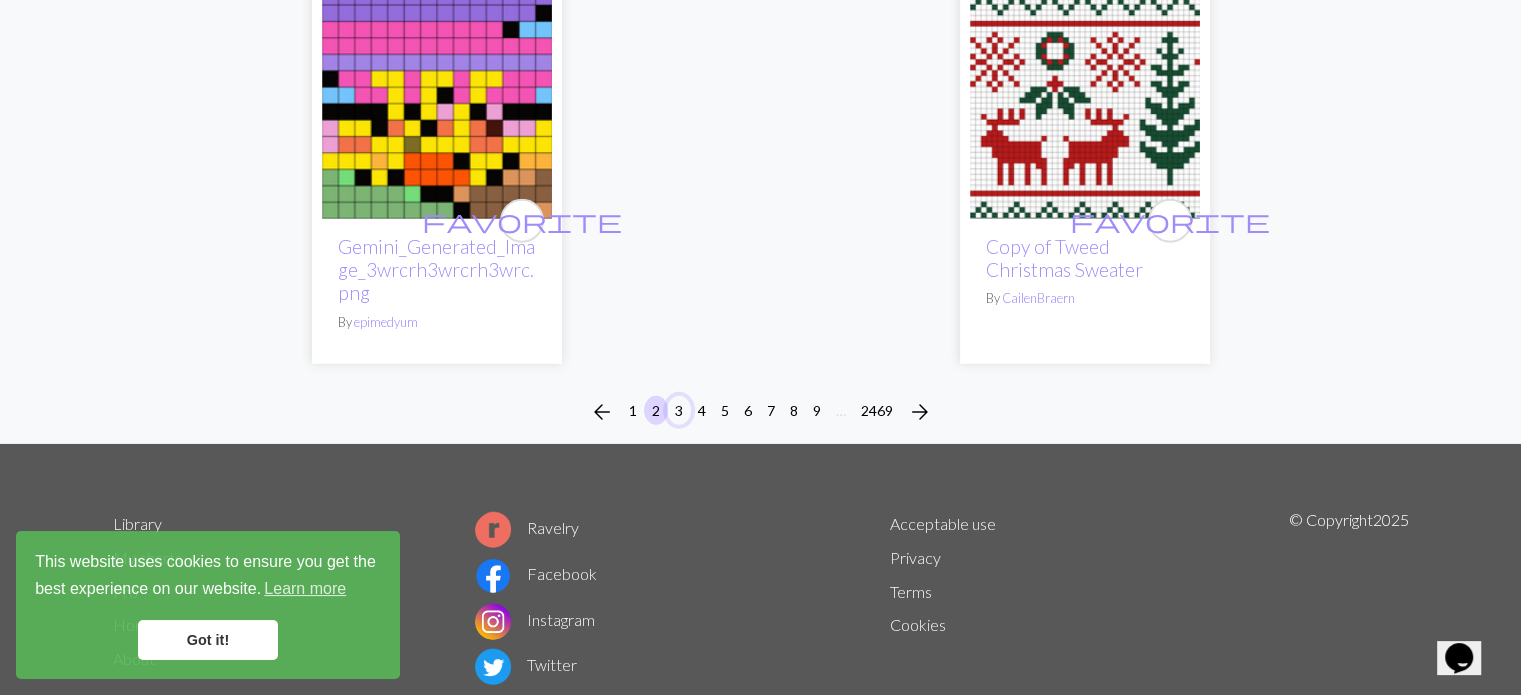 click on "3" at bounding box center [679, 410] 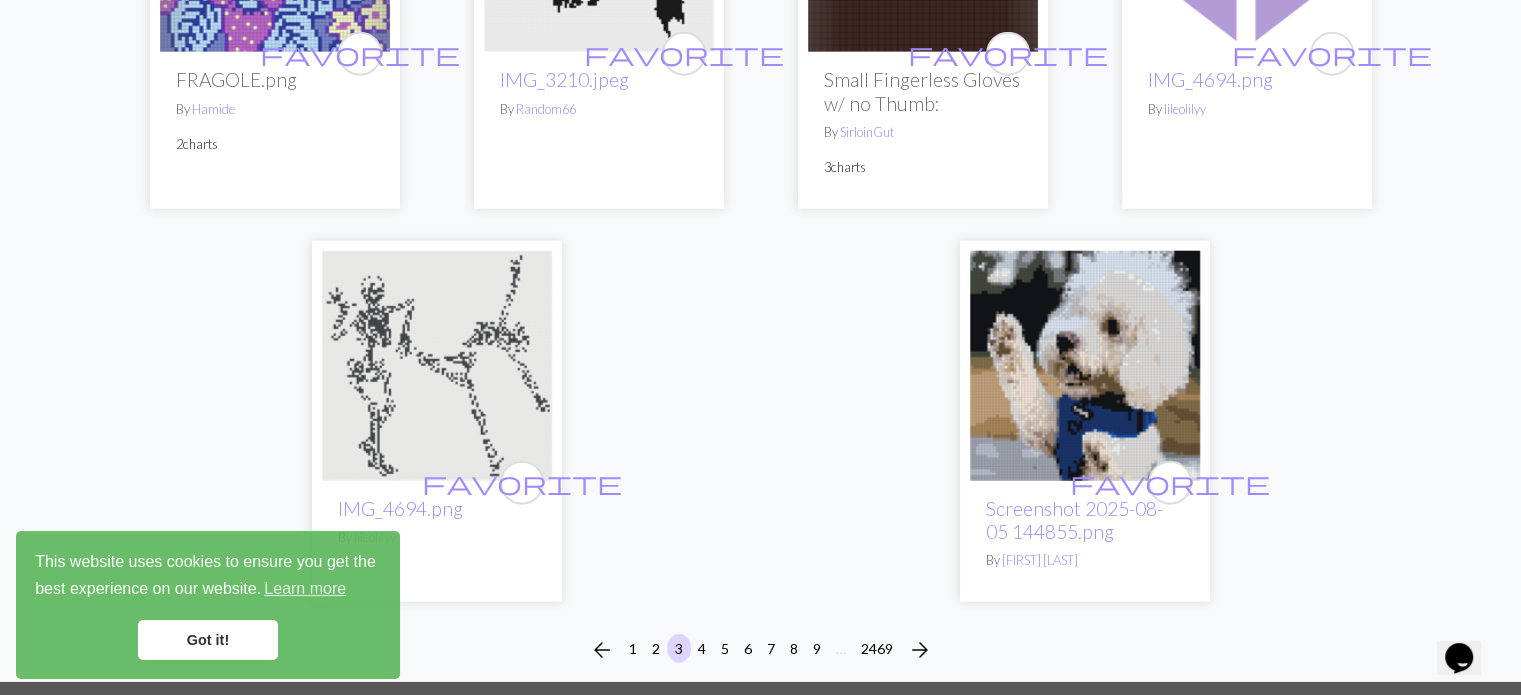 scroll, scrollTop: 4960, scrollLeft: 0, axis: vertical 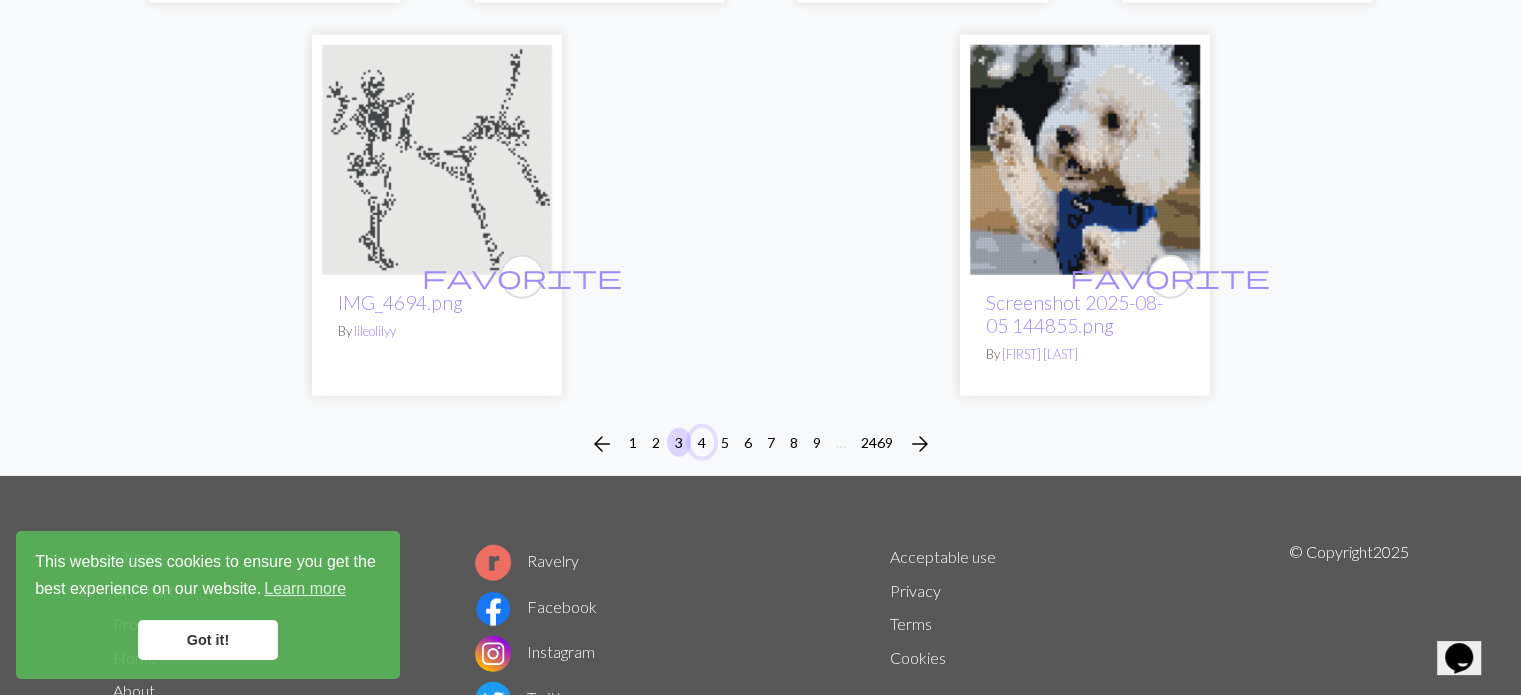 click on "4" at bounding box center [702, 442] 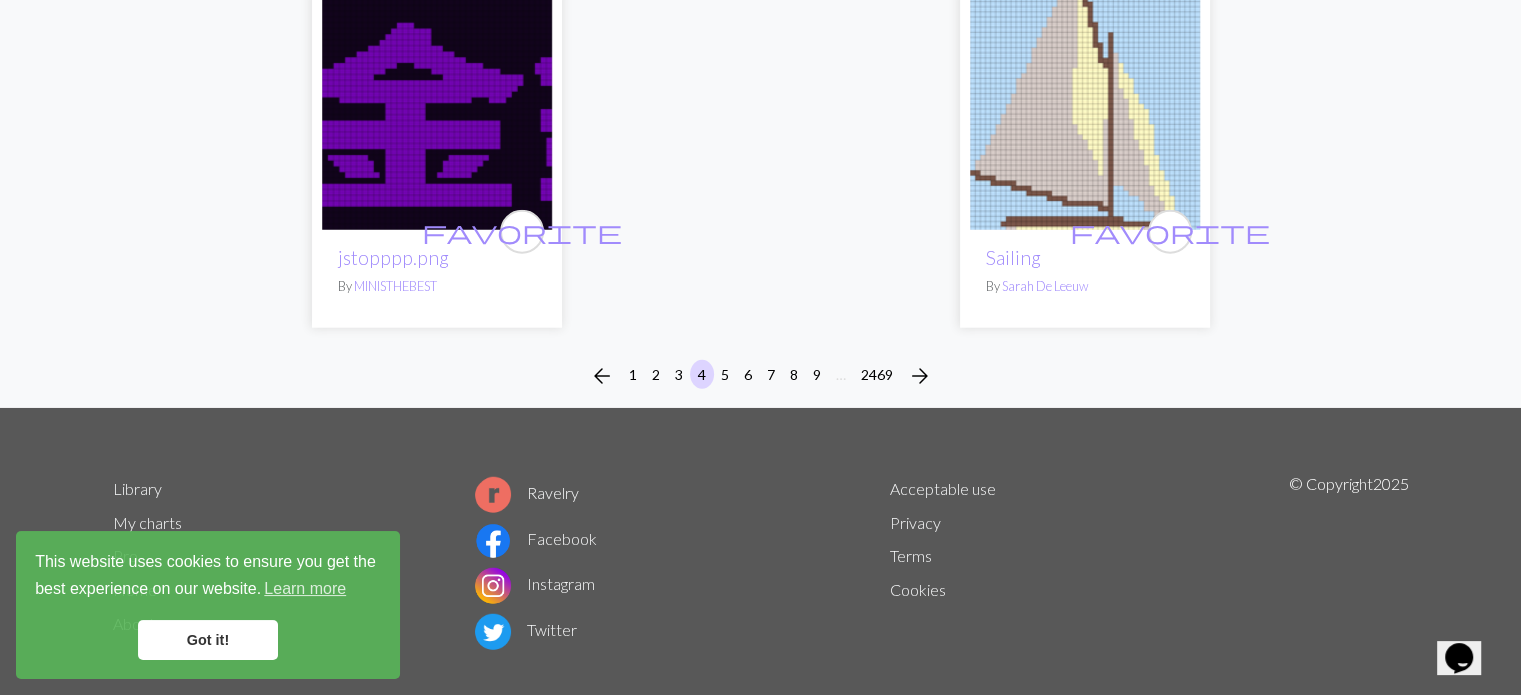 scroll, scrollTop: 5257, scrollLeft: 0, axis: vertical 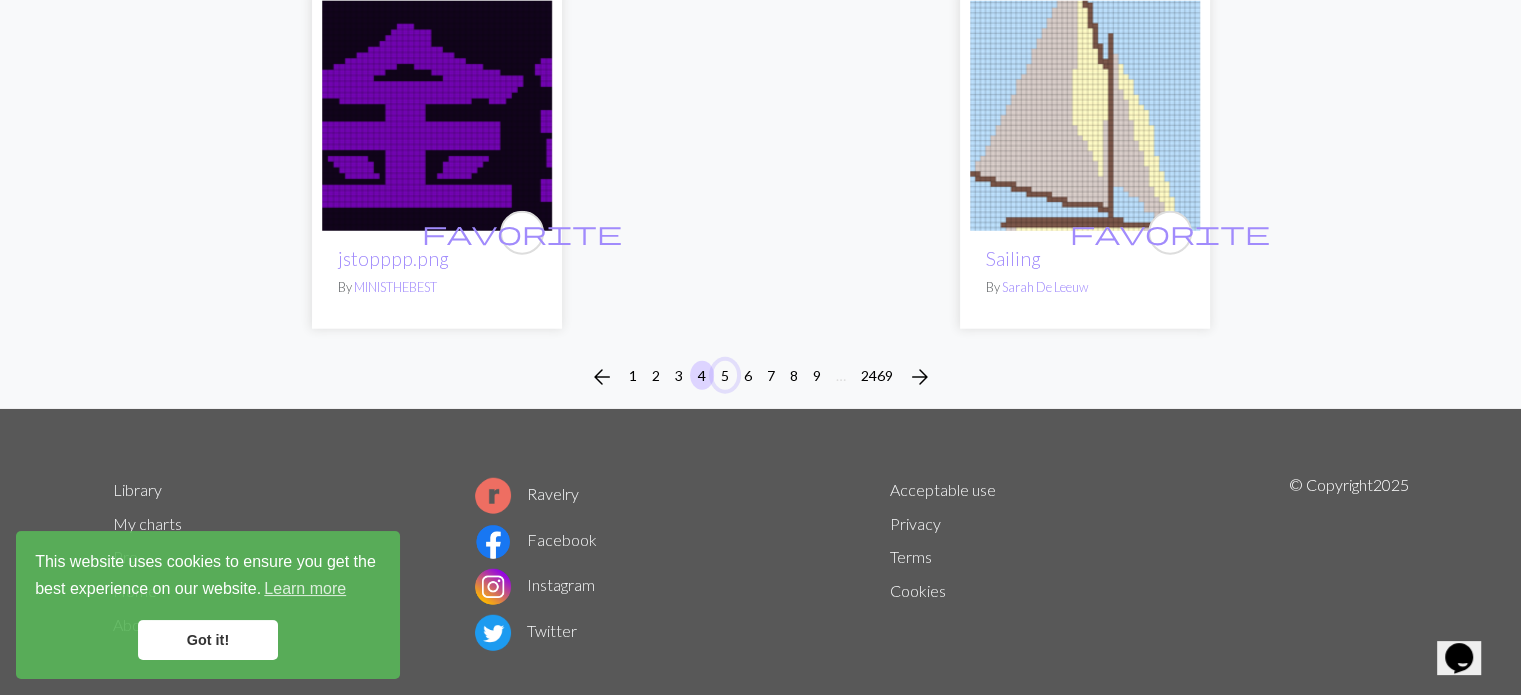 click on "5" at bounding box center [725, 375] 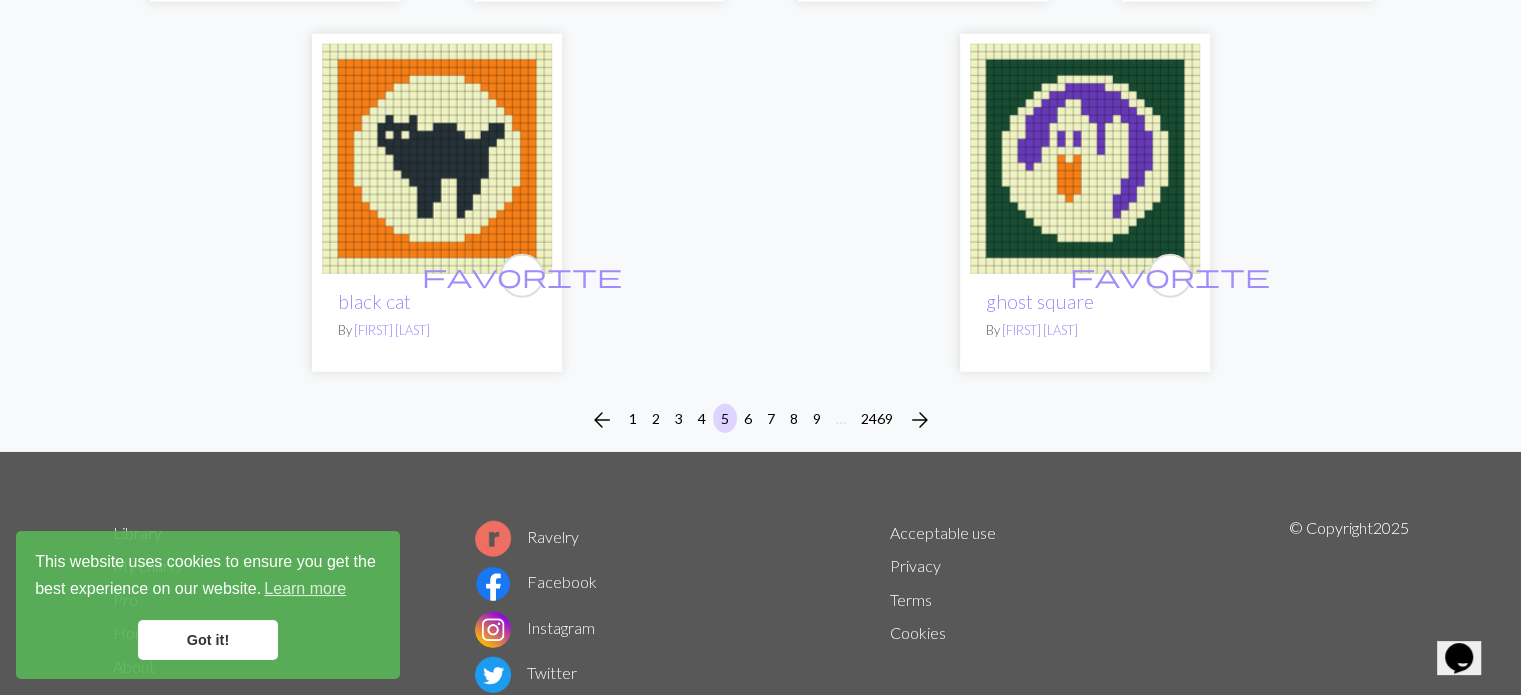 scroll, scrollTop: 5160, scrollLeft: 0, axis: vertical 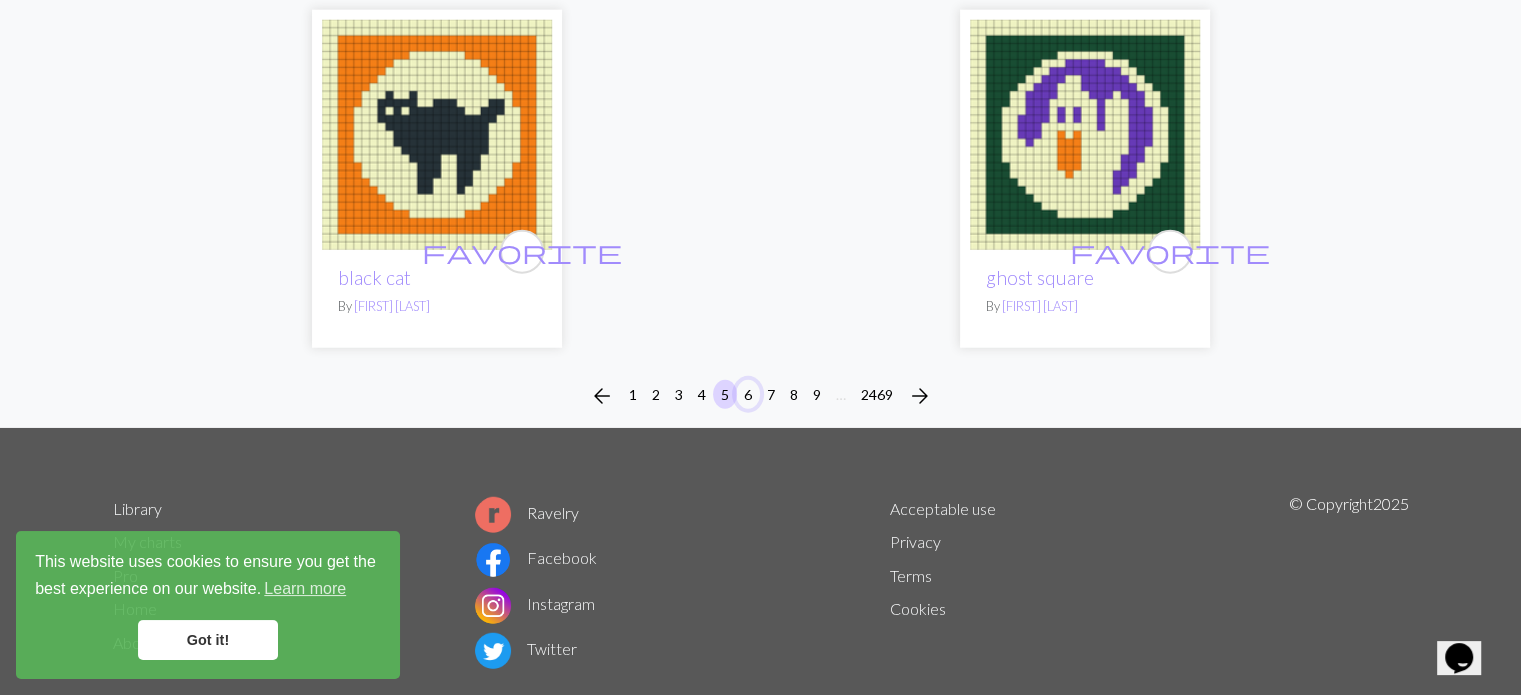 click on "6" at bounding box center (748, 394) 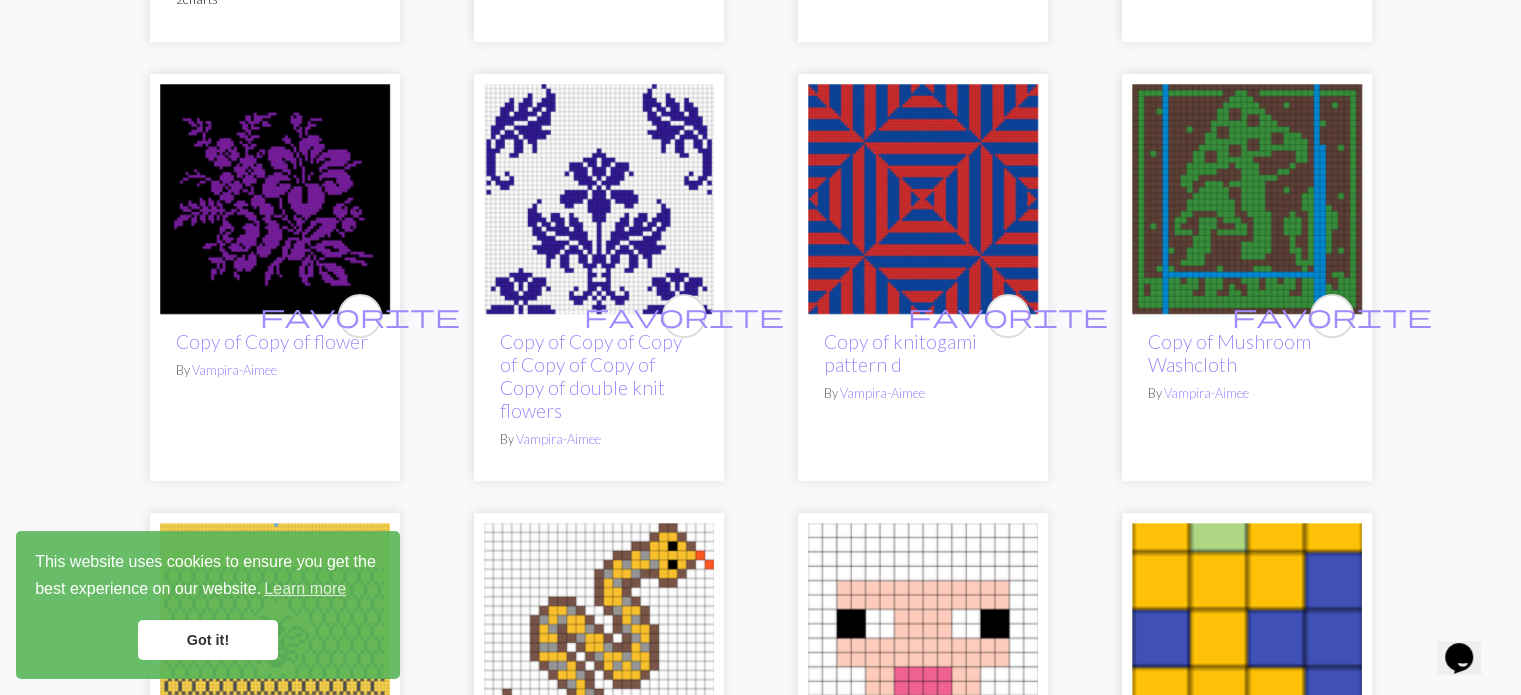 scroll, scrollTop: 0, scrollLeft: 0, axis: both 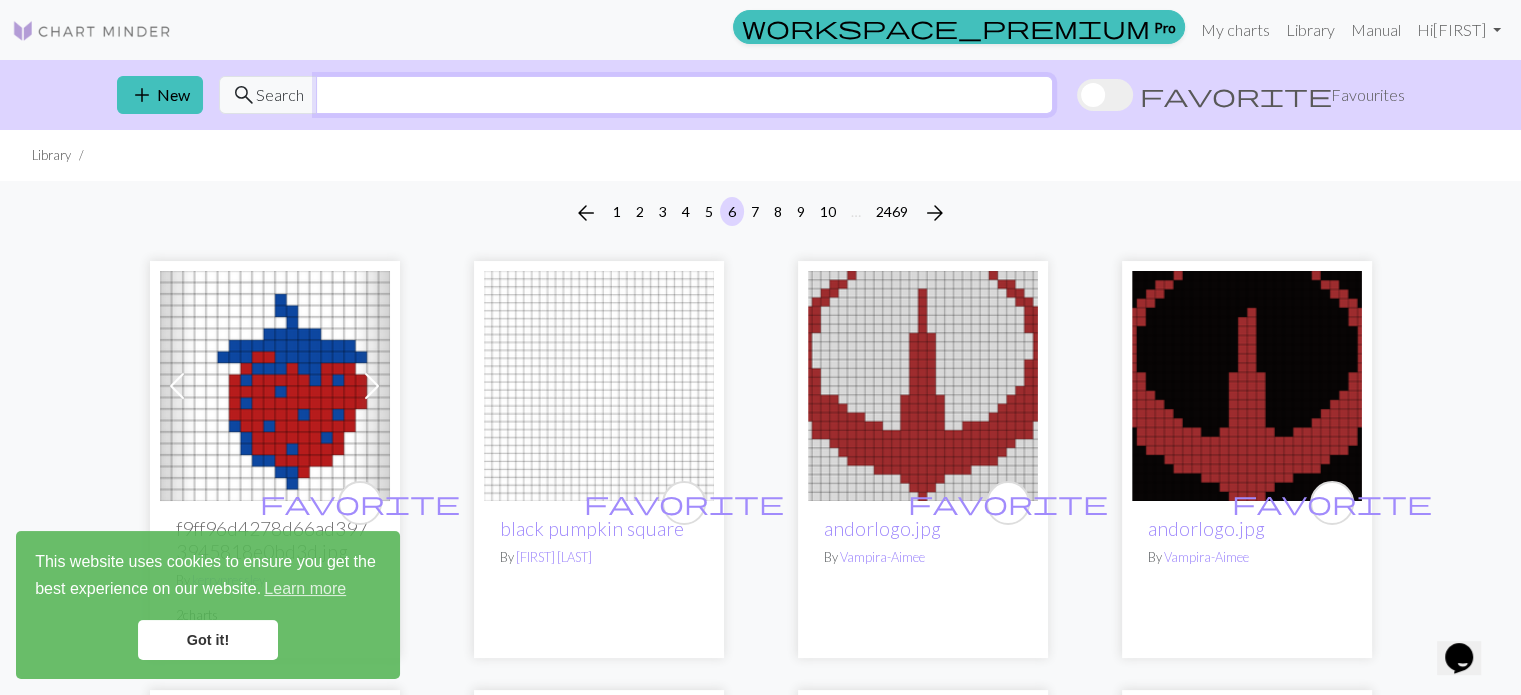 click at bounding box center (684, 95) 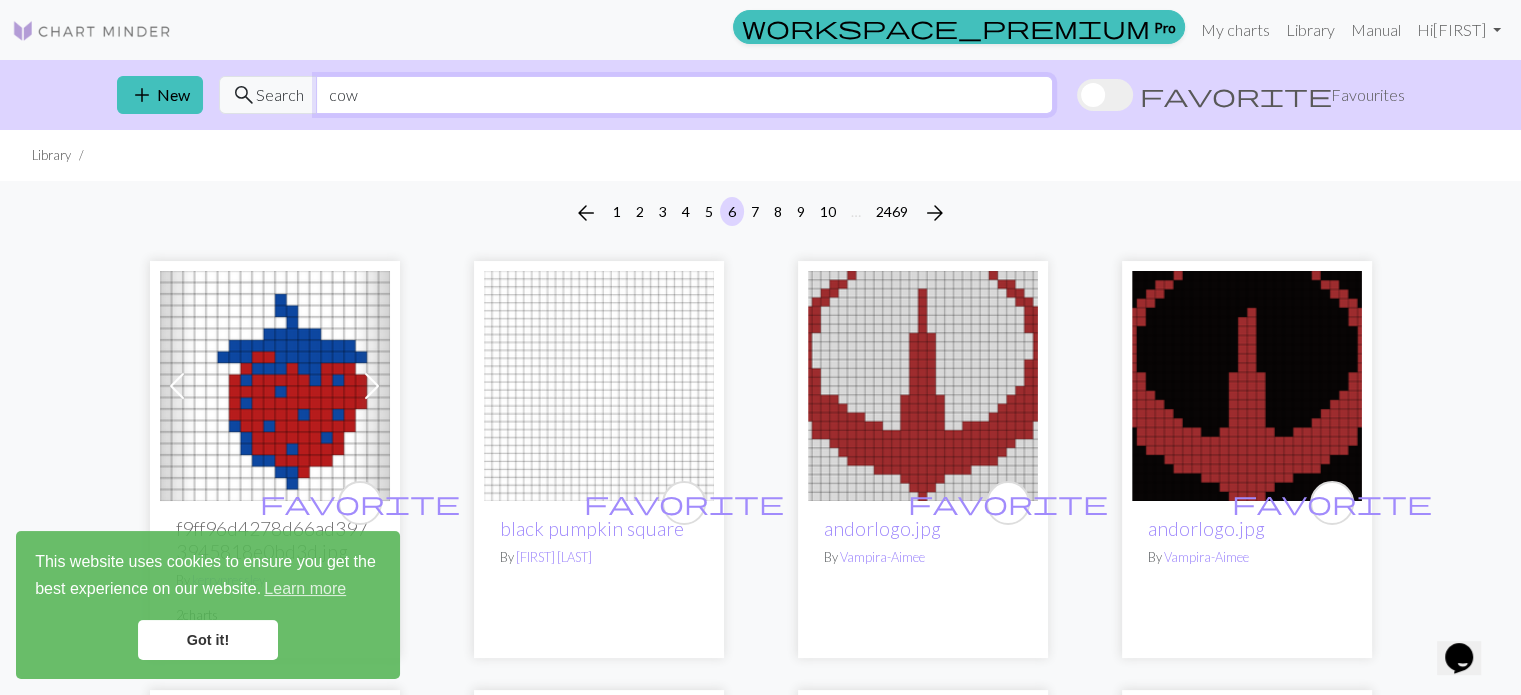 type on "cow" 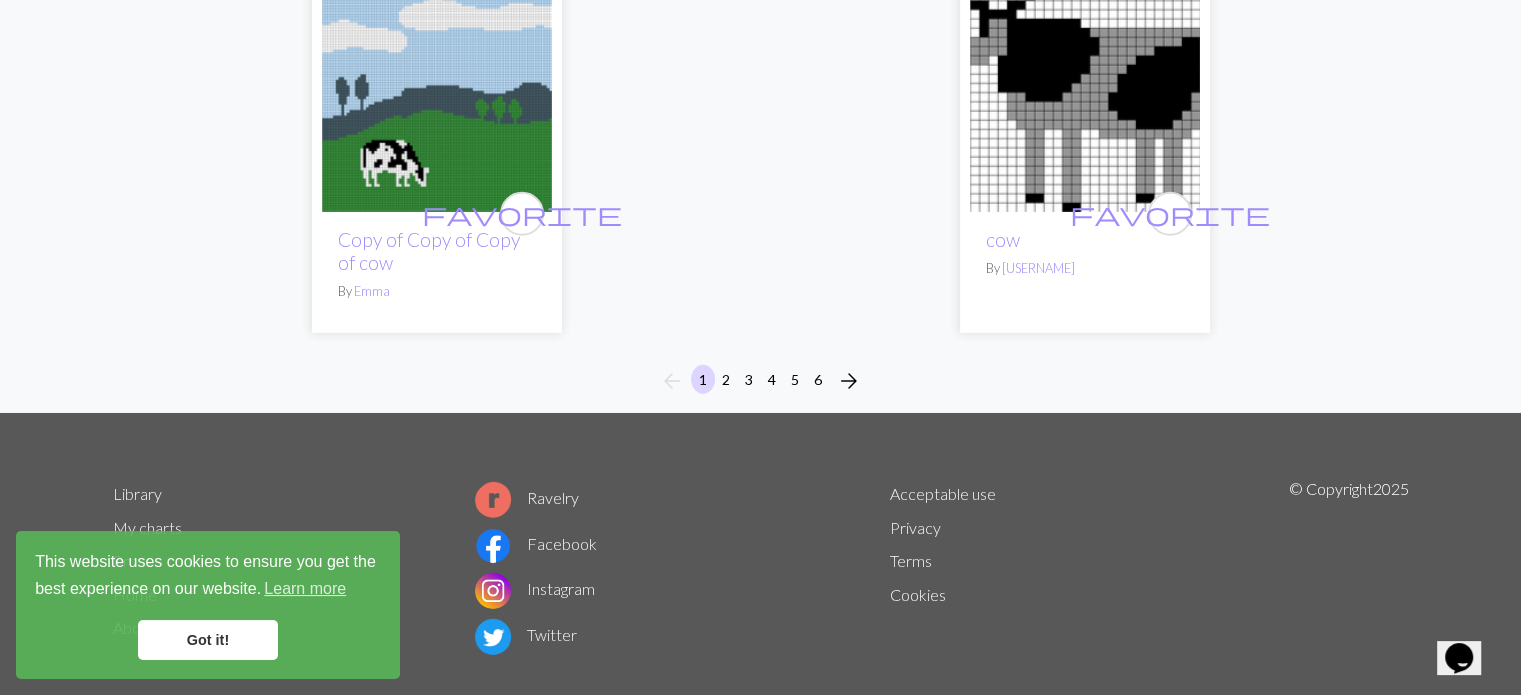 scroll, scrollTop: 5683, scrollLeft: 0, axis: vertical 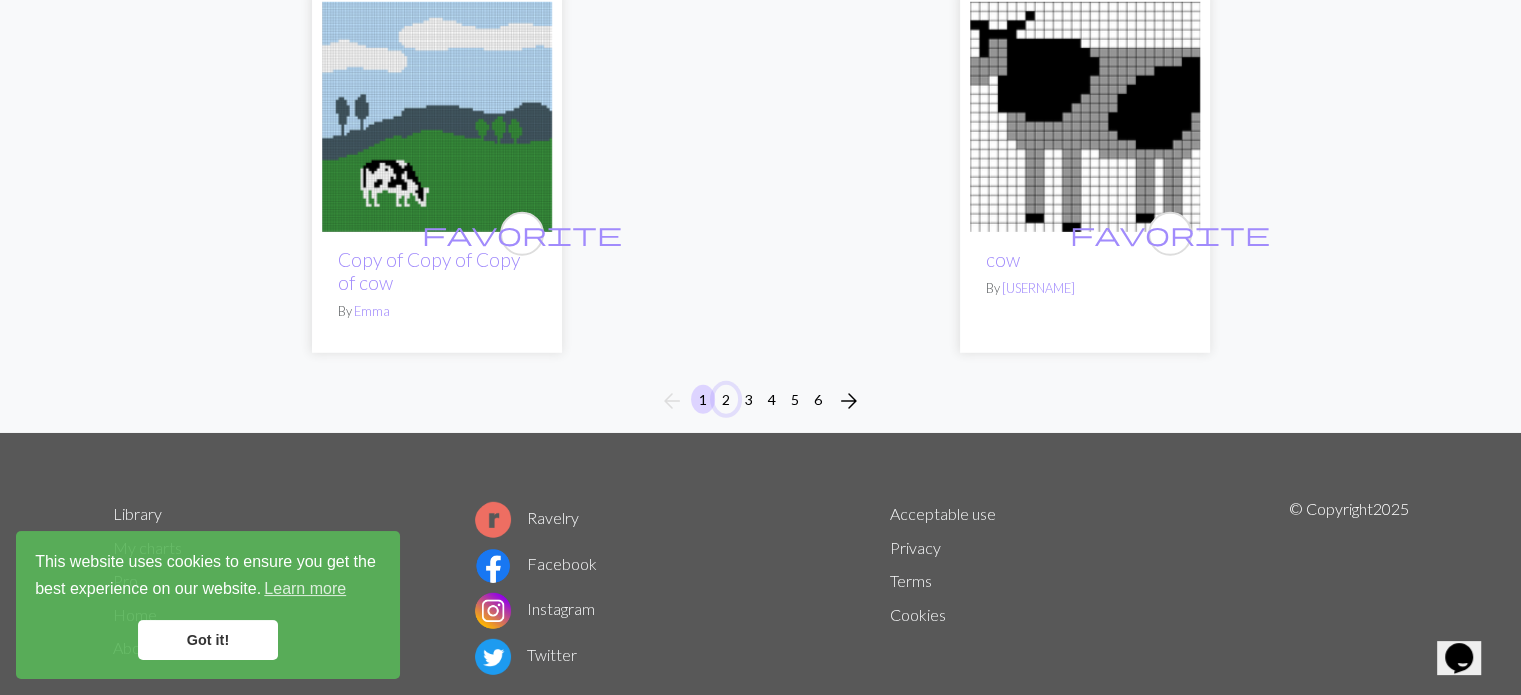 click on "2" at bounding box center [726, 399] 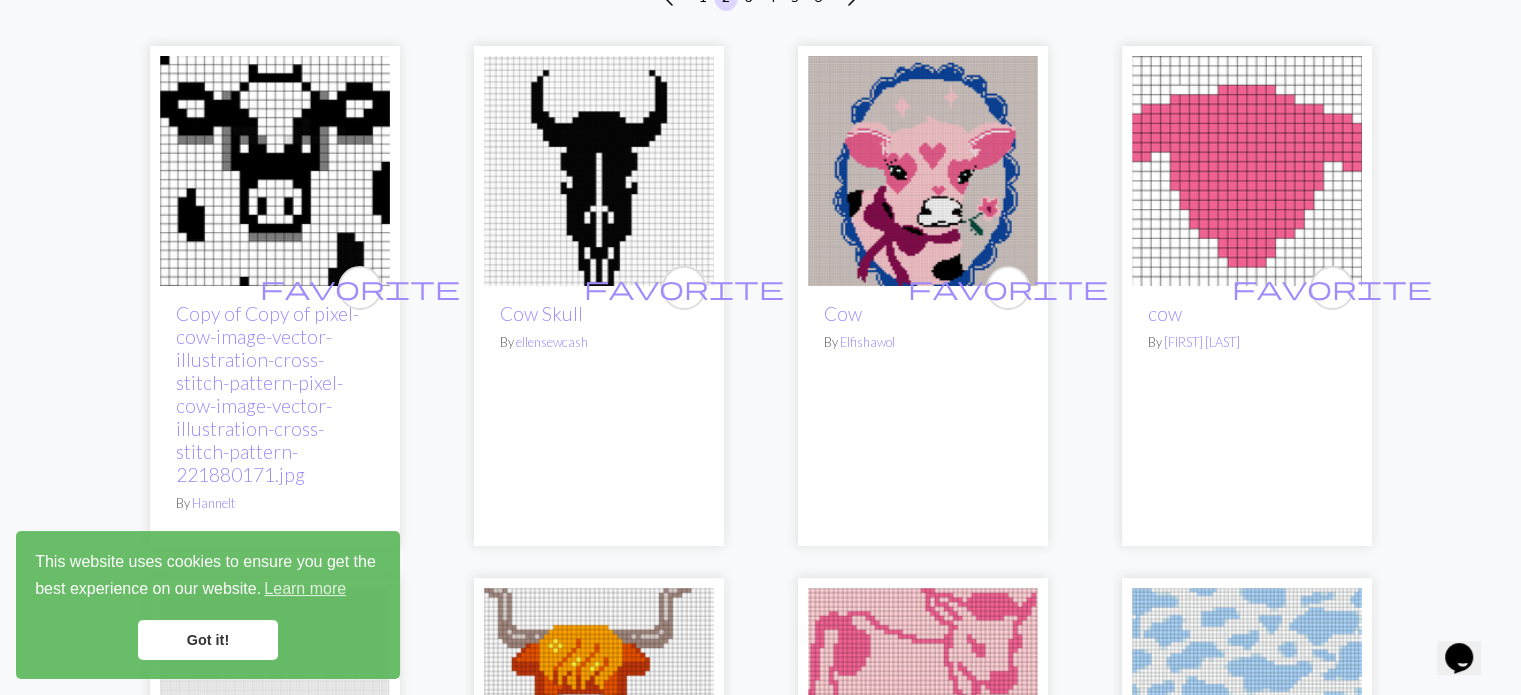 scroll, scrollTop: 256, scrollLeft: 0, axis: vertical 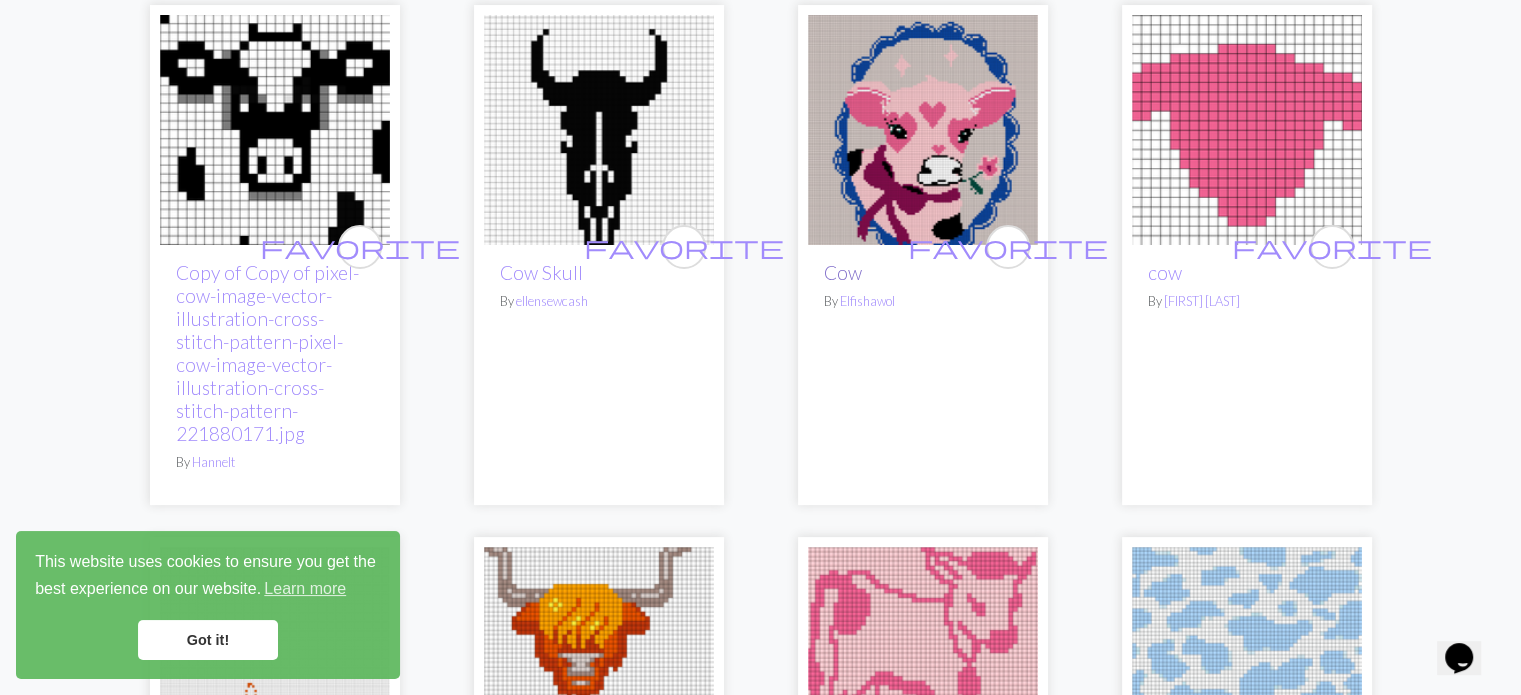 click on "Cow" at bounding box center (843, 272) 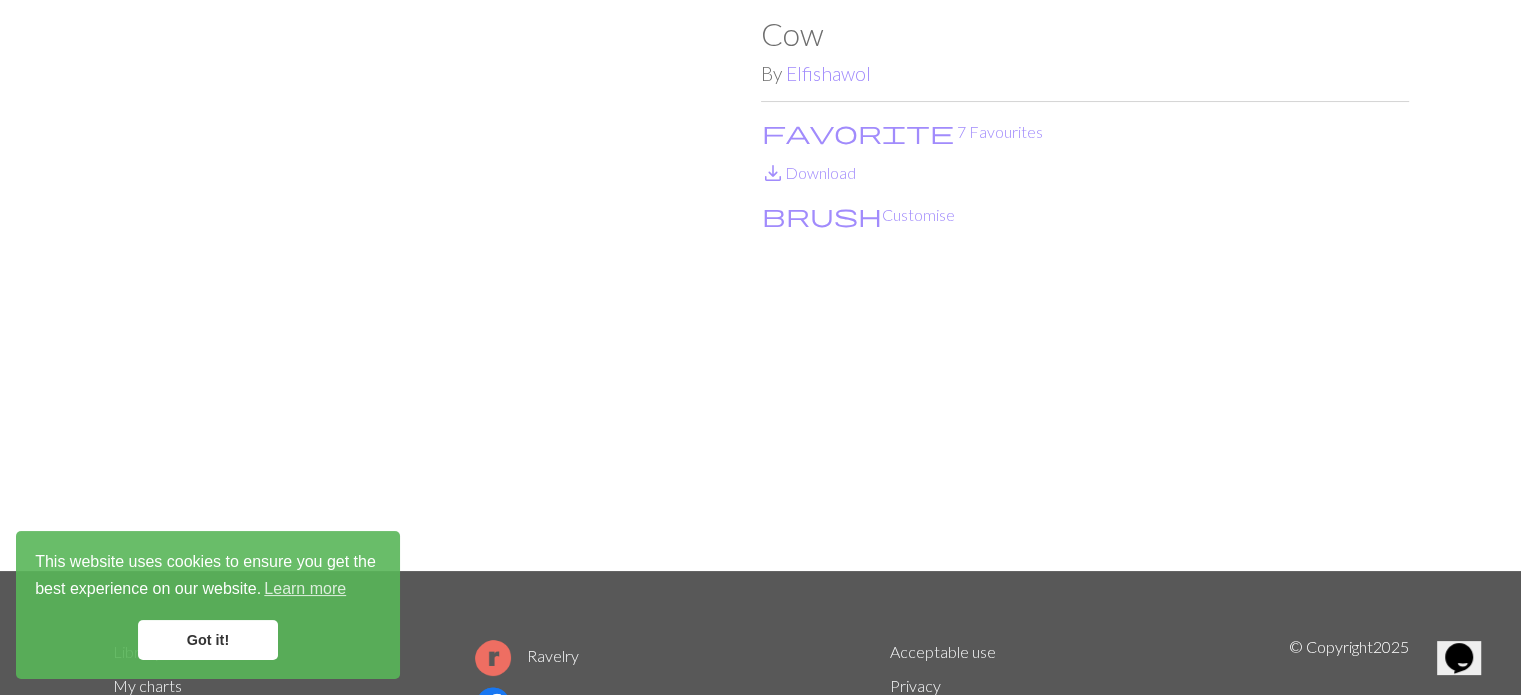 scroll, scrollTop: 95, scrollLeft: 0, axis: vertical 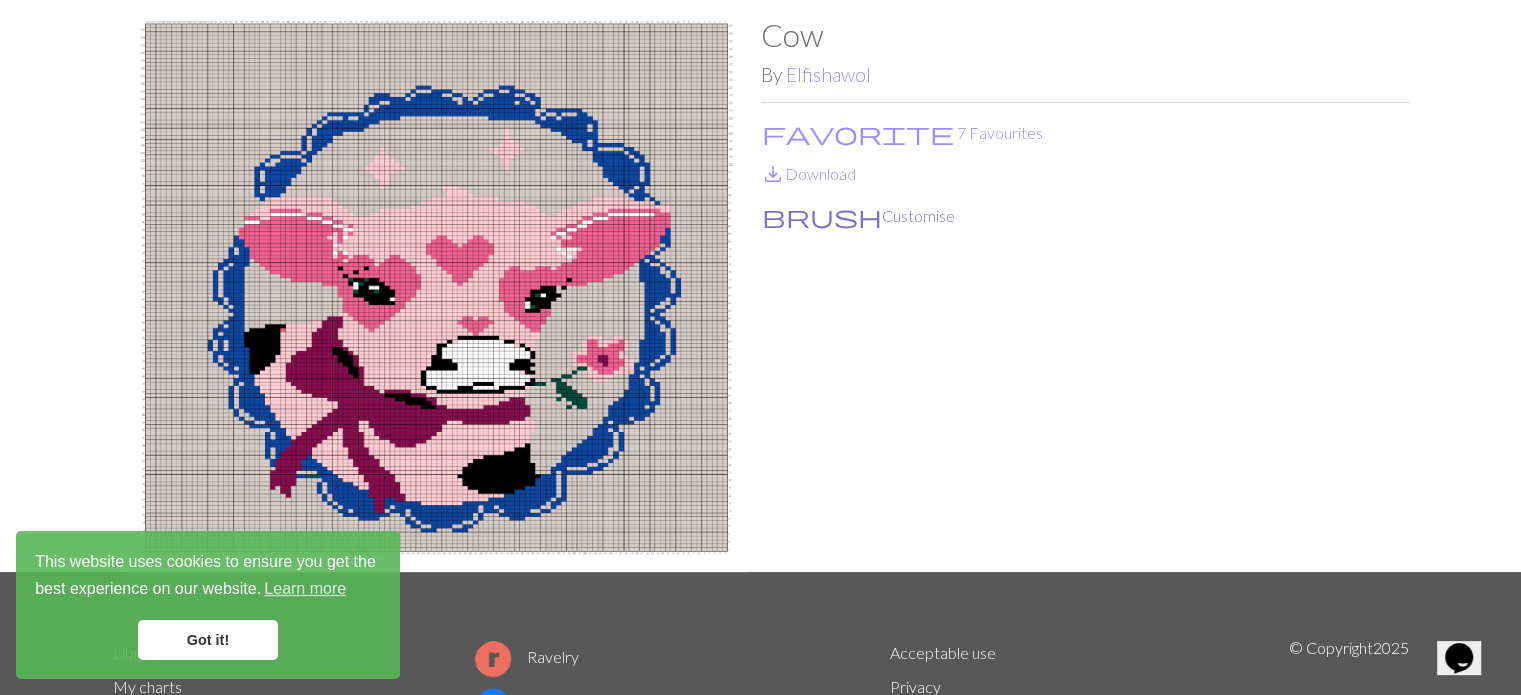 click on "brush Customise" at bounding box center (858, 216) 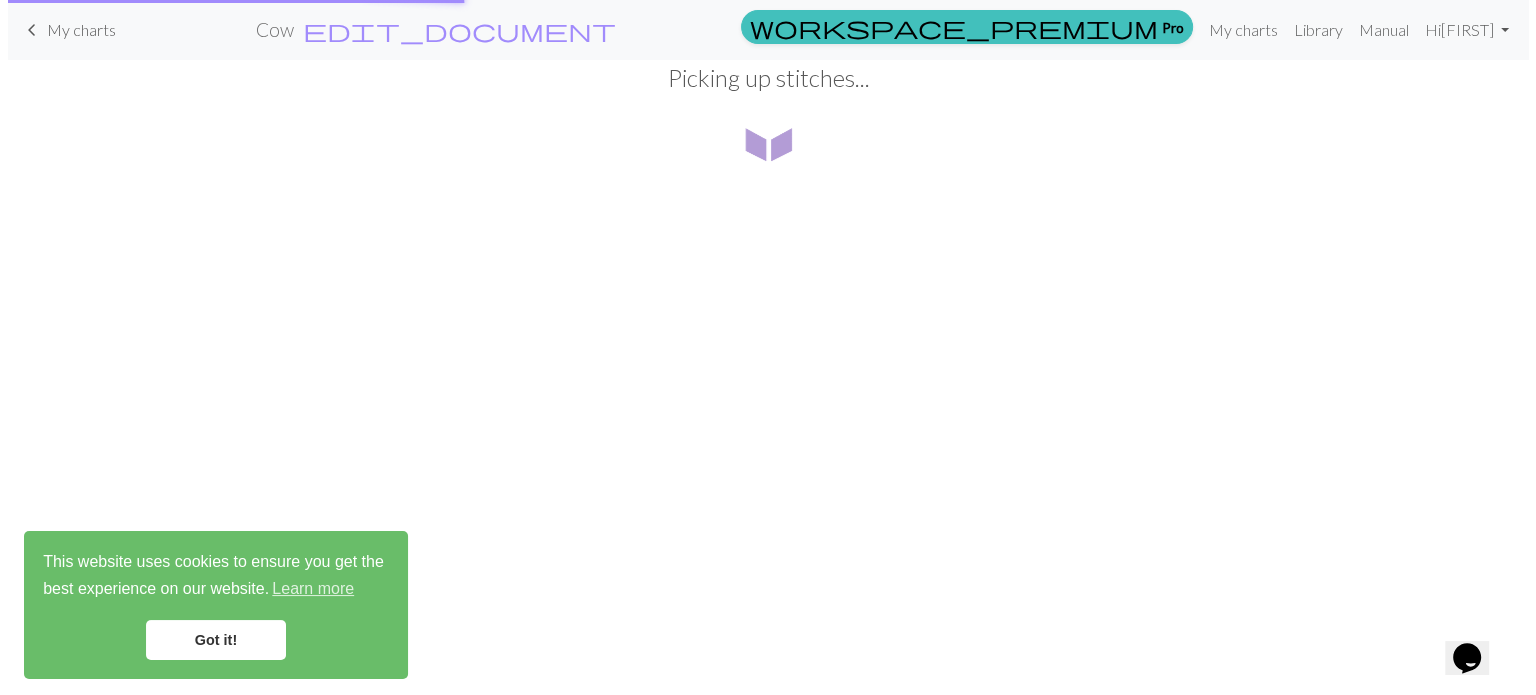 scroll, scrollTop: 0, scrollLeft: 0, axis: both 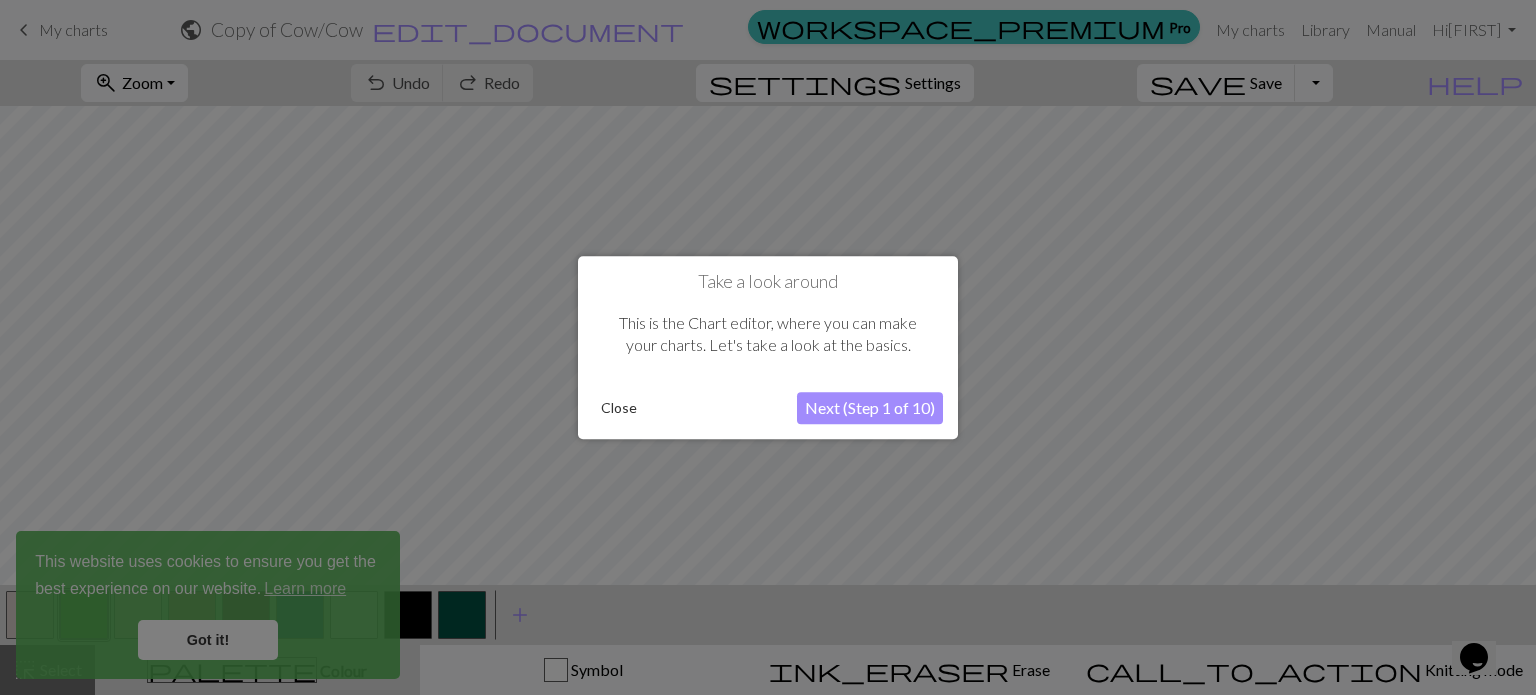 click on "Next (Step 1 of 10)" at bounding box center [870, 408] 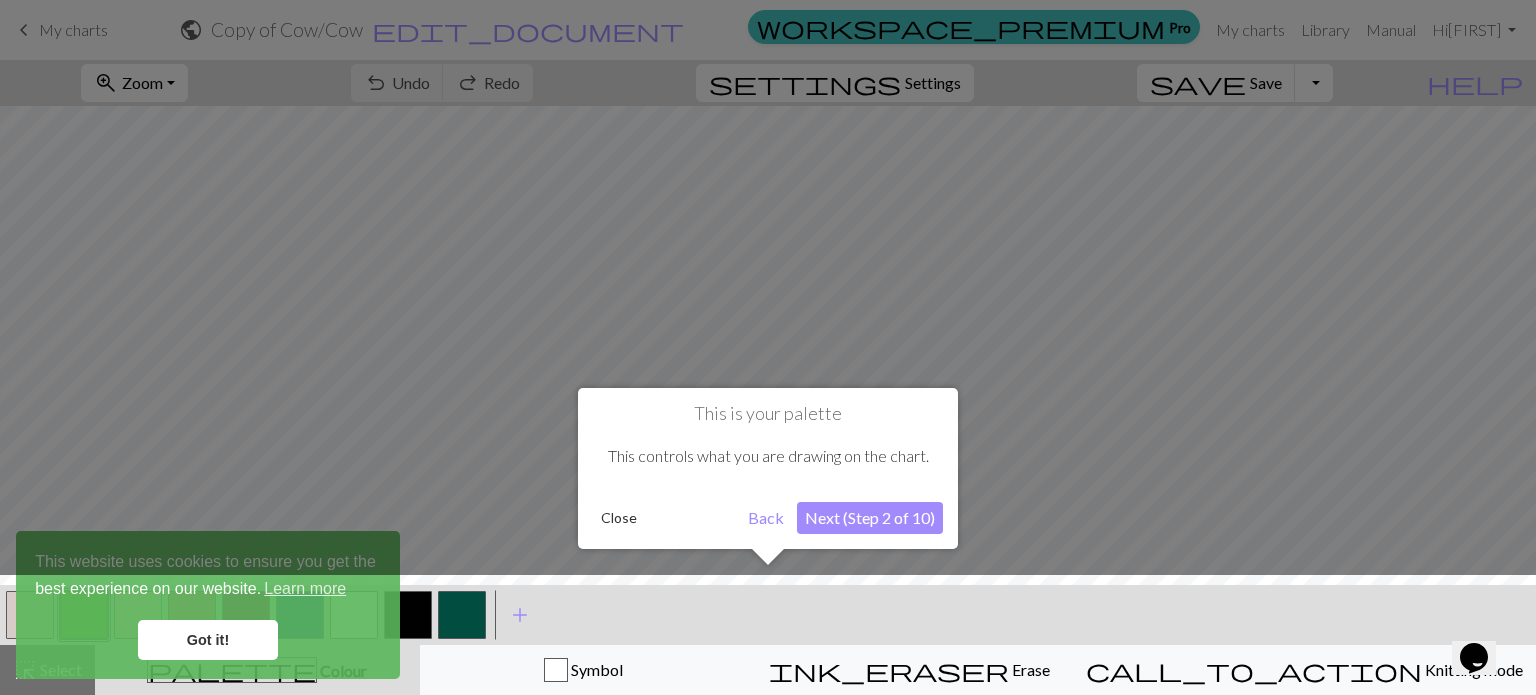 click on "Next (Step 2 of 10)" at bounding box center (870, 518) 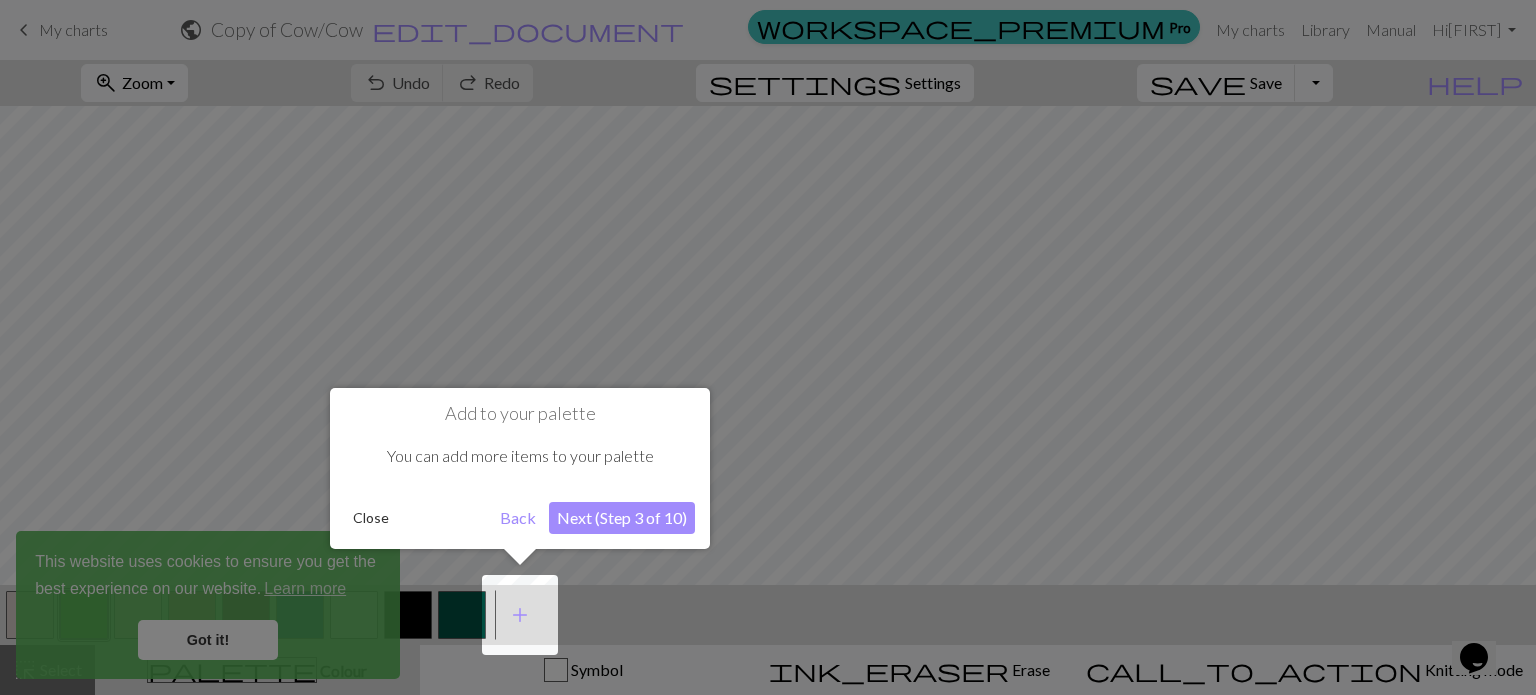 click on "Add to your palette You can add more items to your palette Close Back Next (Step 3 of 10)" at bounding box center (520, 468) 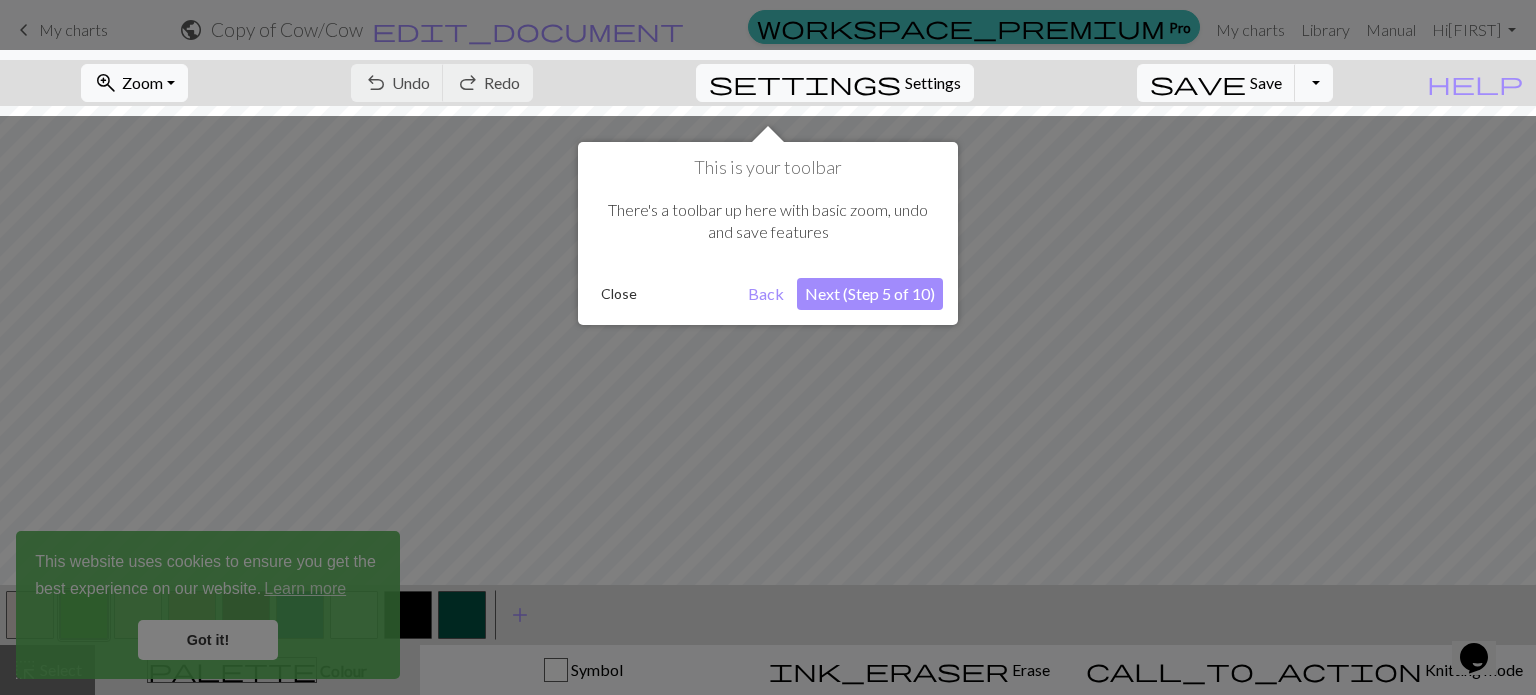 click on "Next (Step 5 of 10)" at bounding box center (870, 294) 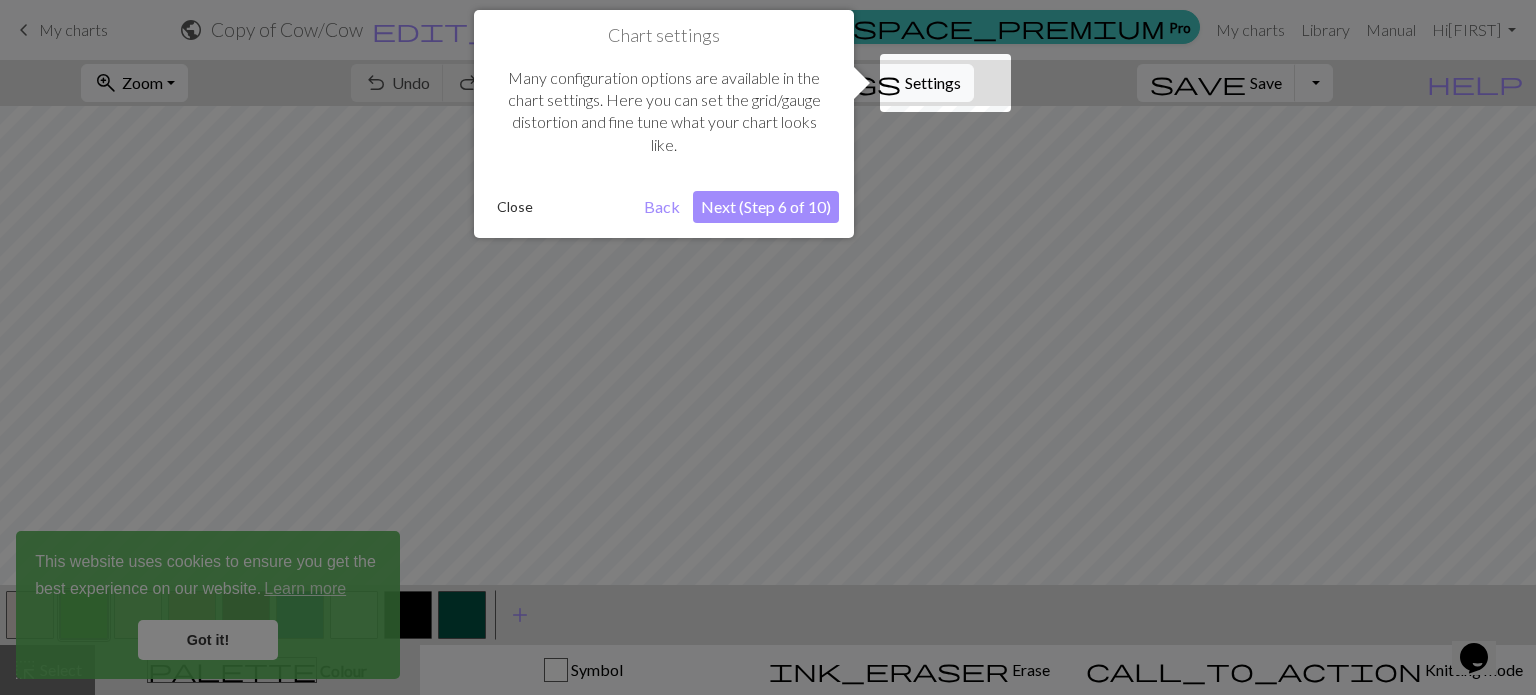 click on "Next (Step 6 of 10)" at bounding box center (766, 207) 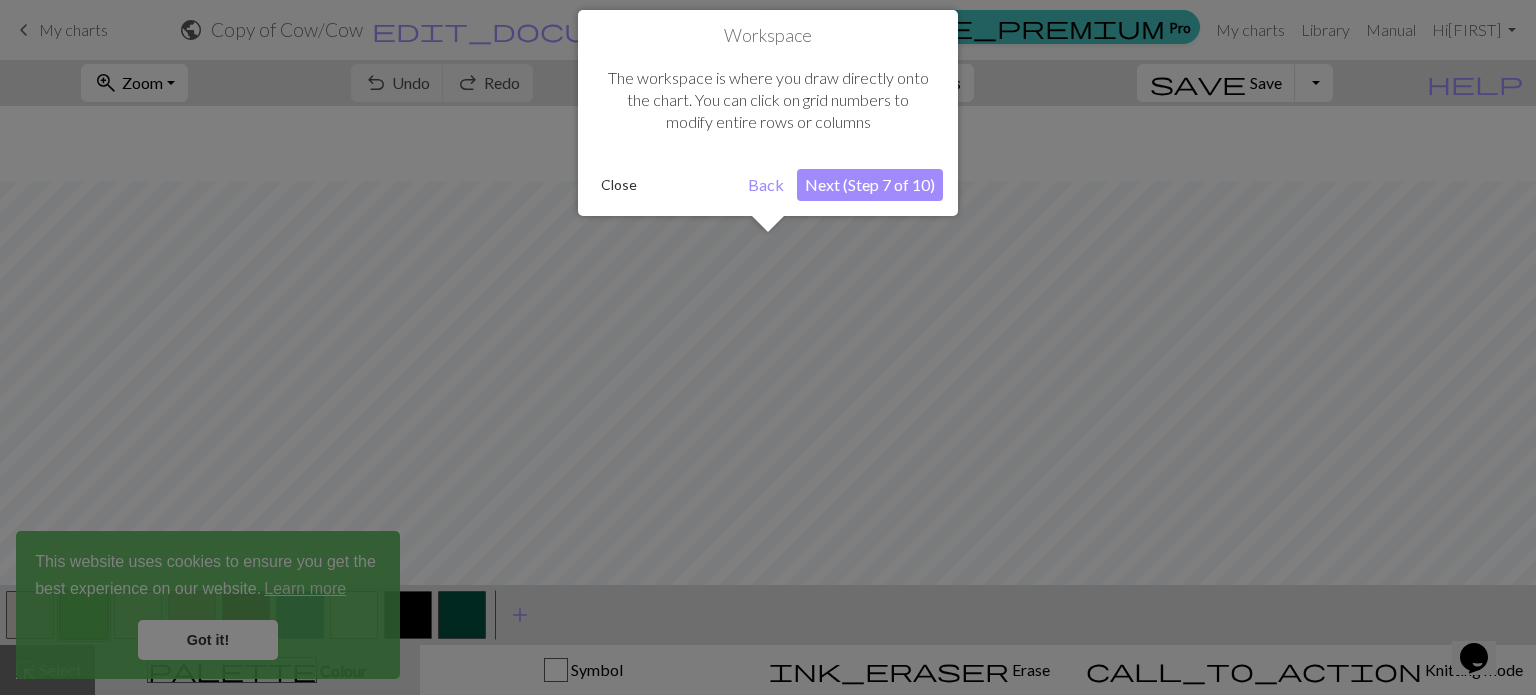 scroll, scrollTop: 75, scrollLeft: 0, axis: vertical 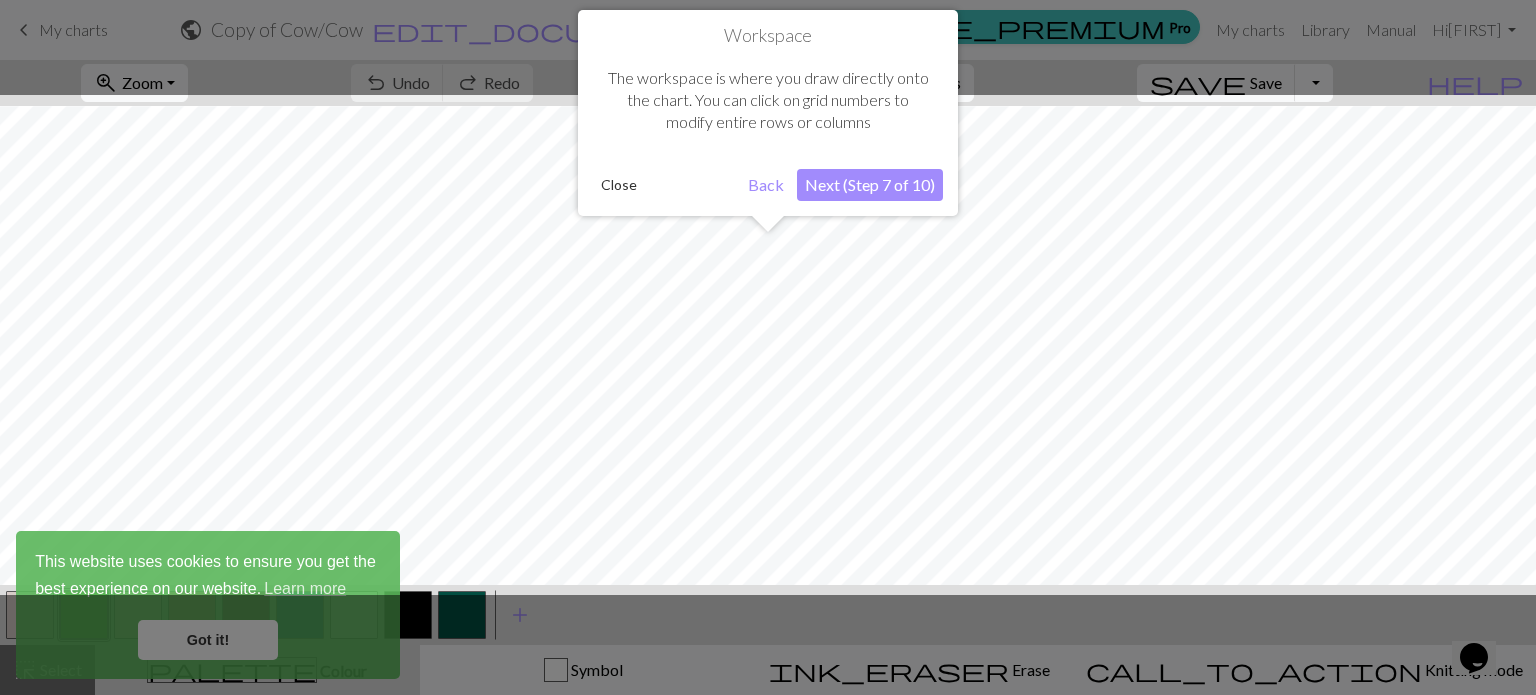 click on "Next (Step 7 of 10)" at bounding box center [870, 185] 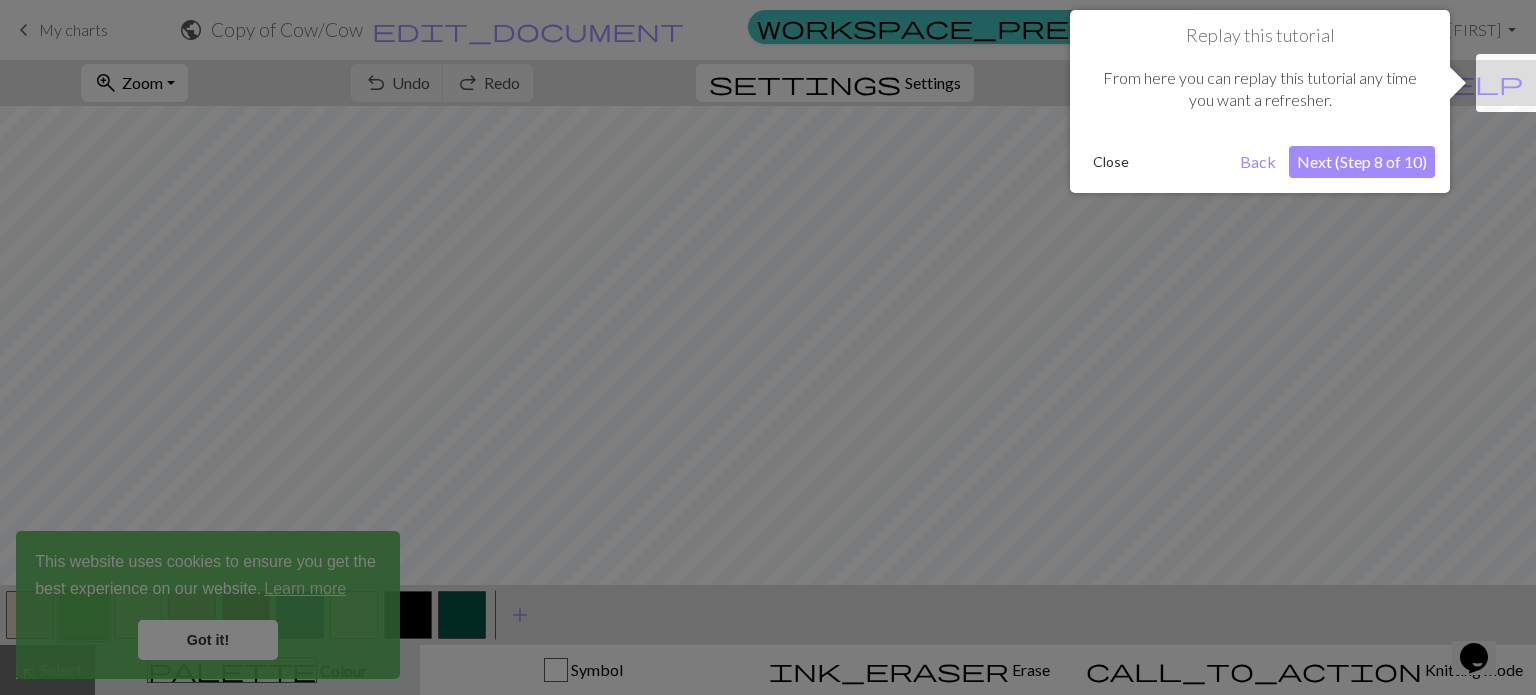 click on "Replay this tutorial From here you can replay this tutorial any time you want a refresher. Close Back Next (Step 8 of 10)" at bounding box center [1260, 101] 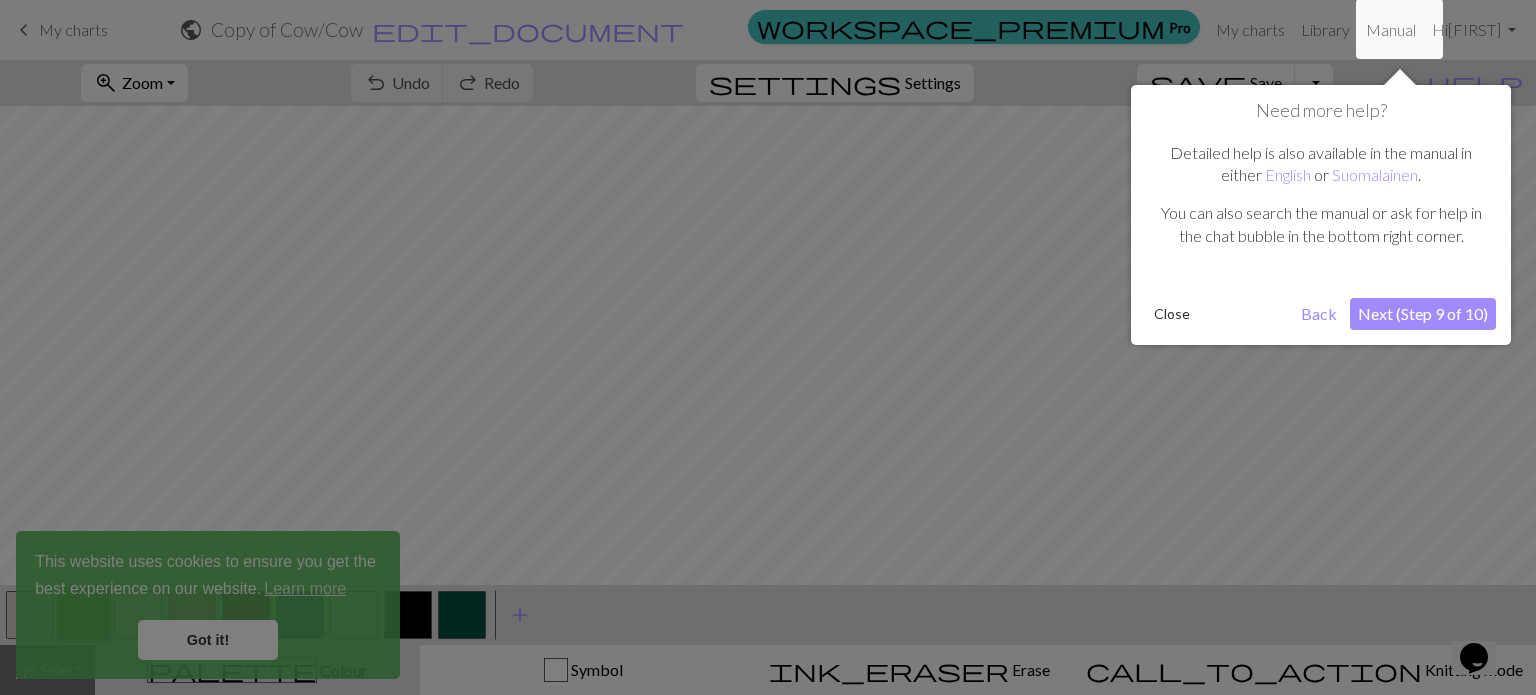 click on "Next (Step 9 of 10)" at bounding box center [1423, 314] 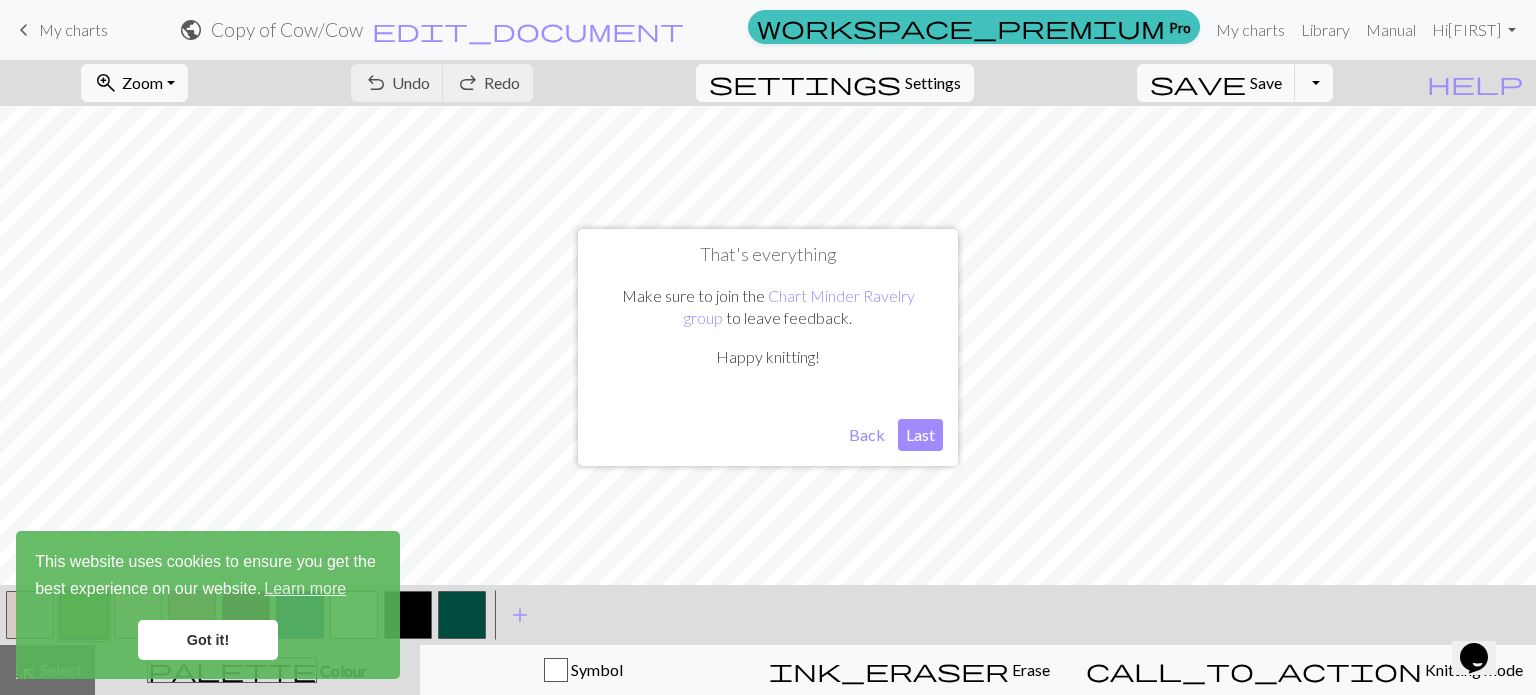 click on "Last" at bounding box center (920, 435) 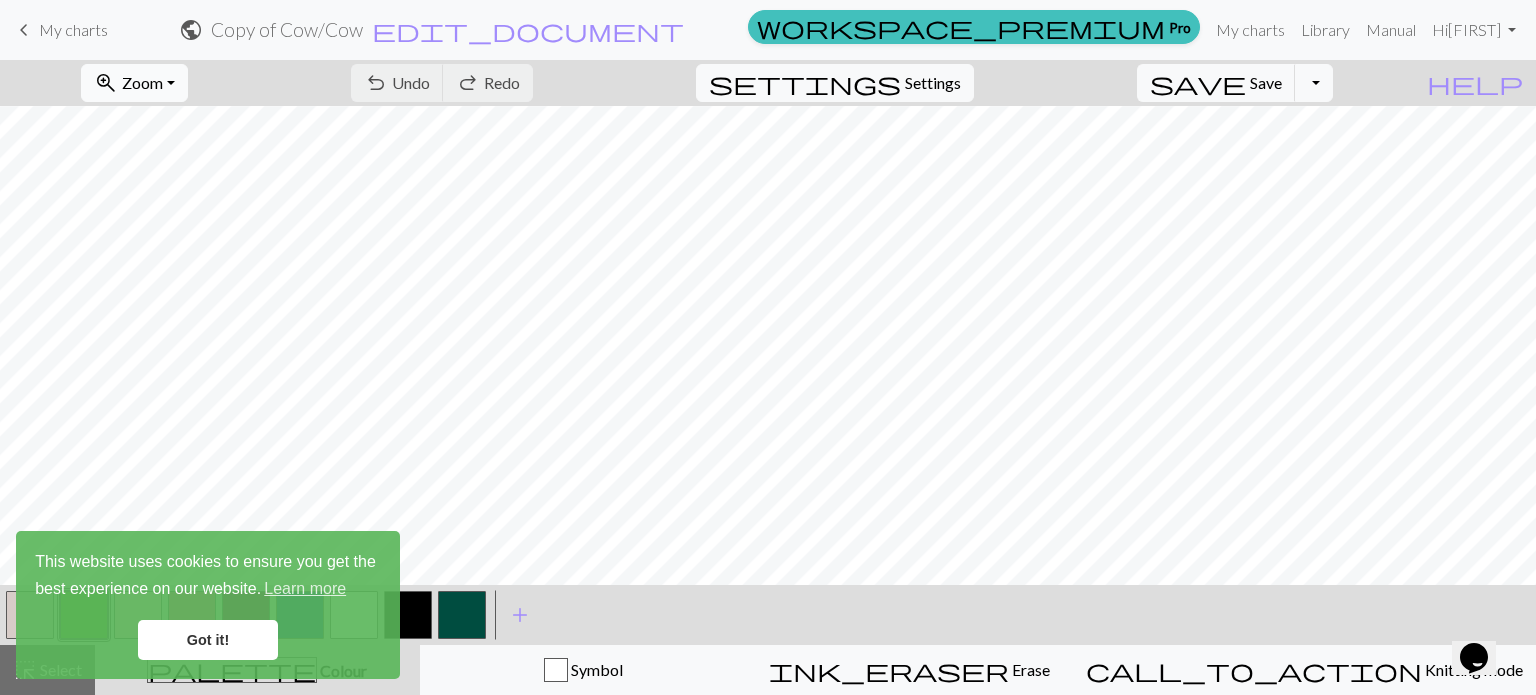 click on "zoom_in Zoom Zoom" at bounding box center [134, 83] 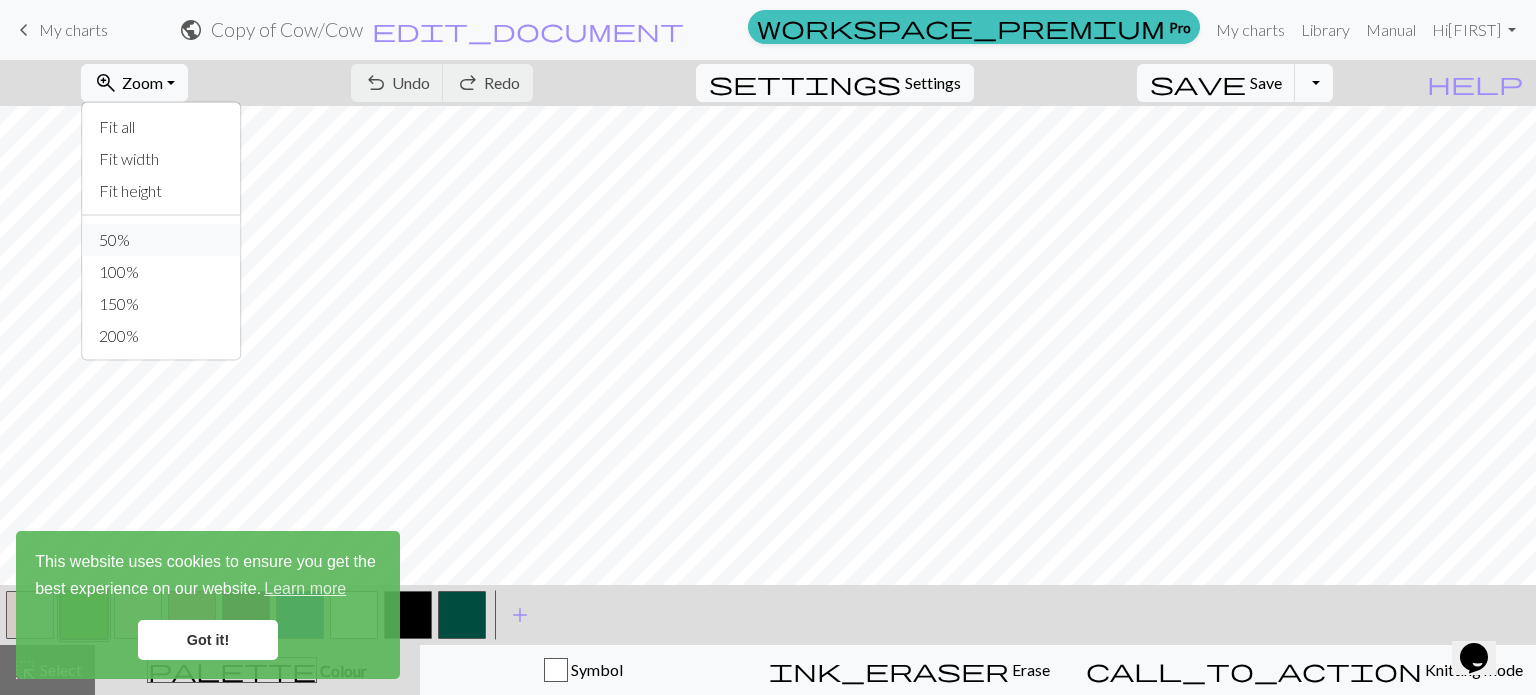 click on "50%" at bounding box center (162, 240) 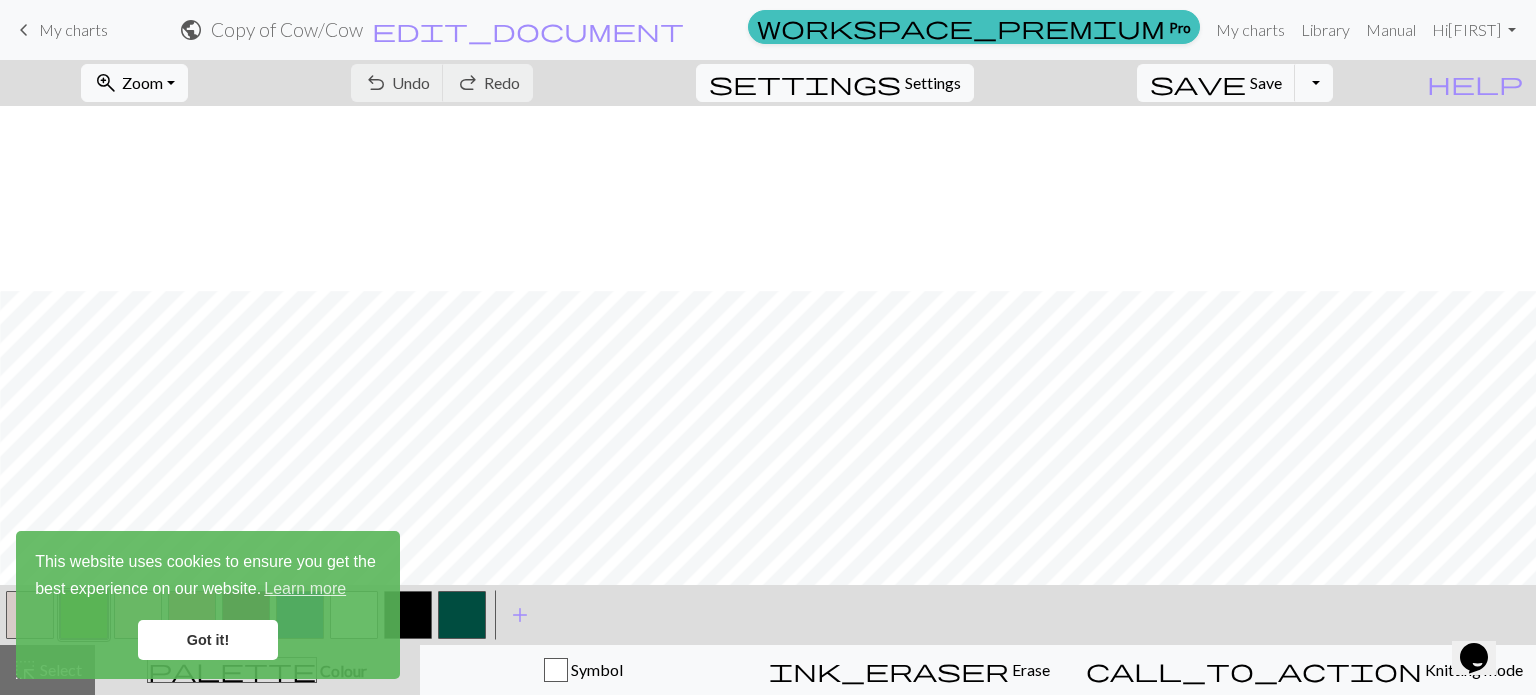 scroll, scrollTop: 639, scrollLeft: 2, axis: both 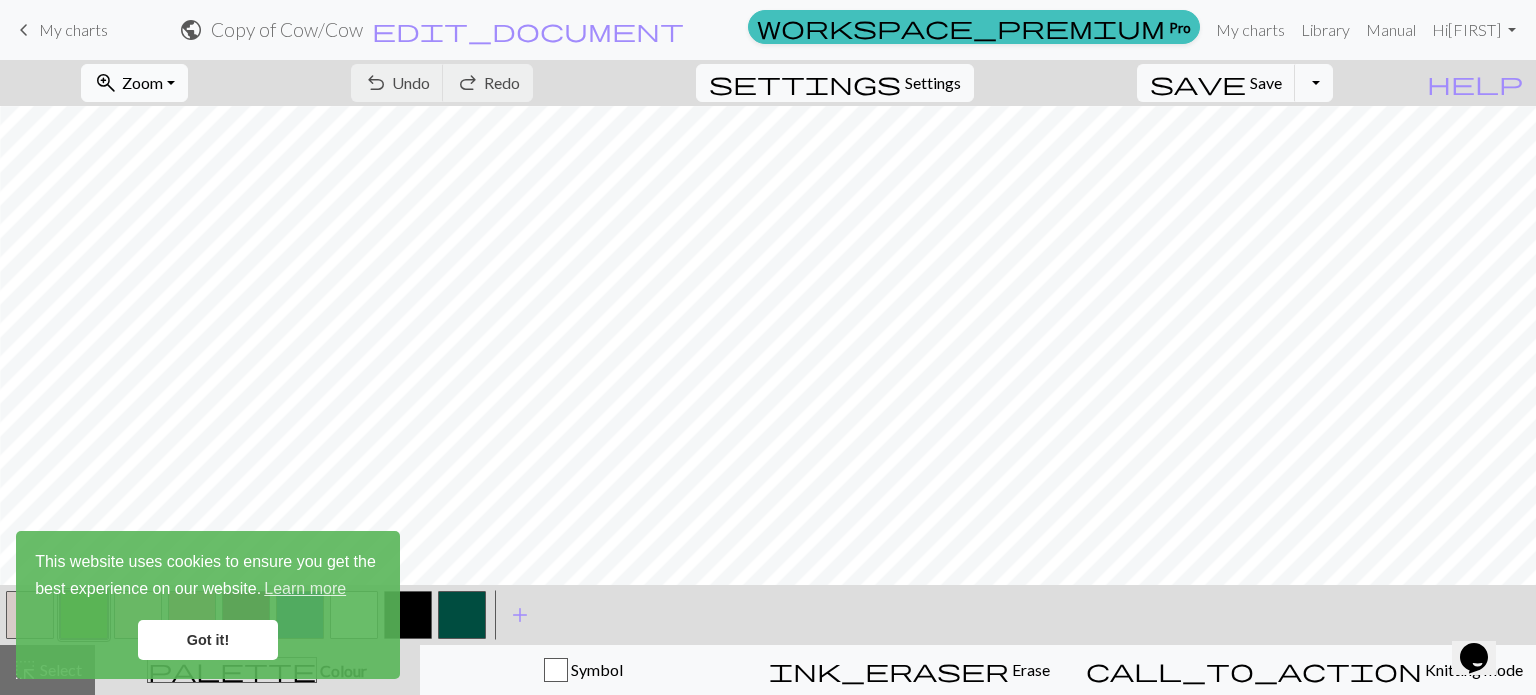 click on "zoom_in Zoom Zoom" at bounding box center (134, 83) 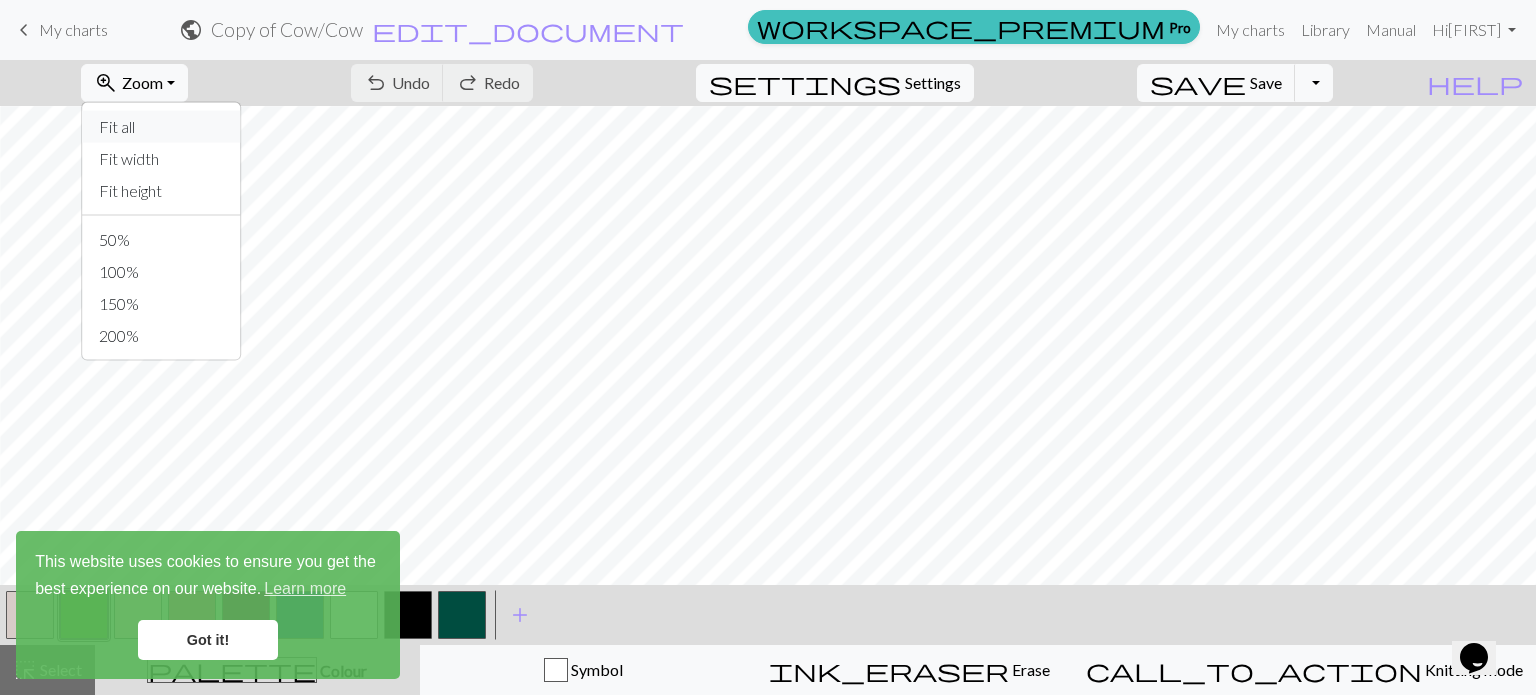 click on "Fit all" at bounding box center (162, 127) 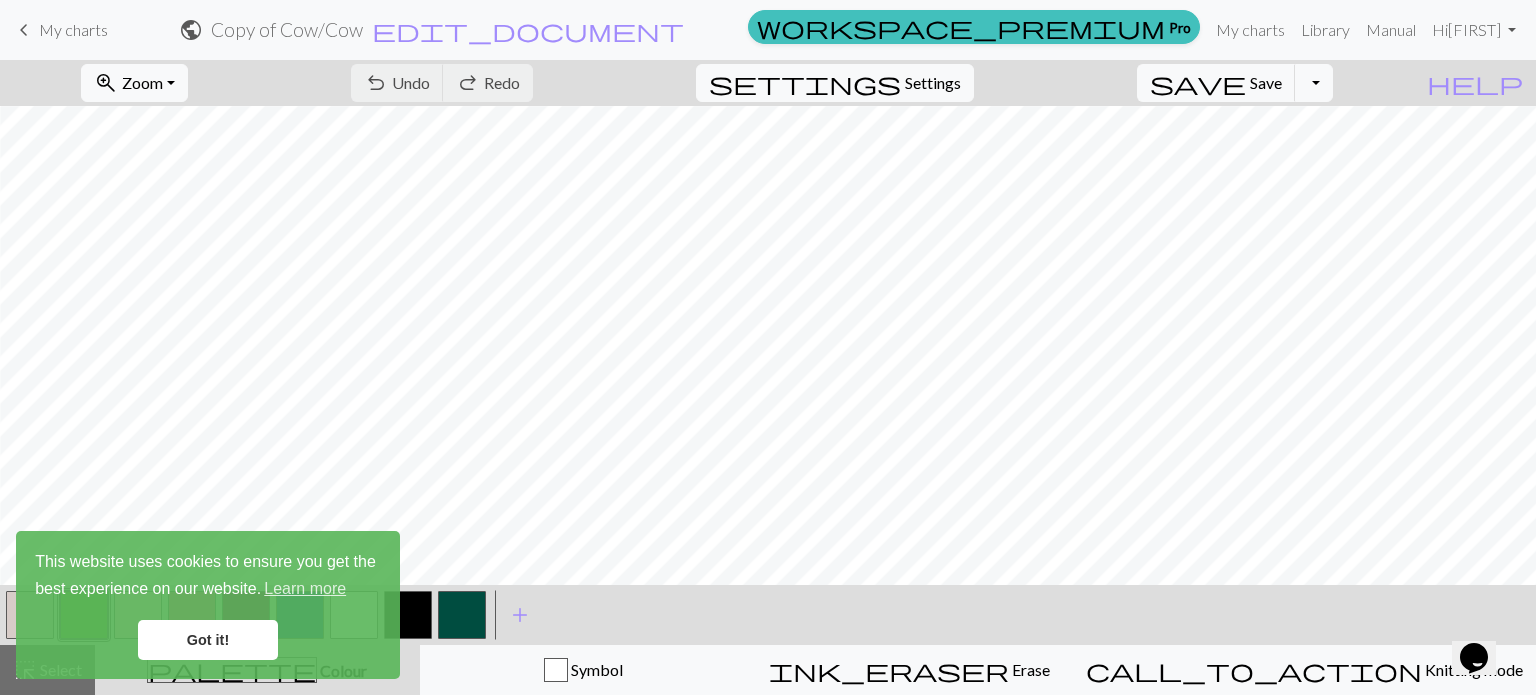 click on "Got it!" at bounding box center (208, 640) 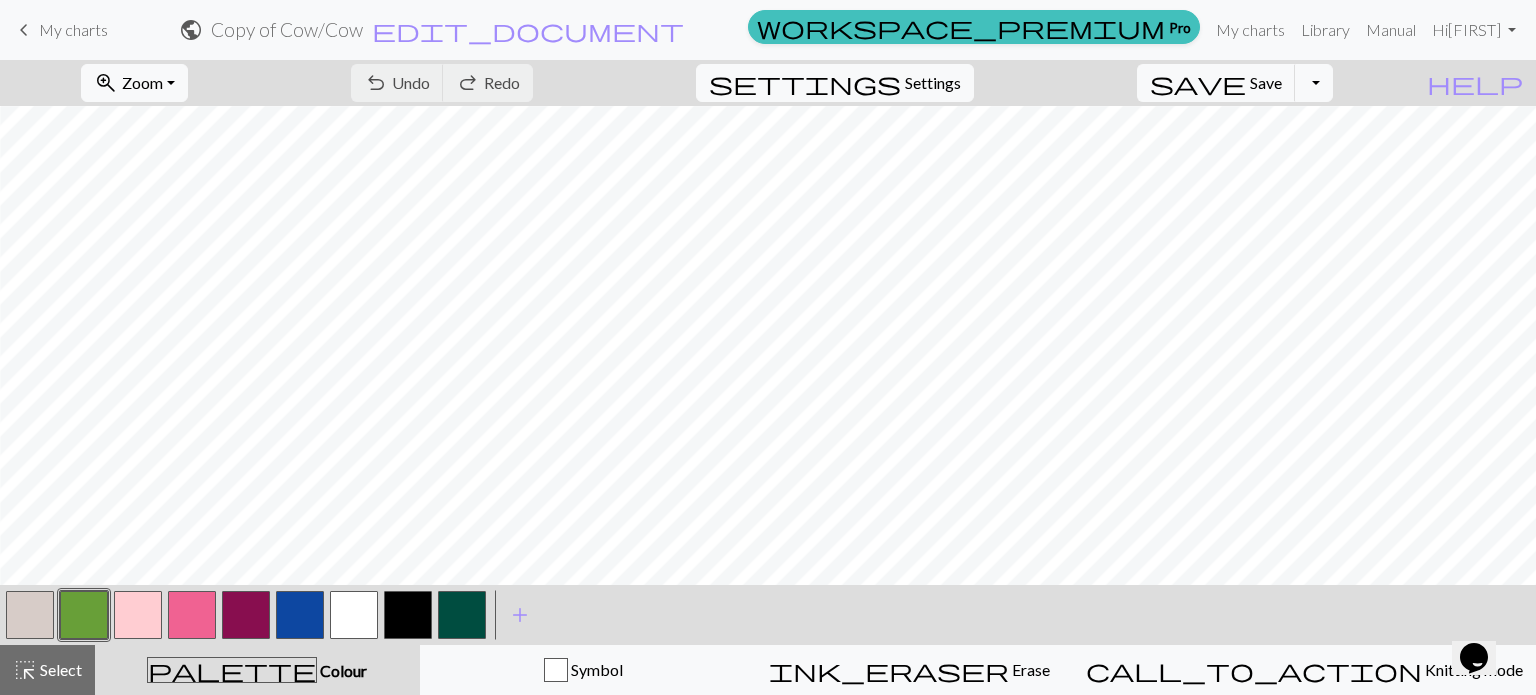 click at bounding box center [84, 615] 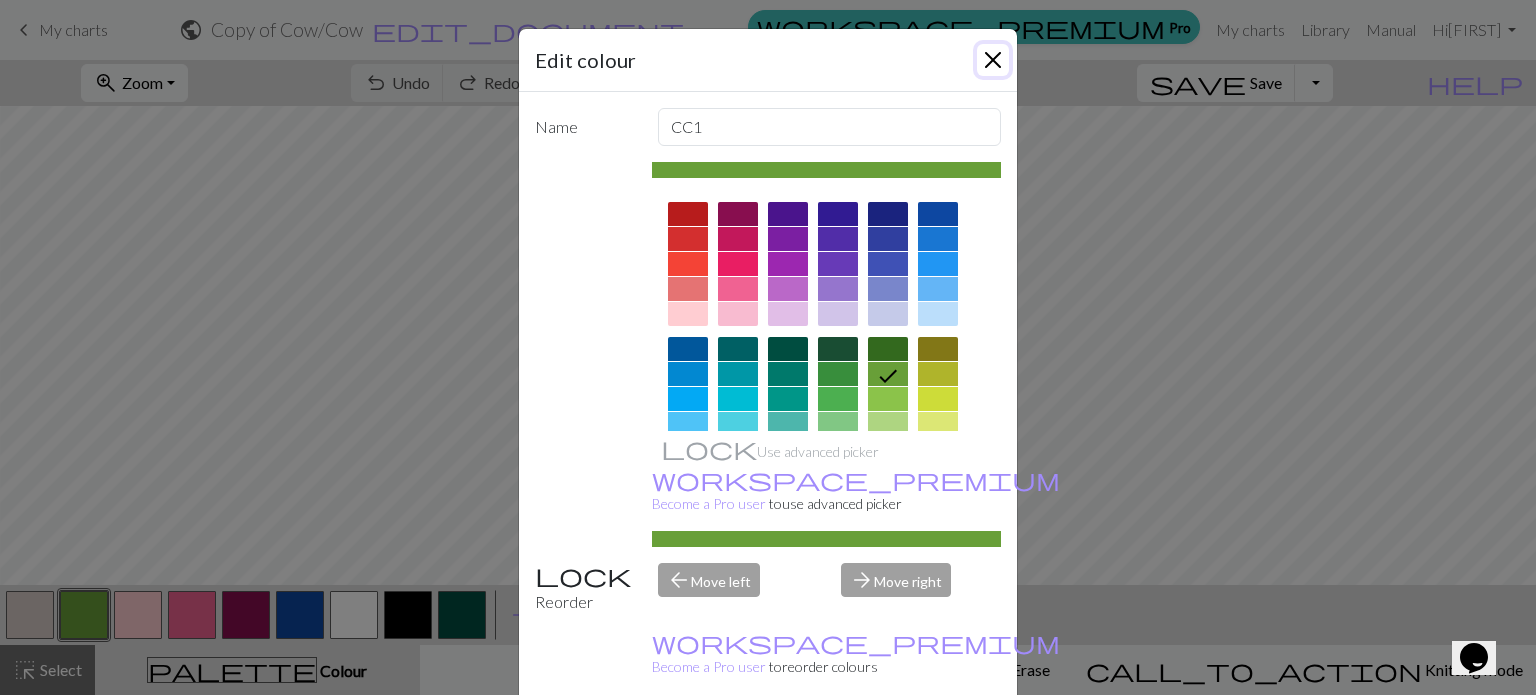 click at bounding box center [993, 60] 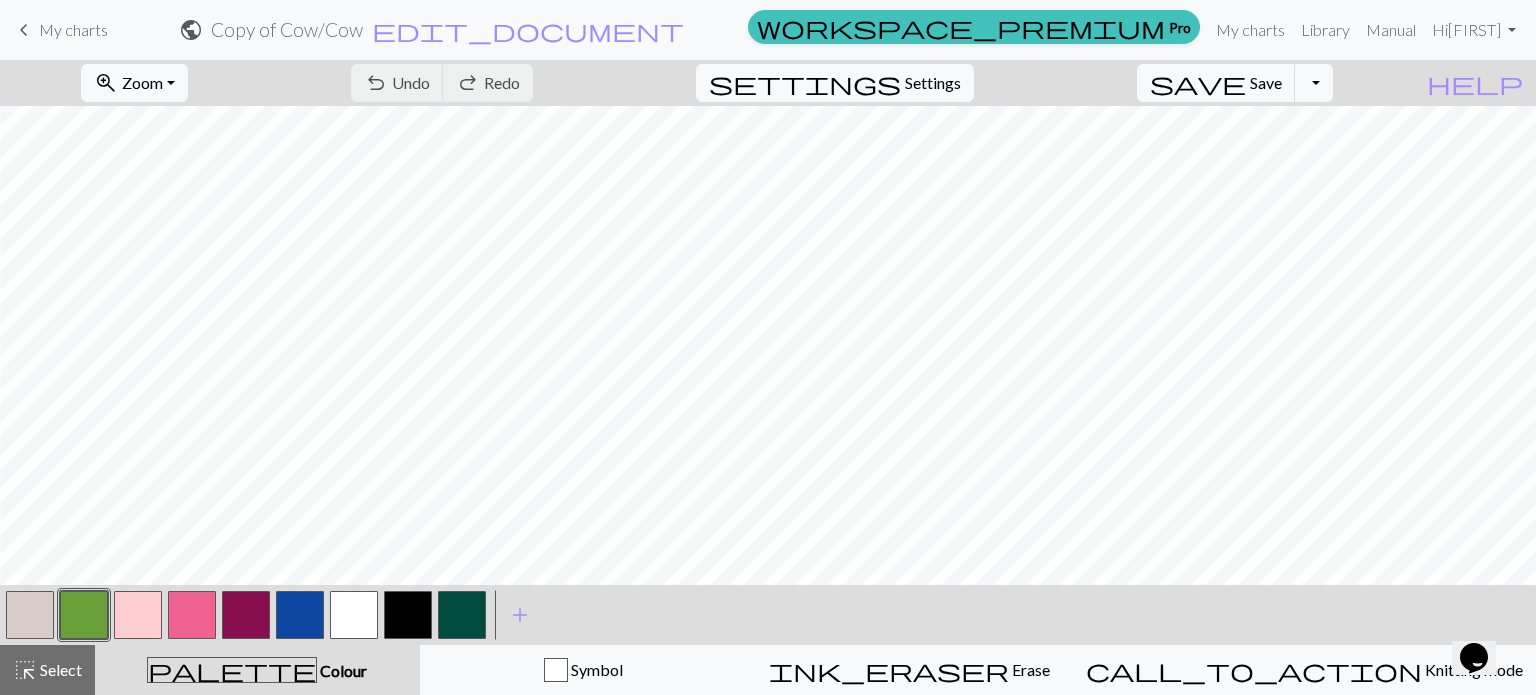 click at bounding box center [300, 615] 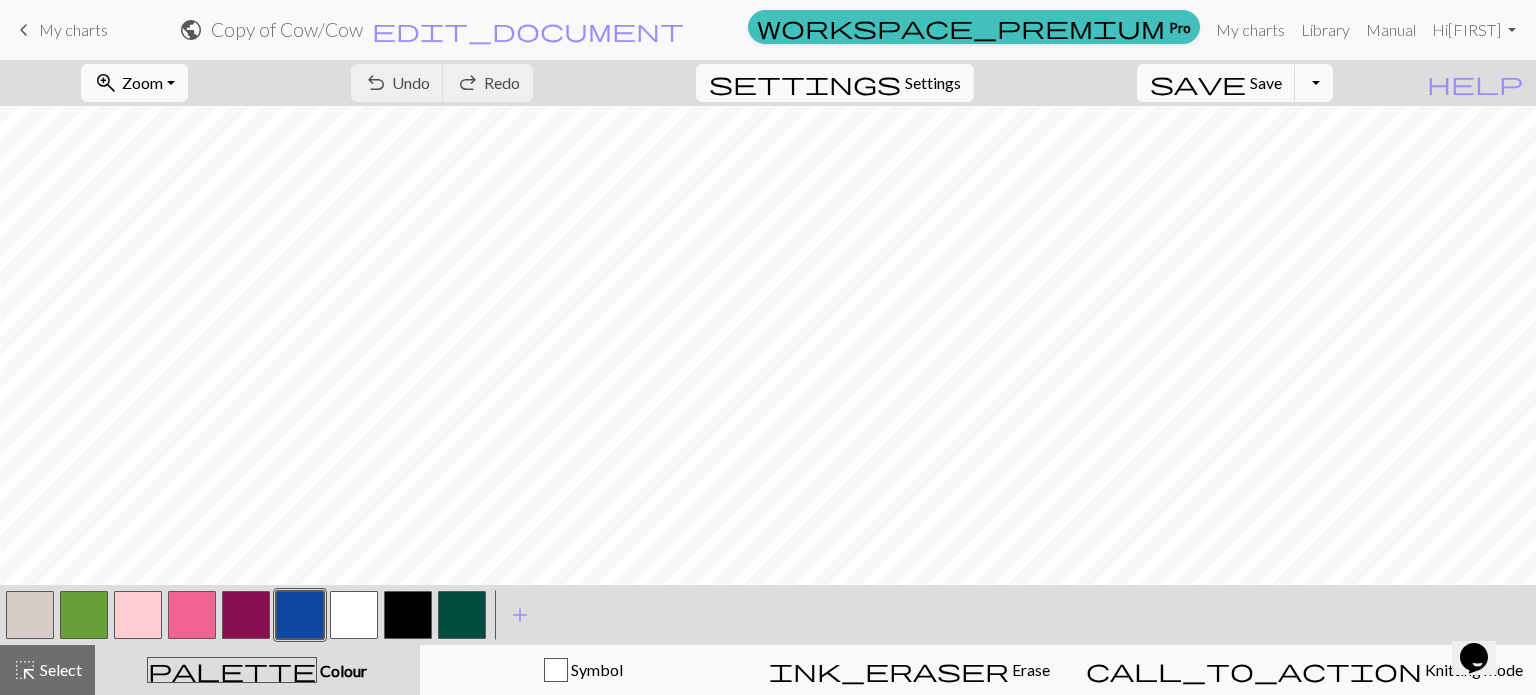 click at bounding box center [300, 615] 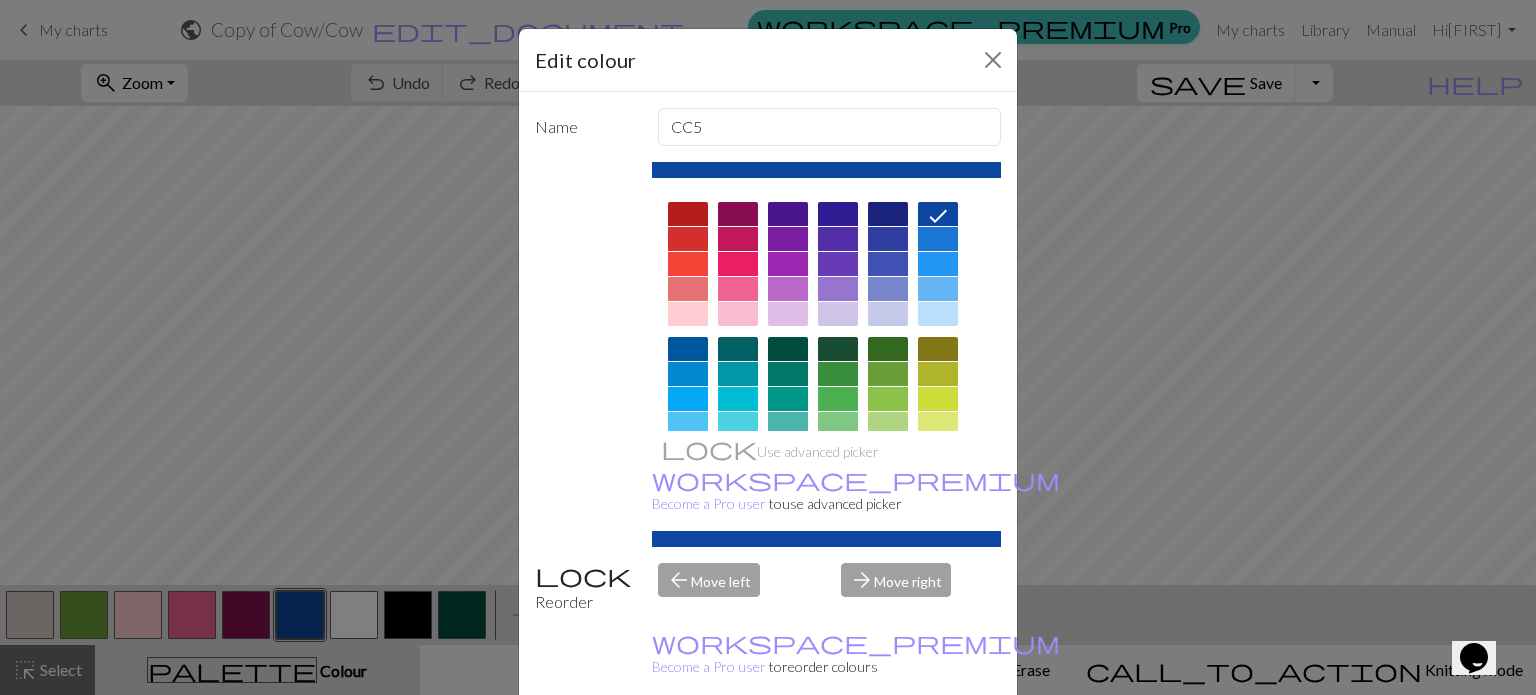 scroll, scrollTop: 322, scrollLeft: 0, axis: vertical 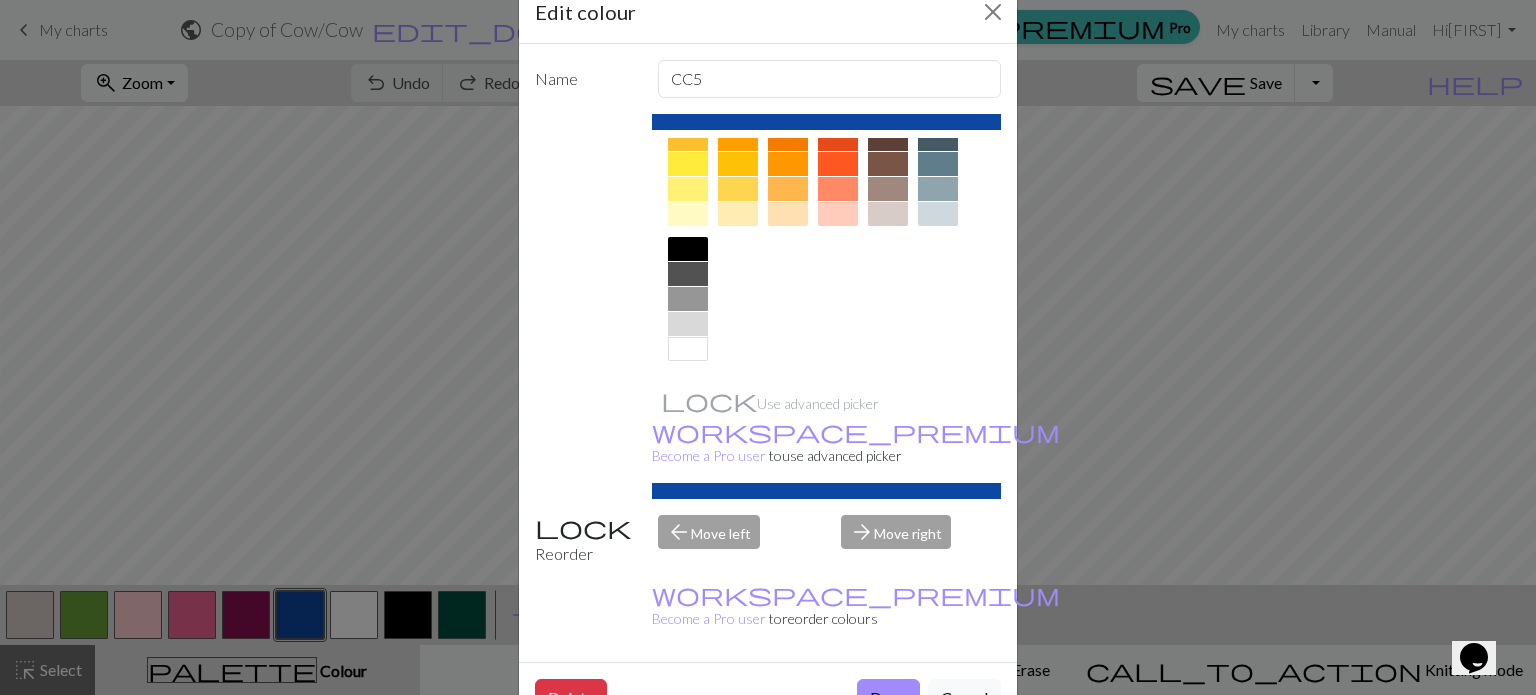 click at bounding box center [688, 349] 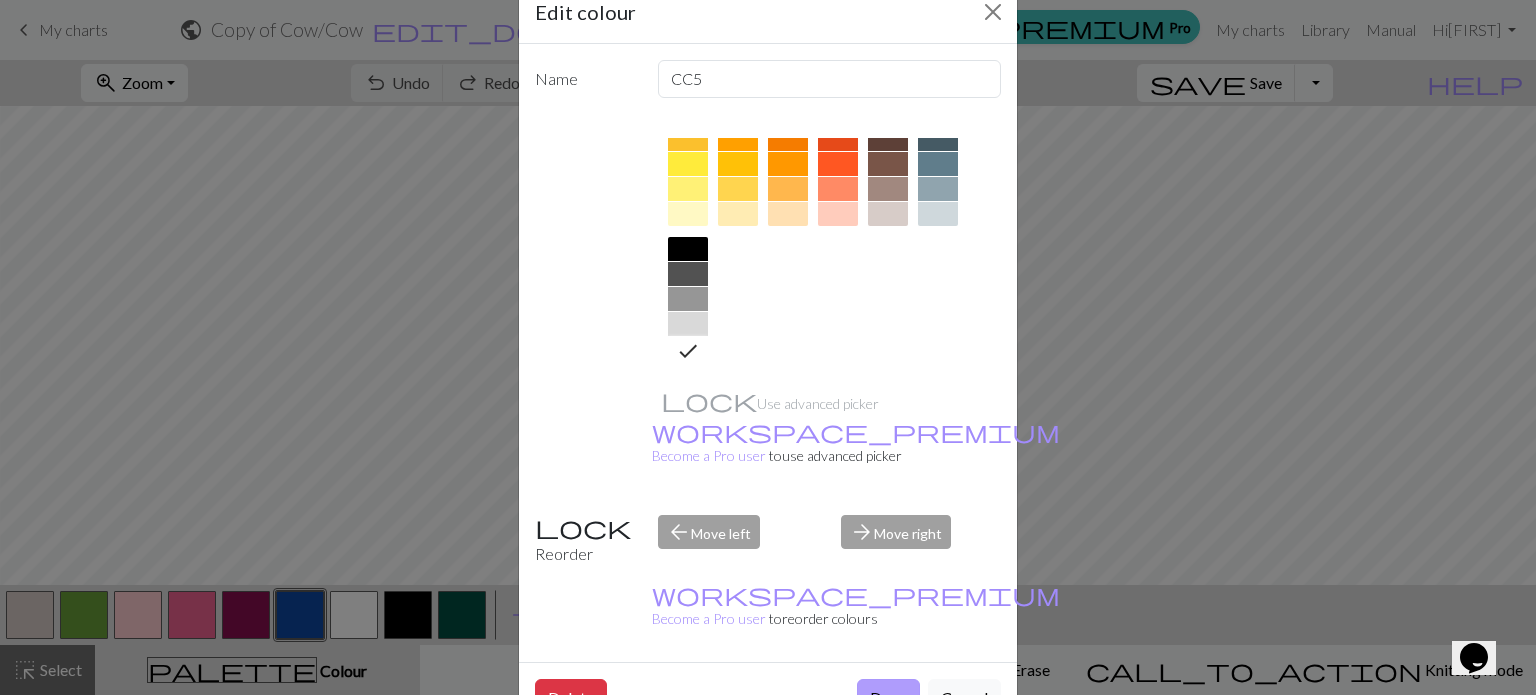 click on "Done" at bounding box center [888, 698] 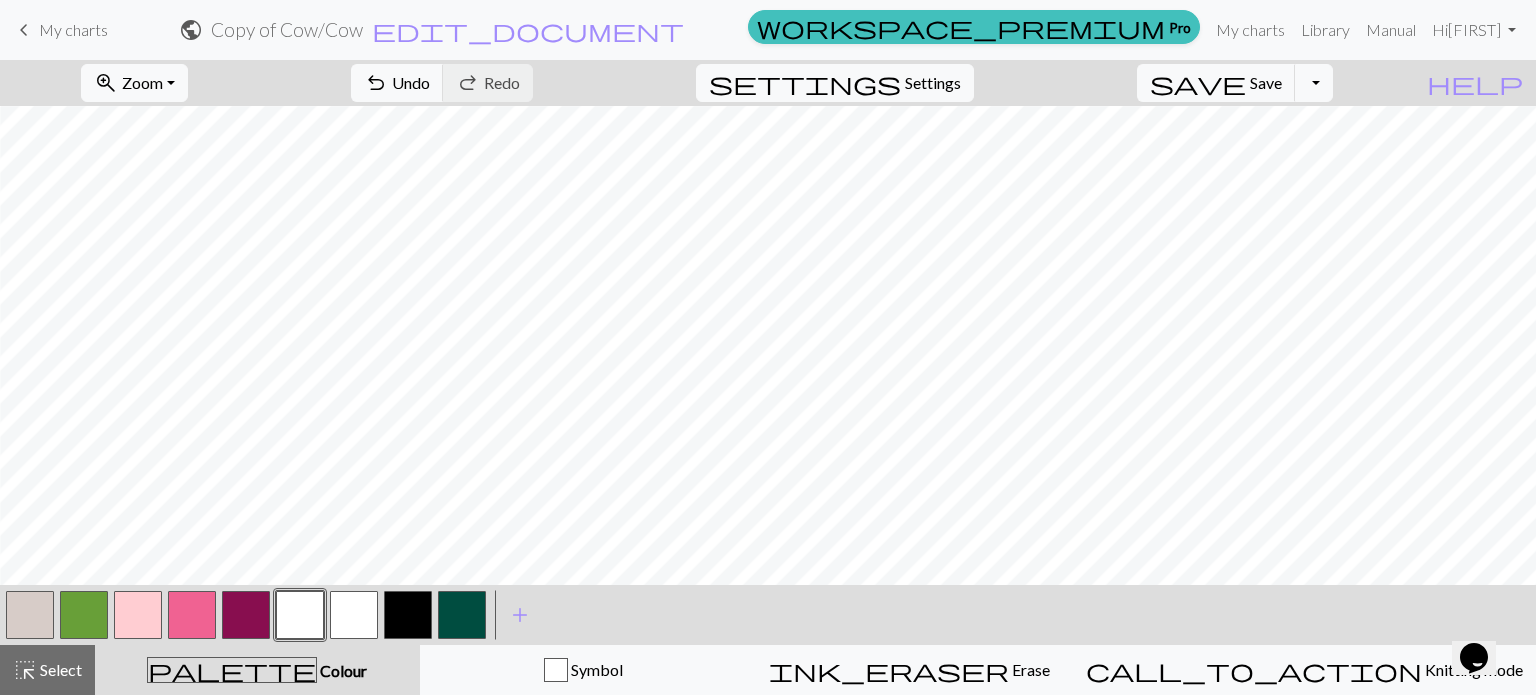 click at bounding box center [30, 615] 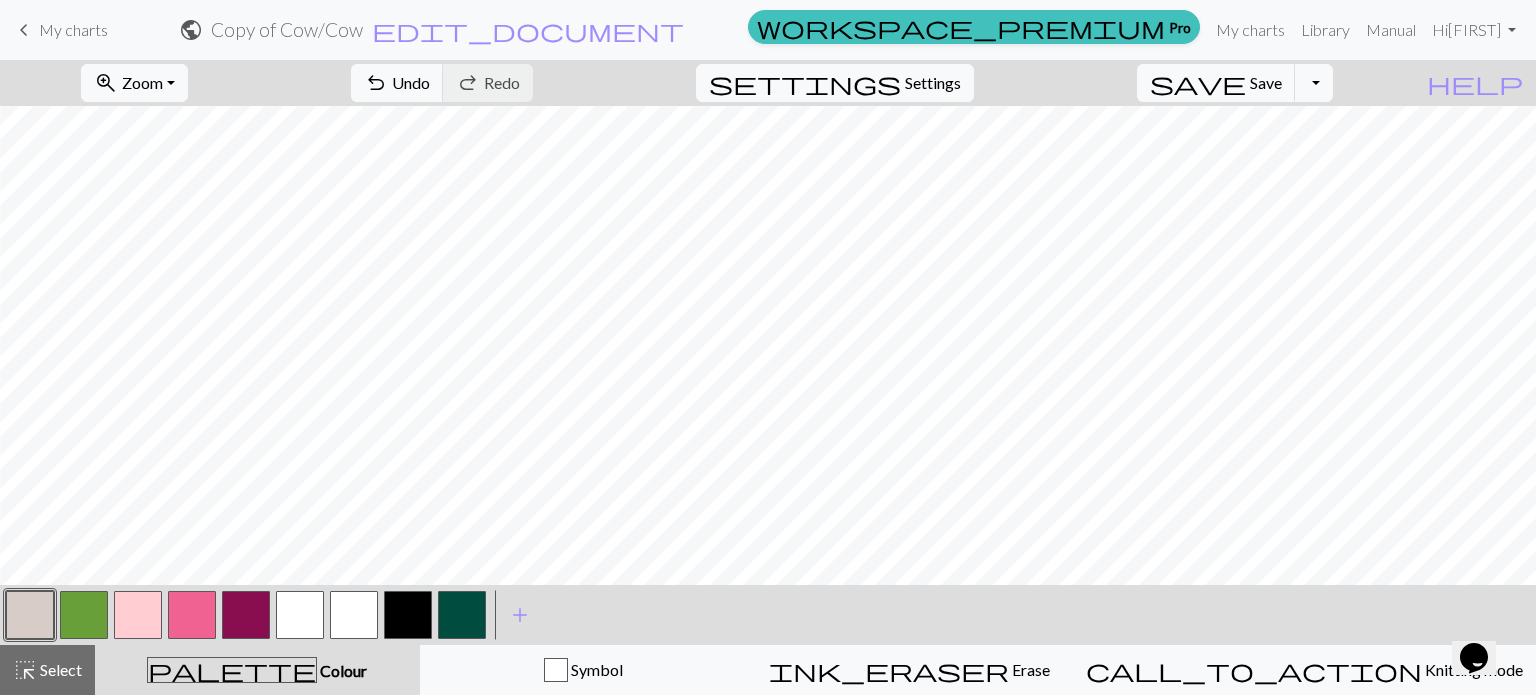 click at bounding box center (30, 615) 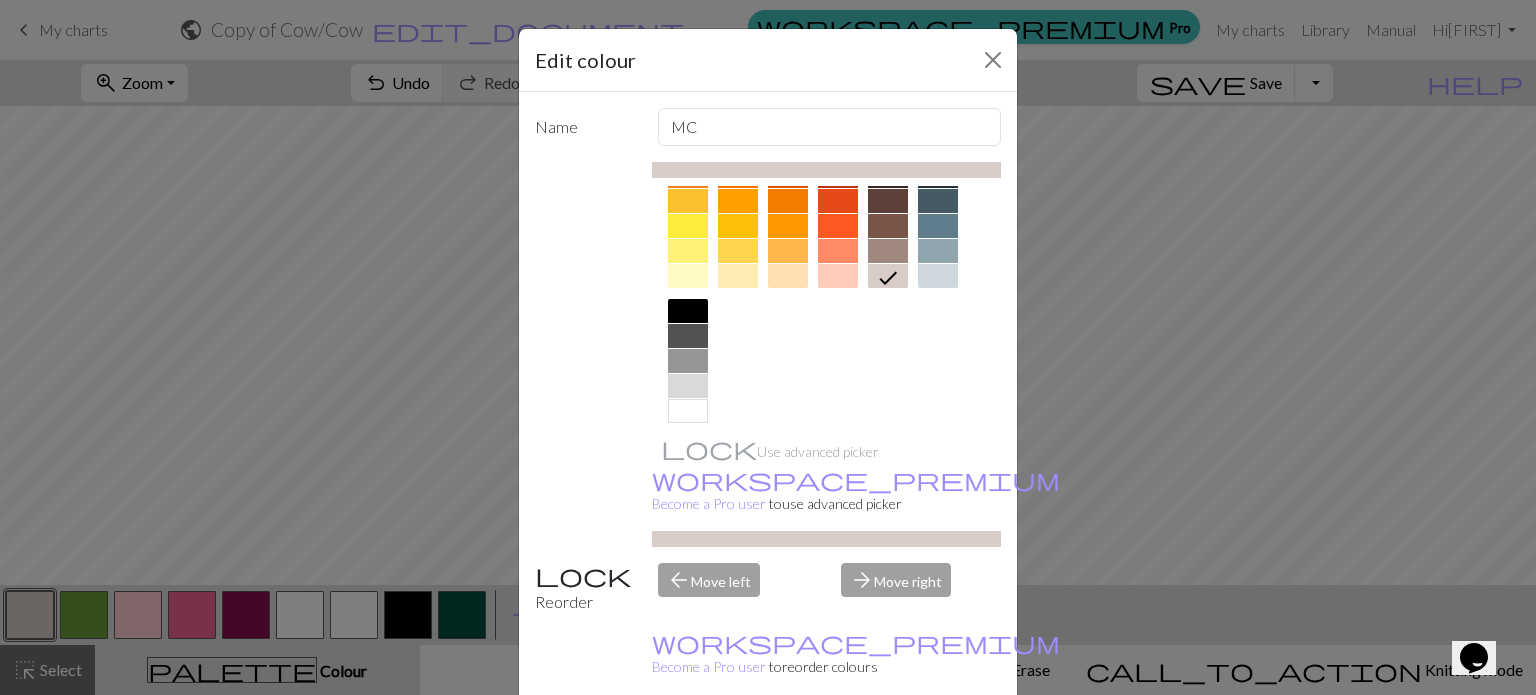 scroll, scrollTop: 322, scrollLeft: 0, axis: vertical 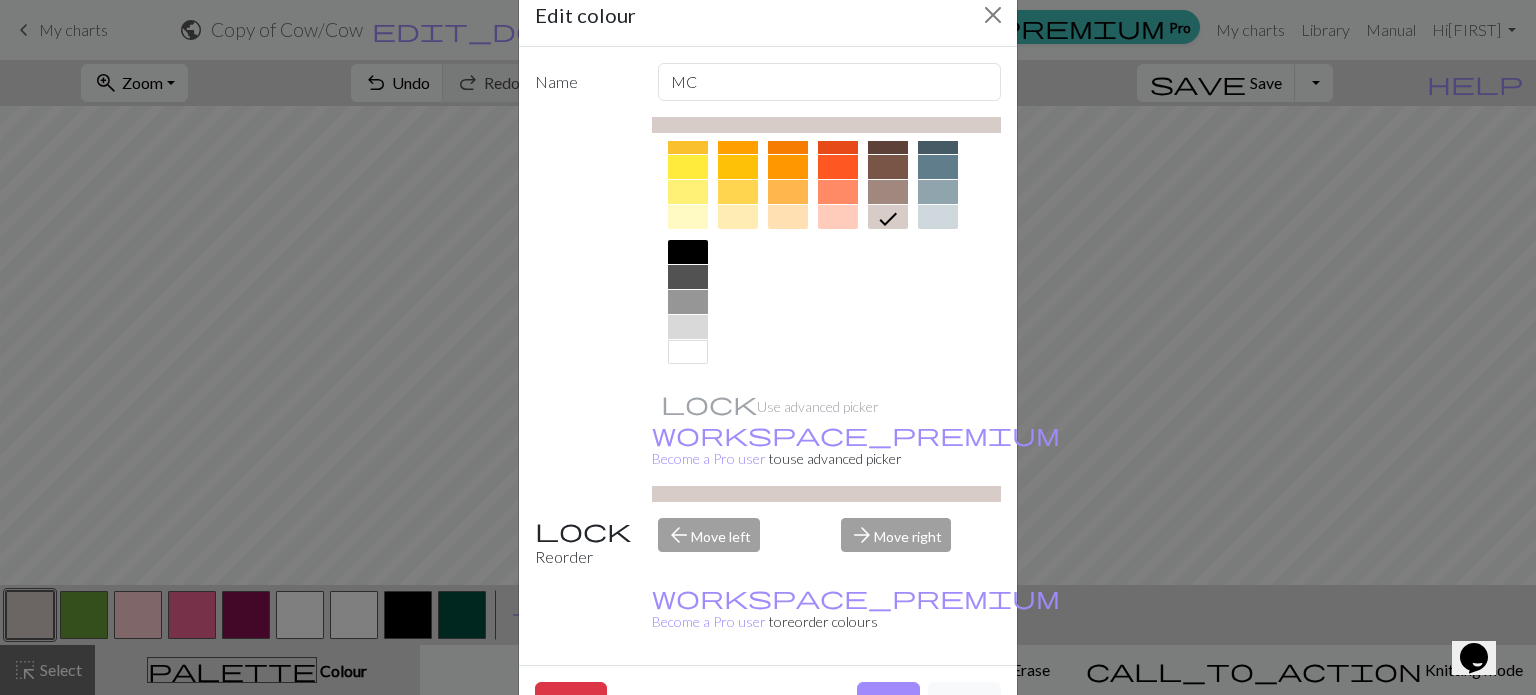 click at bounding box center (688, 252) 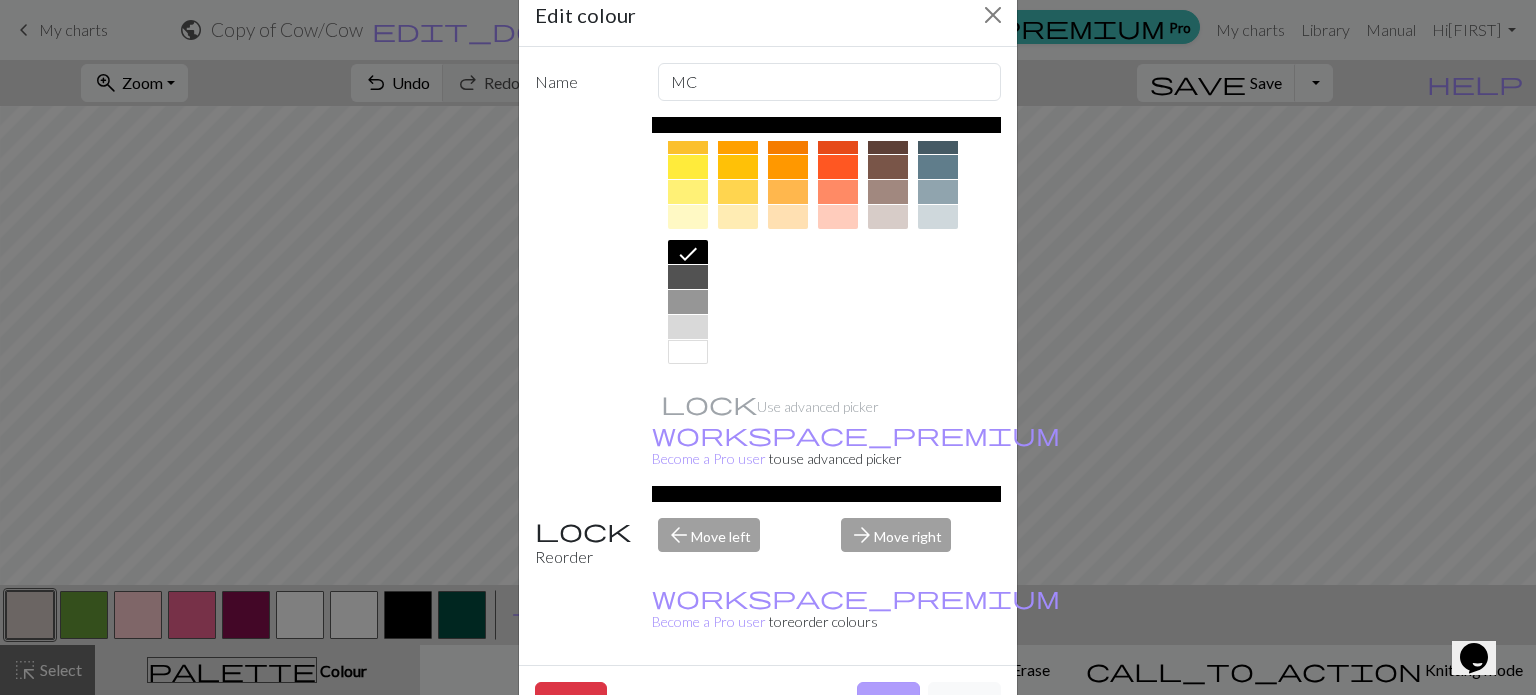 click on "Done" at bounding box center [888, 701] 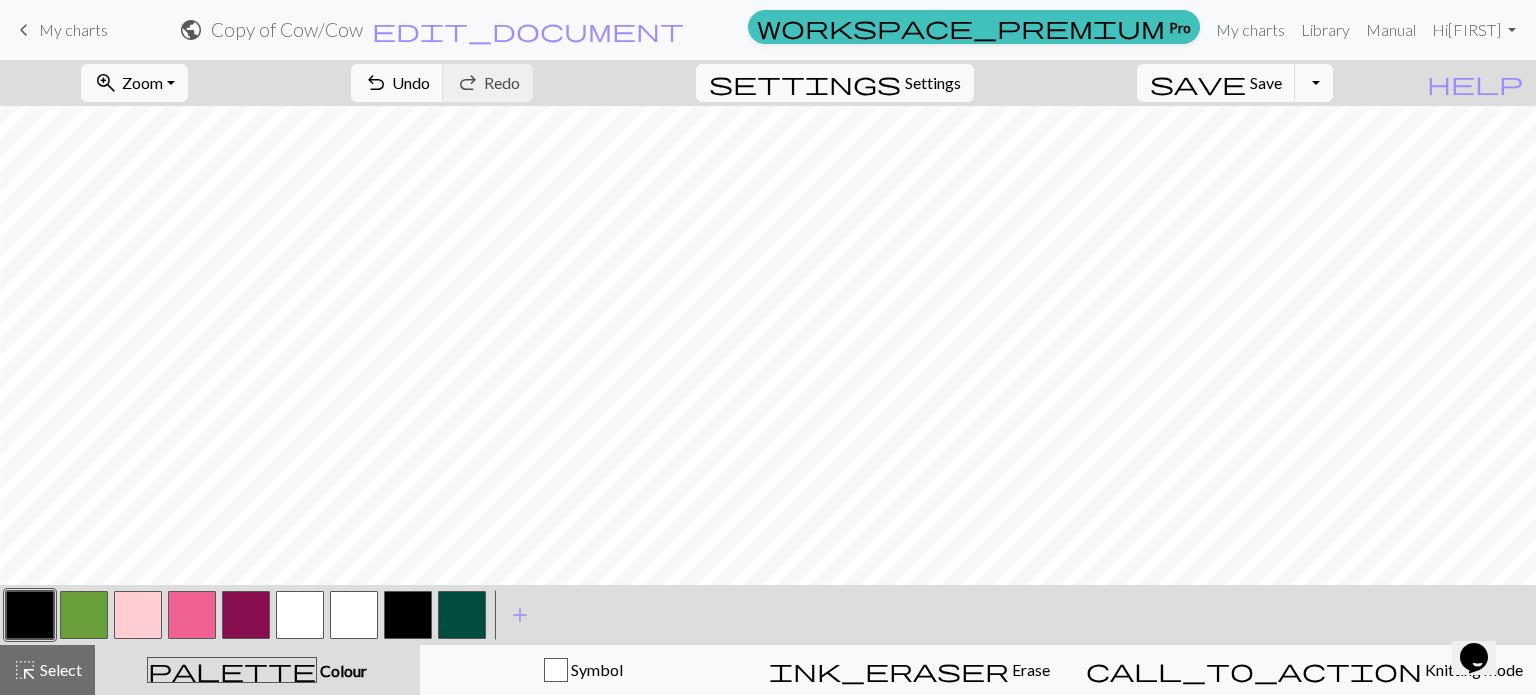 click at bounding box center (138, 615) 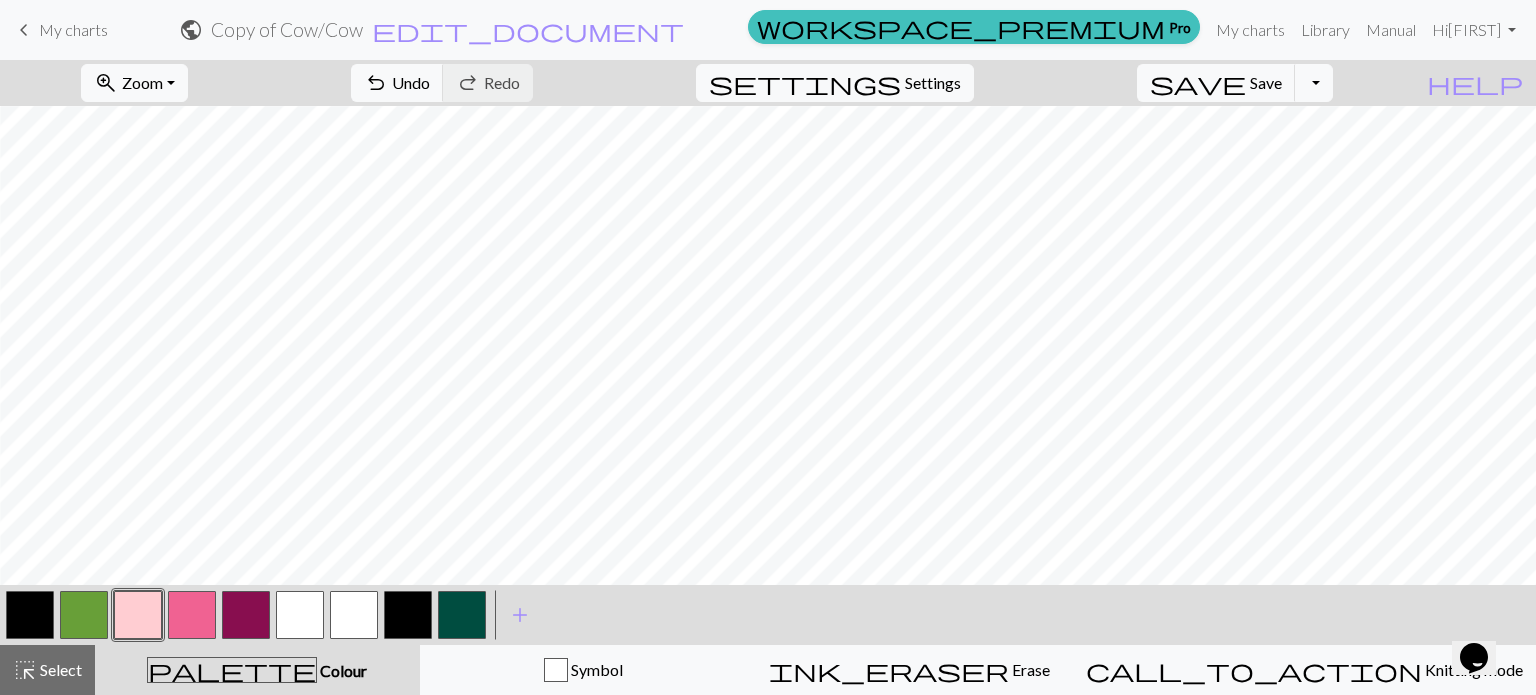click at bounding box center (138, 615) 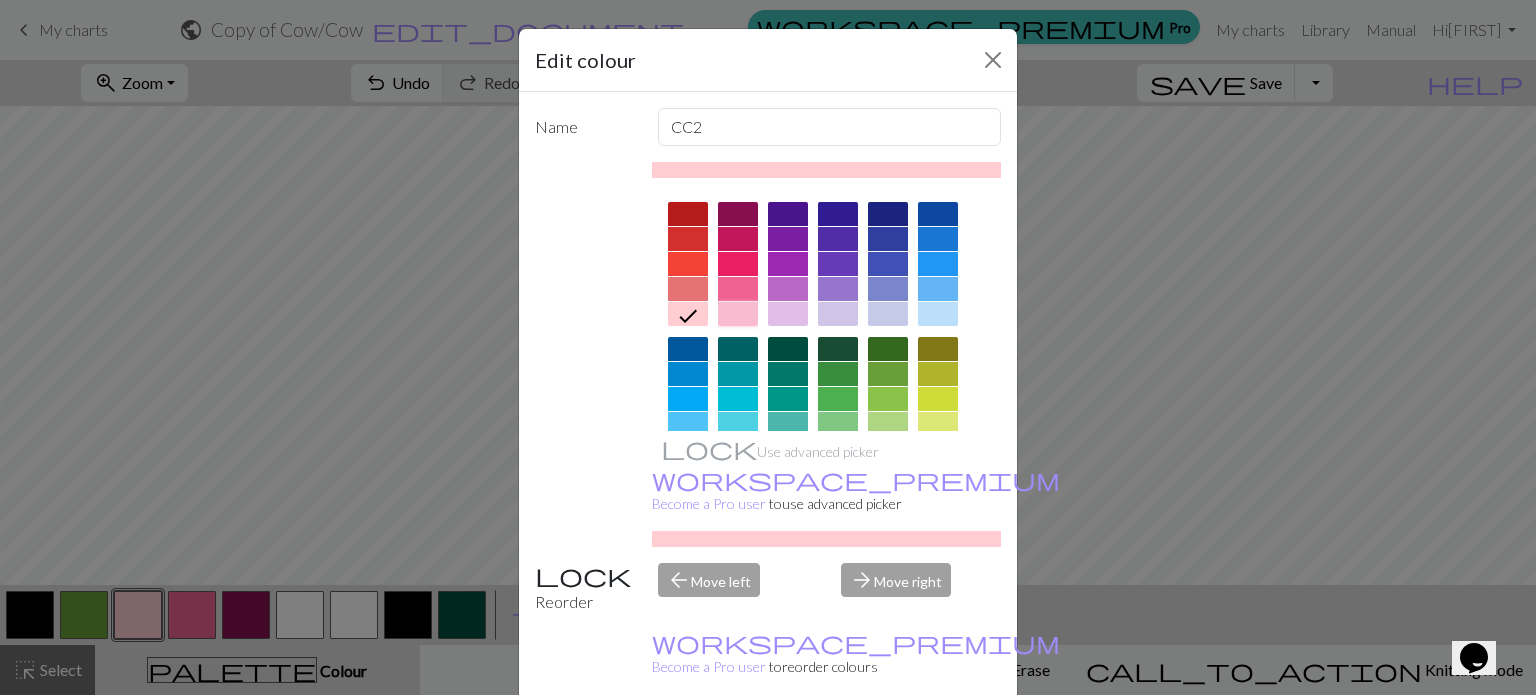 click at bounding box center [738, 314] 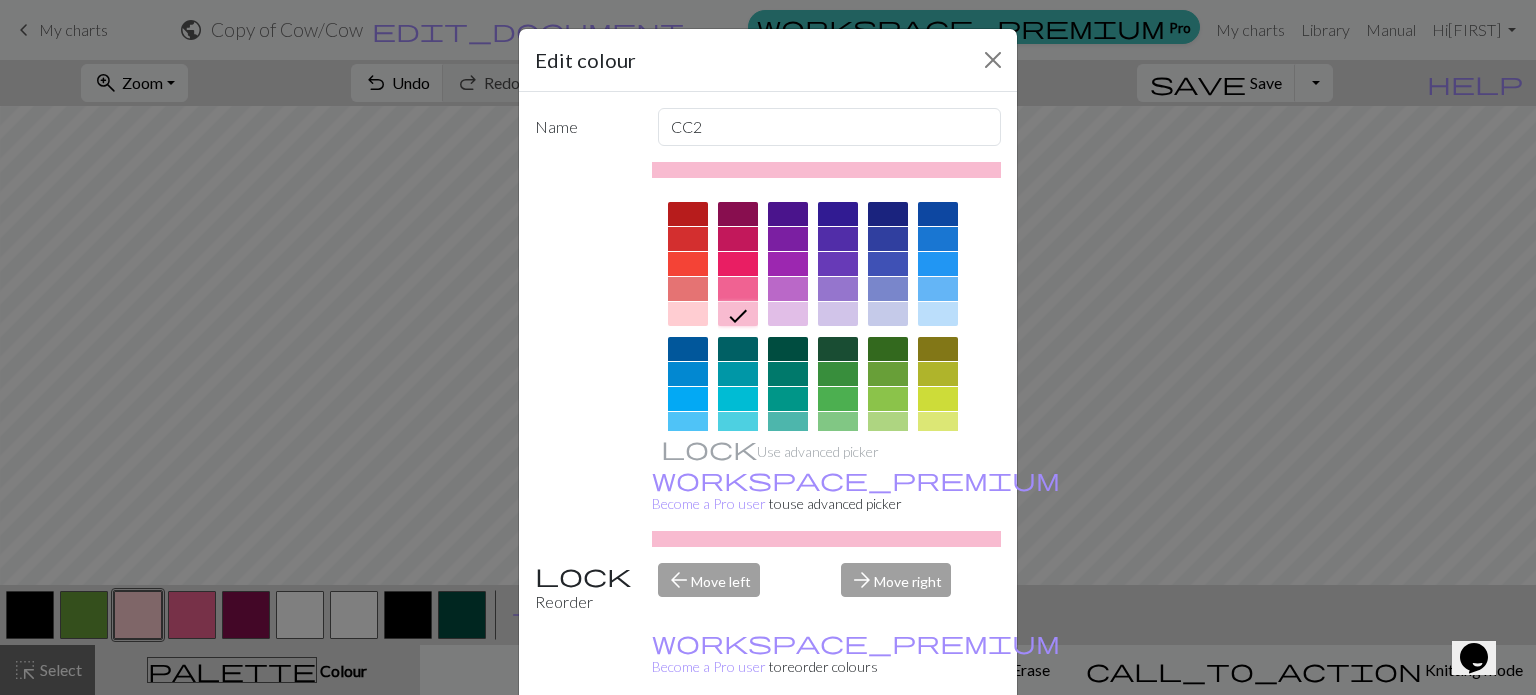 click on "Done" at bounding box center [888, 746] 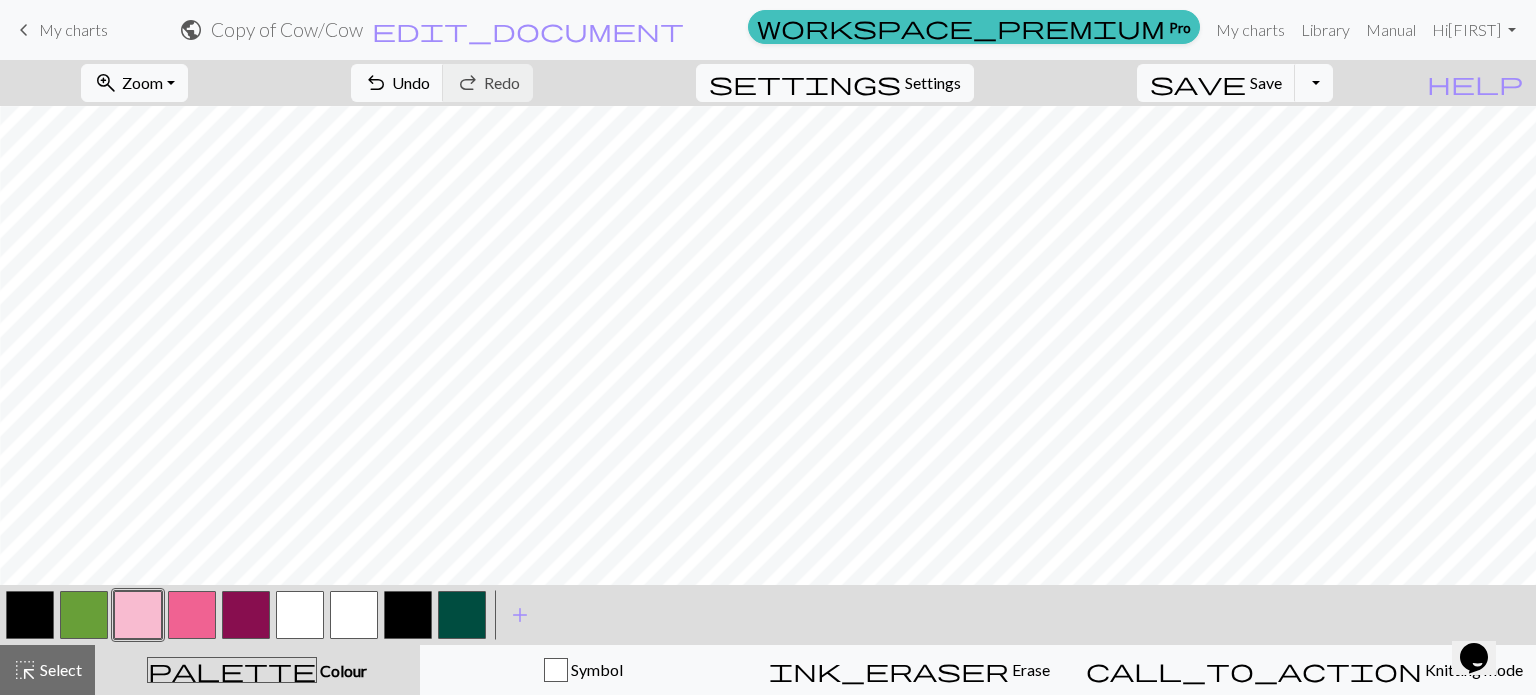 click at bounding box center [246, 615] 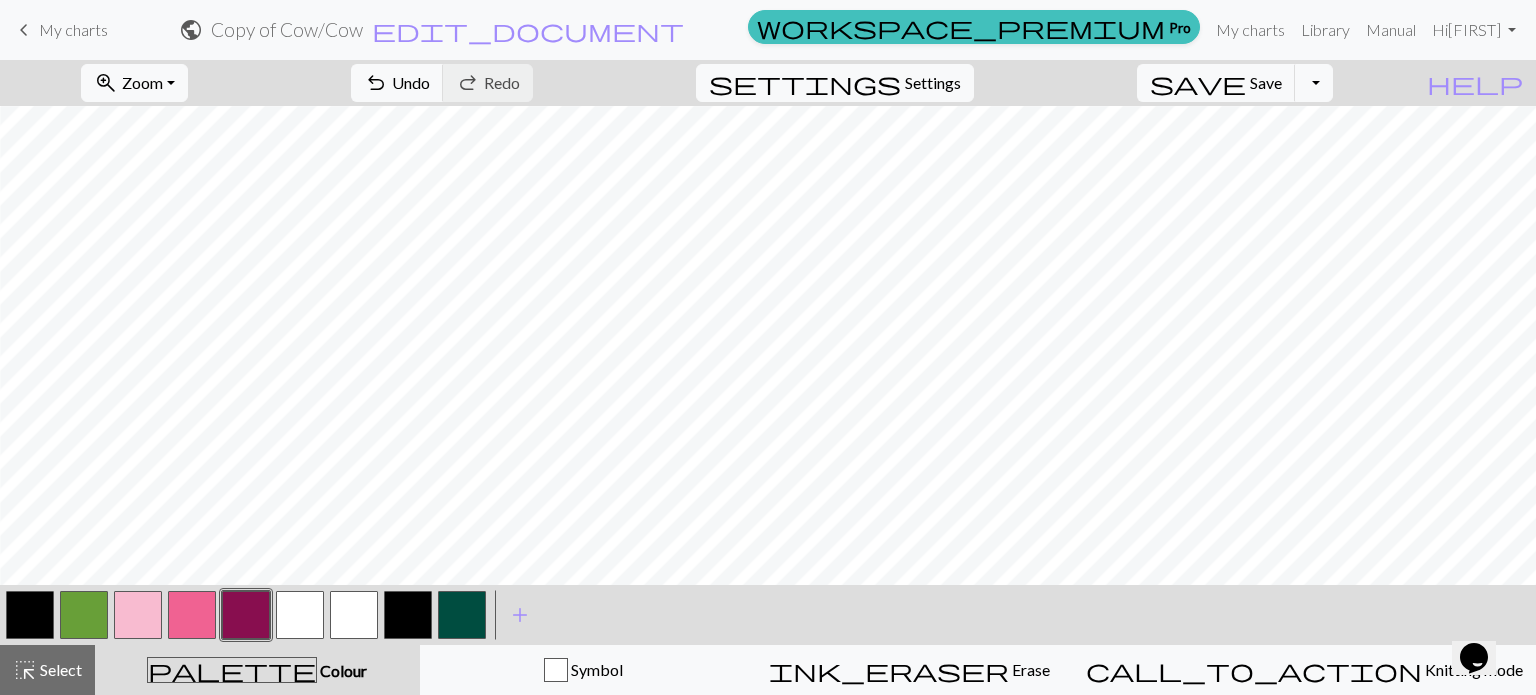 click at bounding box center (246, 615) 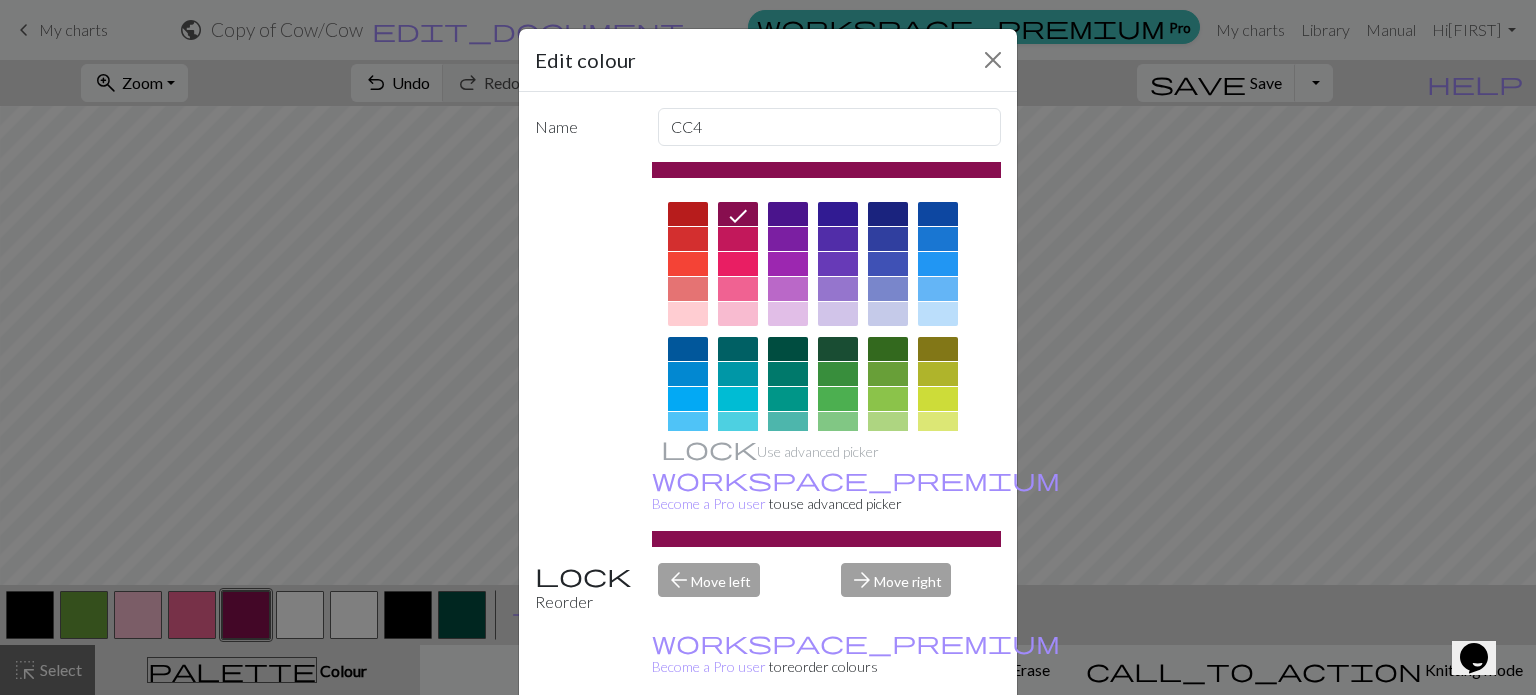 click at bounding box center (688, 214) 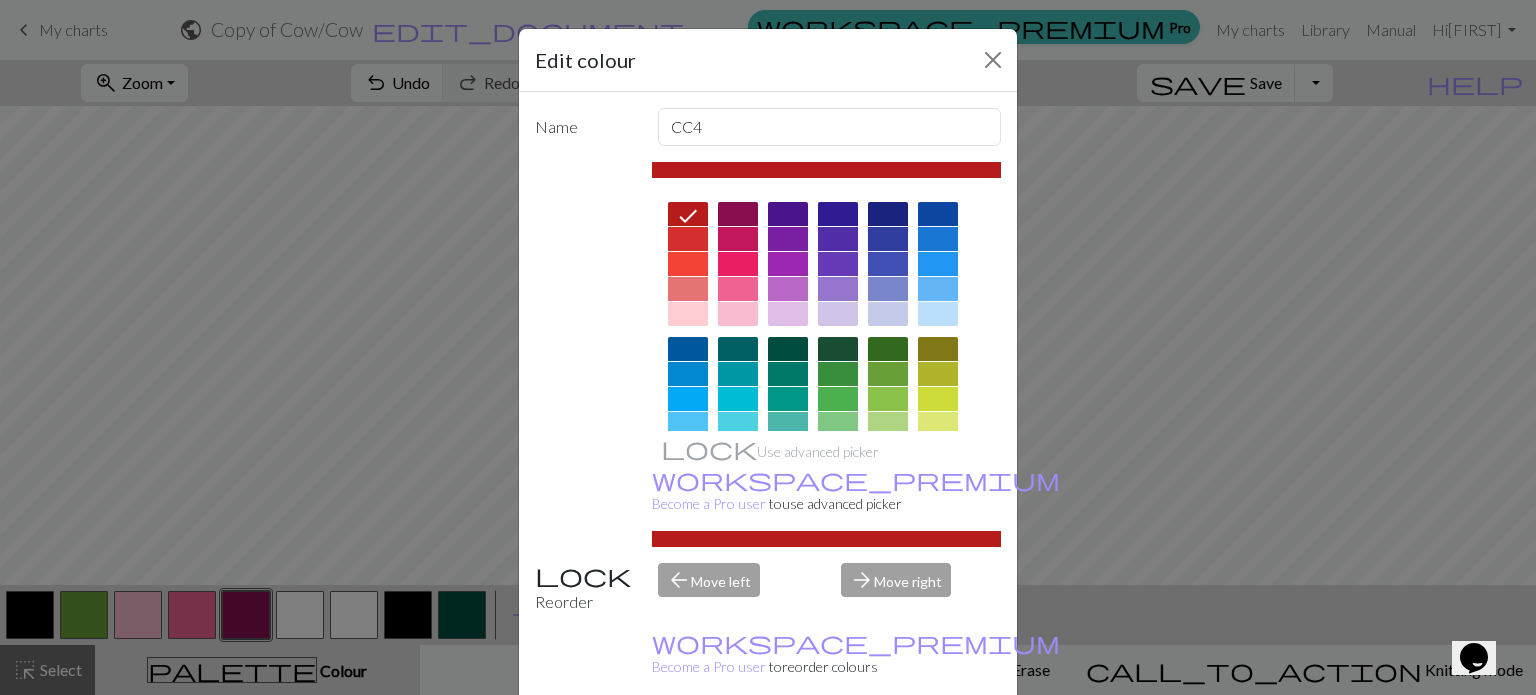 click on "Done" at bounding box center (888, 746) 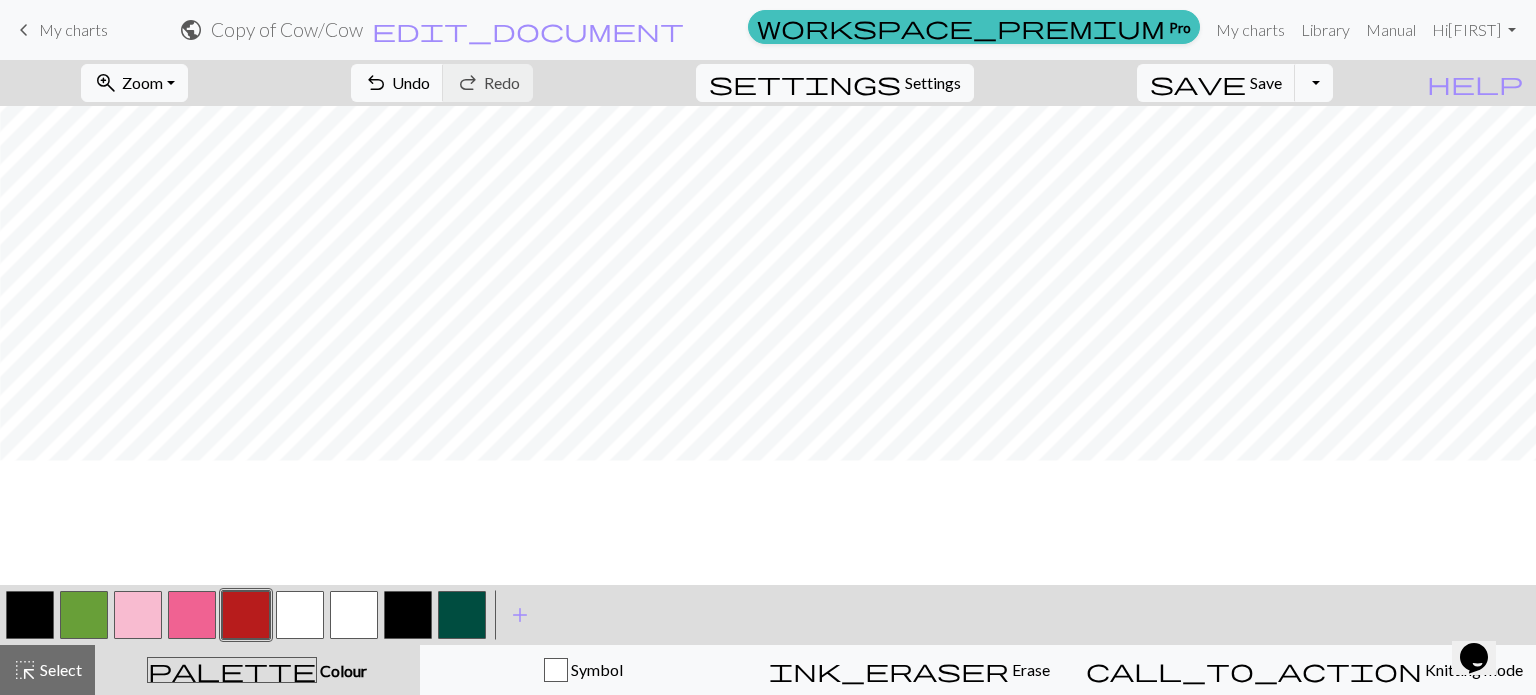 scroll, scrollTop: 578, scrollLeft: 2, axis: both 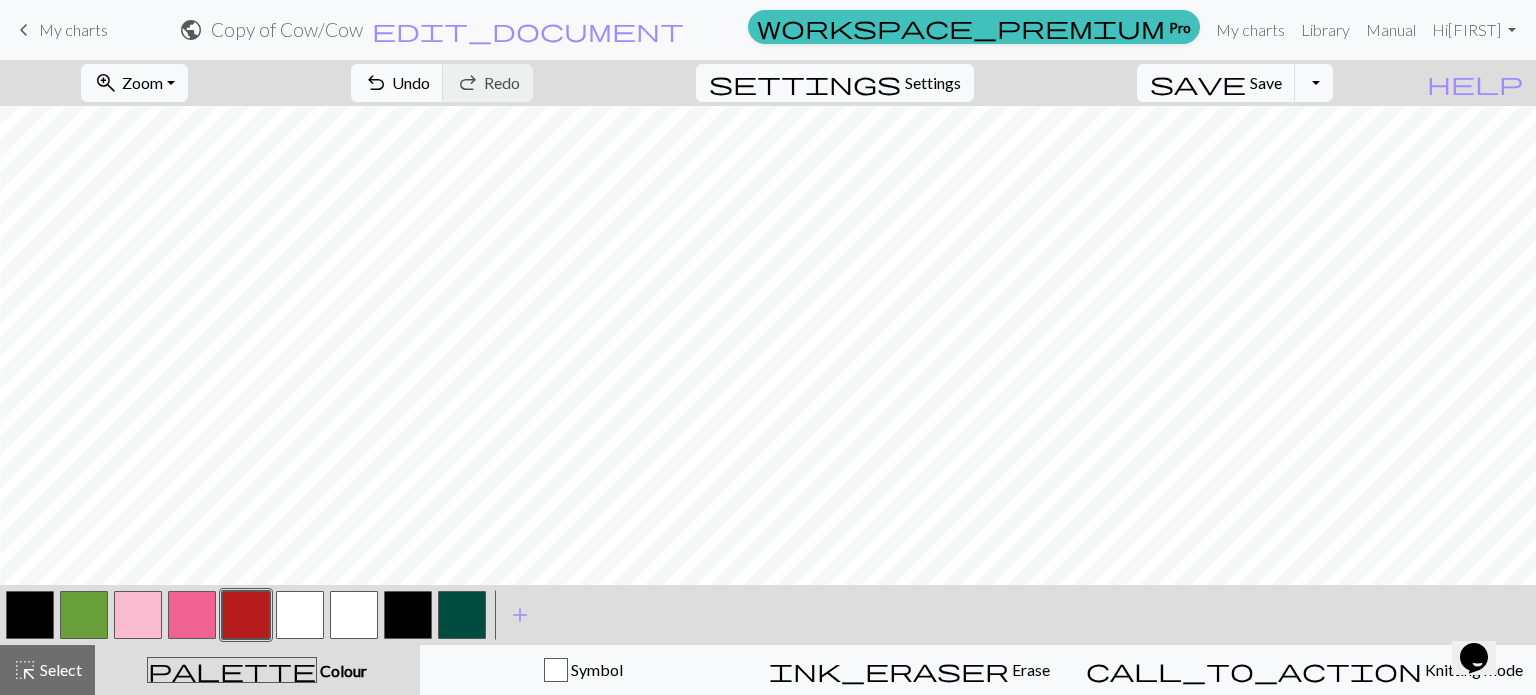 click at bounding box center [462, 615] 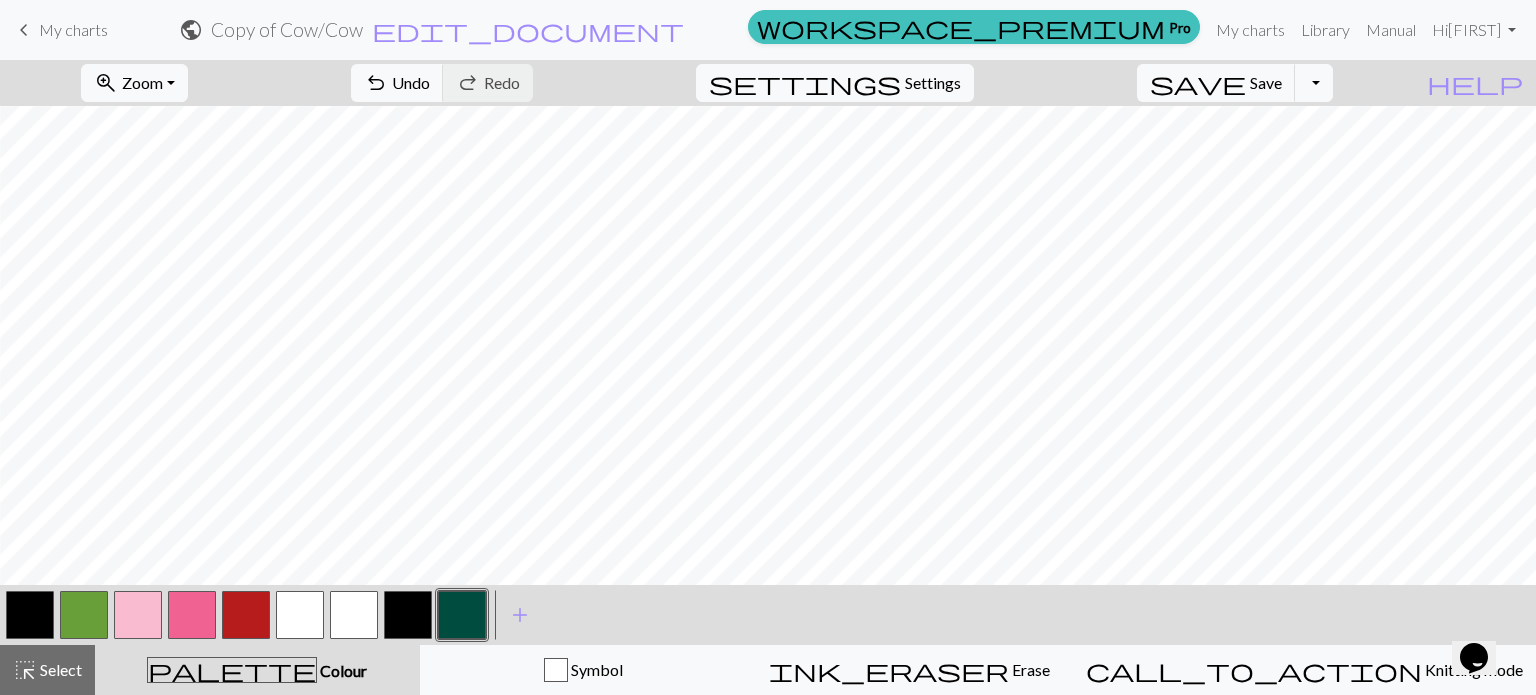 click at bounding box center [462, 615] 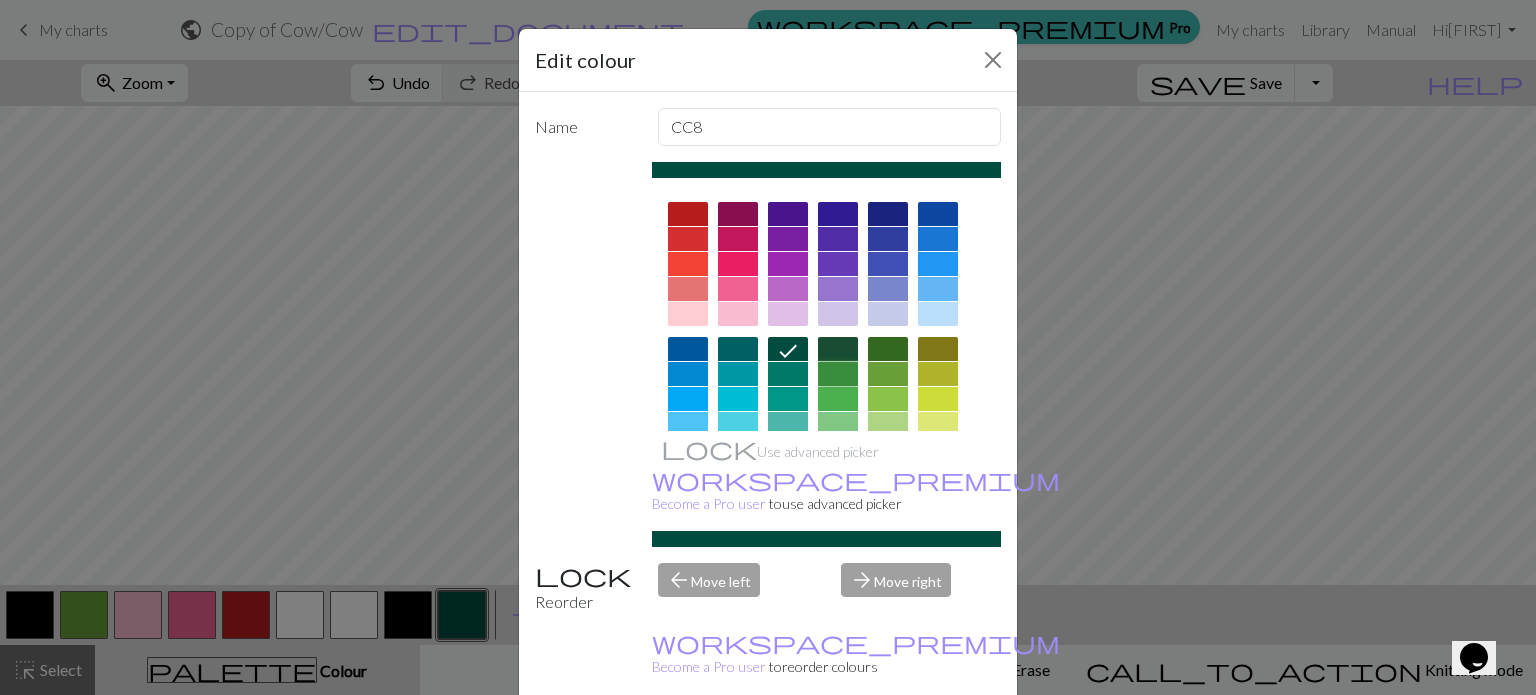 click at bounding box center (838, 374) 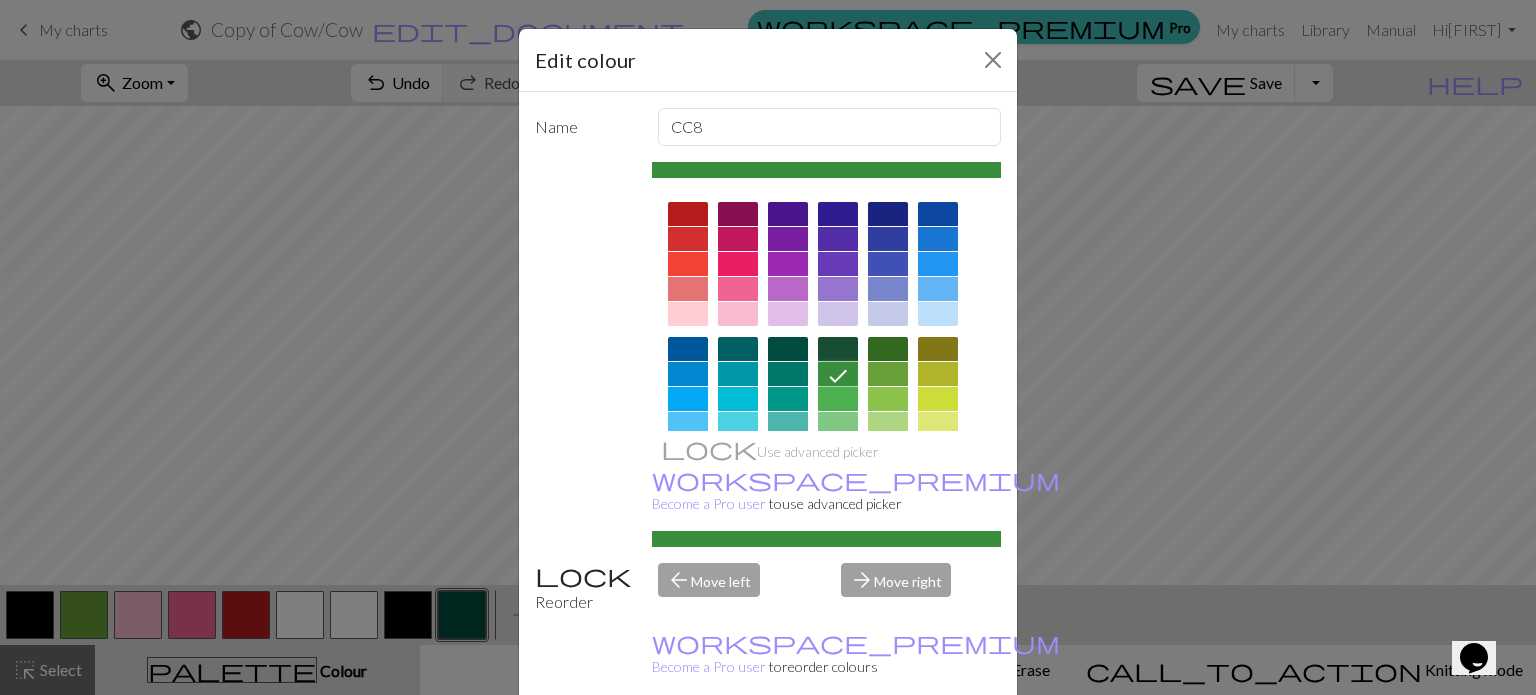 click on "Done" at bounding box center [888, 746] 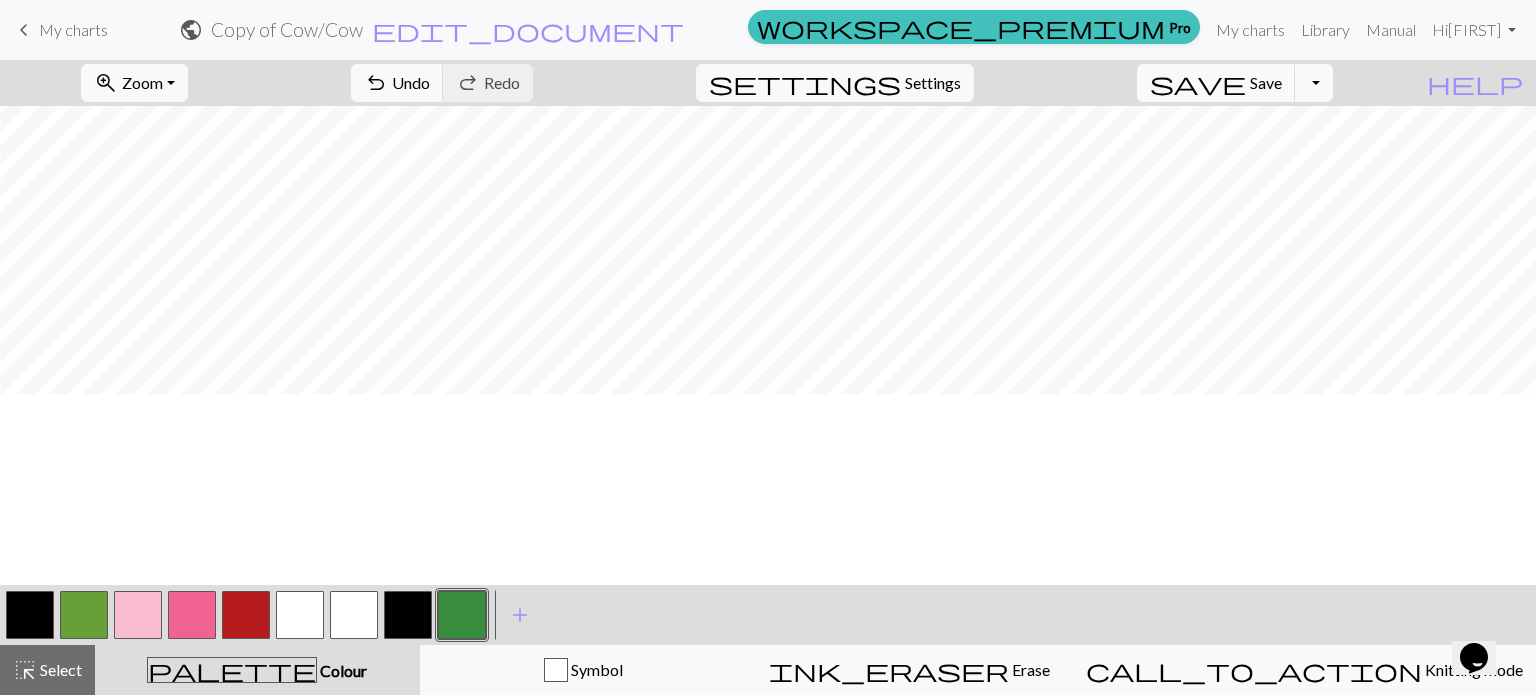 scroll, scrollTop: 386, scrollLeft: 2, axis: both 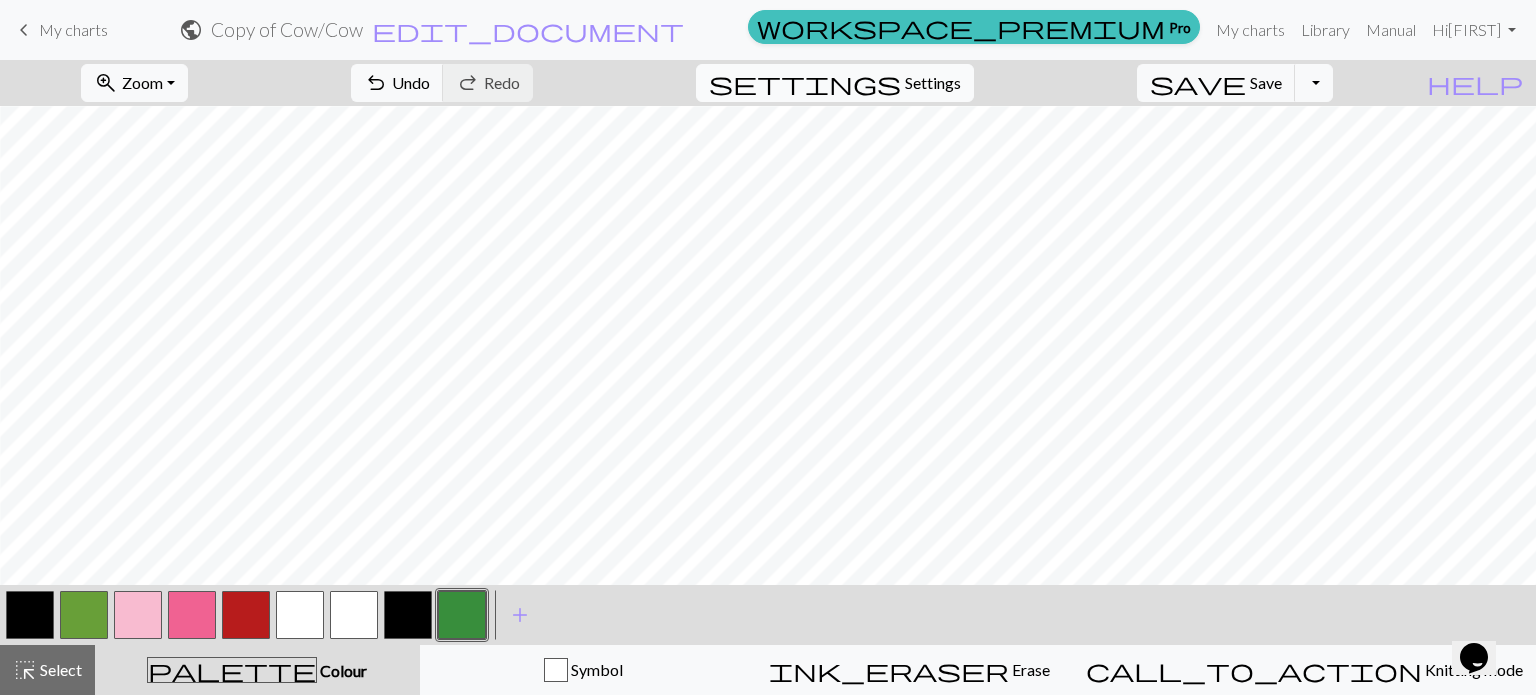 click on "settings" at bounding box center (805, 83) 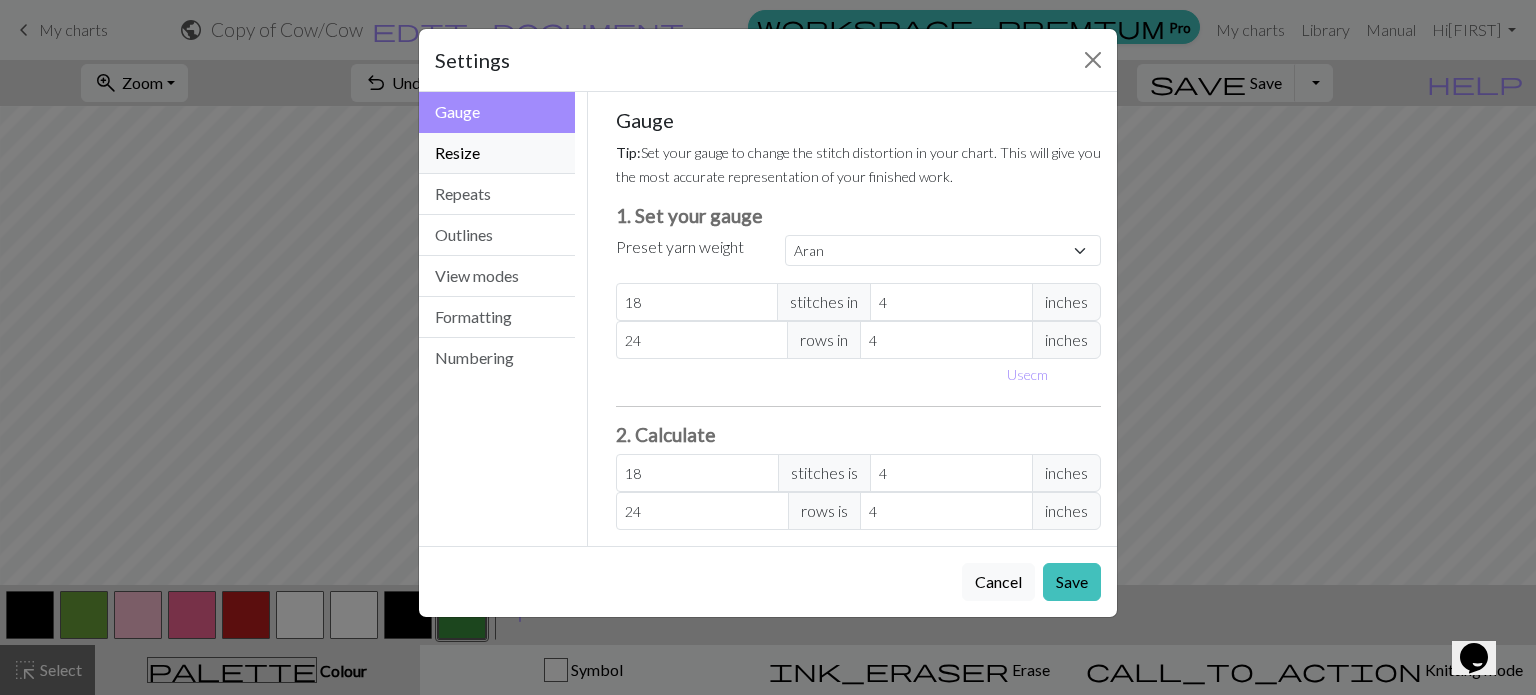 click on "Resize" at bounding box center [497, 153] 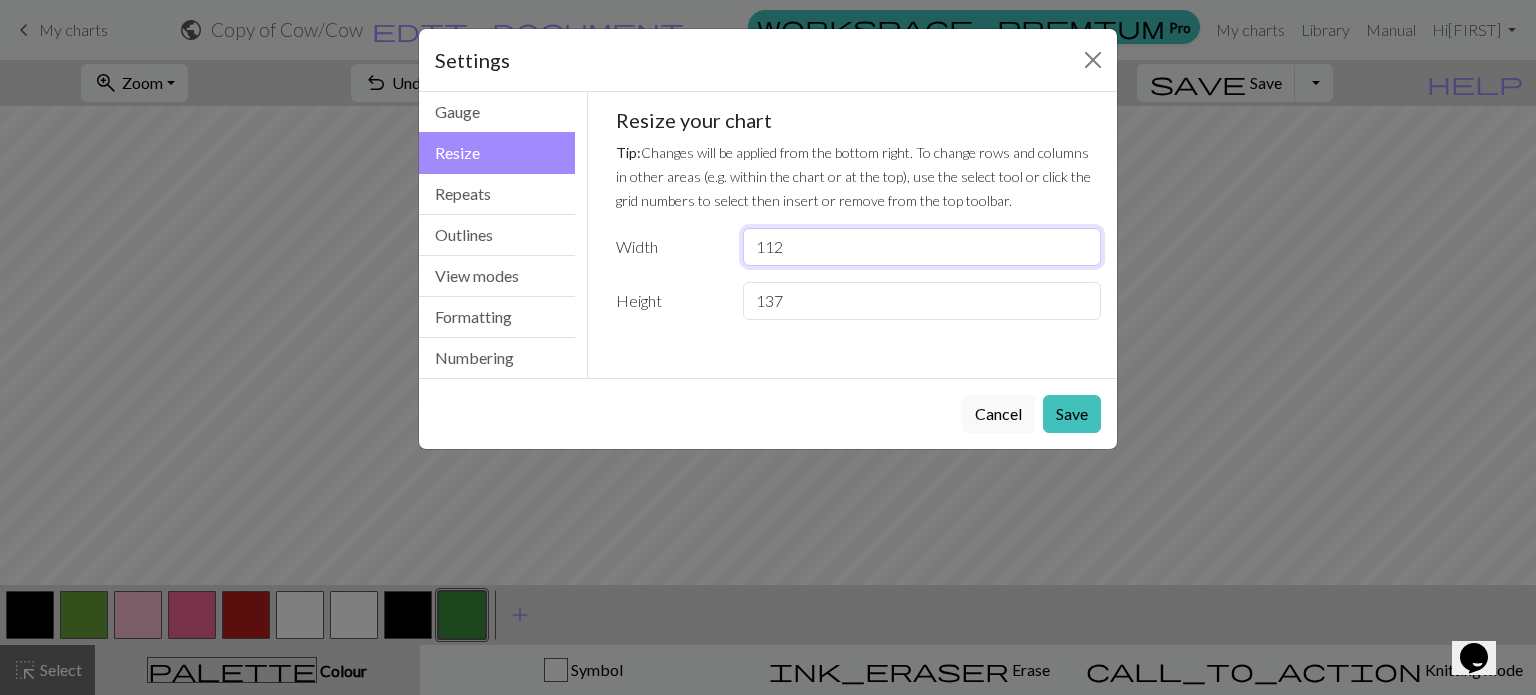 drag, startPoint x: 820, startPoint y: 247, endPoint x: 722, endPoint y: 238, distance: 98.4124 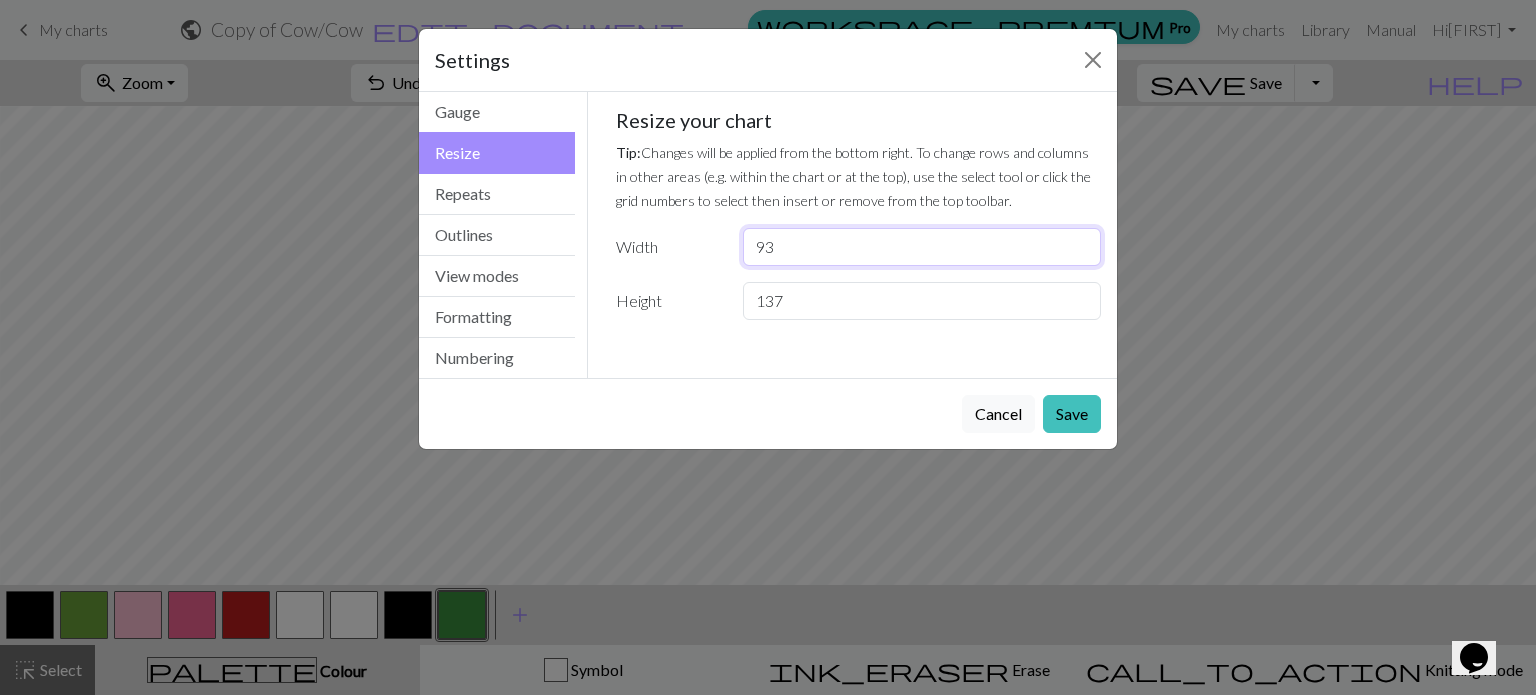 type on "93" 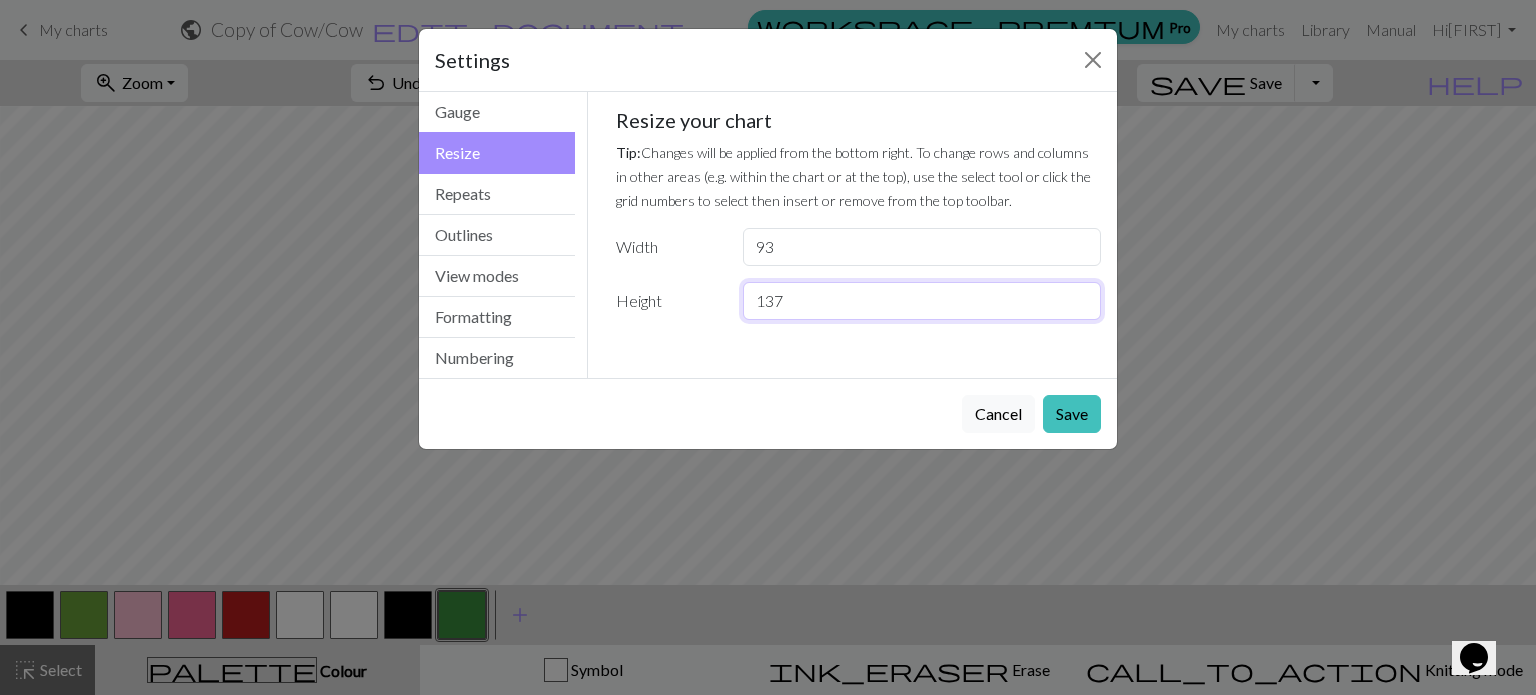 drag, startPoint x: 834, startPoint y: 294, endPoint x: 579, endPoint y: 295, distance: 255.00197 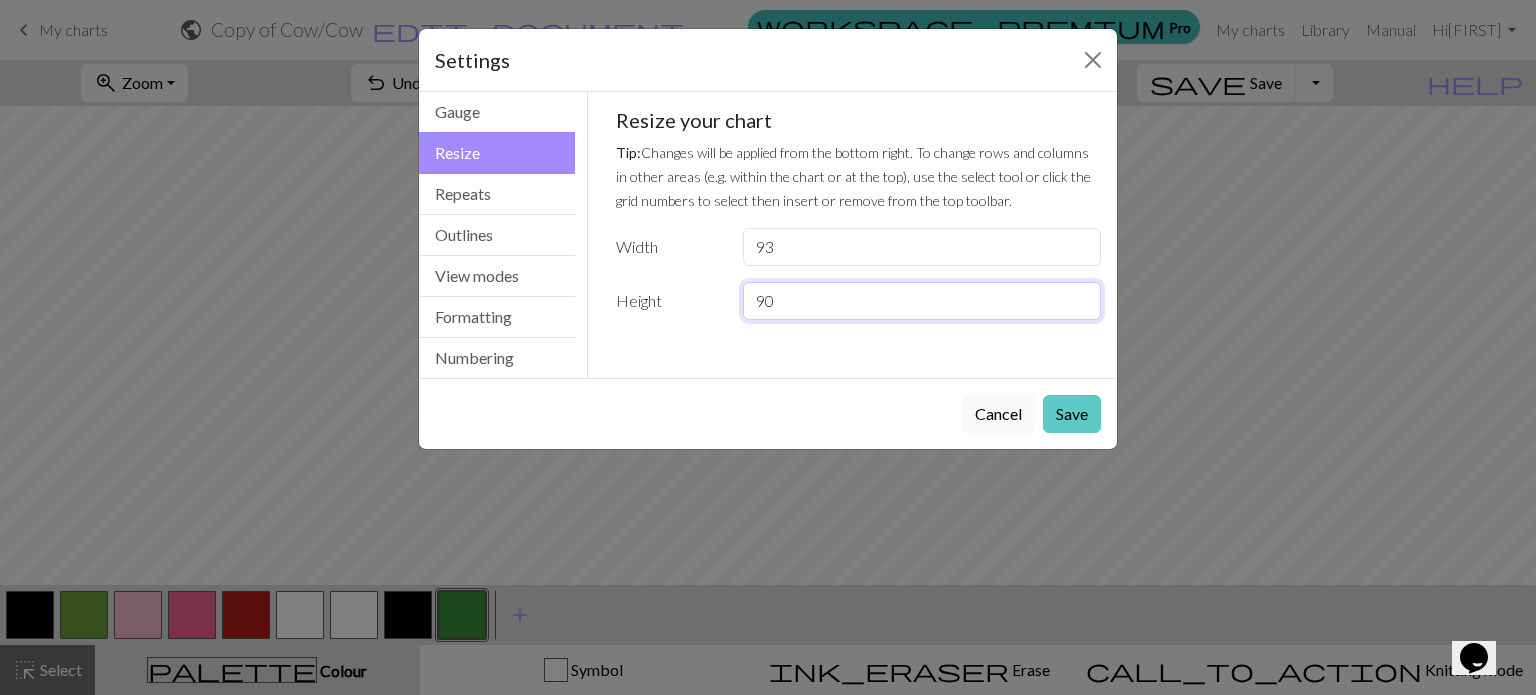 type on "90" 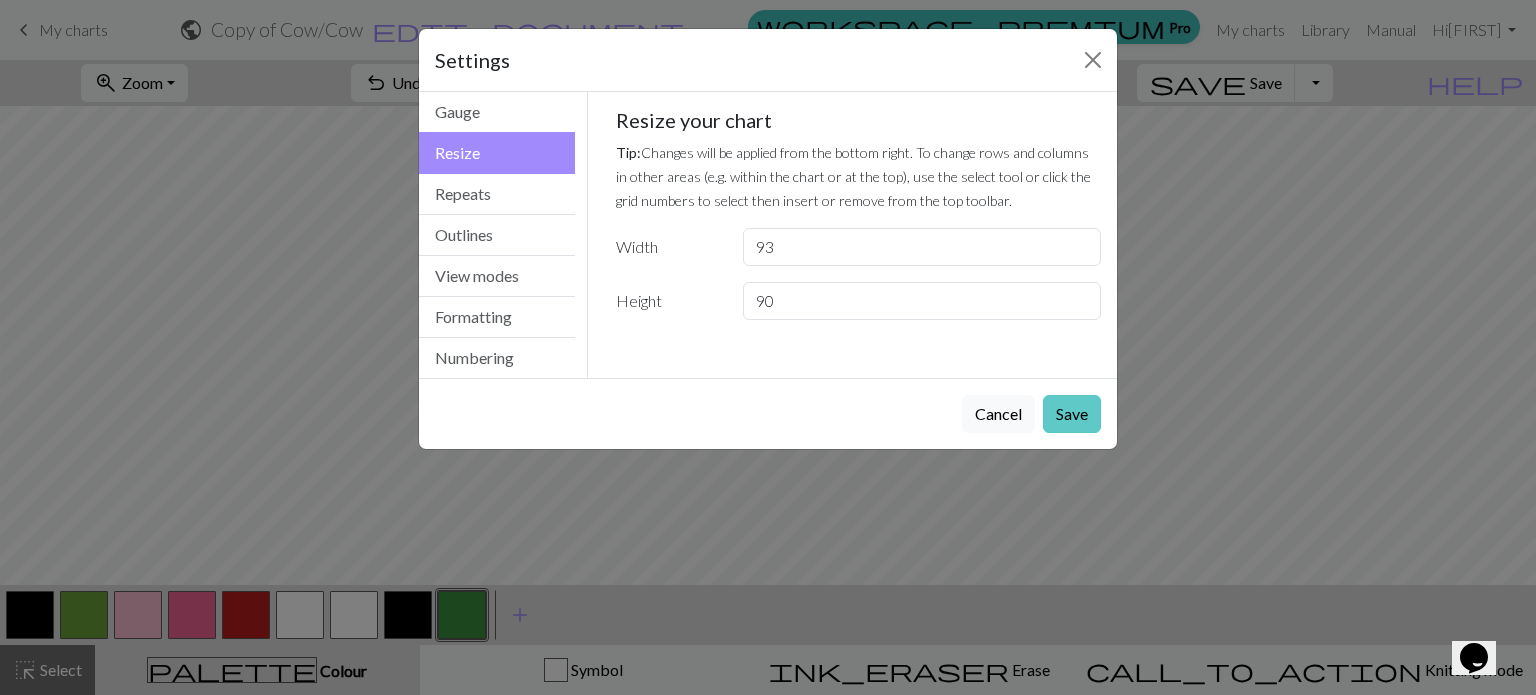 click on "Save" at bounding box center (1072, 414) 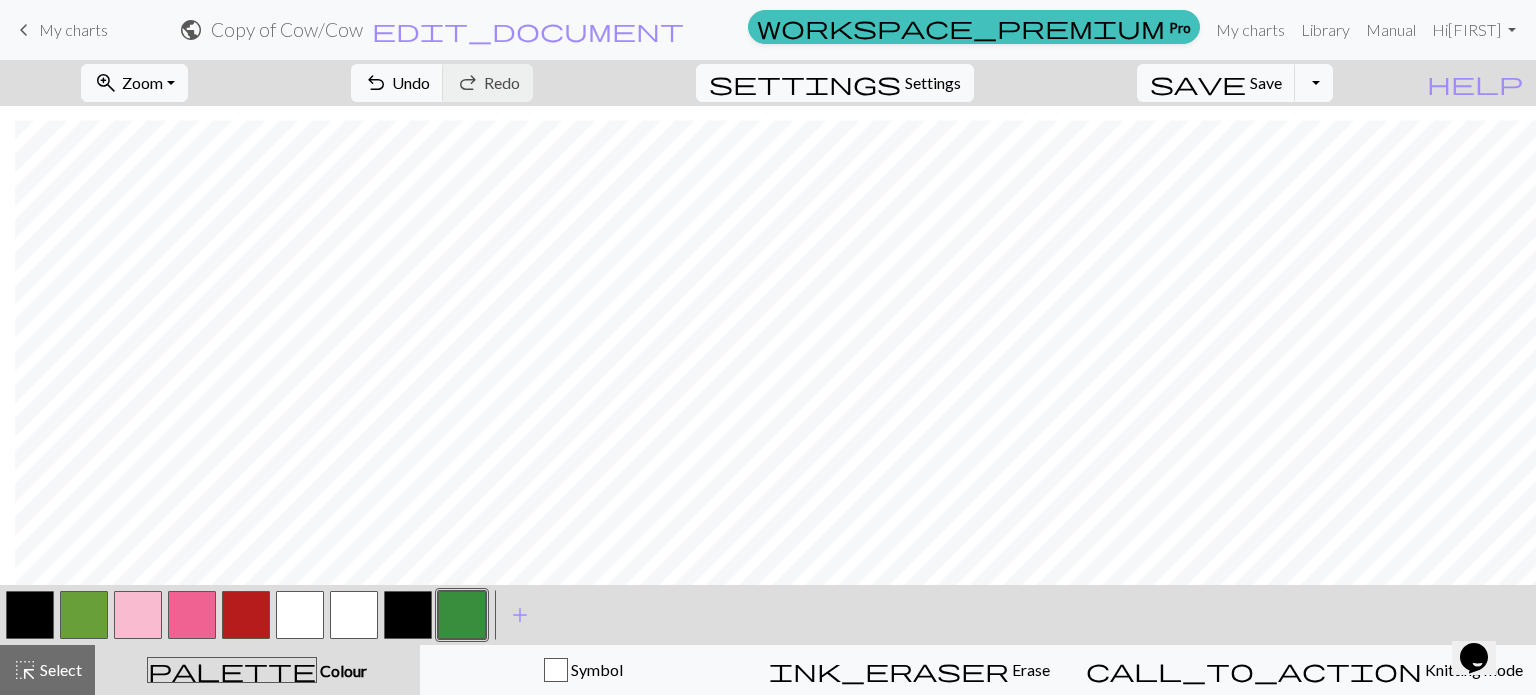 scroll, scrollTop: 505, scrollLeft: 15, axis: both 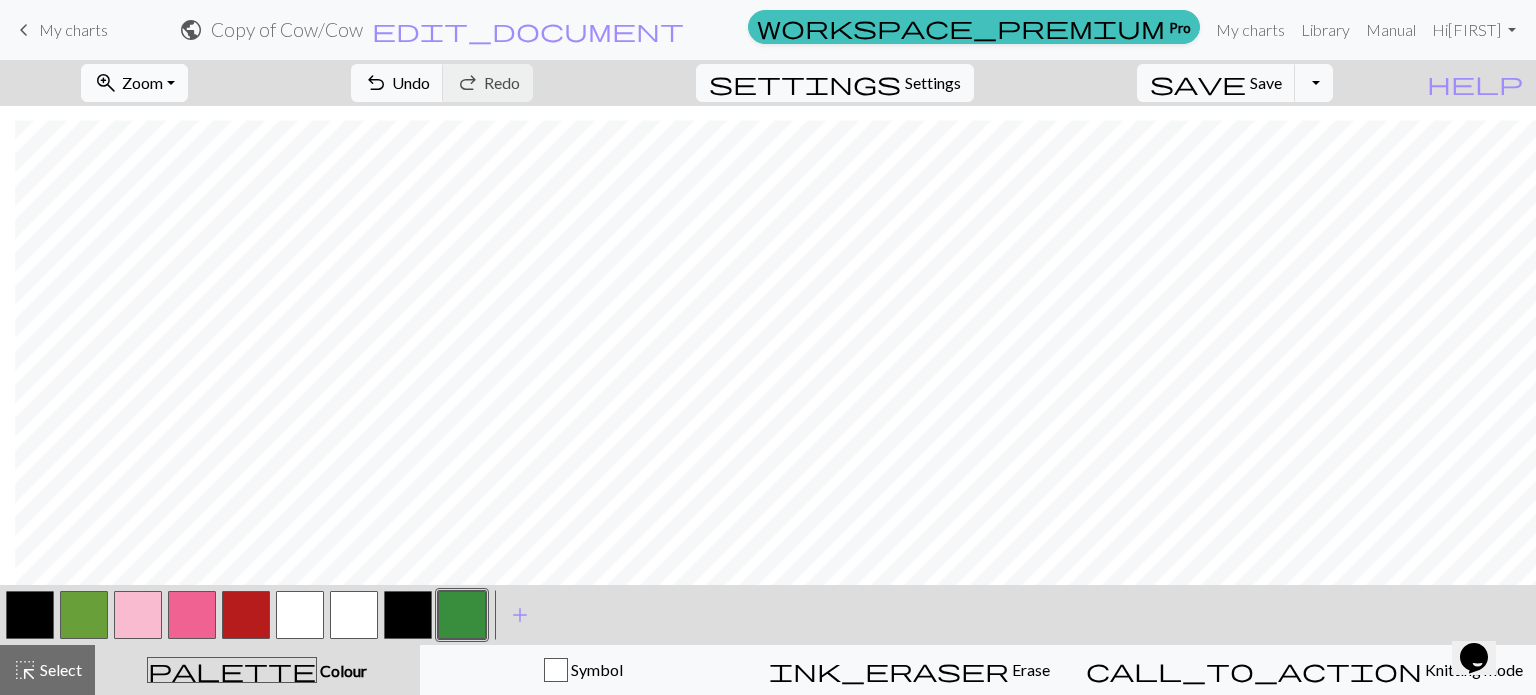 click on "zoom_in Zoom Zoom" at bounding box center (134, 83) 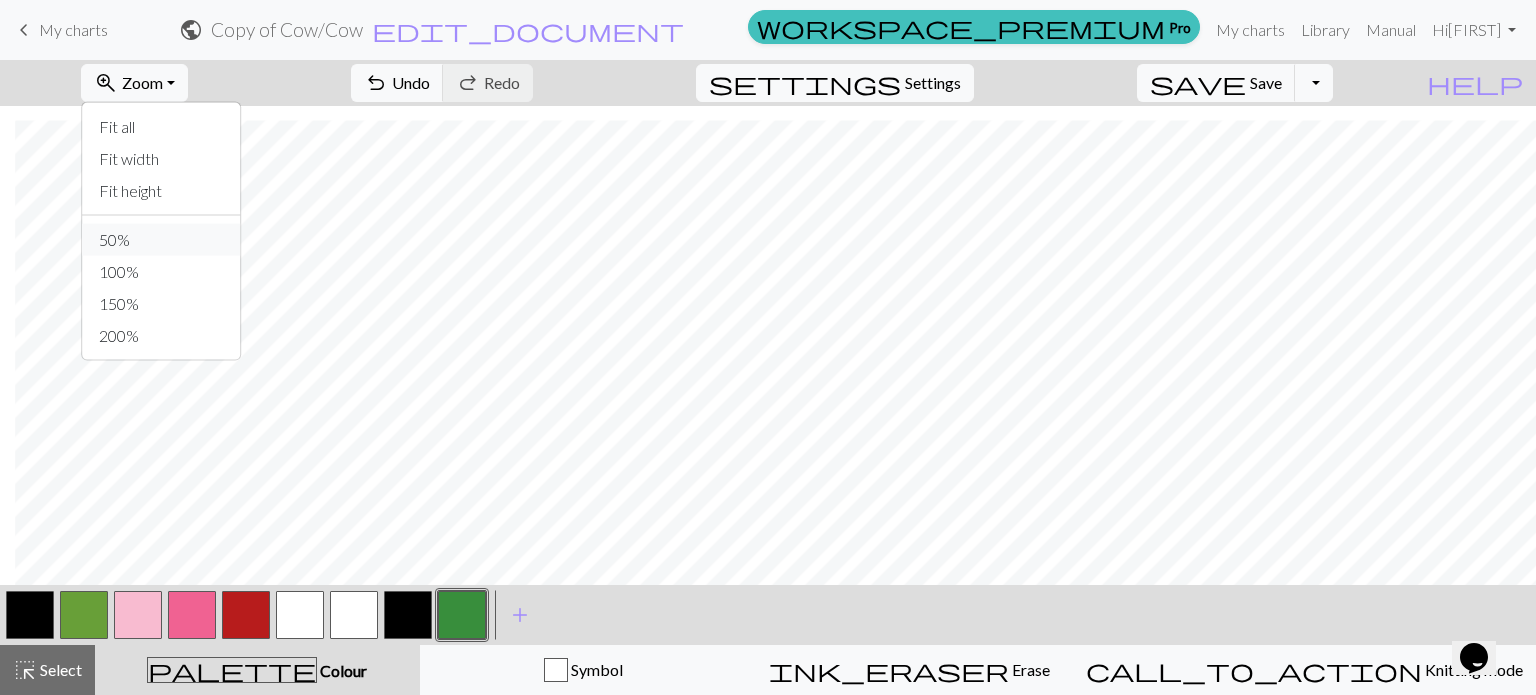 click on "50%" at bounding box center [162, 240] 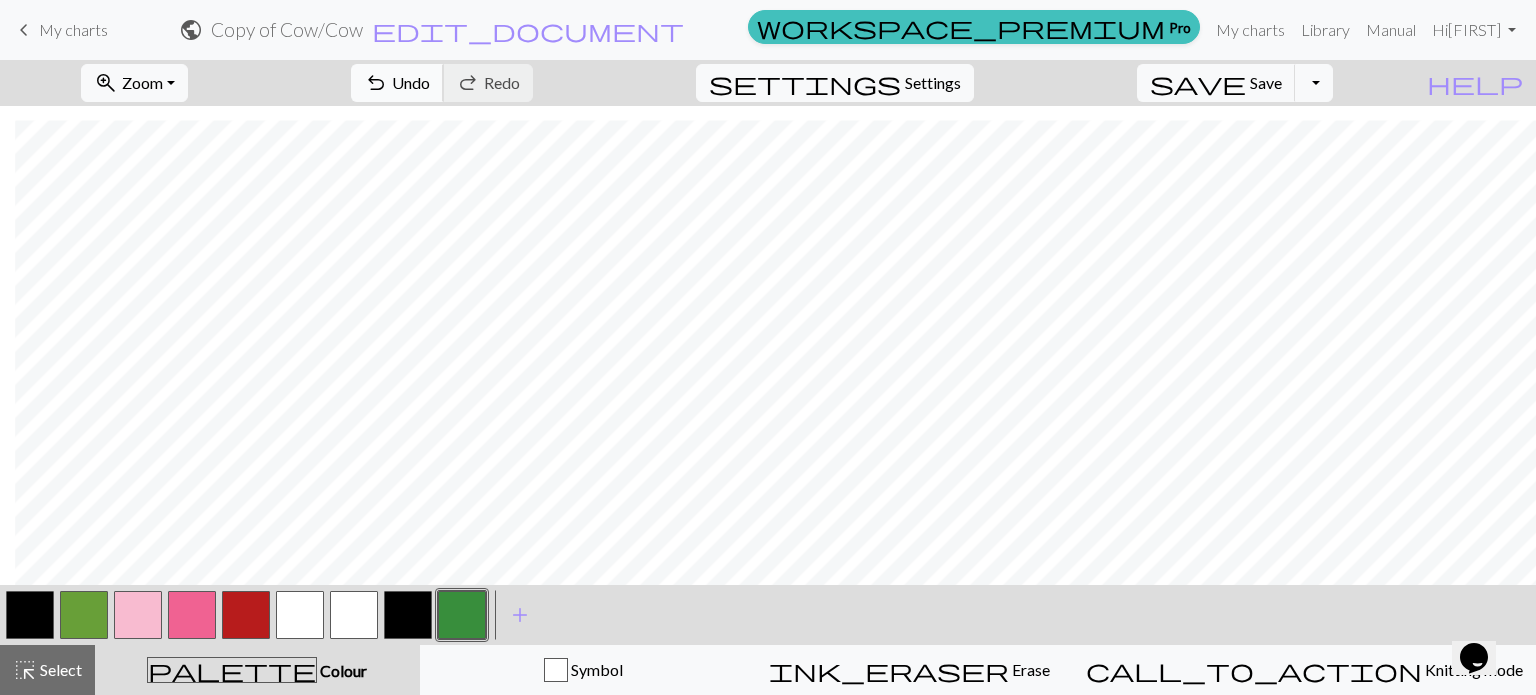 drag, startPoint x: 1529, startPoint y: 399, endPoint x: 518, endPoint y: 78, distance: 1060.7366 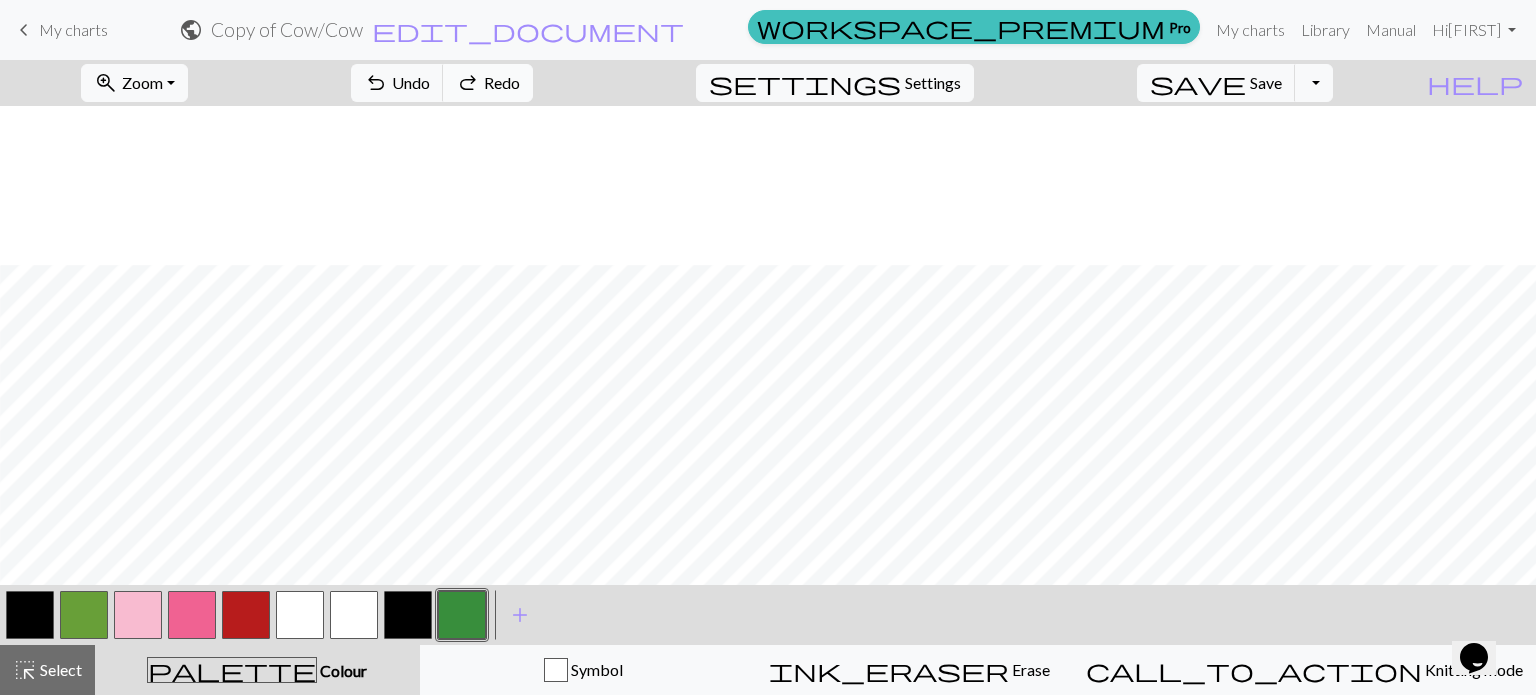 scroll, scrollTop: 975, scrollLeft: 15, axis: both 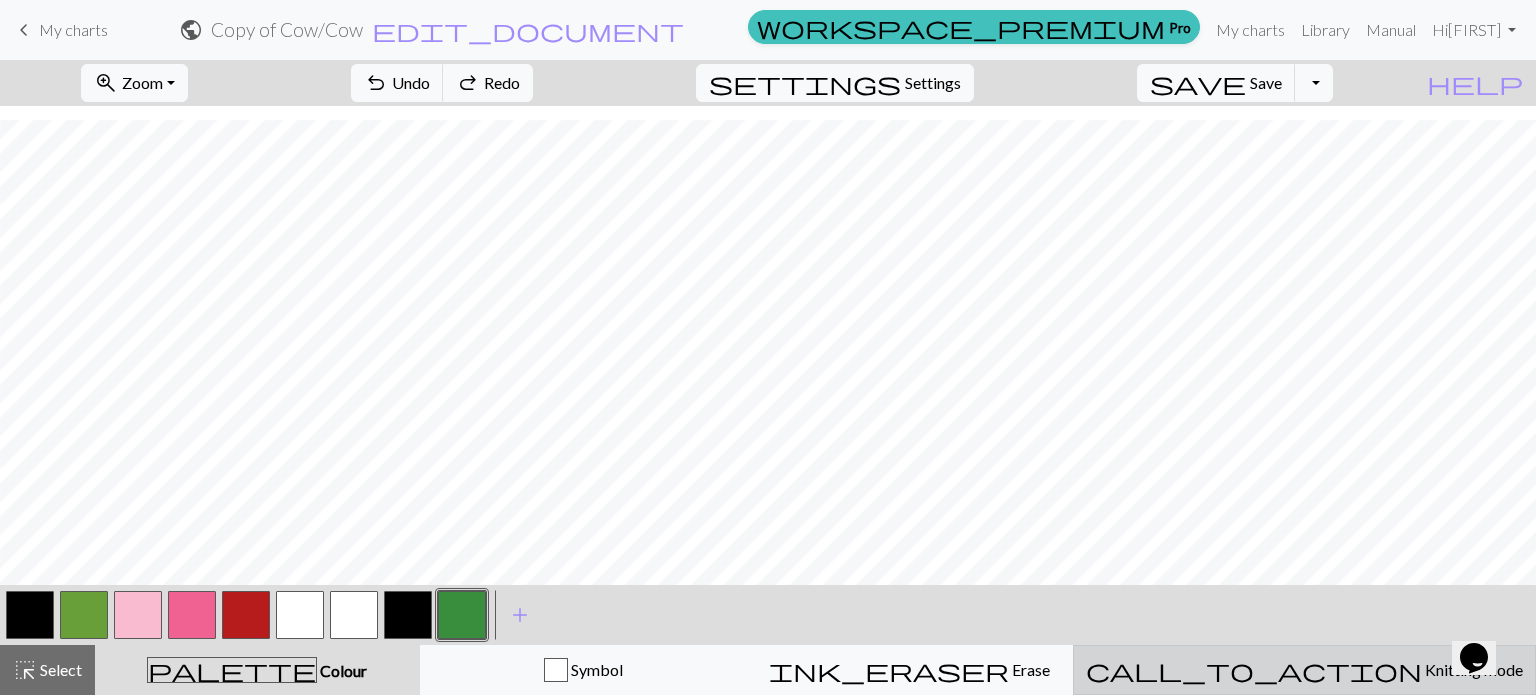 click on "Knitting mode" at bounding box center (1472, 669) 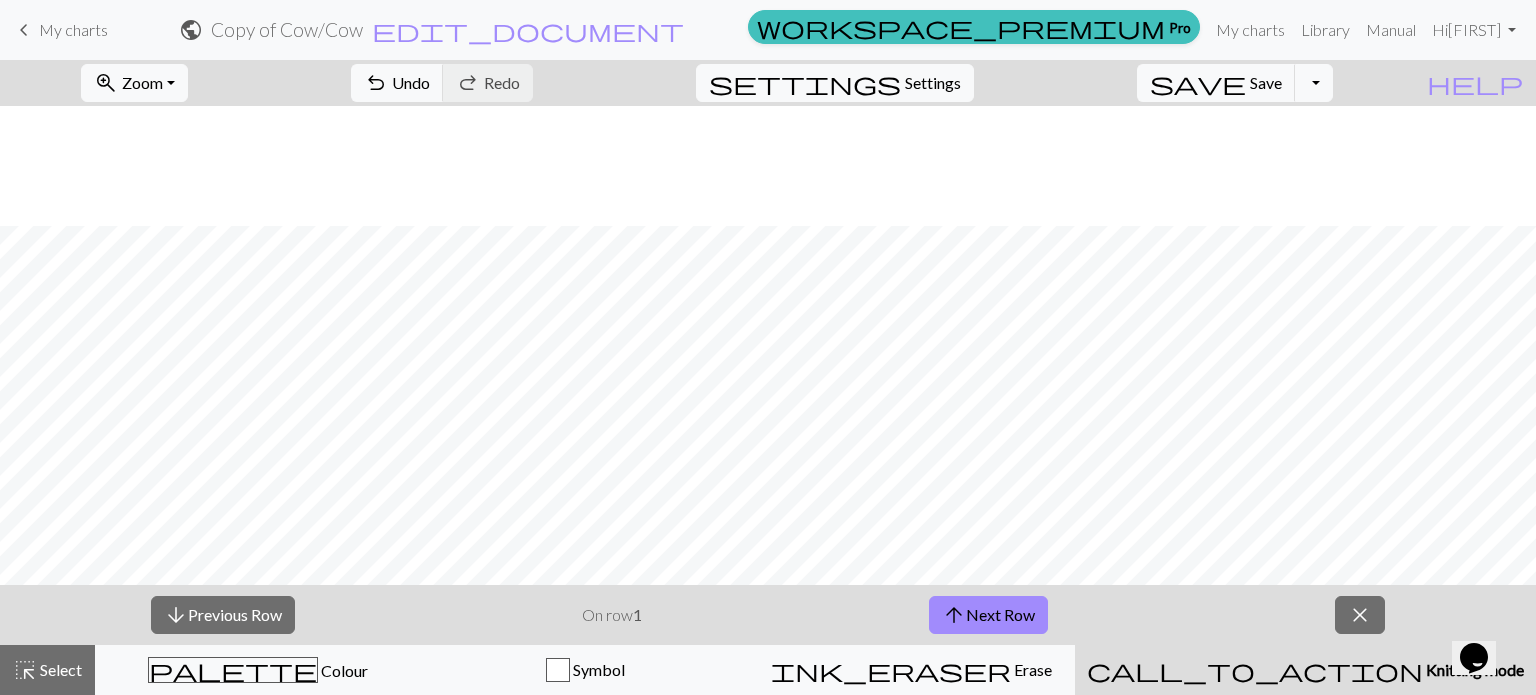scroll, scrollTop: 908, scrollLeft: 0, axis: vertical 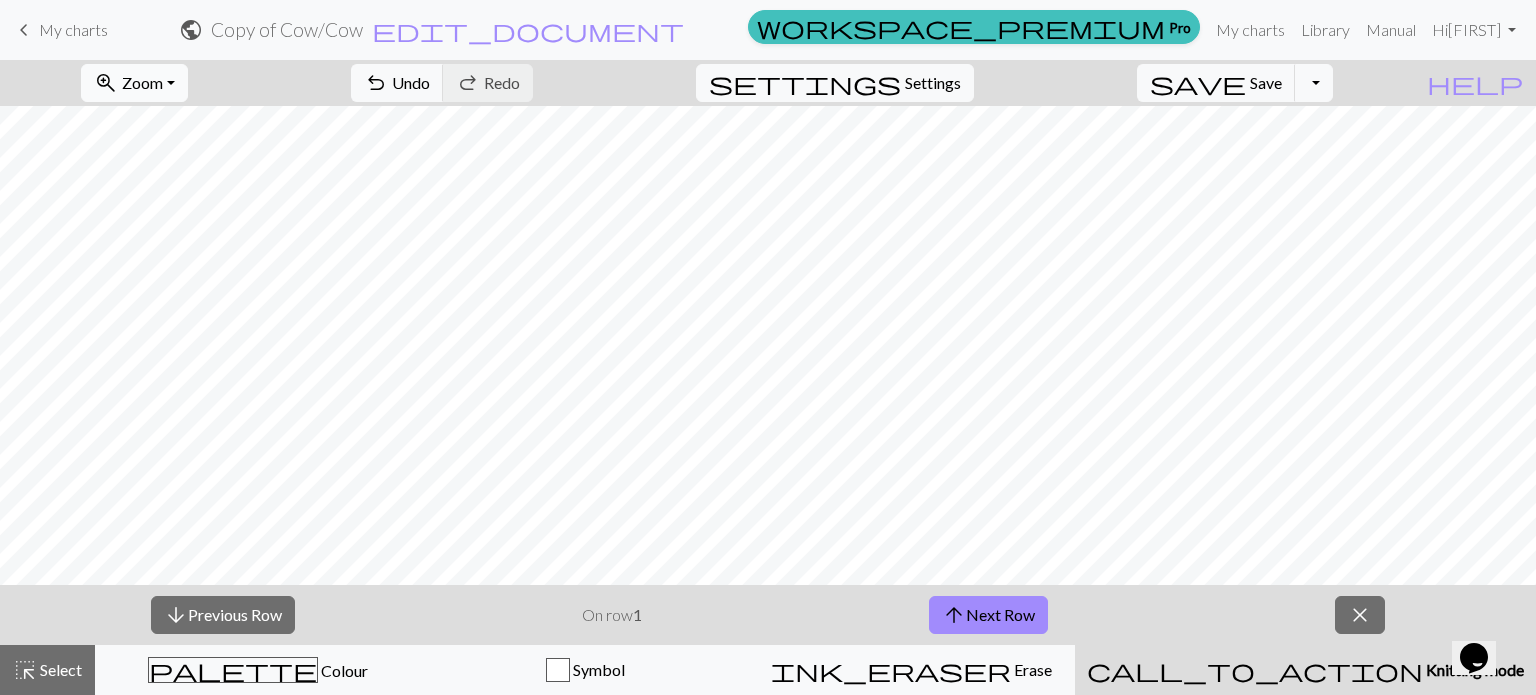 click on "Zoom" at bounding box center (142, 82) 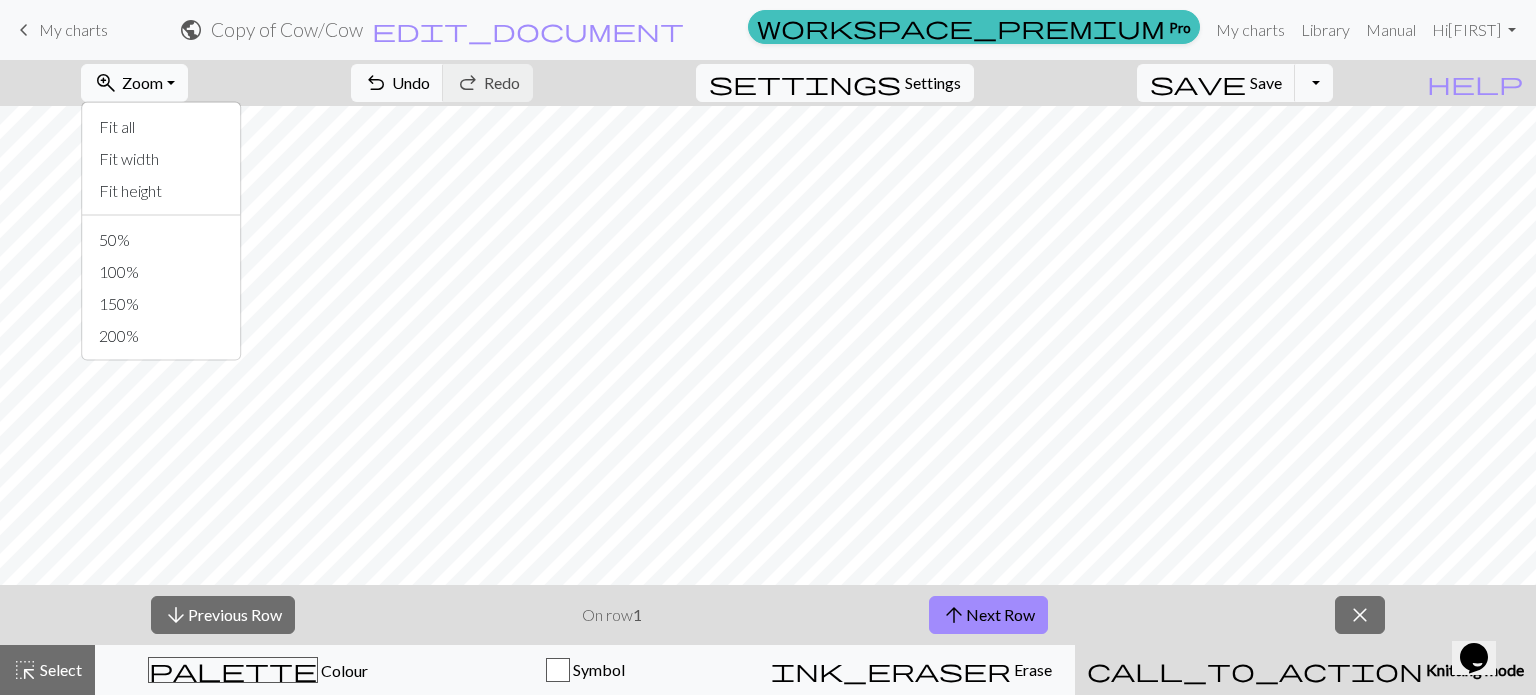 click on "Zoom" at bounding box center (142, 82) 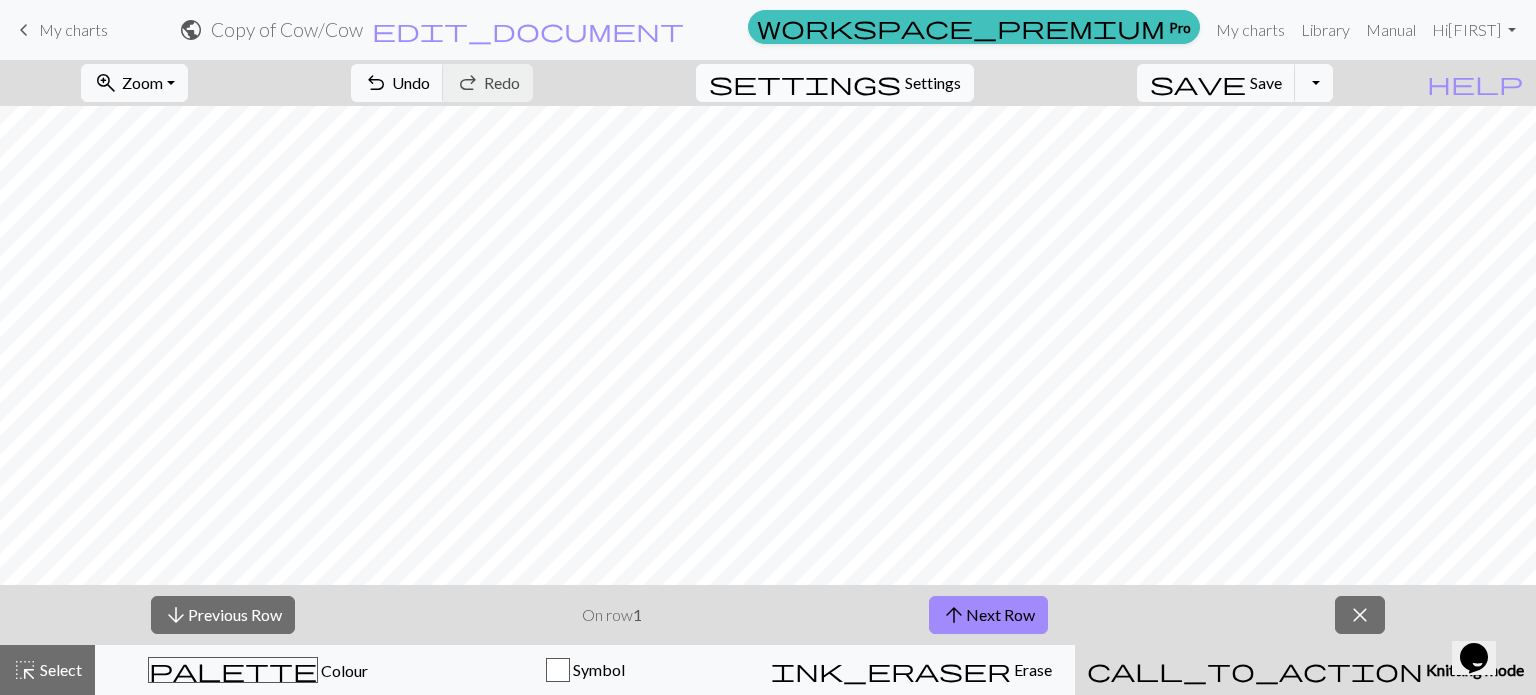 click on "Settings" at bounding box center [933, 83] 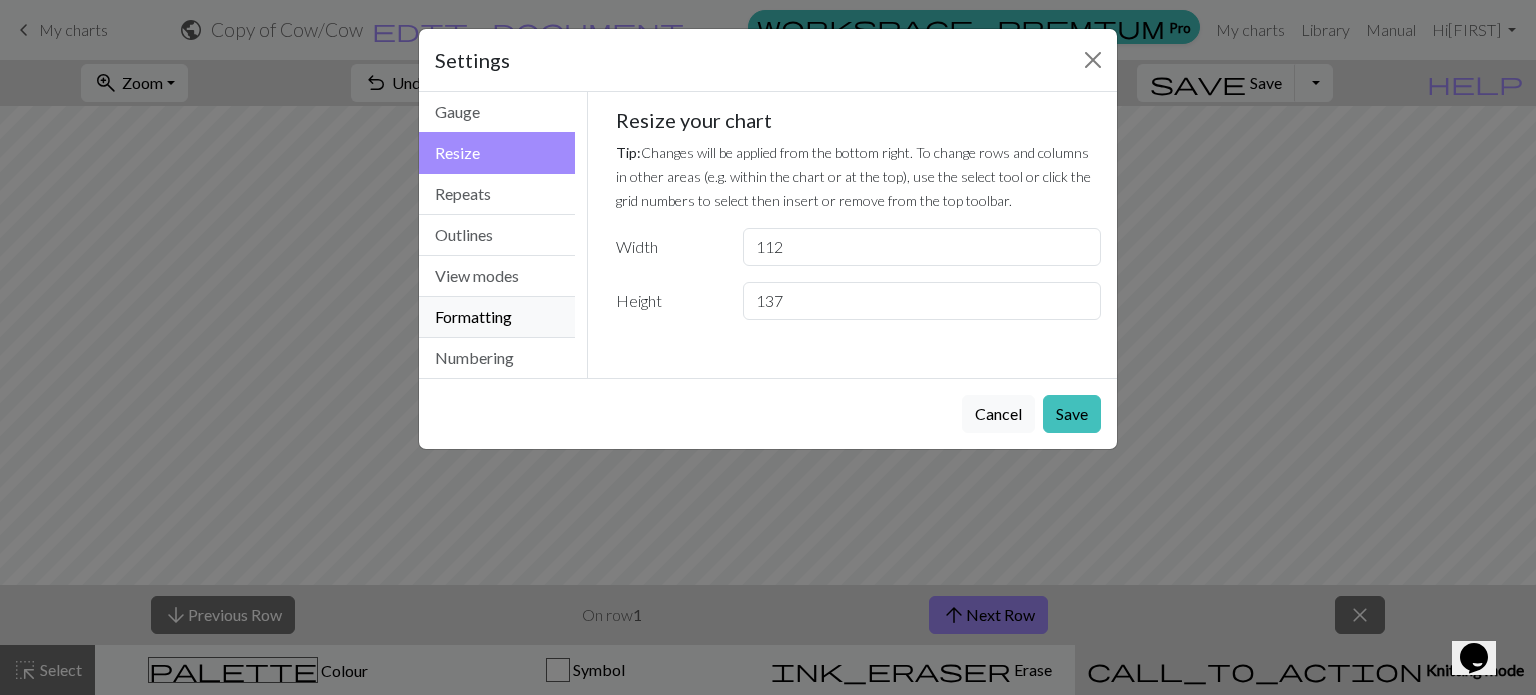 click on "Formatting" at bounding box center (497, 317) 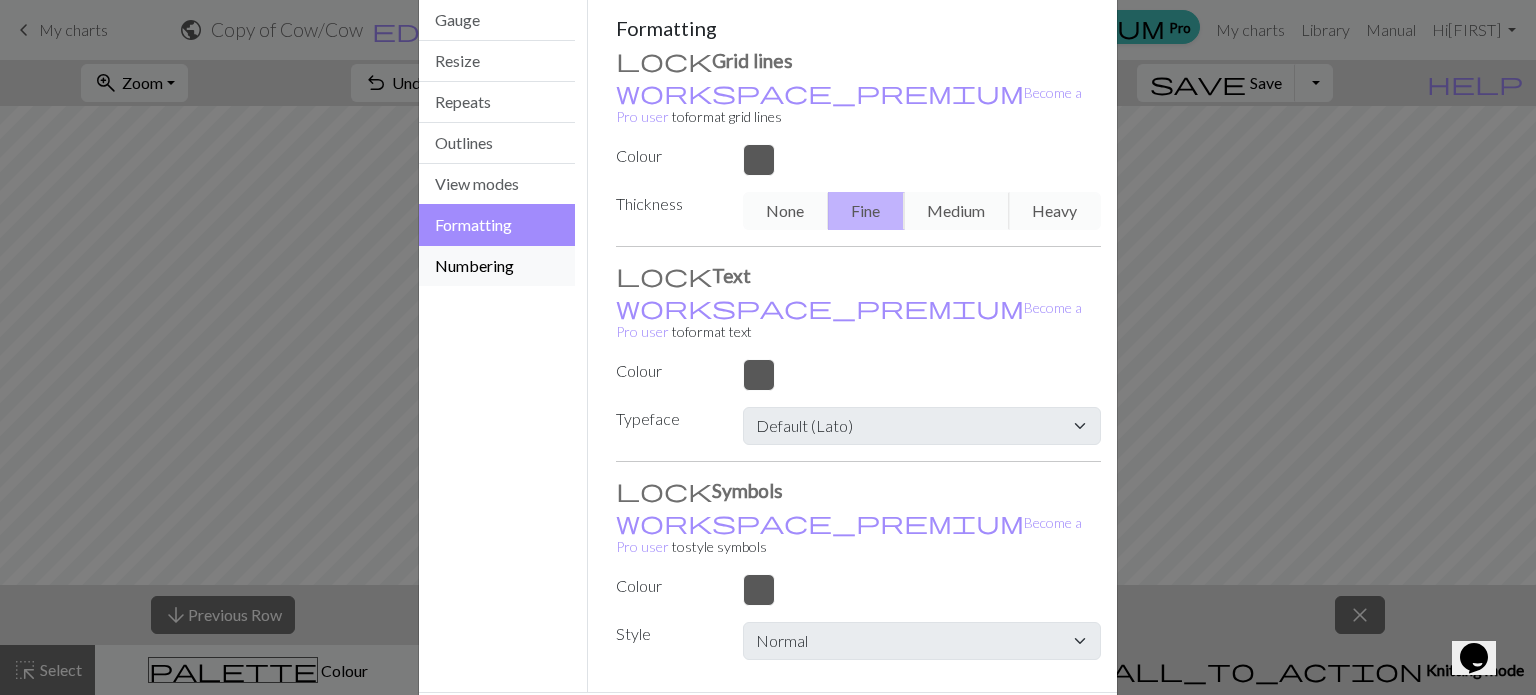 scroll, scrollTop: 95, scrollLeft: 0, axis: vertical 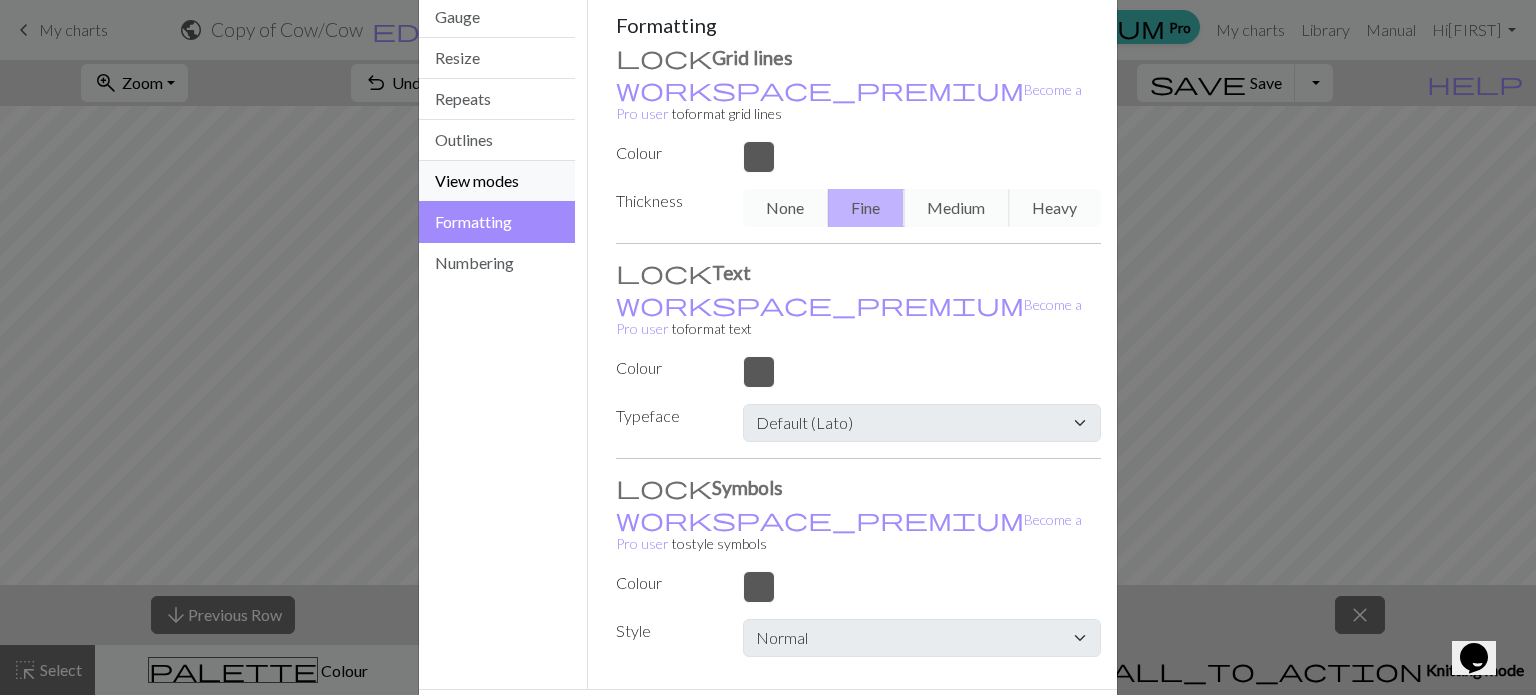 click on "View modes" at bounding box center (497, 181) 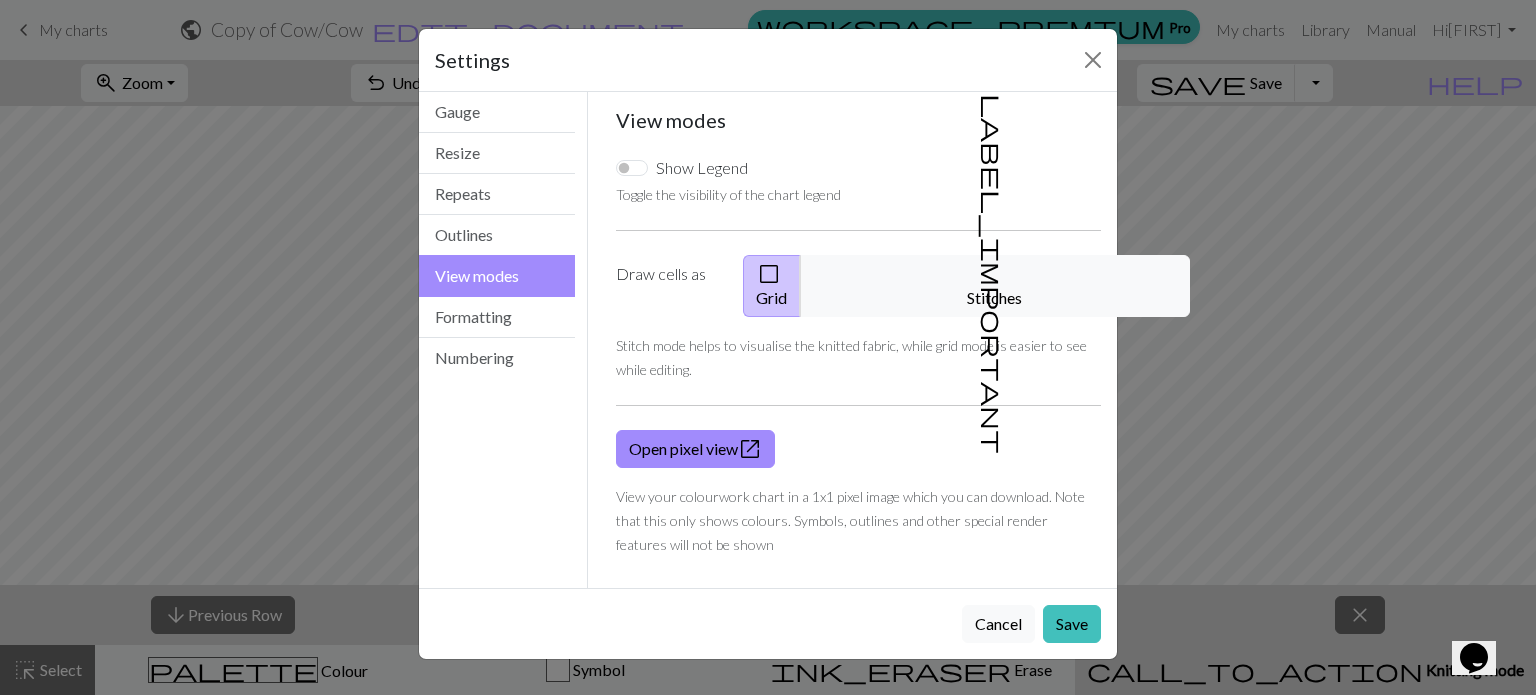 scroll, scrollTop: 0, scrollLeft: 0, axis: both 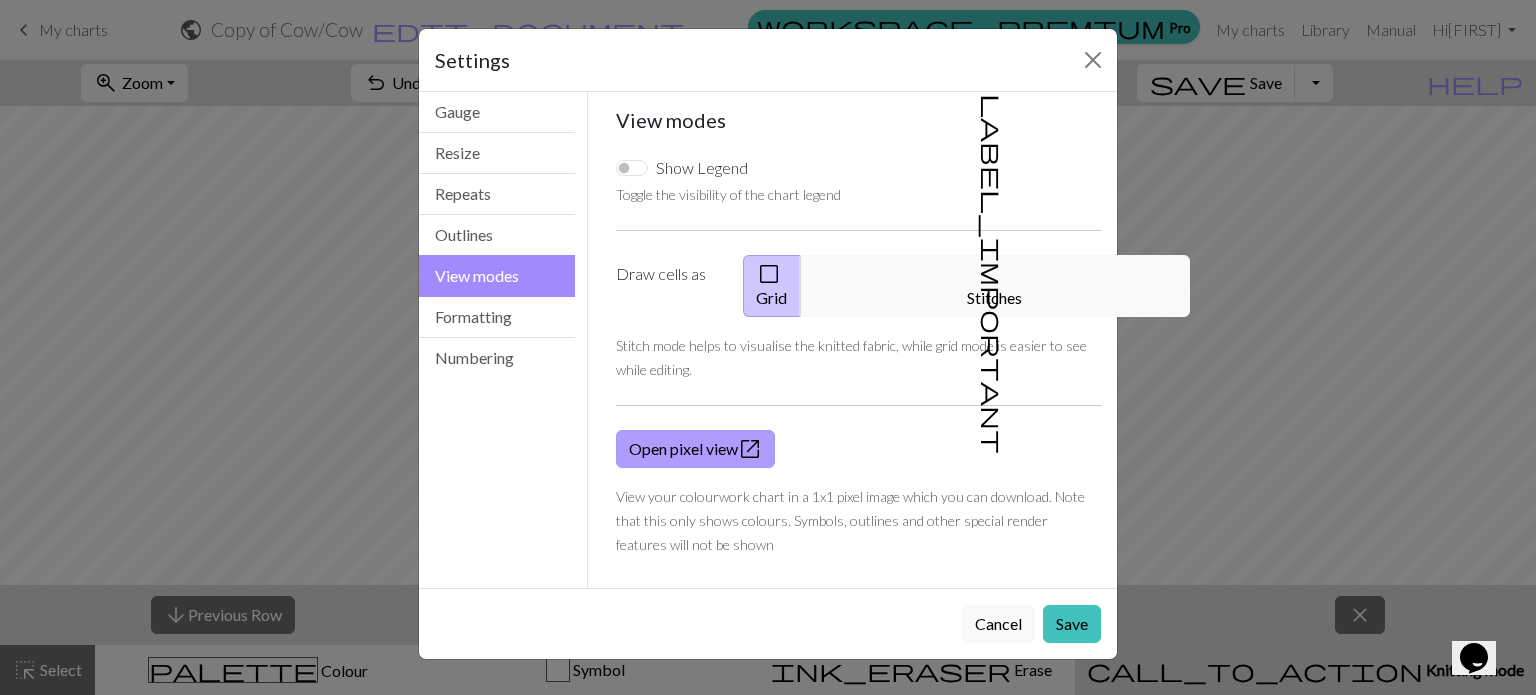 click on "Open pixel view  open_in_new" at bounding box center (695, 449) 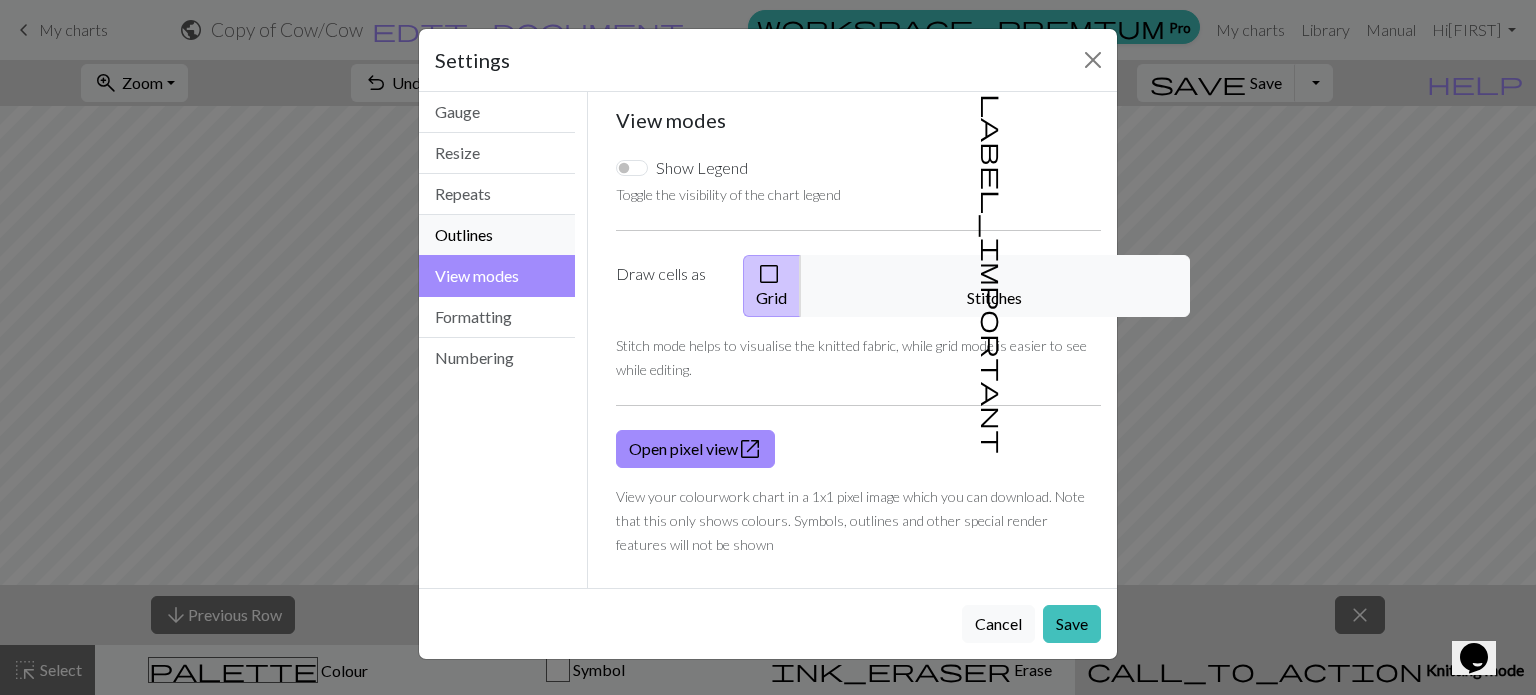 click on "Outlines" at bounding box center (497, 235) 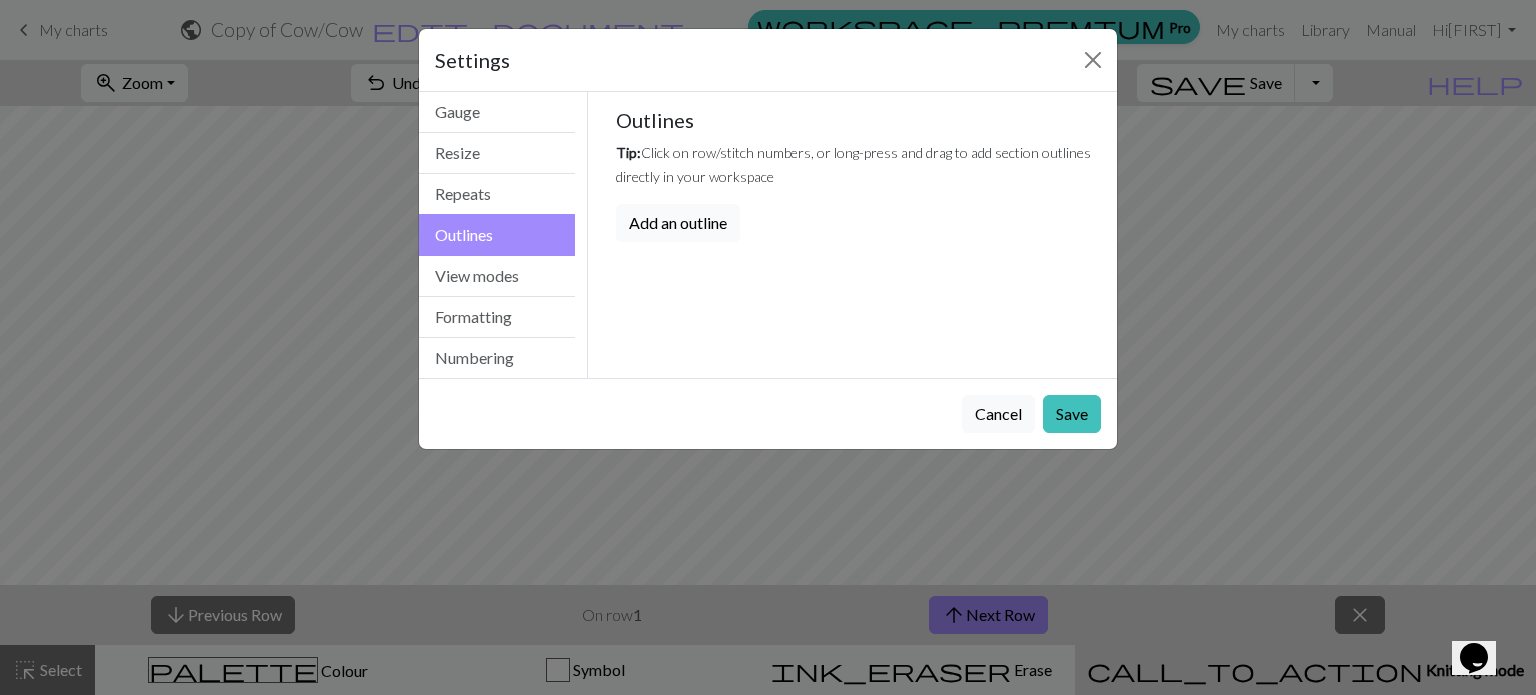 click on "Add an outline" at bounding box center (678, 223) 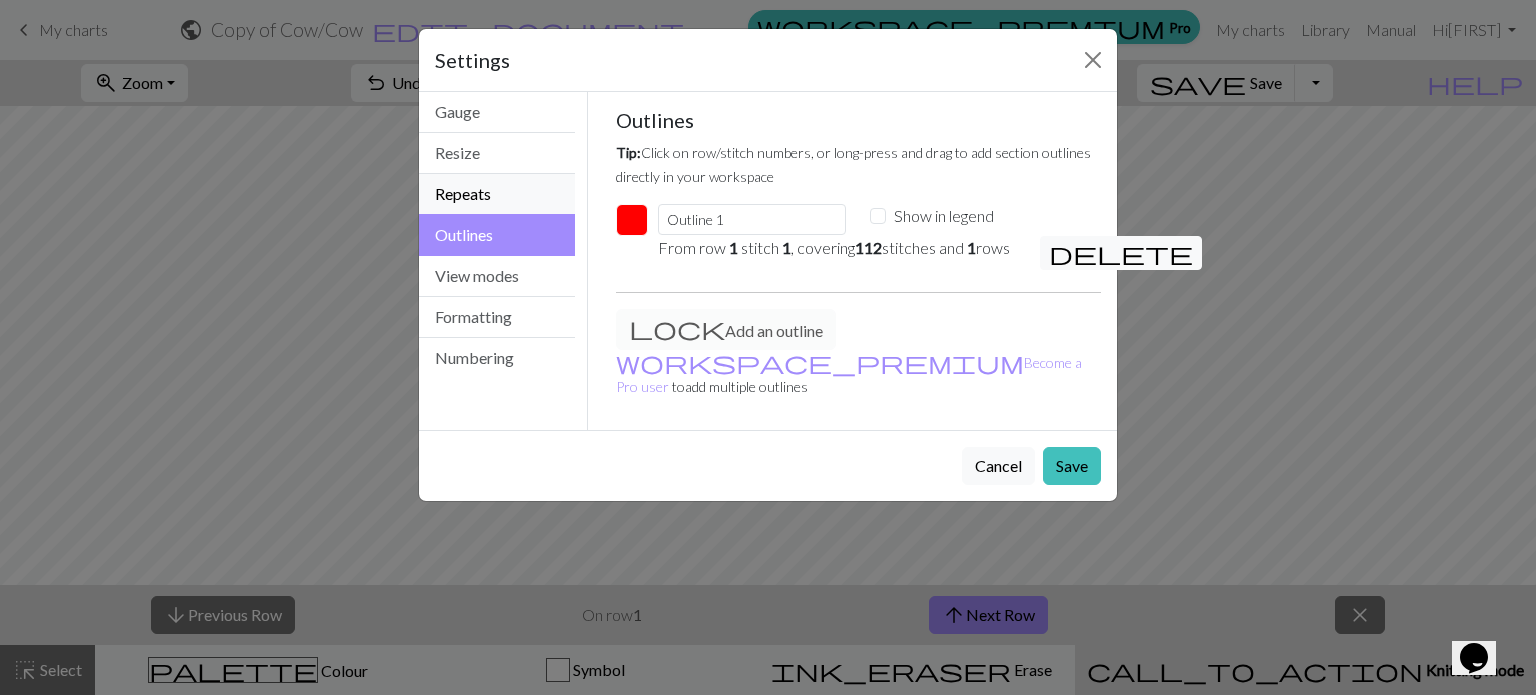 click on "Repeats" at bounding box center (497, 194) 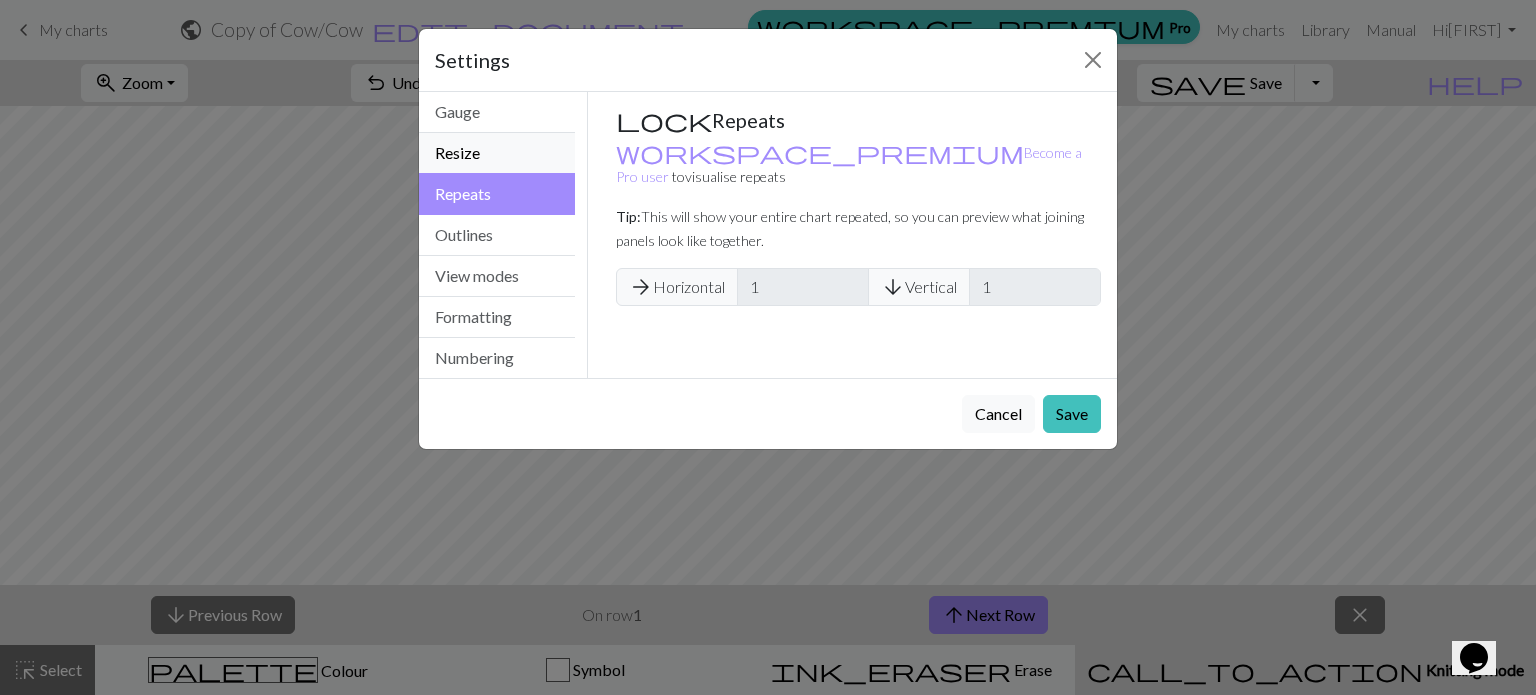 click on "Resize" at bounding box center [497, 153] 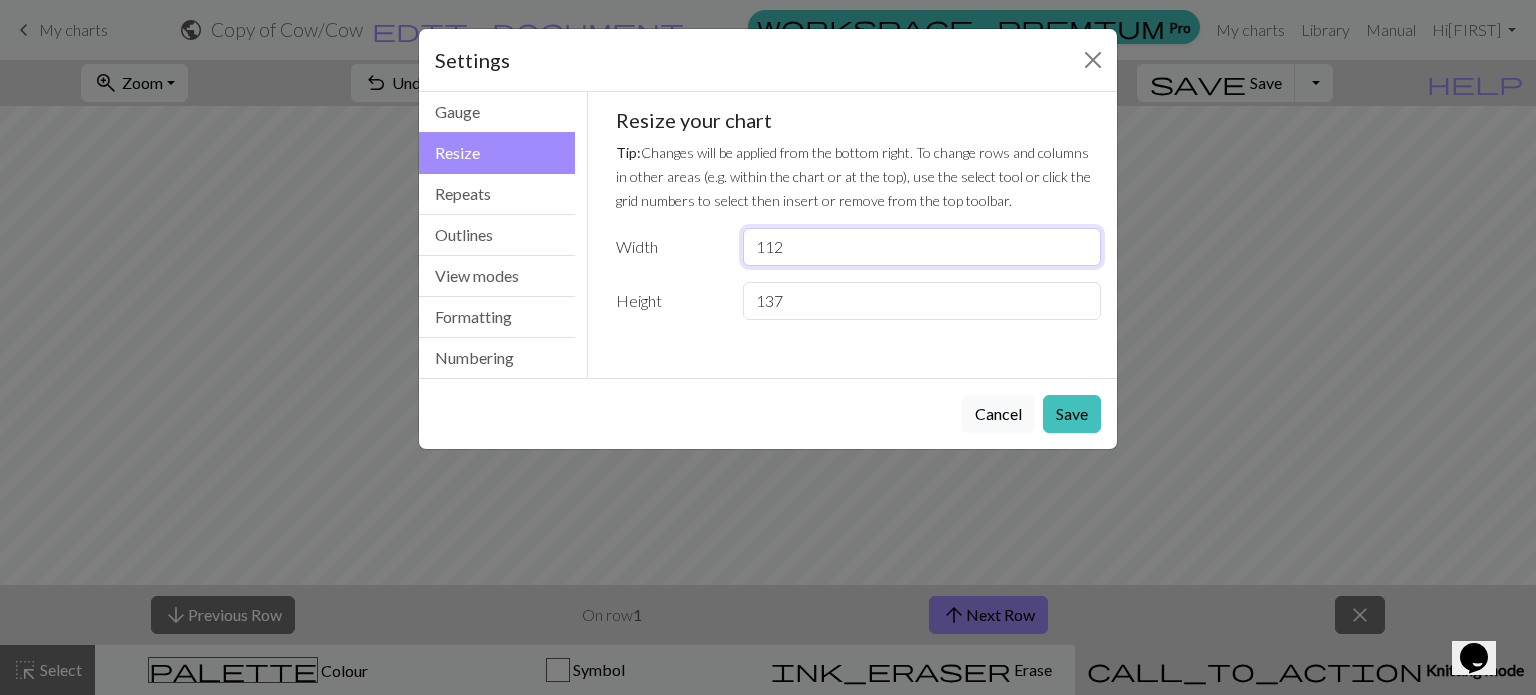 click on "112" at bounding box center [922, 247] 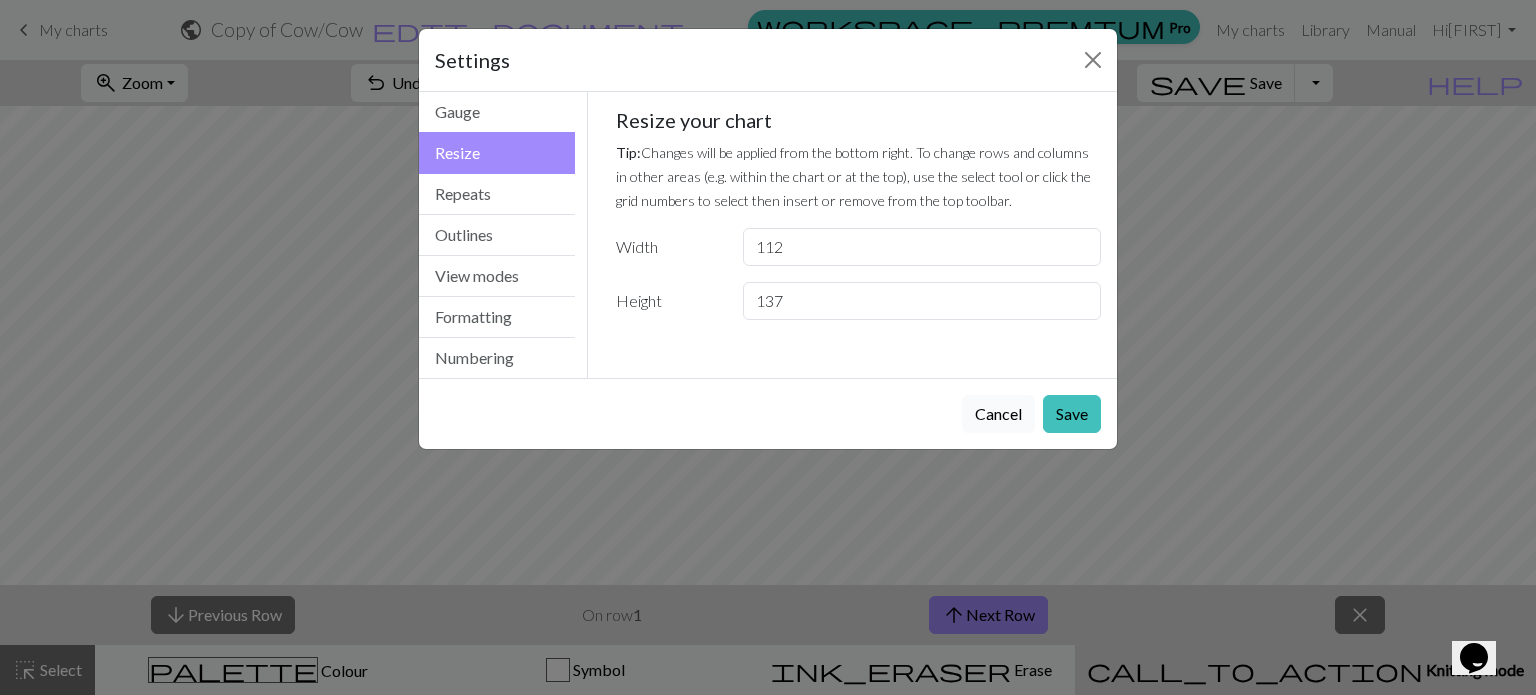 click on "Cancel" at bounding box center [998, 414] 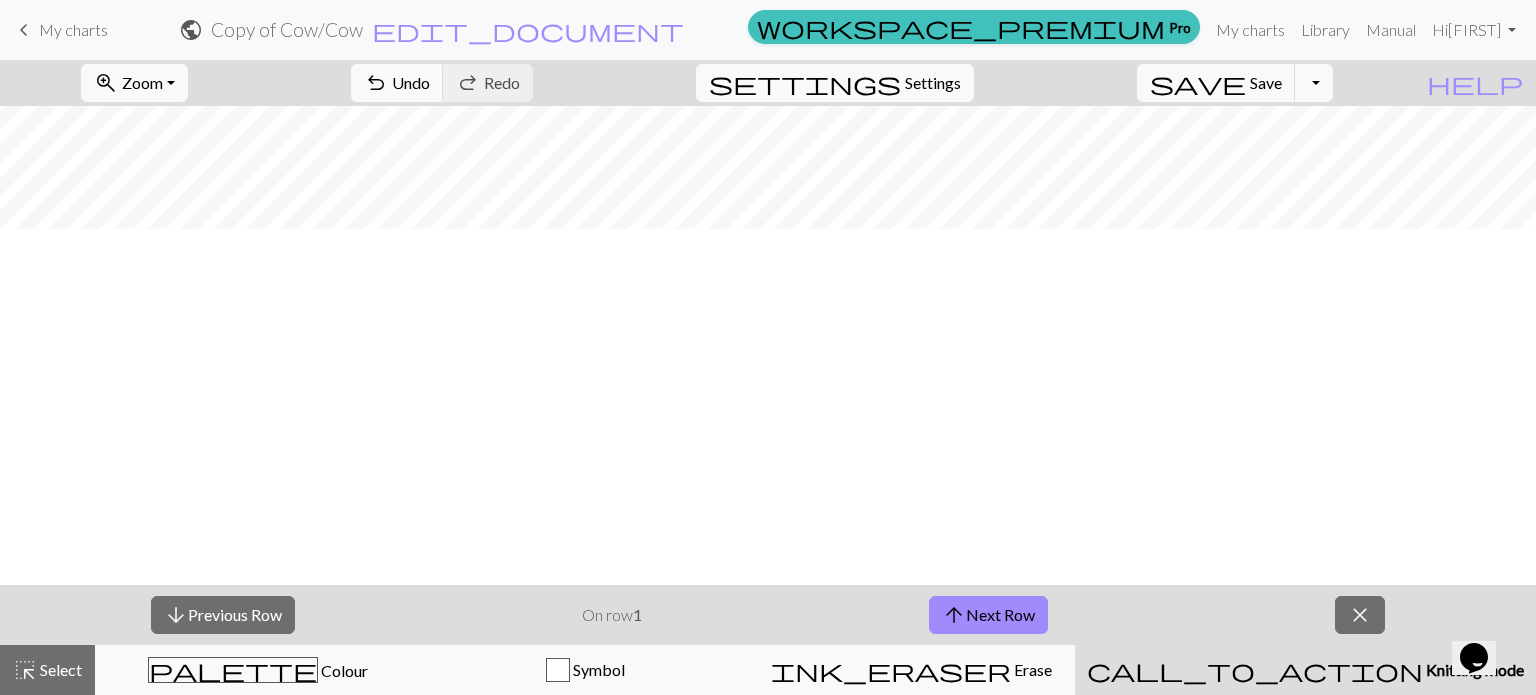 scroll, scrollTop: 482, scrollLeft: 0, axis: vertical 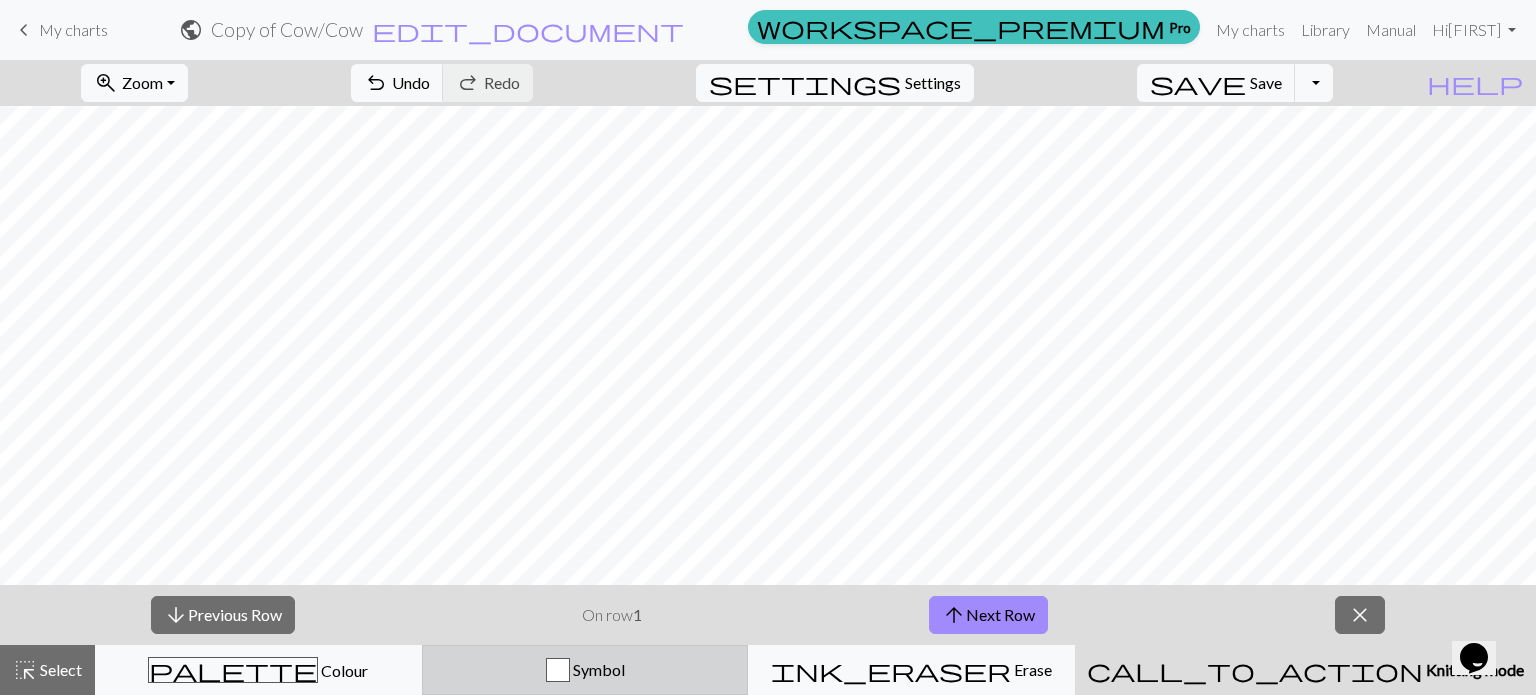 click on "Symbol" at bounding box center [597, 669] 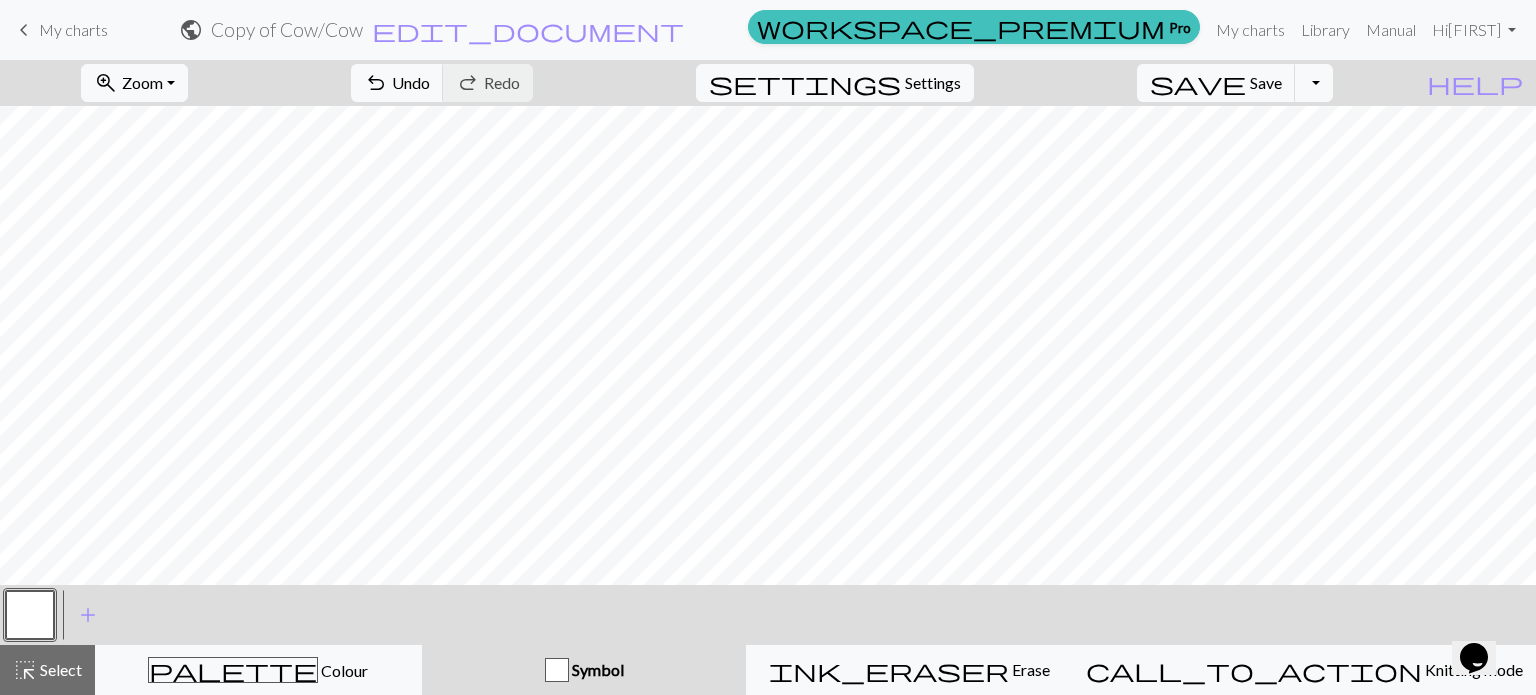 click at bounding box center [30, 615] 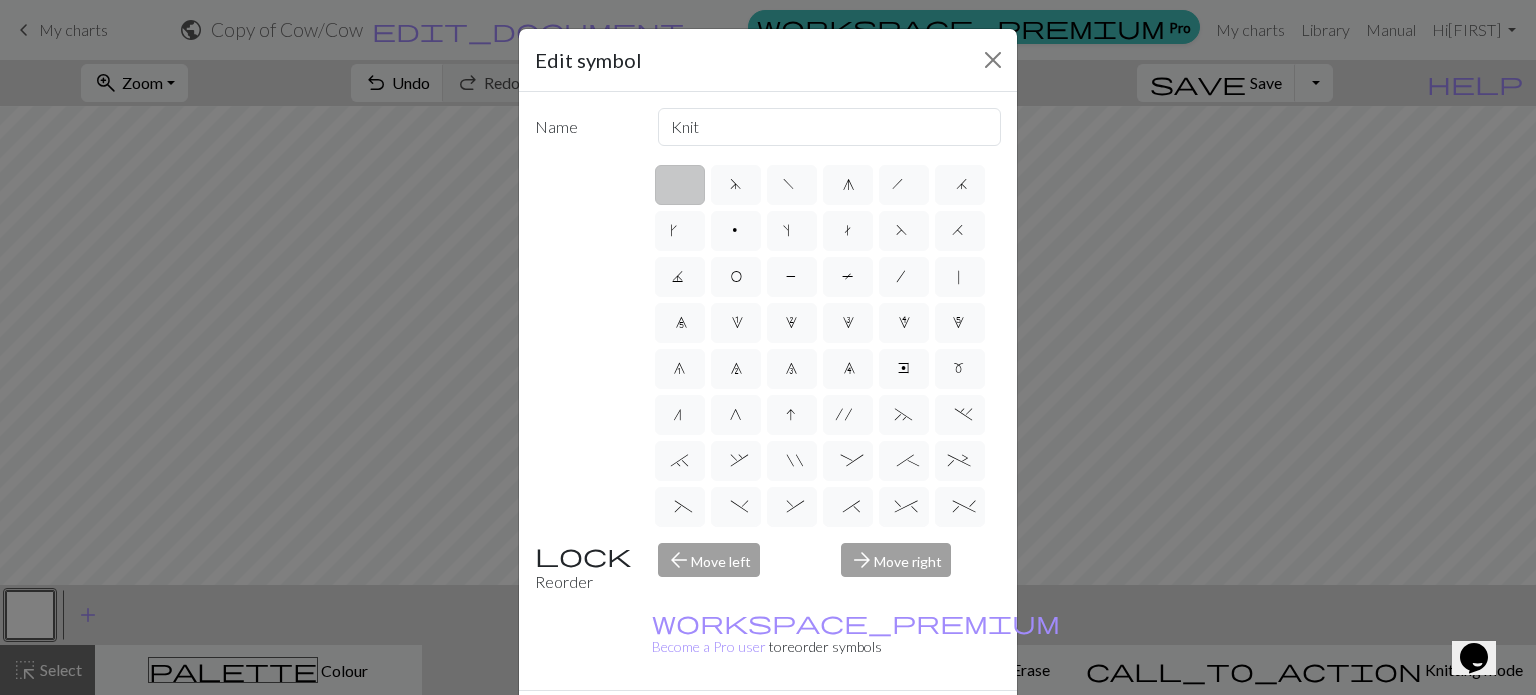 click on "Cancel" at bounding box center [964, 726] 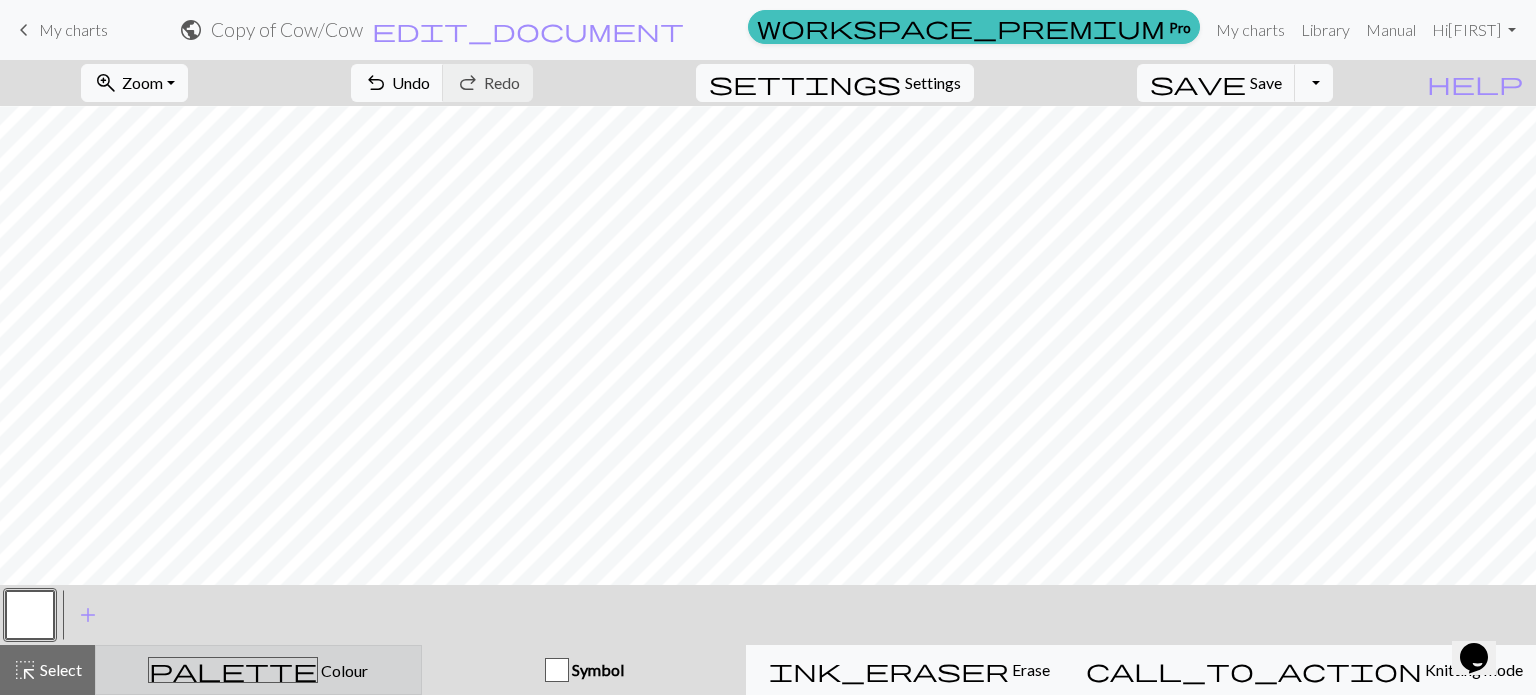 click on "Colour" at bounding box center [343, 670] 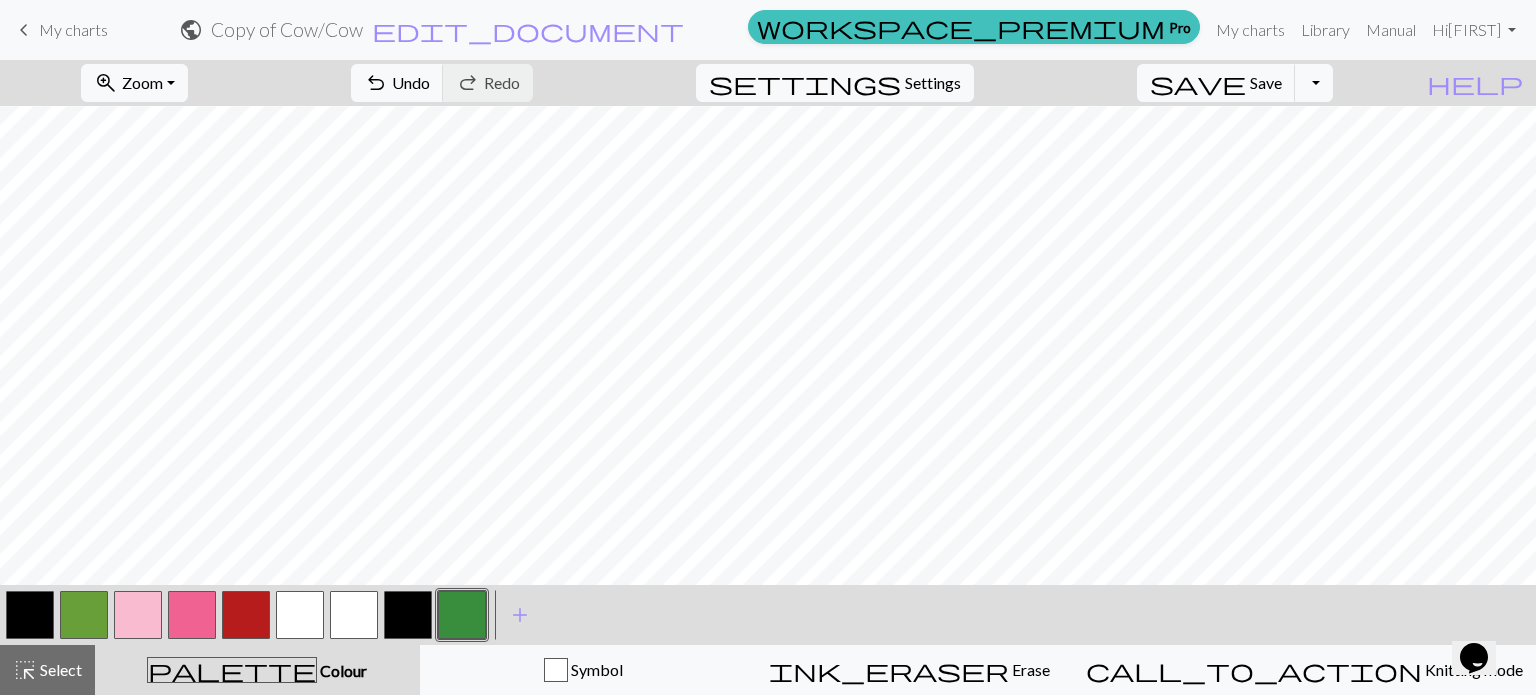 click at bounding box center [300, 615] 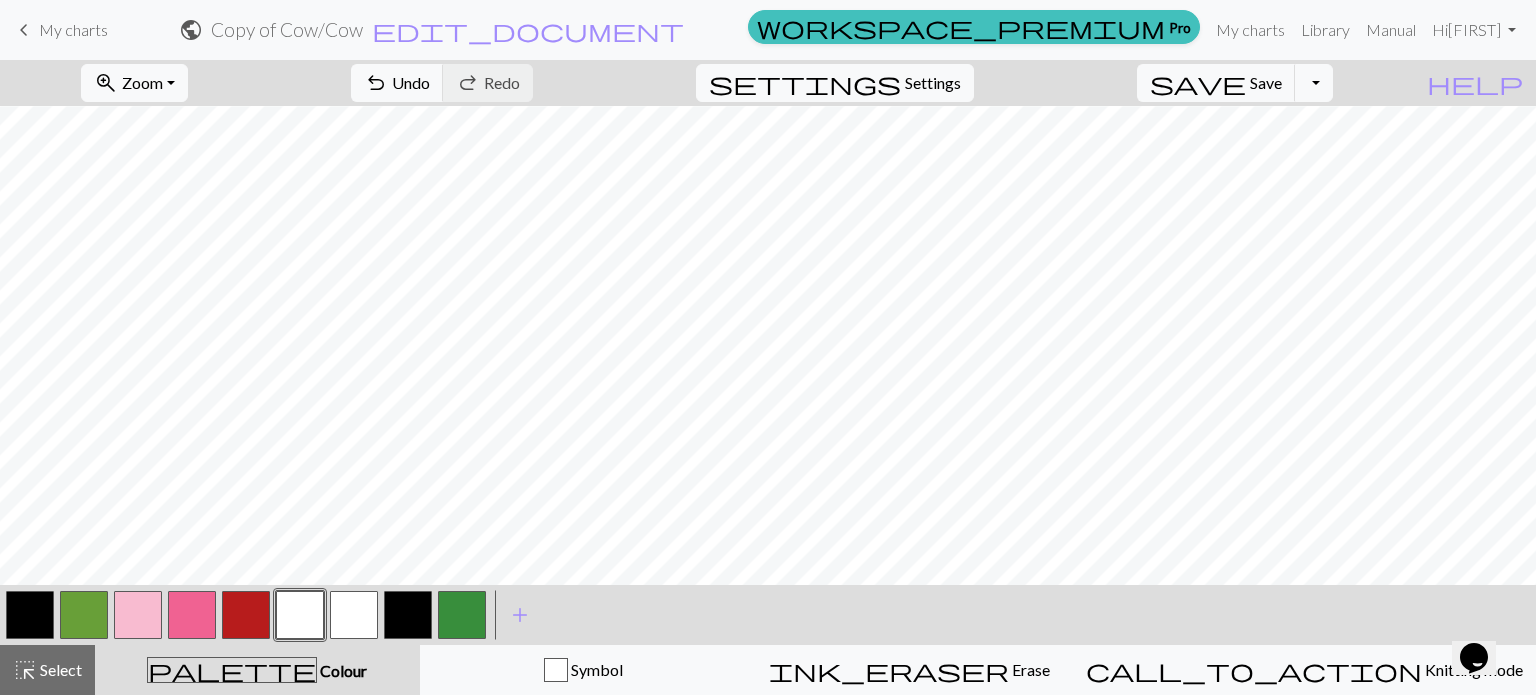 click at bounding box center (300, 615) 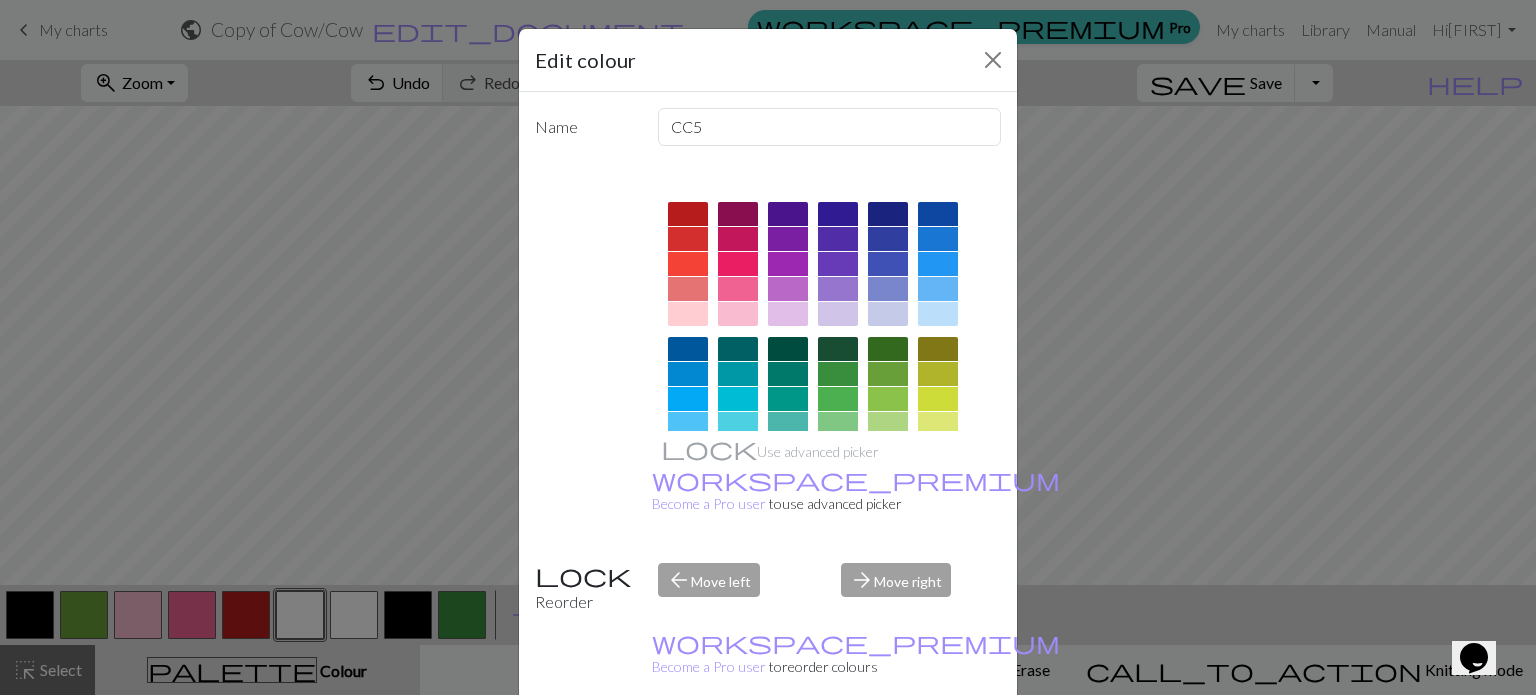 click at bounding box center (688, 214) 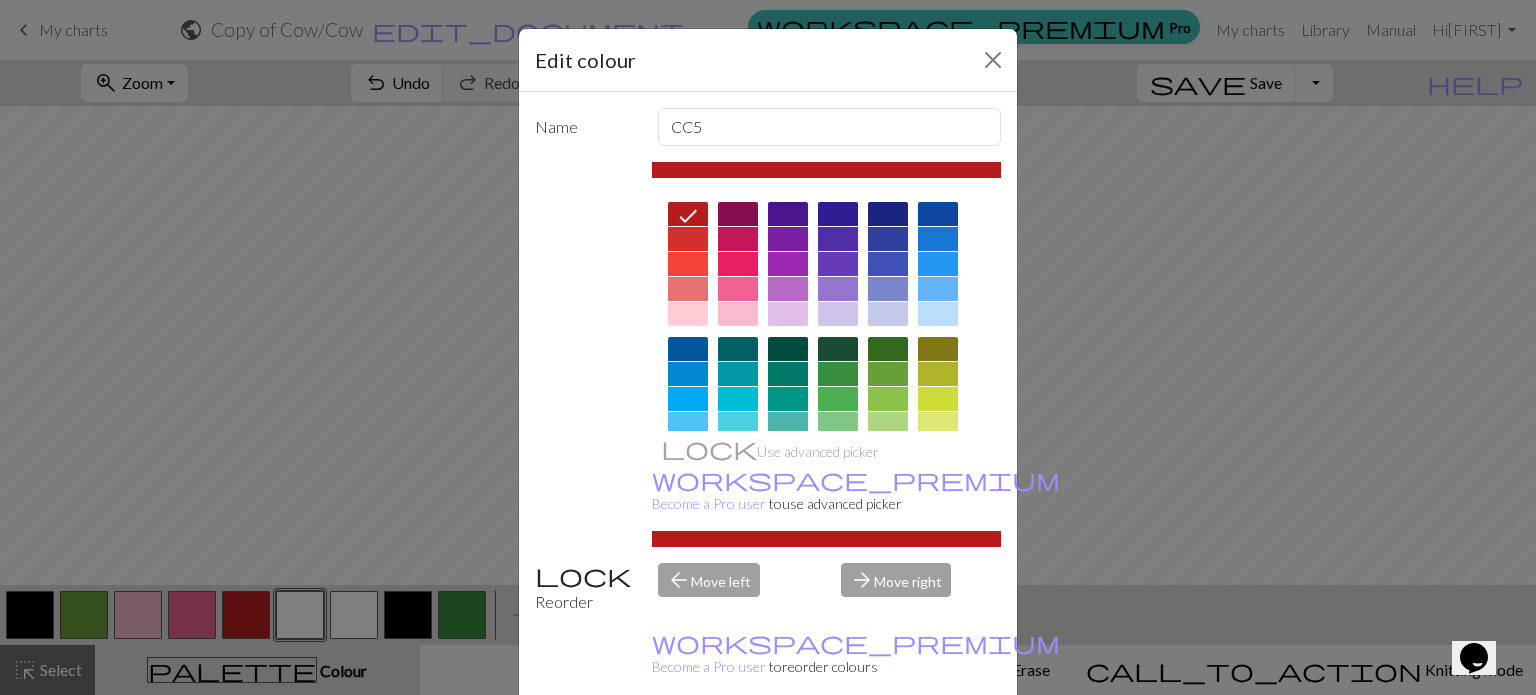 click on "Done" at bounding box center [888, 746] 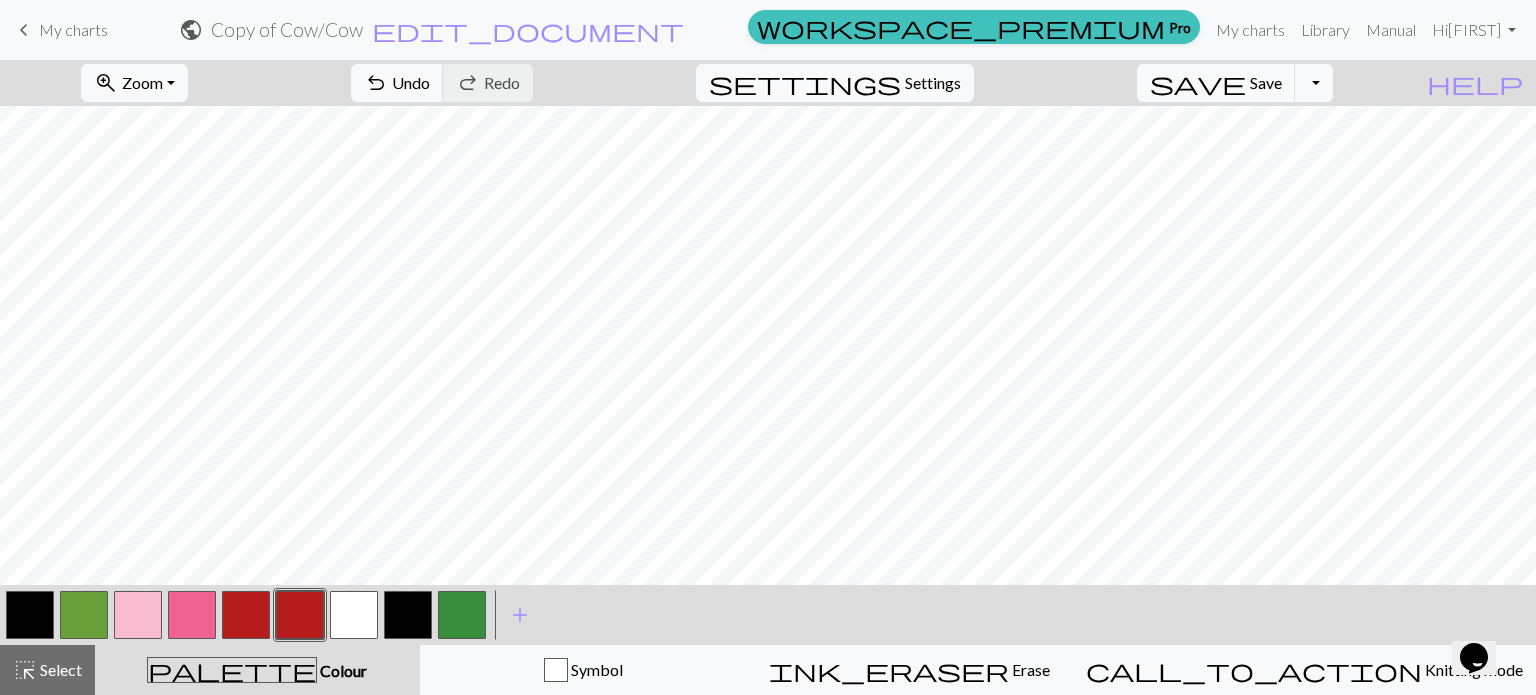 scroll, scrollTop: 678, scrollLeft: 0, axis: vertical 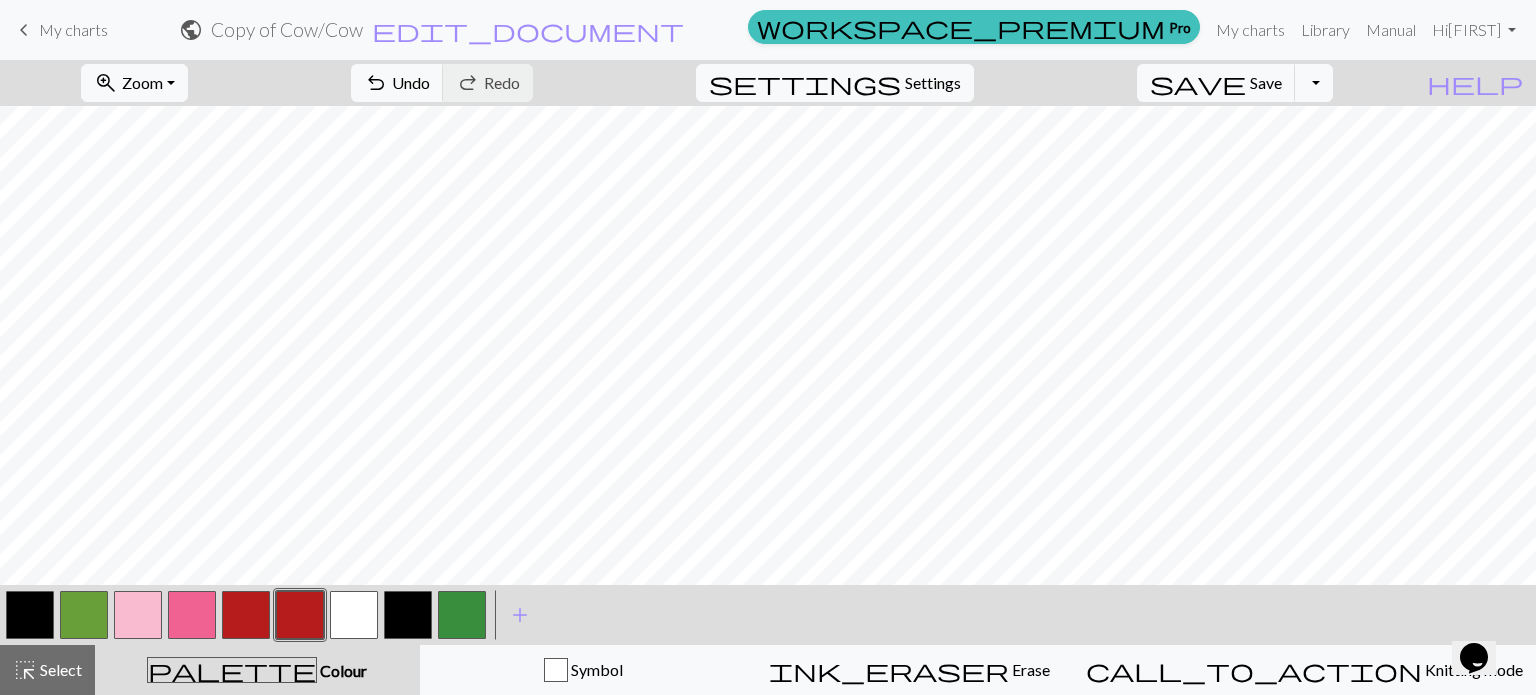 click at bounding box center (138, 615) 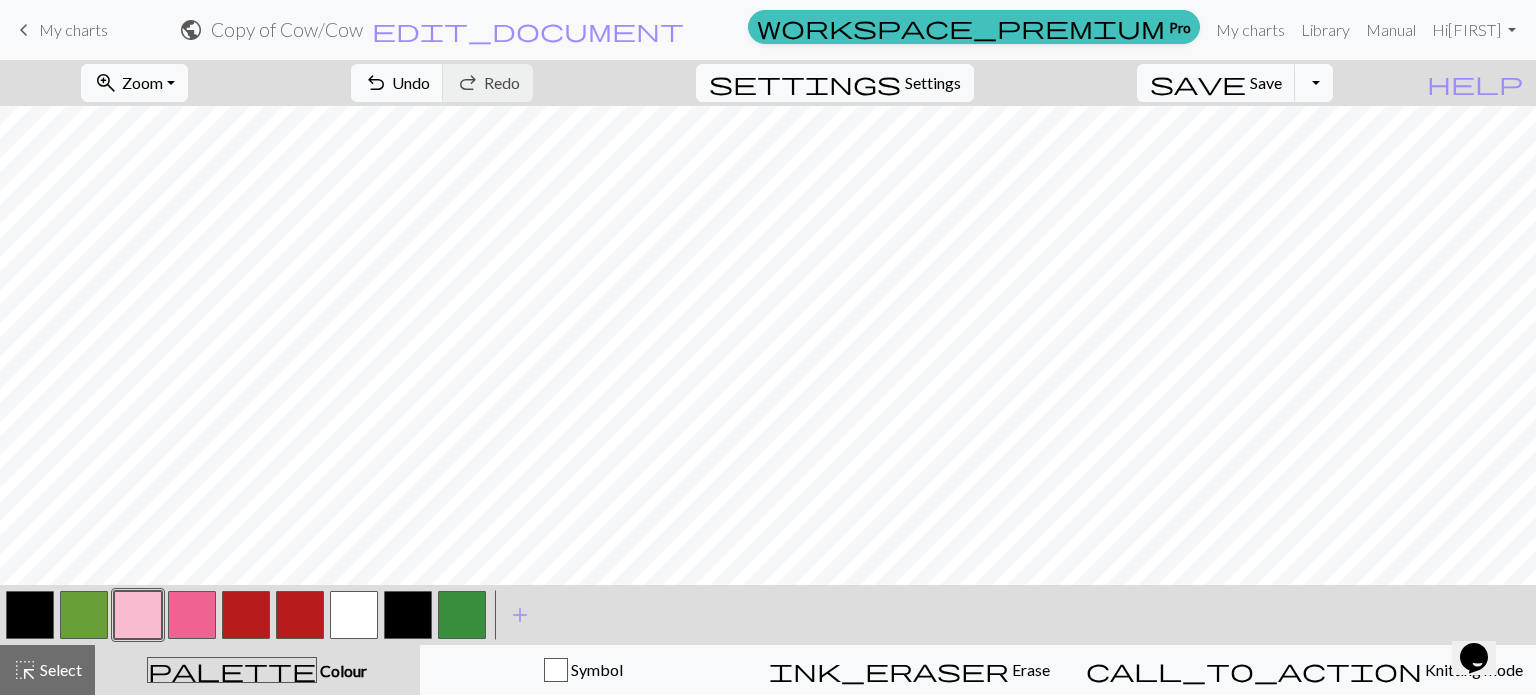 click at bounding box center (138, 615) 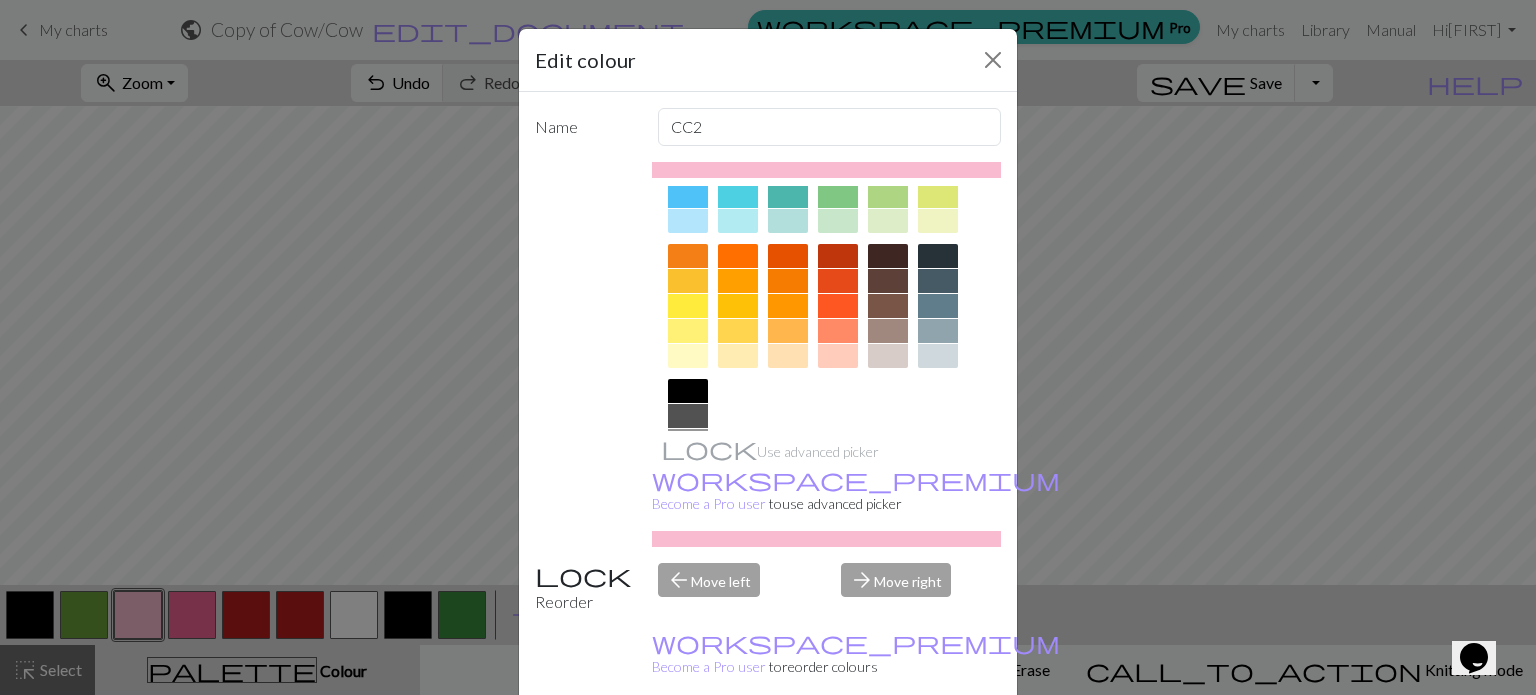 scroll, scrollTop: 322, scrollLeft: 0, axis: vertical 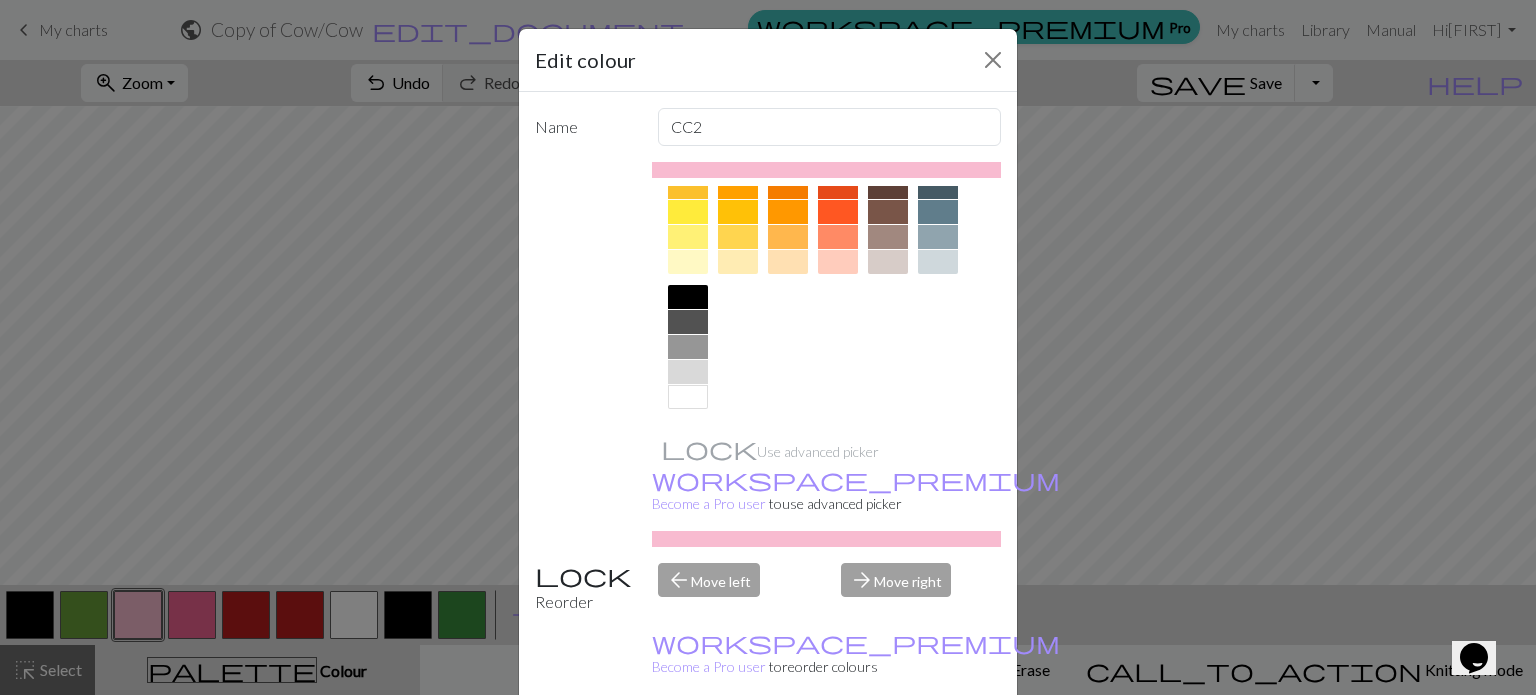click at bounding box center [688, 397] 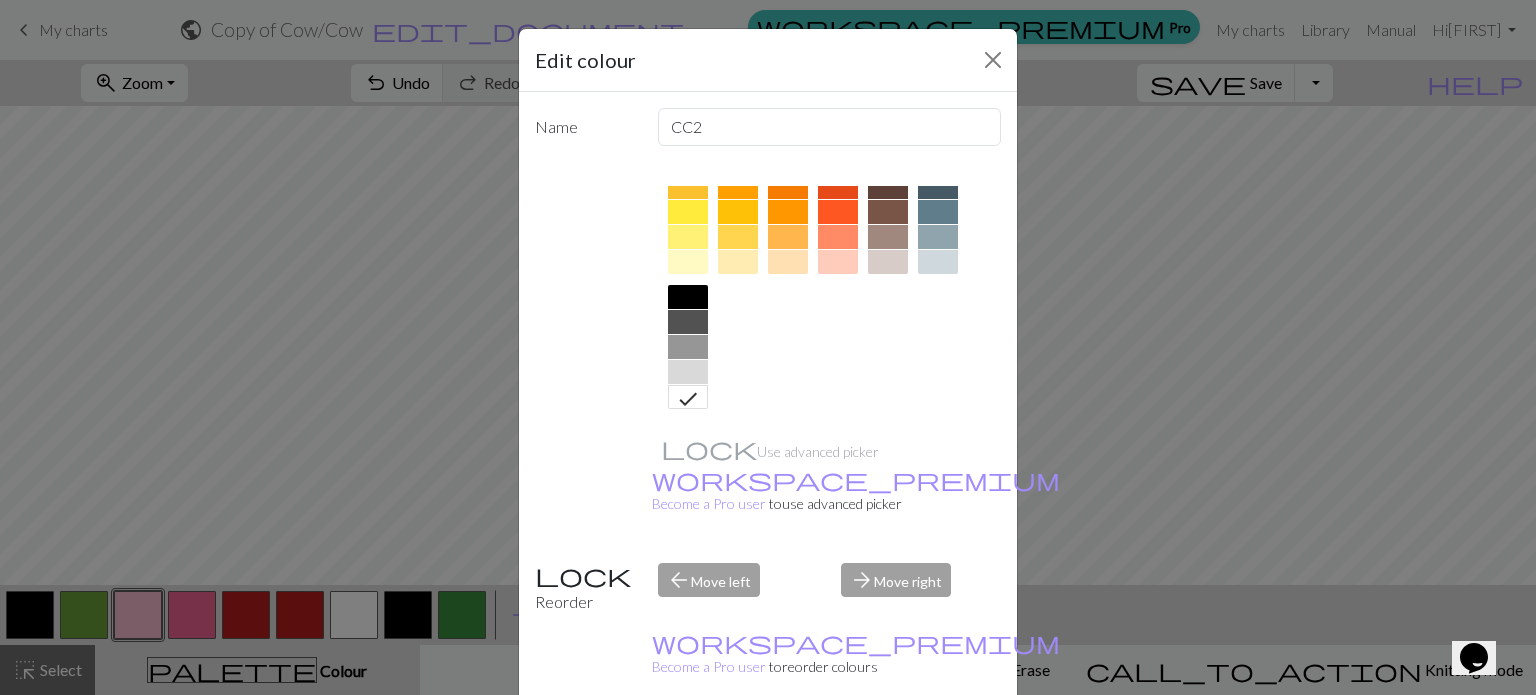 click on "Done" at bounding box center (888, 746) 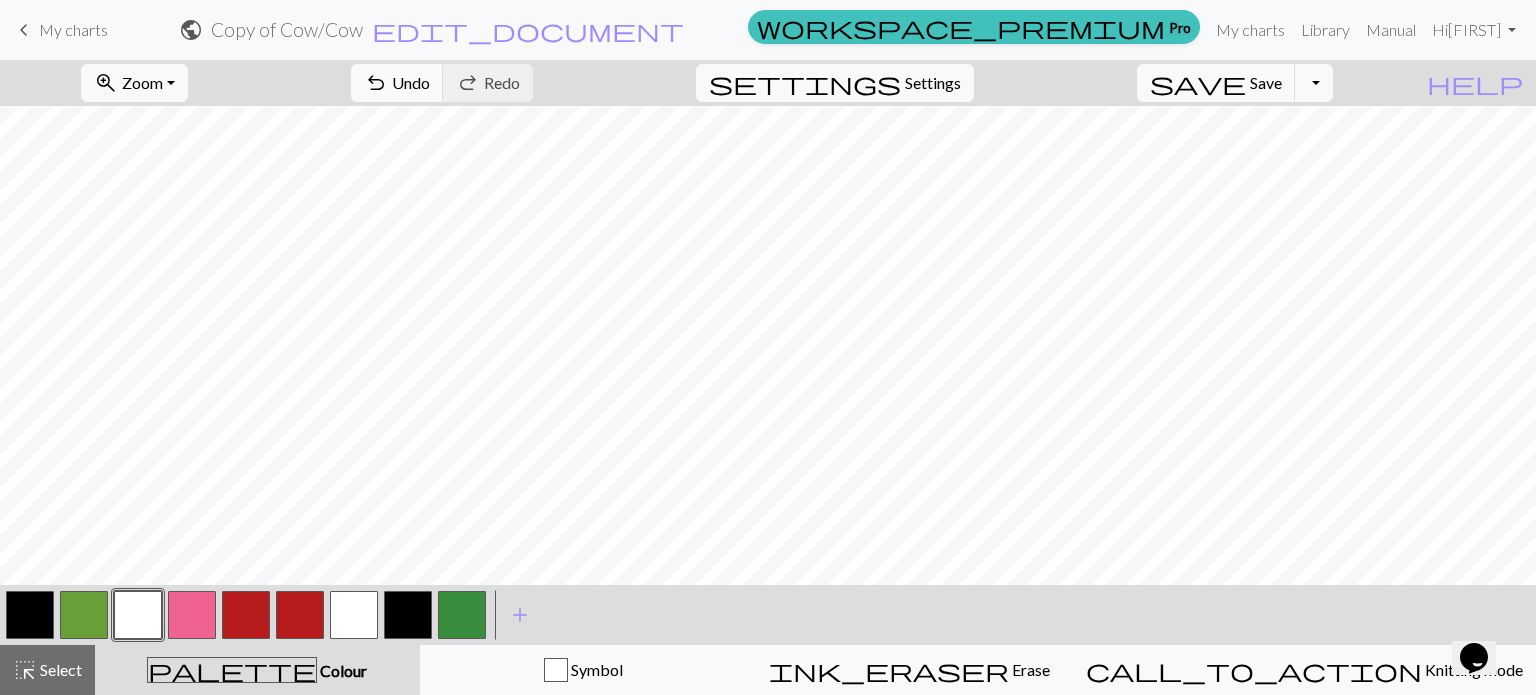 click at bounding box center (354, 615) 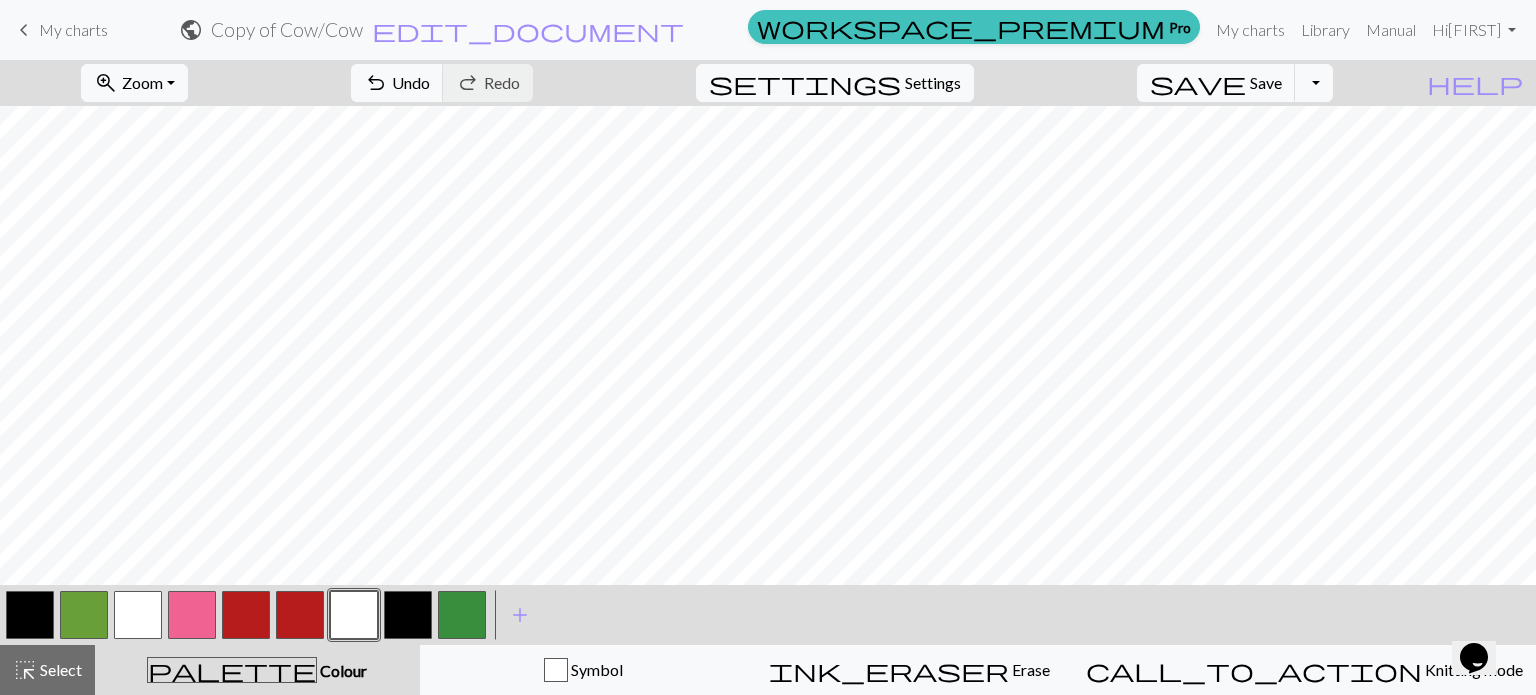 click at bounding box center [354, 615] 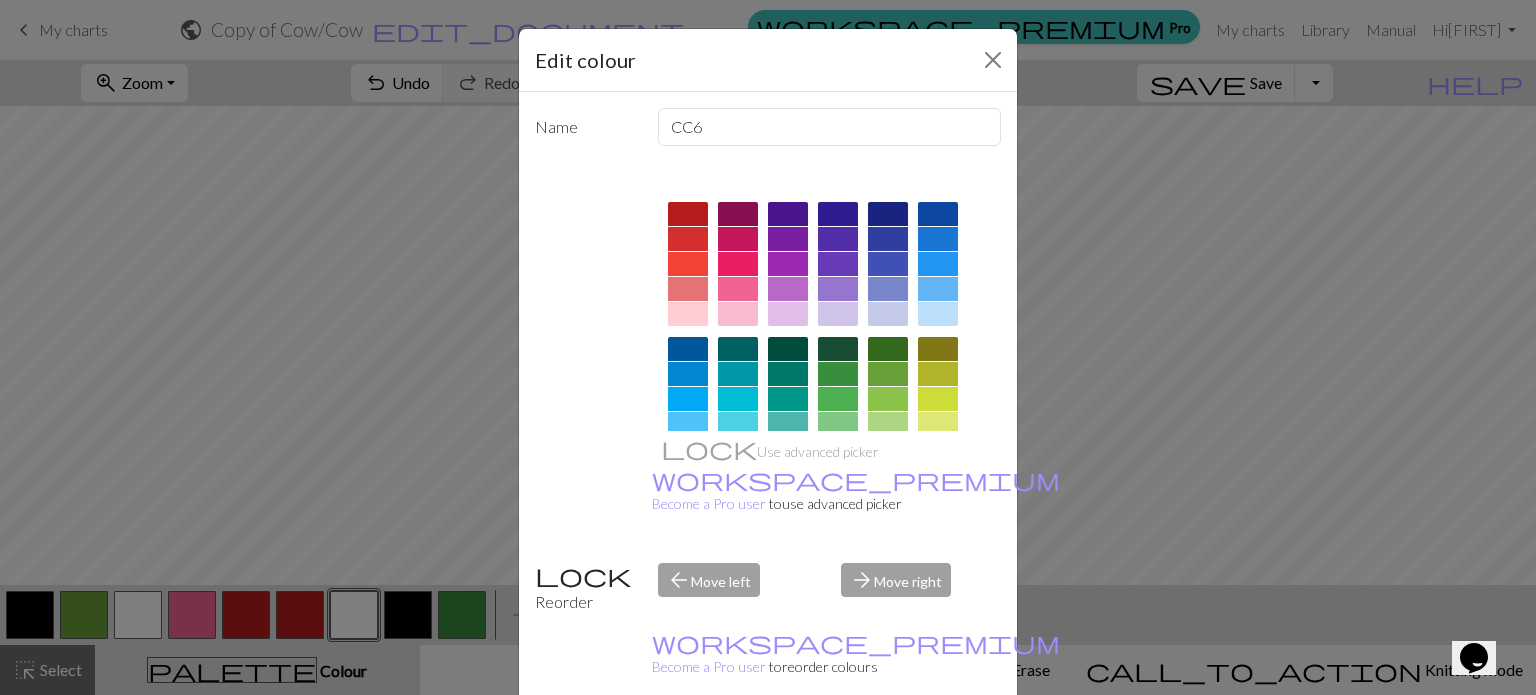 click at bounding box center [738, 289] 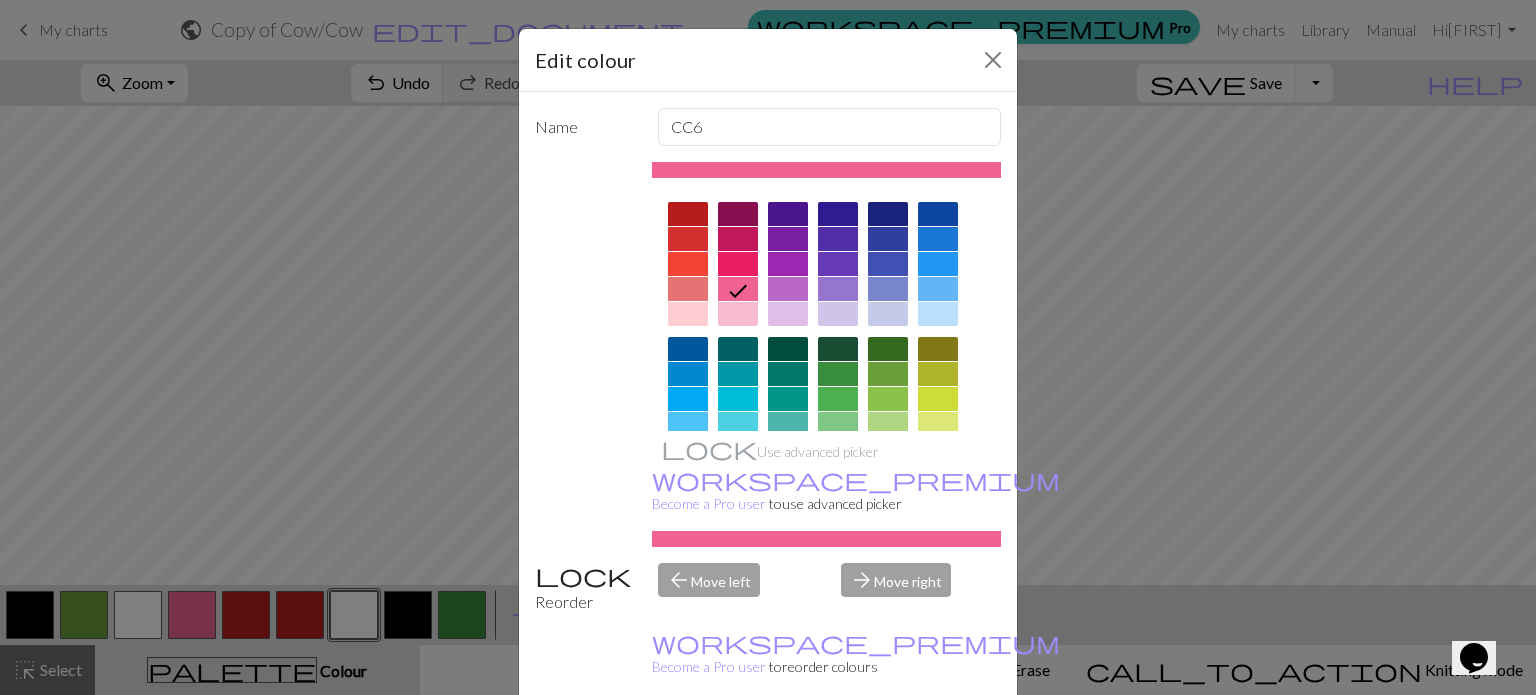 click on "Done" at bounding box center (888, 746) 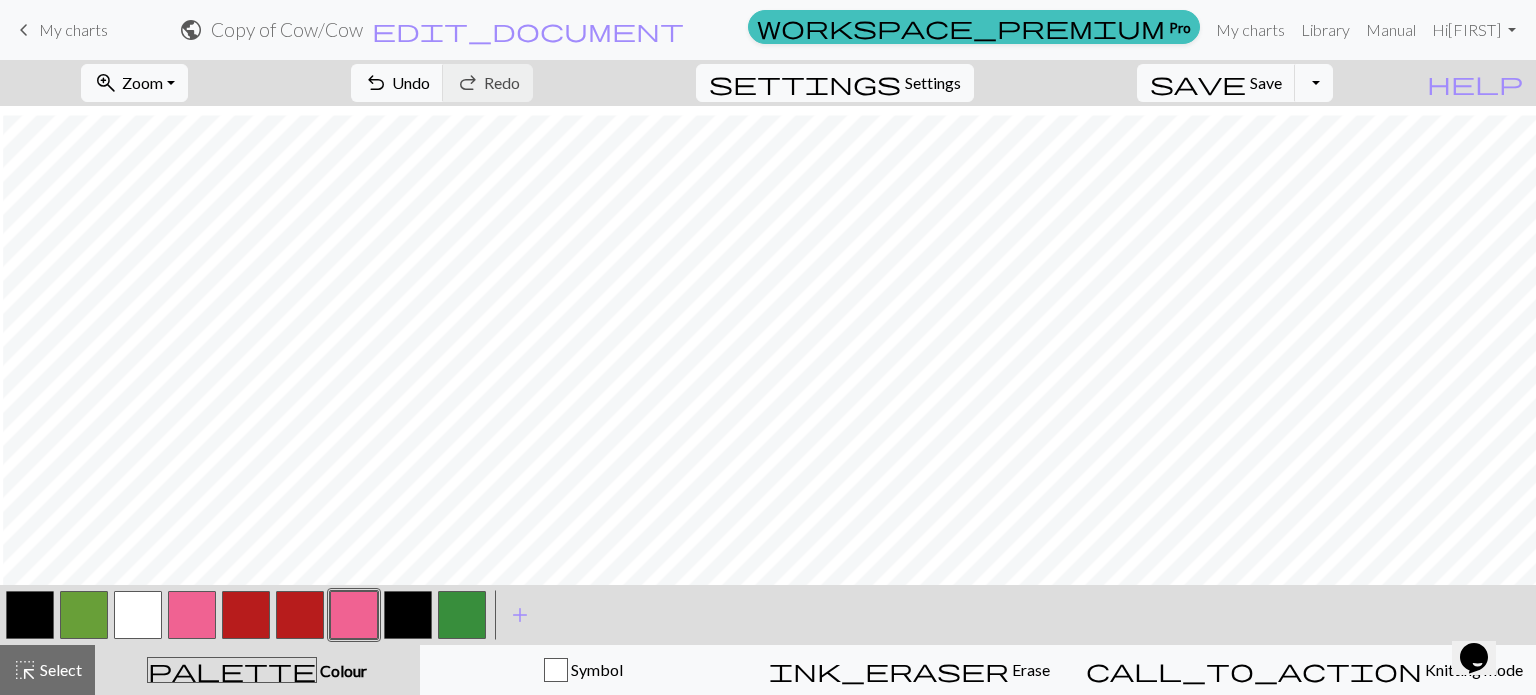 scroll, scrollTop: 861, scrollLeft: 3, axis: both 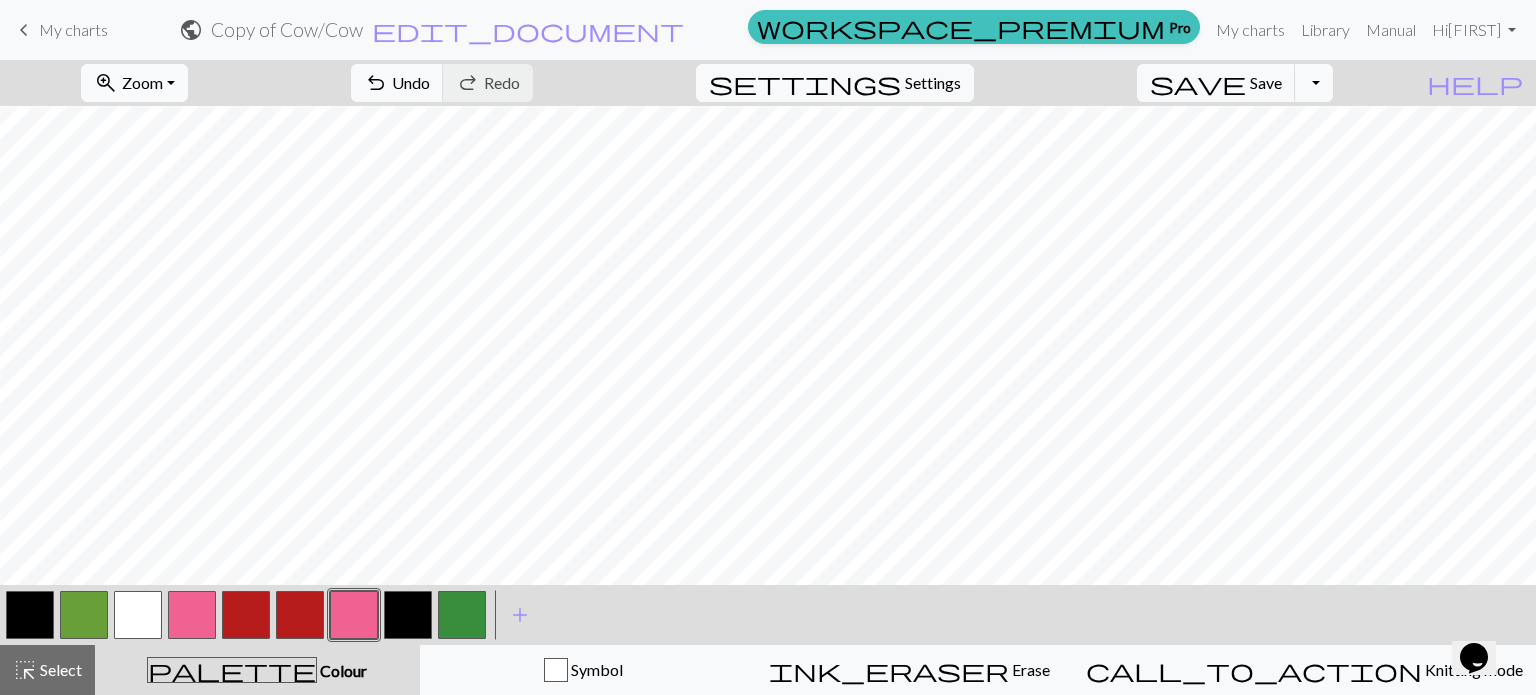 click on "zoom_in Zoom Zoom" at bounding box center (134, 83) 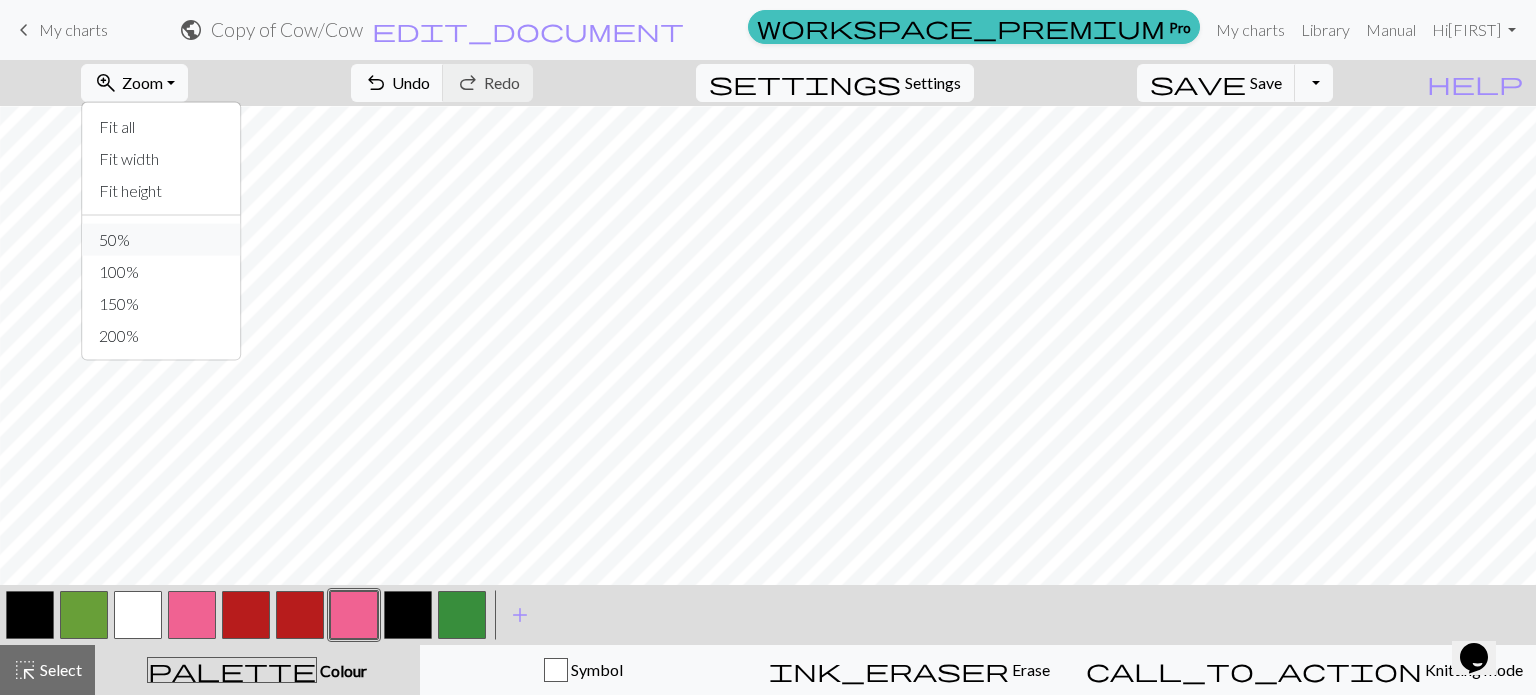 click on "50%" at bounding box center (162, 240) 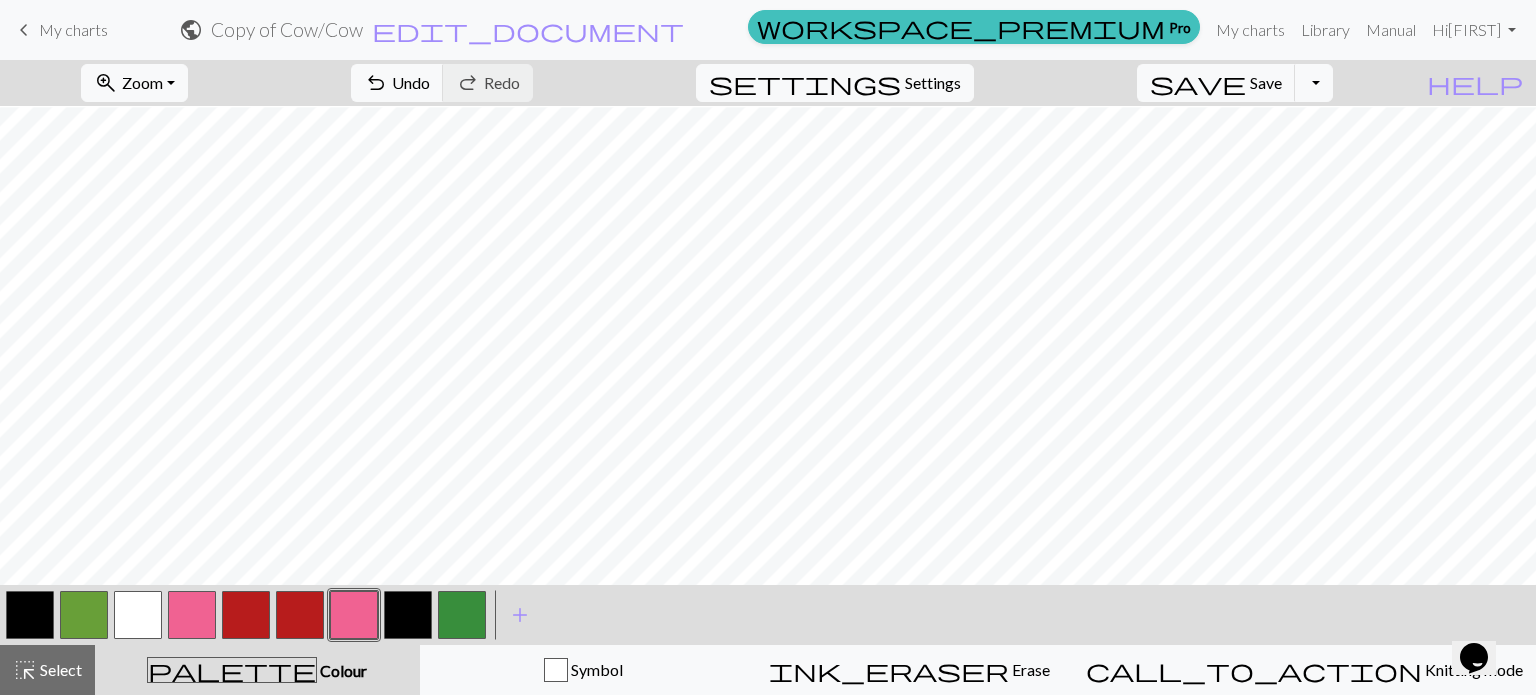 scroll, scrollTop: 390, scrollLeft: 0, axis: vertical 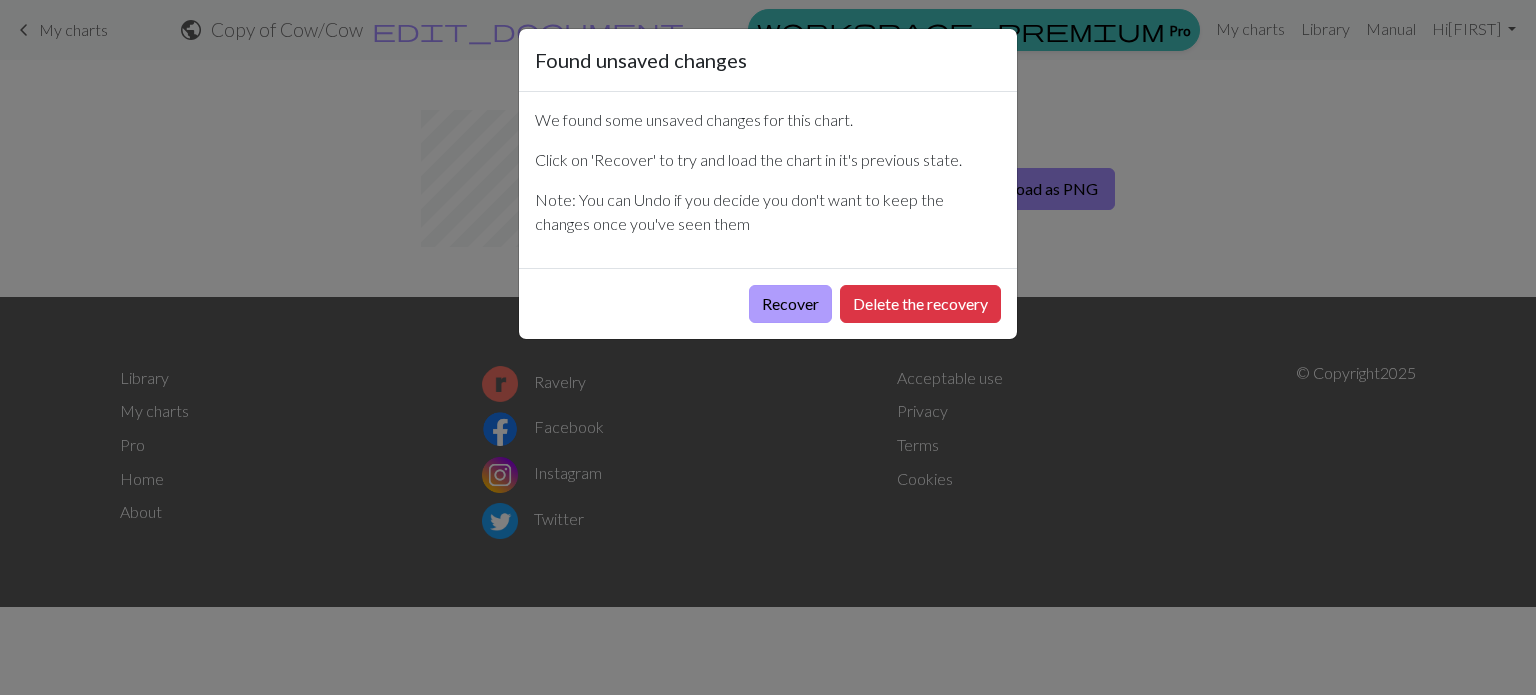 click on "Recover" at bounding box center (790, 304) 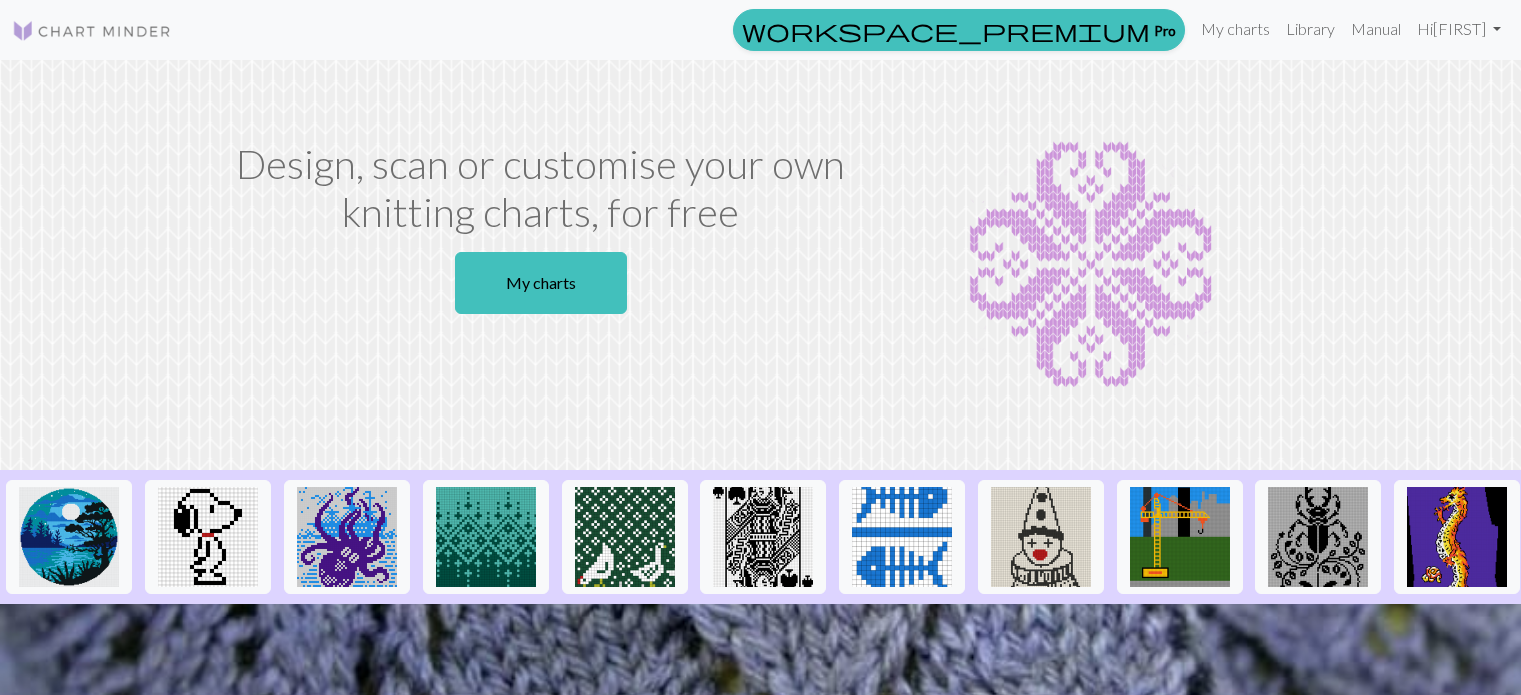 scroll, scrollTop: 0, scrollLeft: 0, axis: both 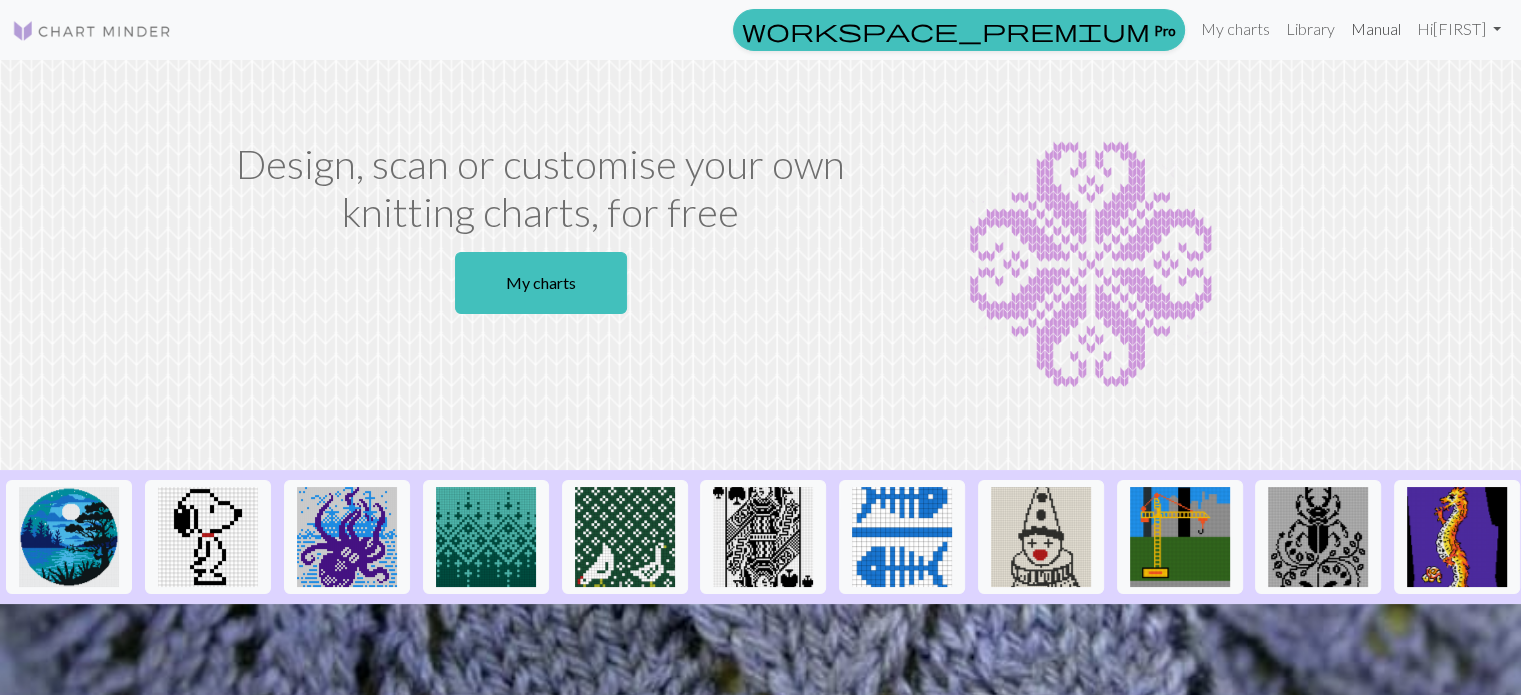 click on "Manual" at bounding box center [1376, 29] 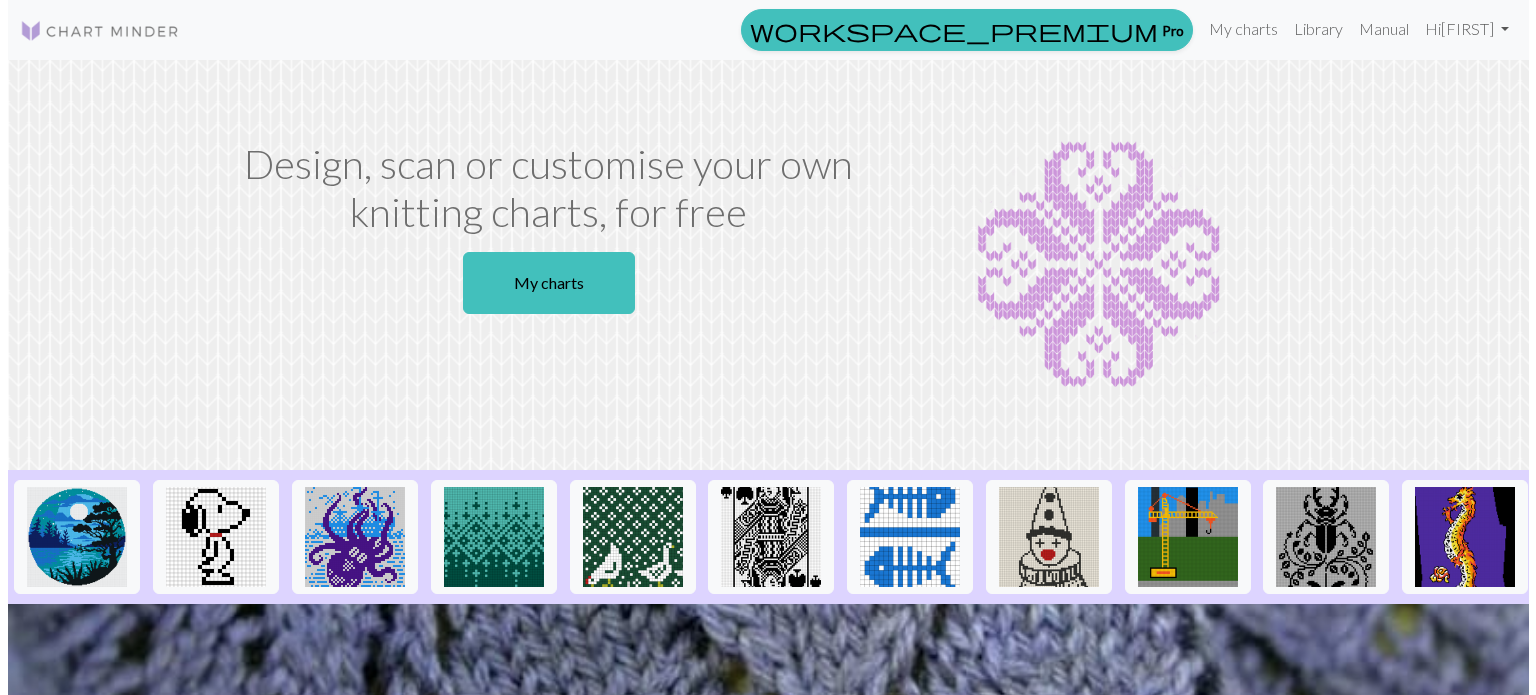scroll, scrollTop: 0, scrollLeft: 0, axis: both 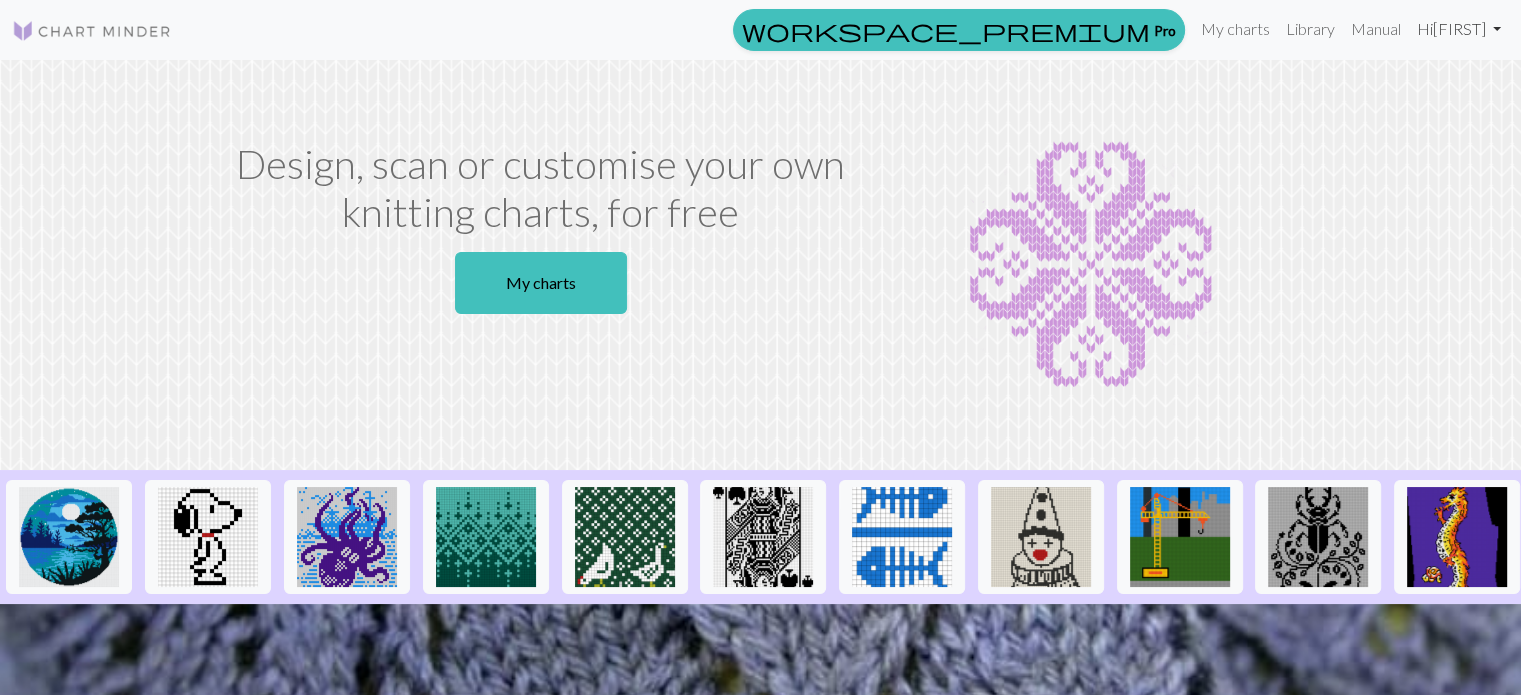 click on "Hi  Molly" at bounding box center [1459, 29] 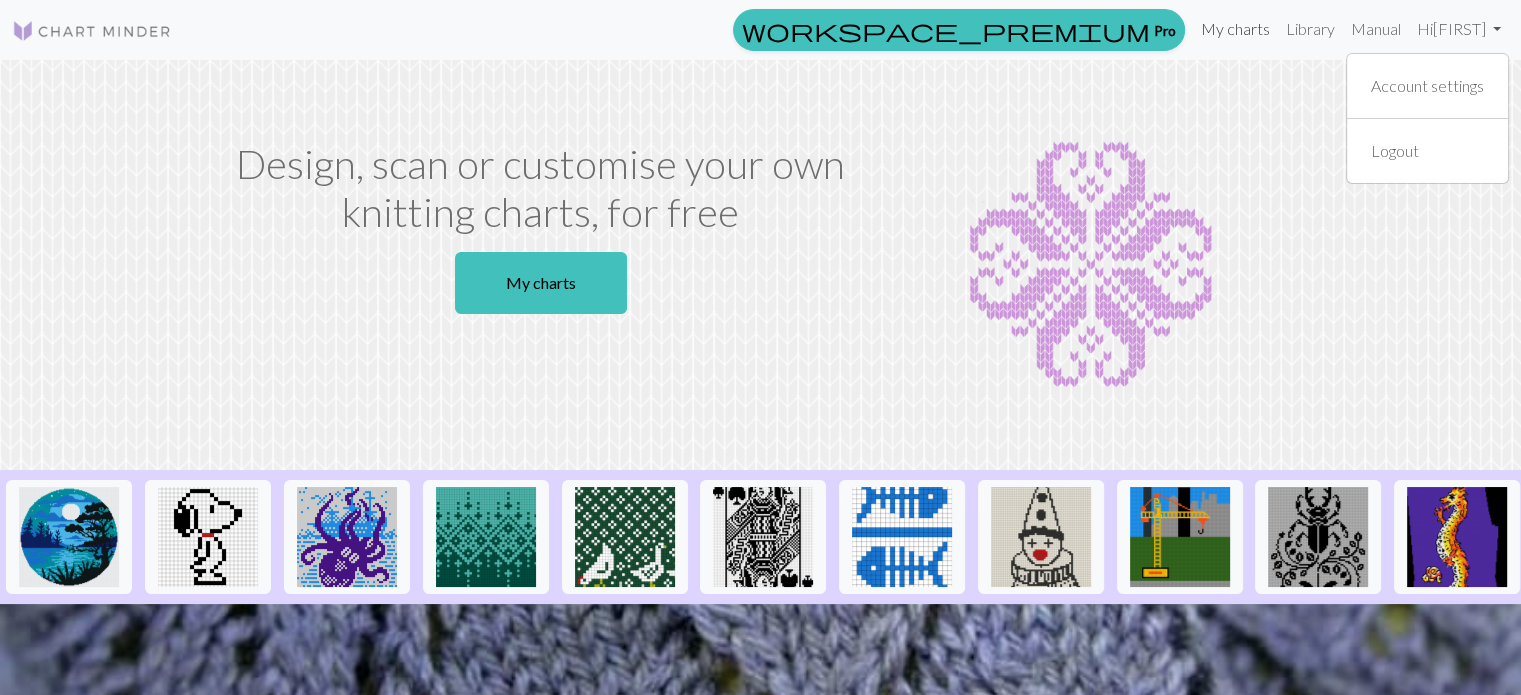 click on "My charts" at bounding box center (1235, 29) 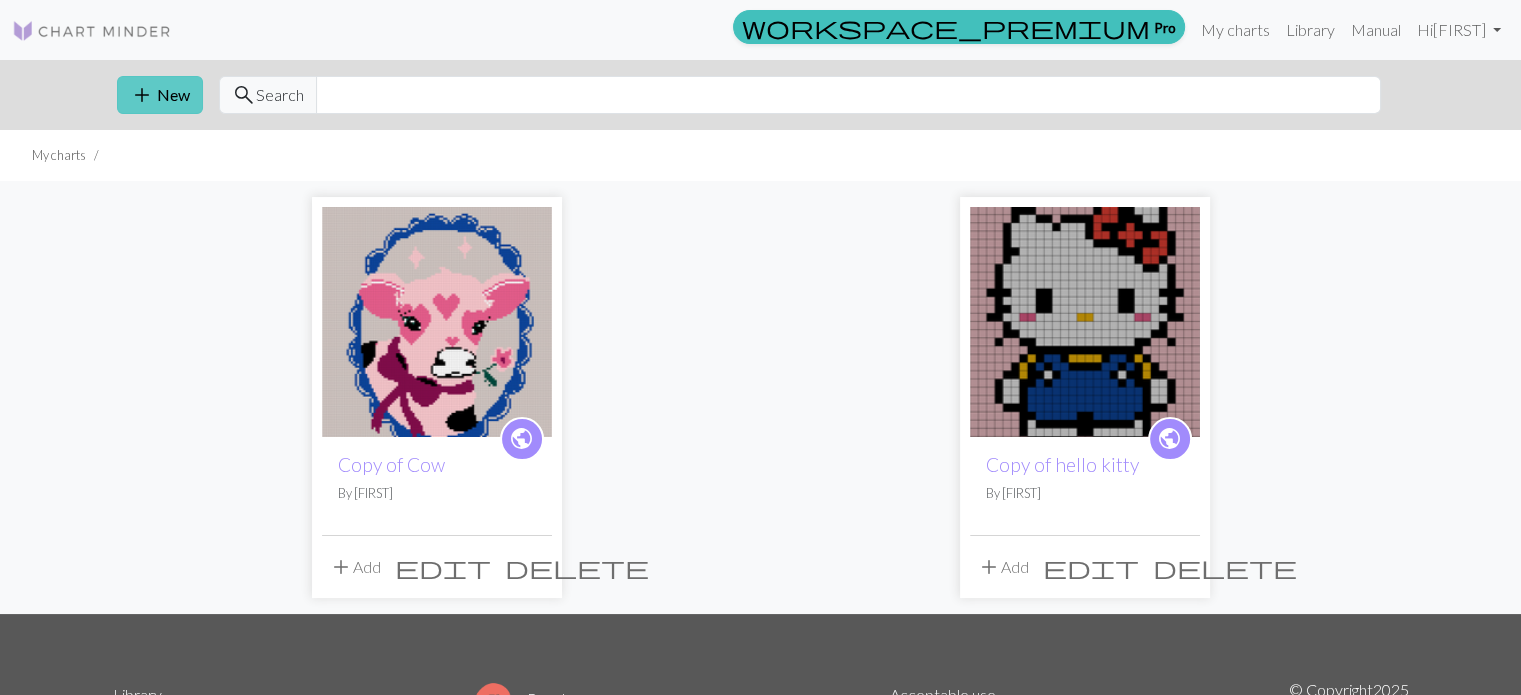 click on "add" at bounding box center [142, 95] 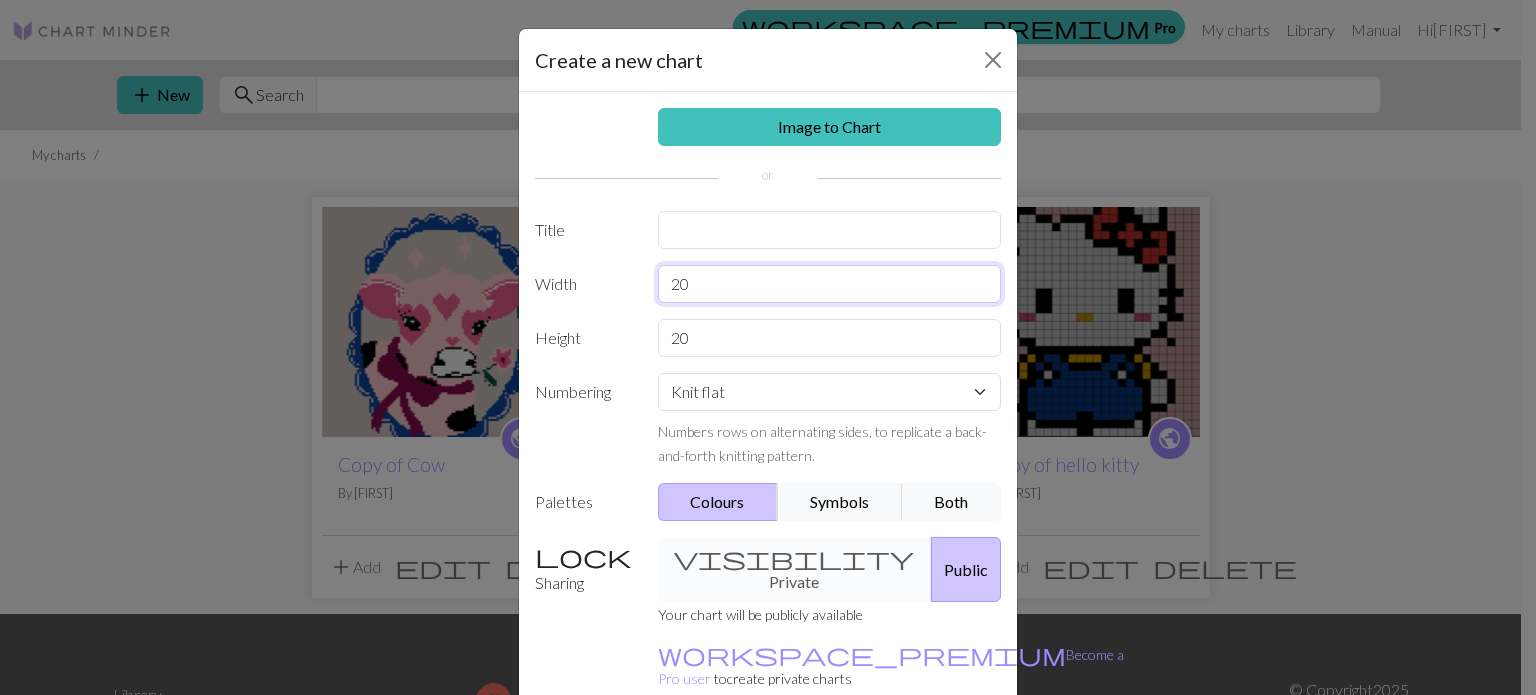 drag, startPoint x: 700, startPoint y: 289, endPoint x: 521, endPoint y: 284, distance: 179.06982 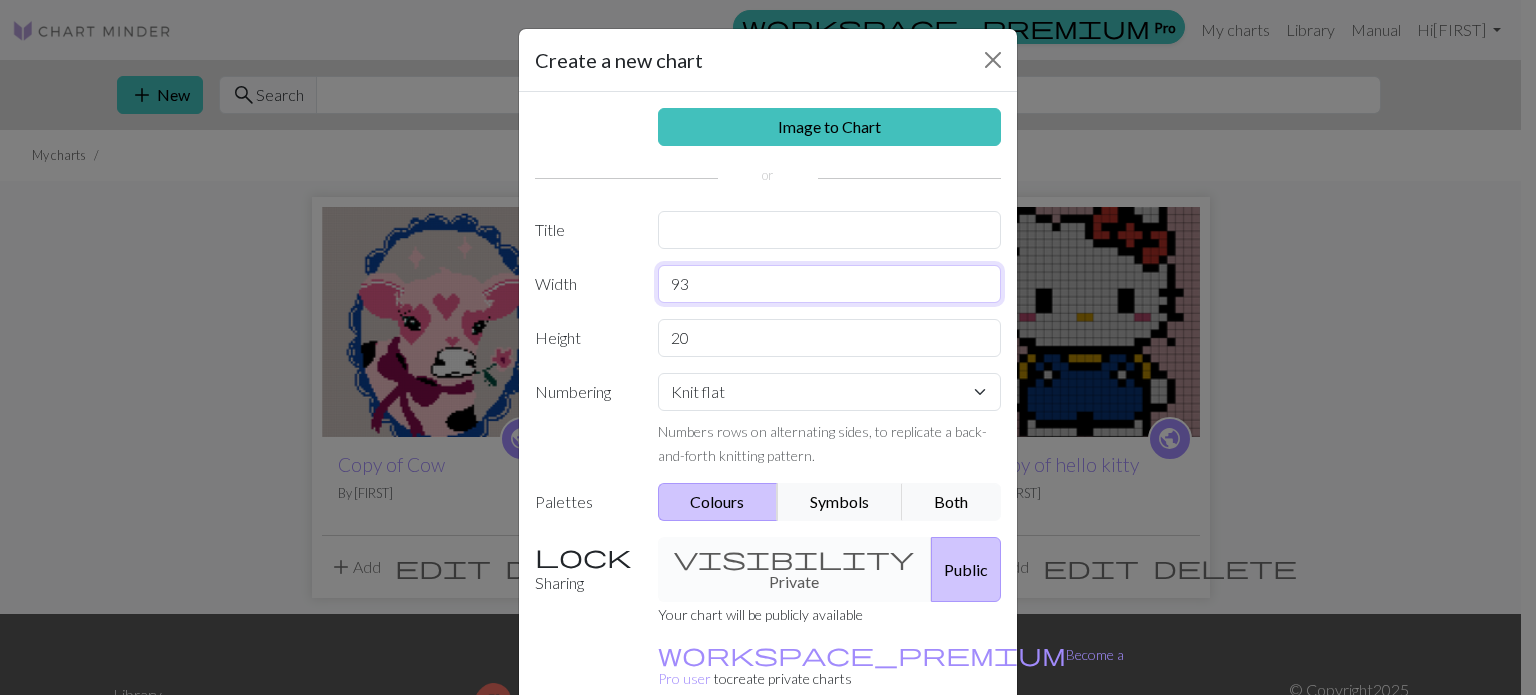 type on "93" 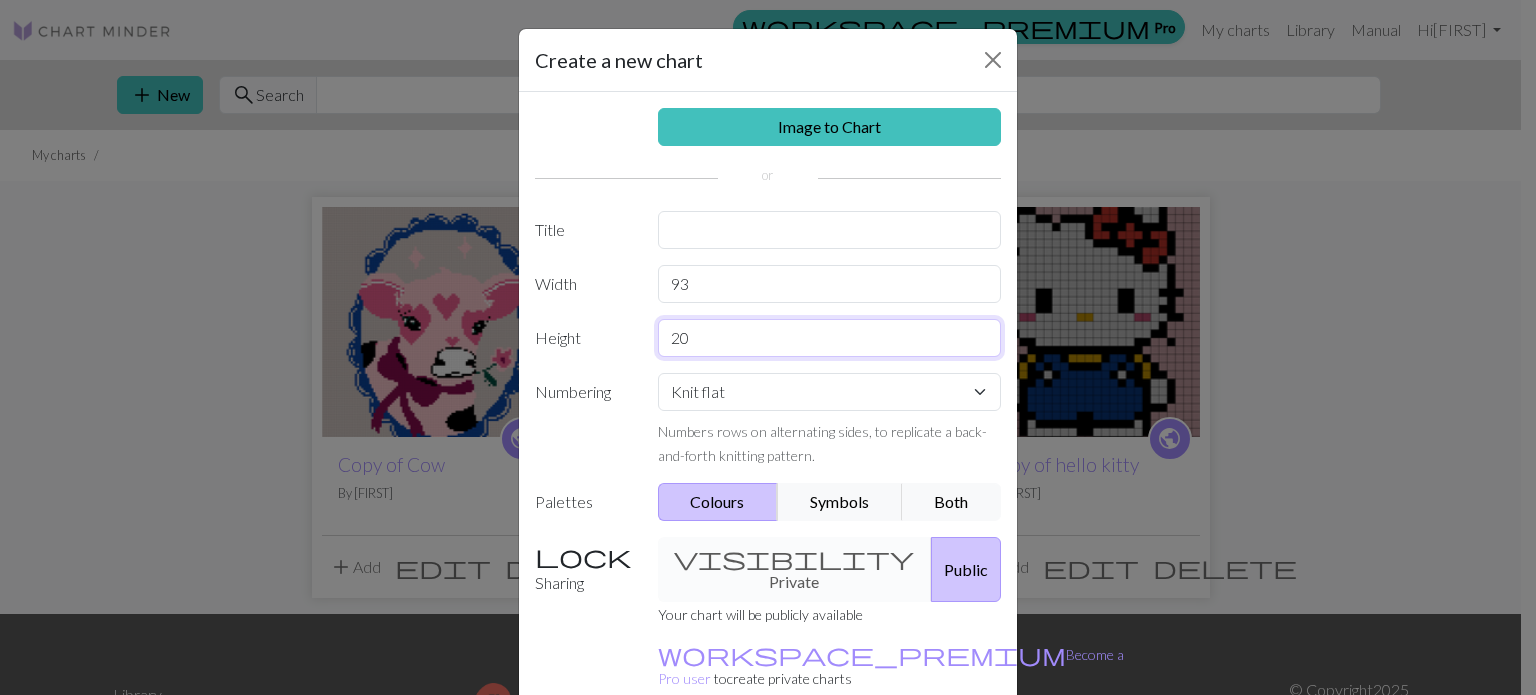 drag, startPoint x: 719, startPoint y: 343, endPoint x: 614, endPoint y: 330, distance: 105.801704 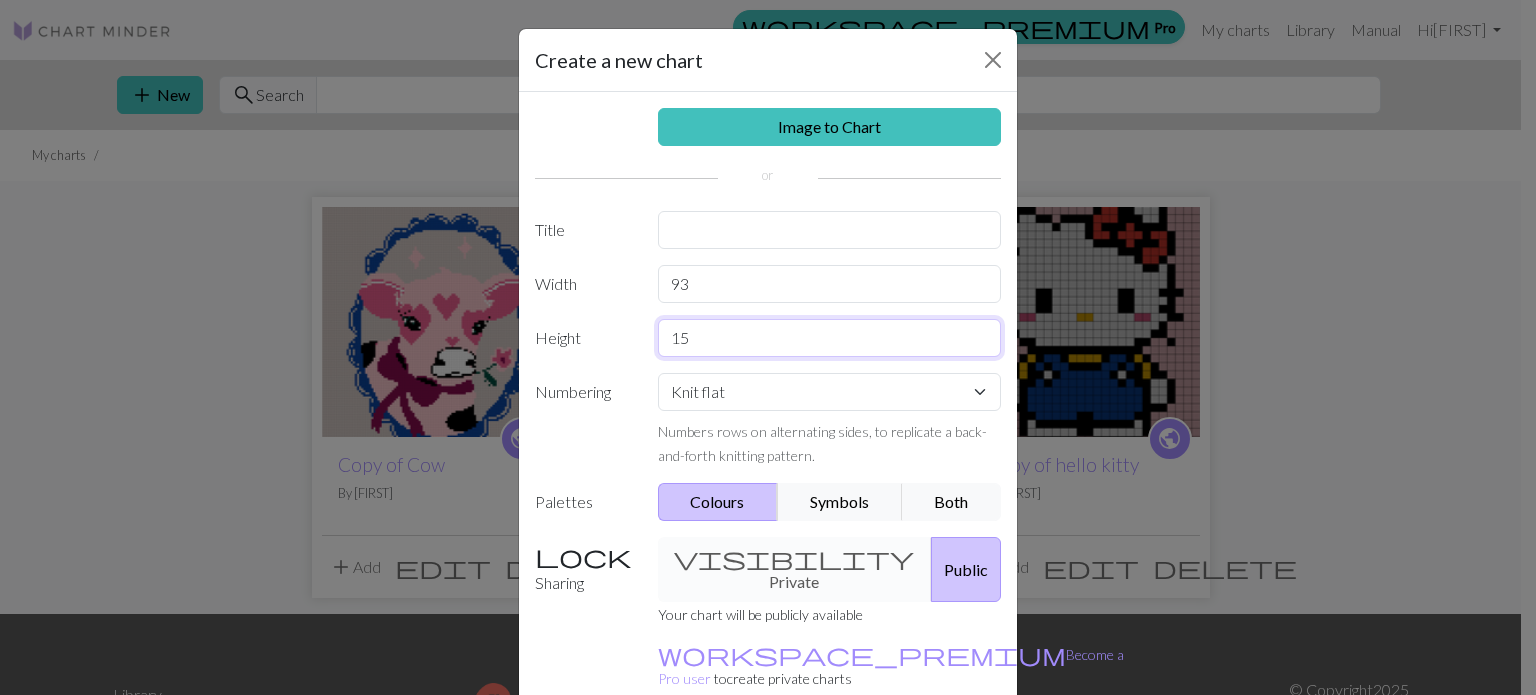 type on "15" 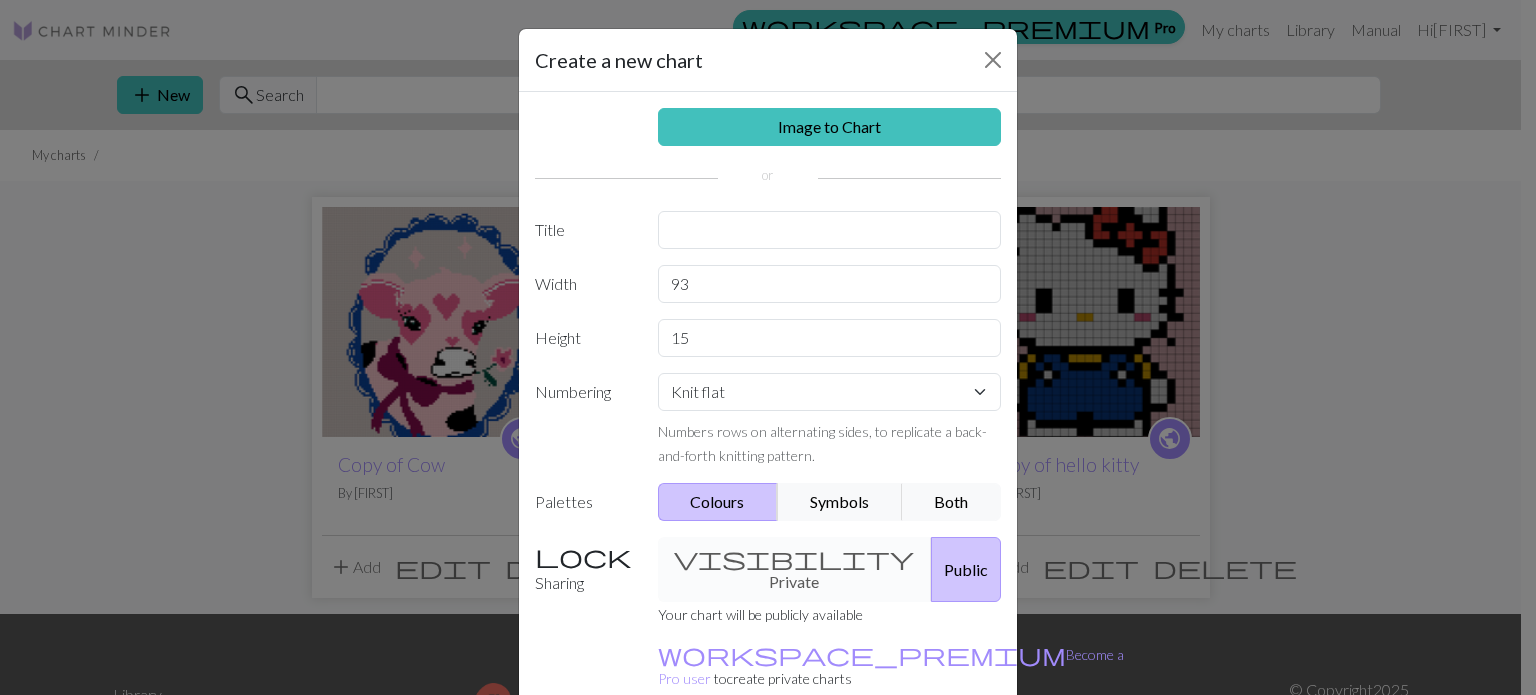 click on "visibility  Private Public" at bounding box center [830, 569] 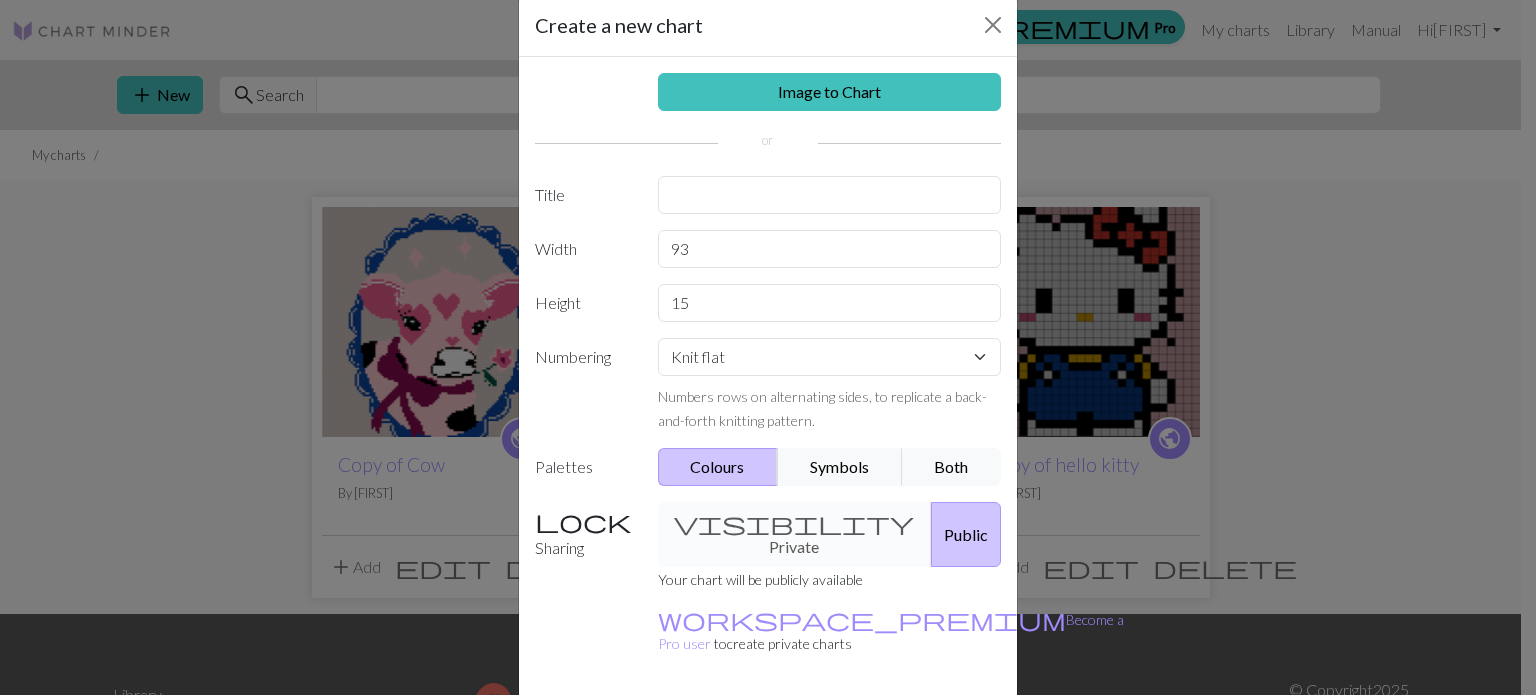 scroll, scrollTop: 36, scrollLeft: 0, axis: vertical 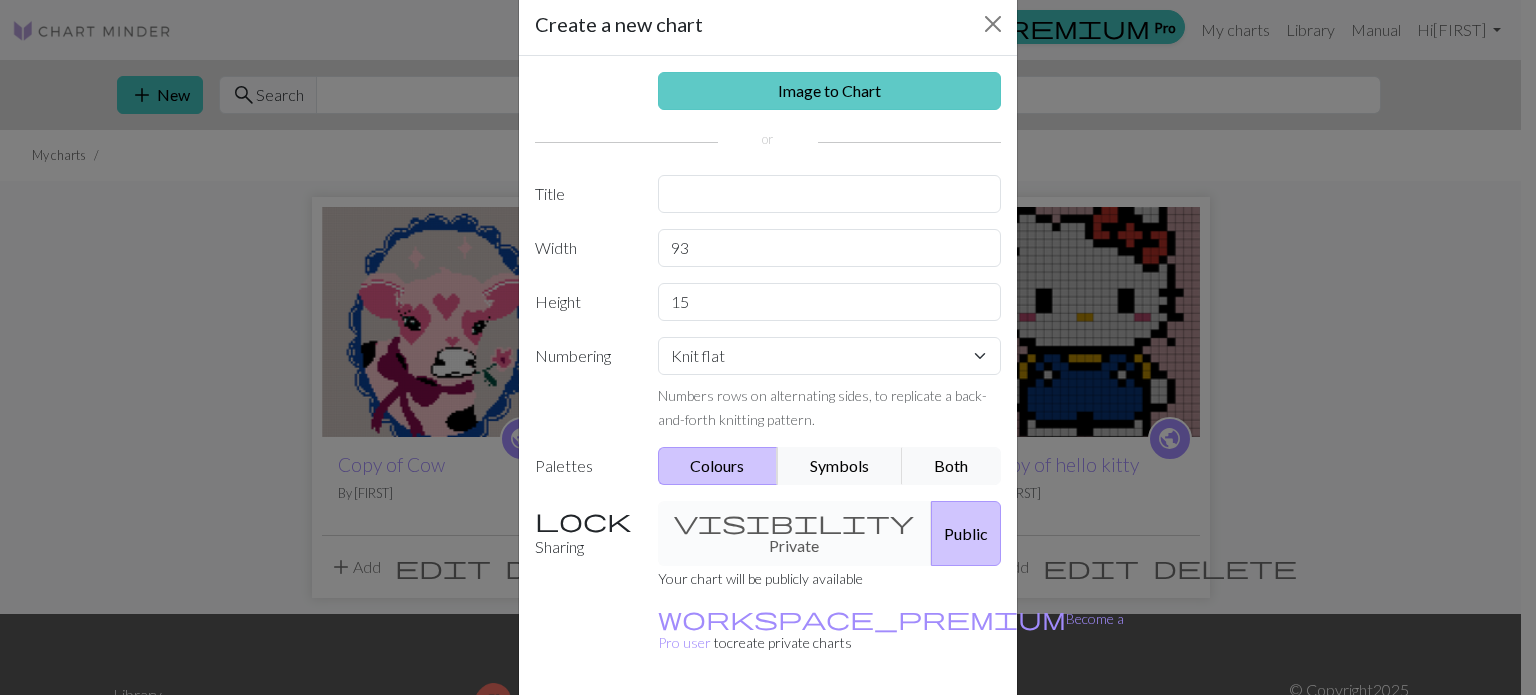 click on "Image to Chart" at bounding box center (830, 91) 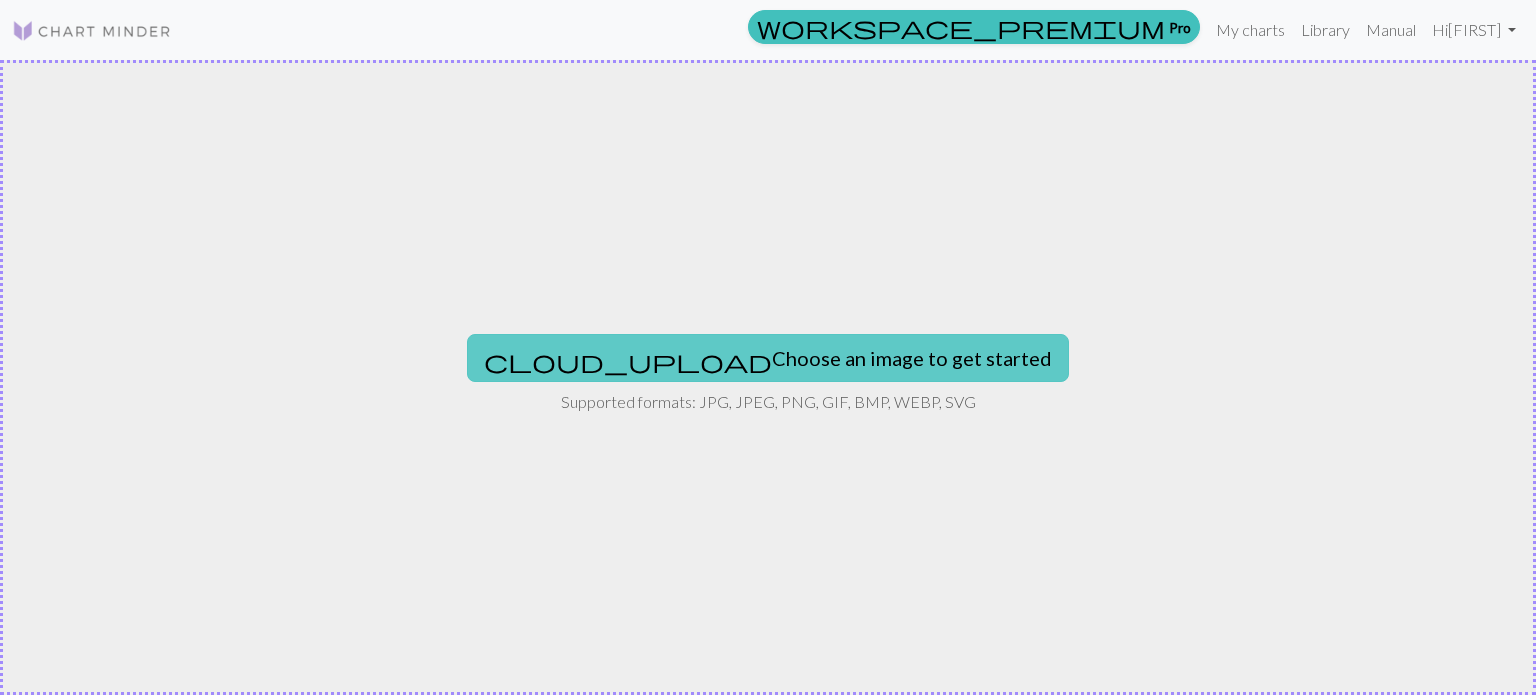 click on "cloud_upload  Choose an image to get started" at bounding box center [768, 358] 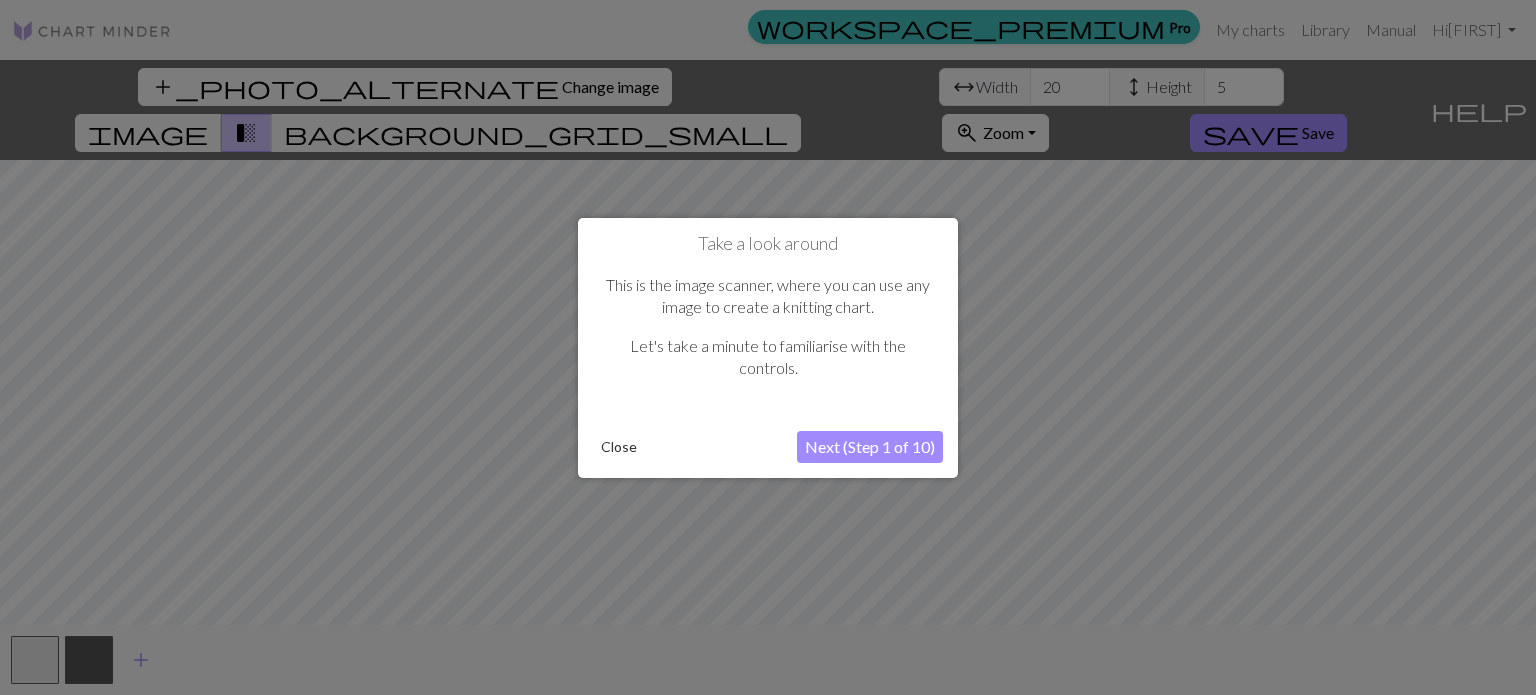 click on "Next (Step 1 of 10)" at bounding box center (870, 447) 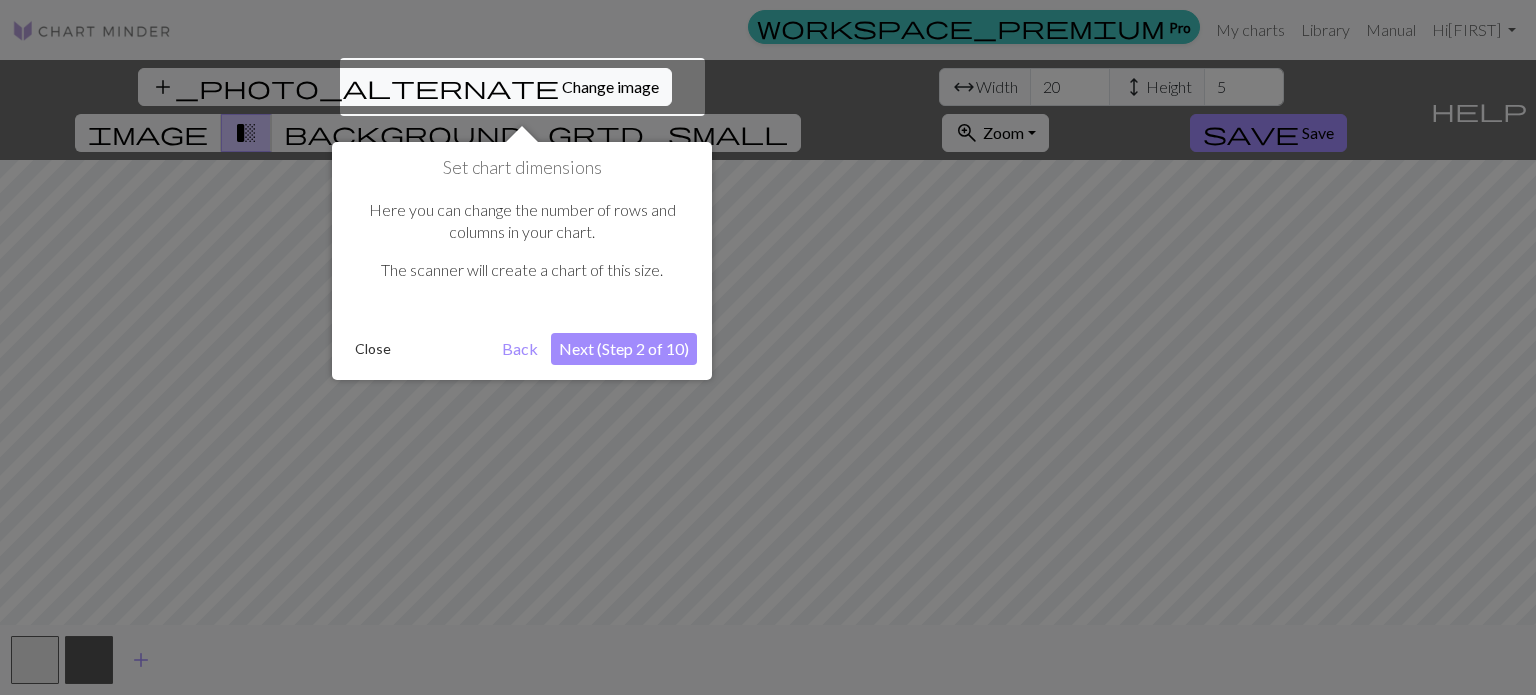 click on "Next (Step 2 of 10)" at bounding box center [624, 349] 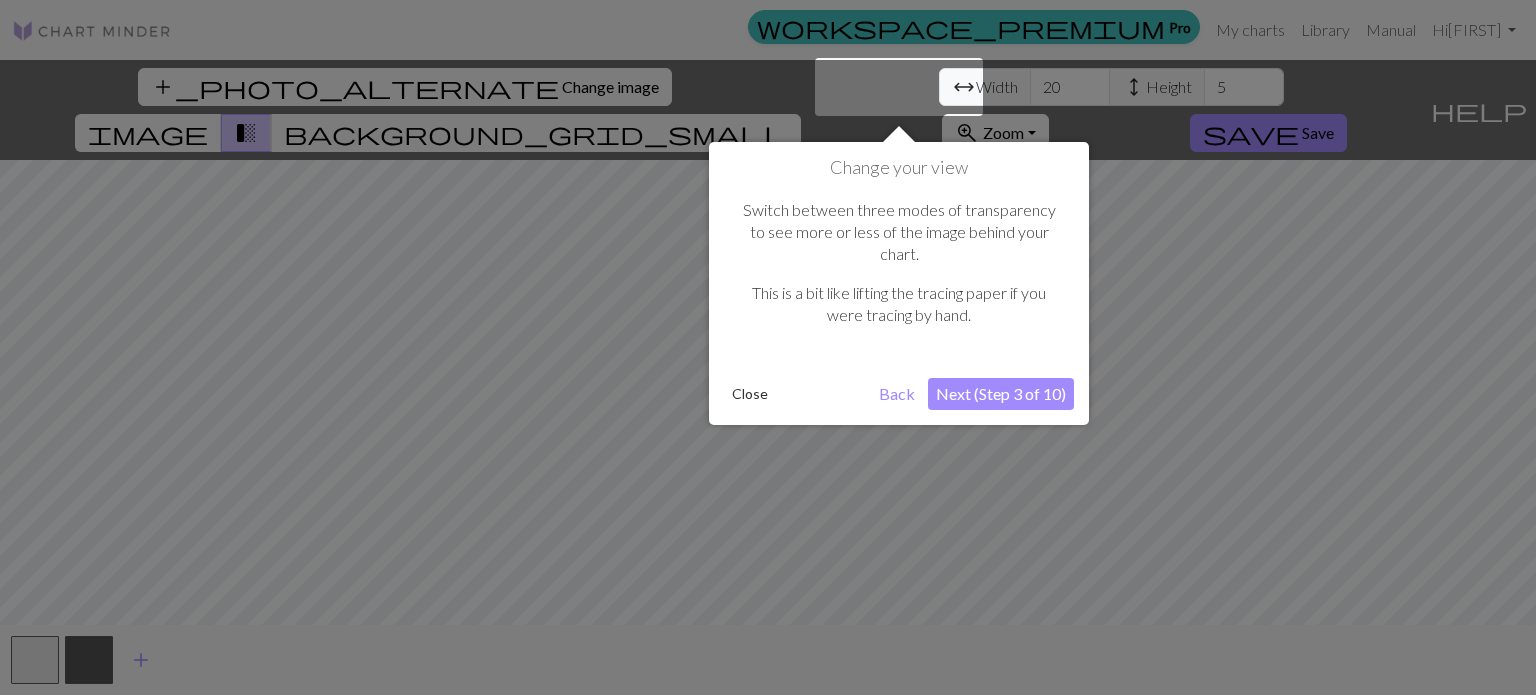 click on "Next (Step 3 of 10)" at bounding box center (1001, 394) 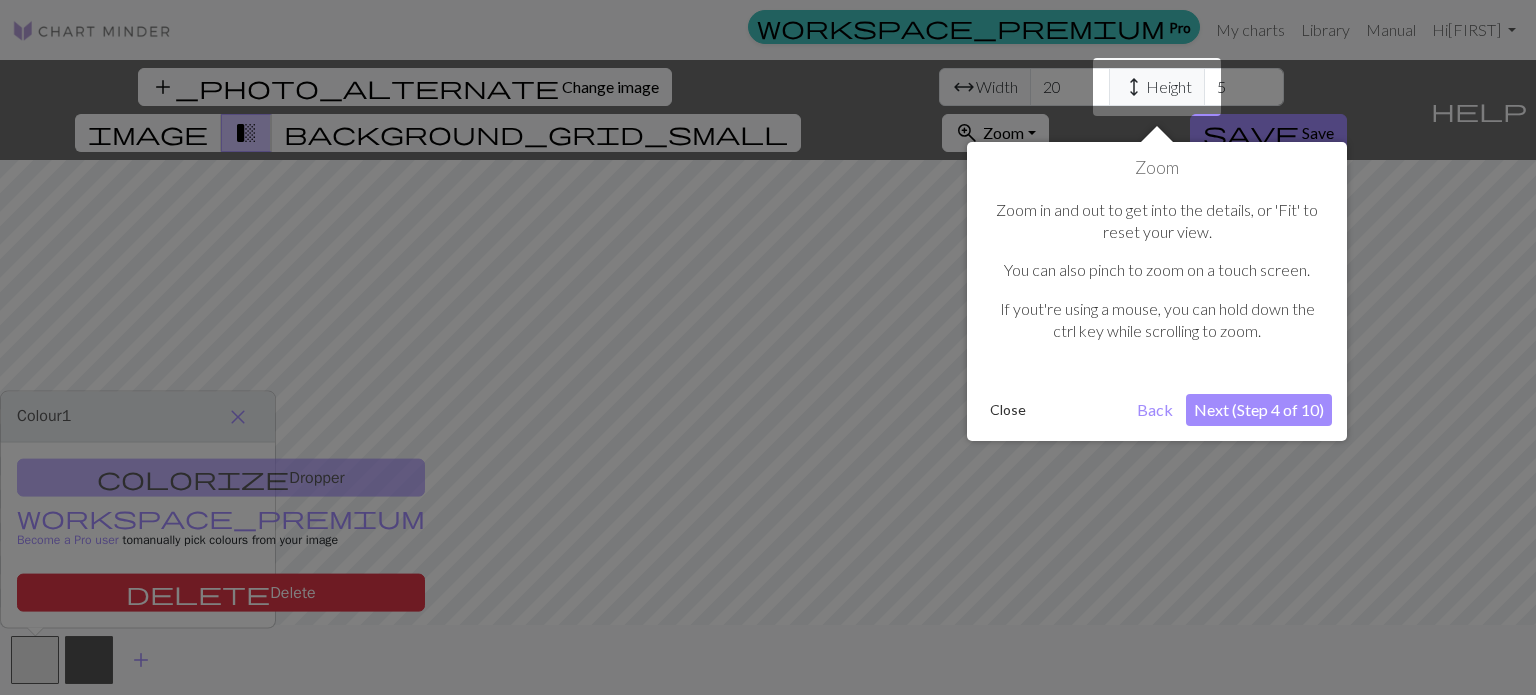 click on "Next (Step 4 of 10)" at bounding box center (1259, 410) 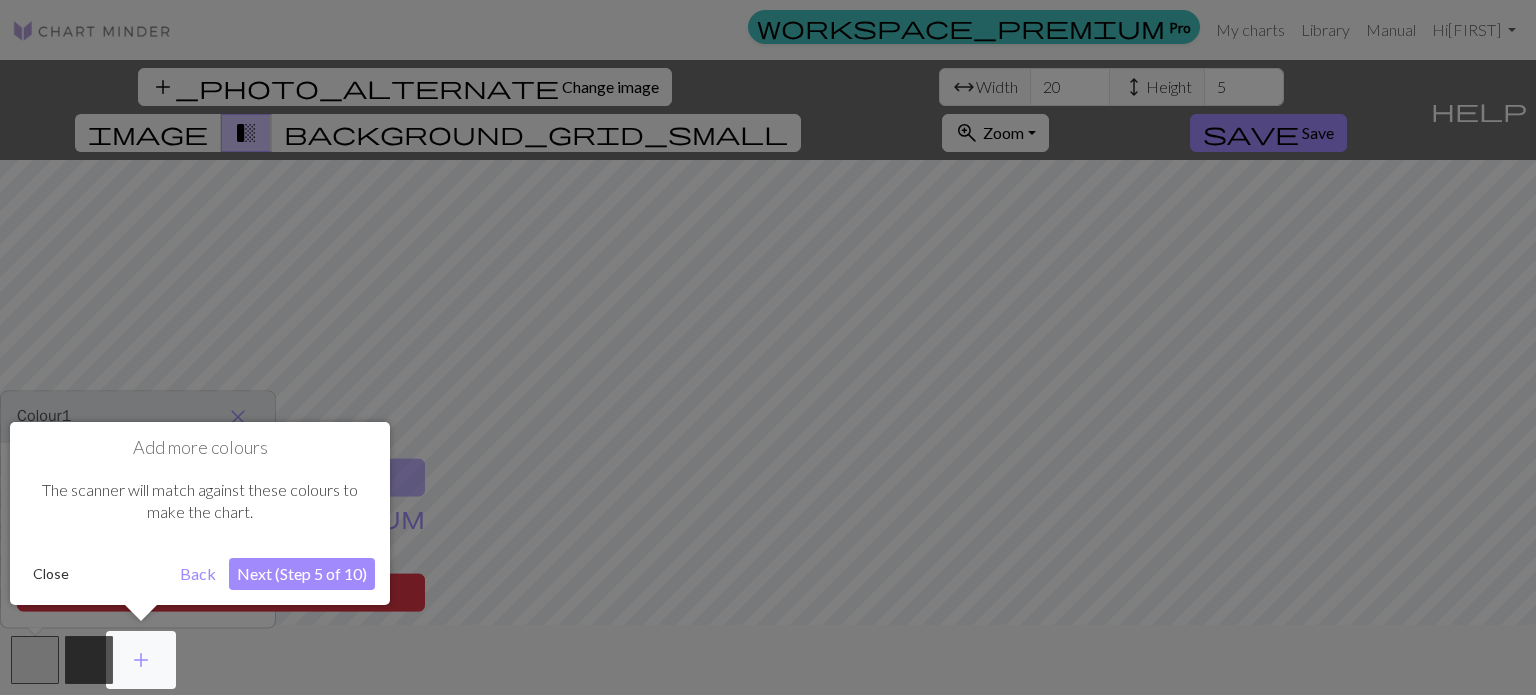click on "Next (Step 5 of 10)" at bounding box center [302, 574] 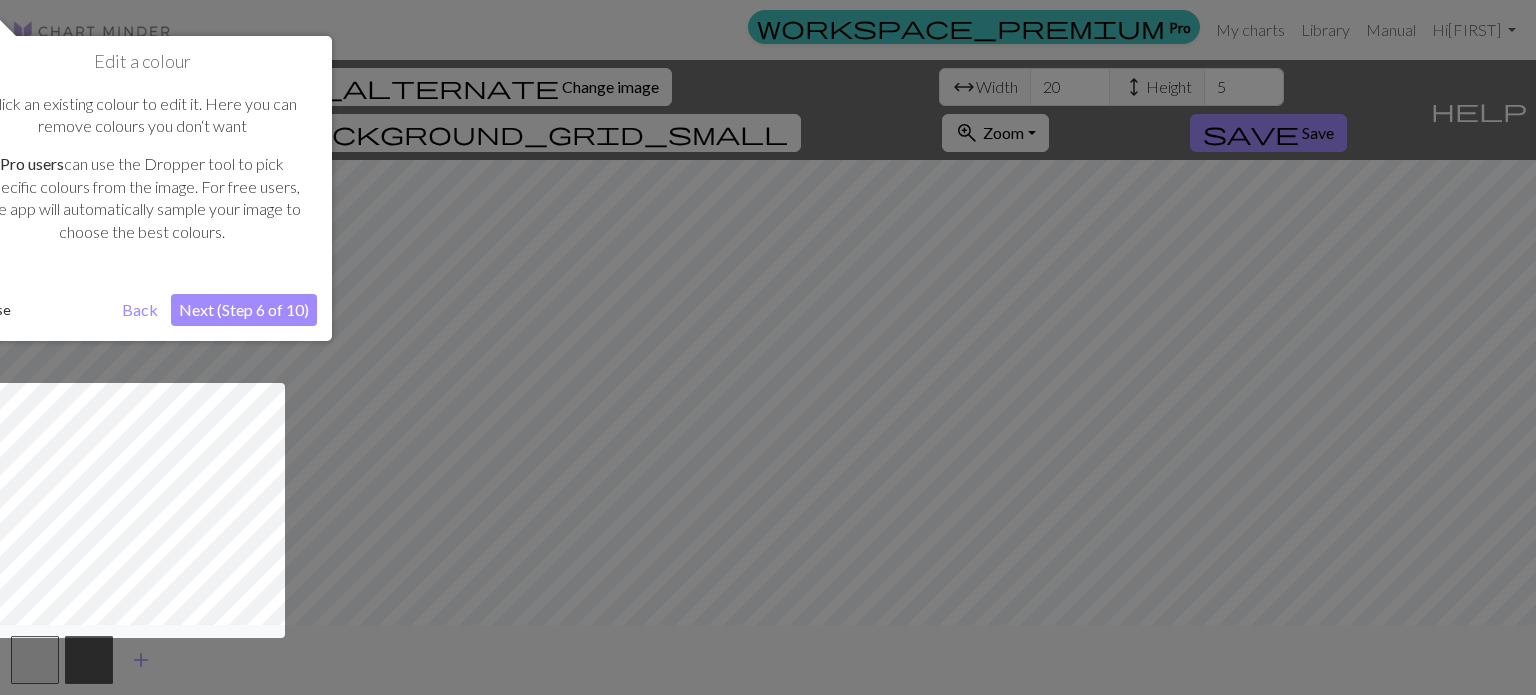 click on "Next (Step 6 of 10)" at bounding box center [244, 310] 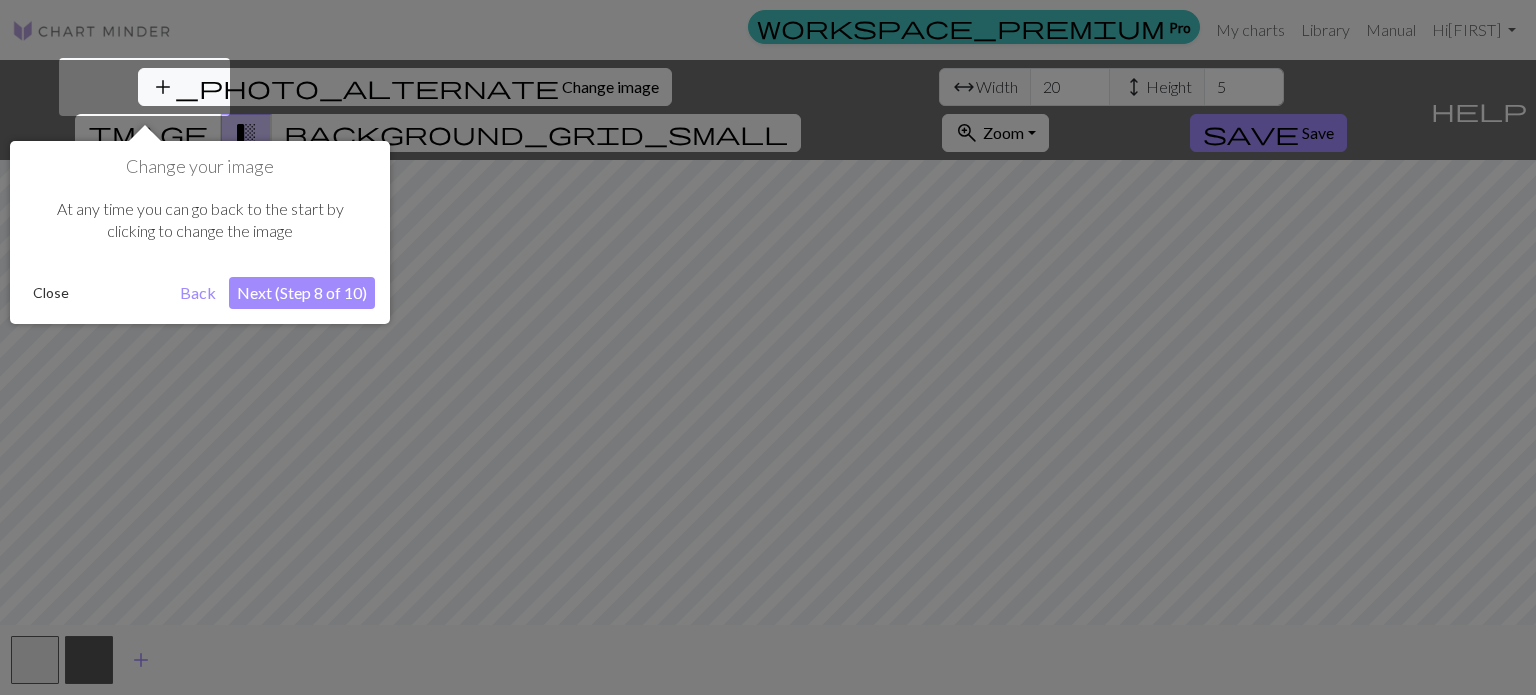 click on "Next (Step 8 of 10)" at bounding box center [302, 293] 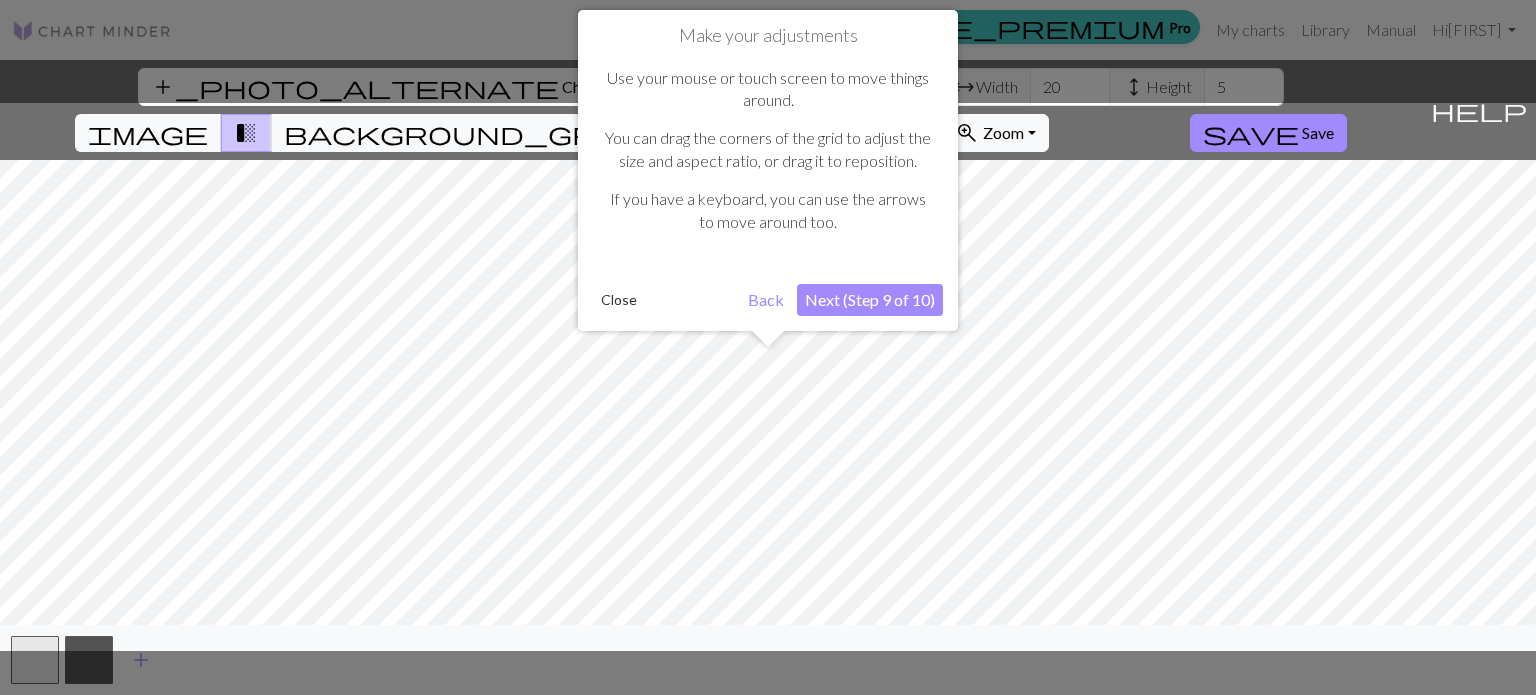 click on "Make your adjustments Use your mouse or touch screen to move things around. You can drag the corners of the grid to adjust the size and aspect ratio, or drag it to reposition. If you have a keyboard, you can use the arrows to move around too. Close Back Next (Step 9 of 10)" at bounding box center (768, 170) 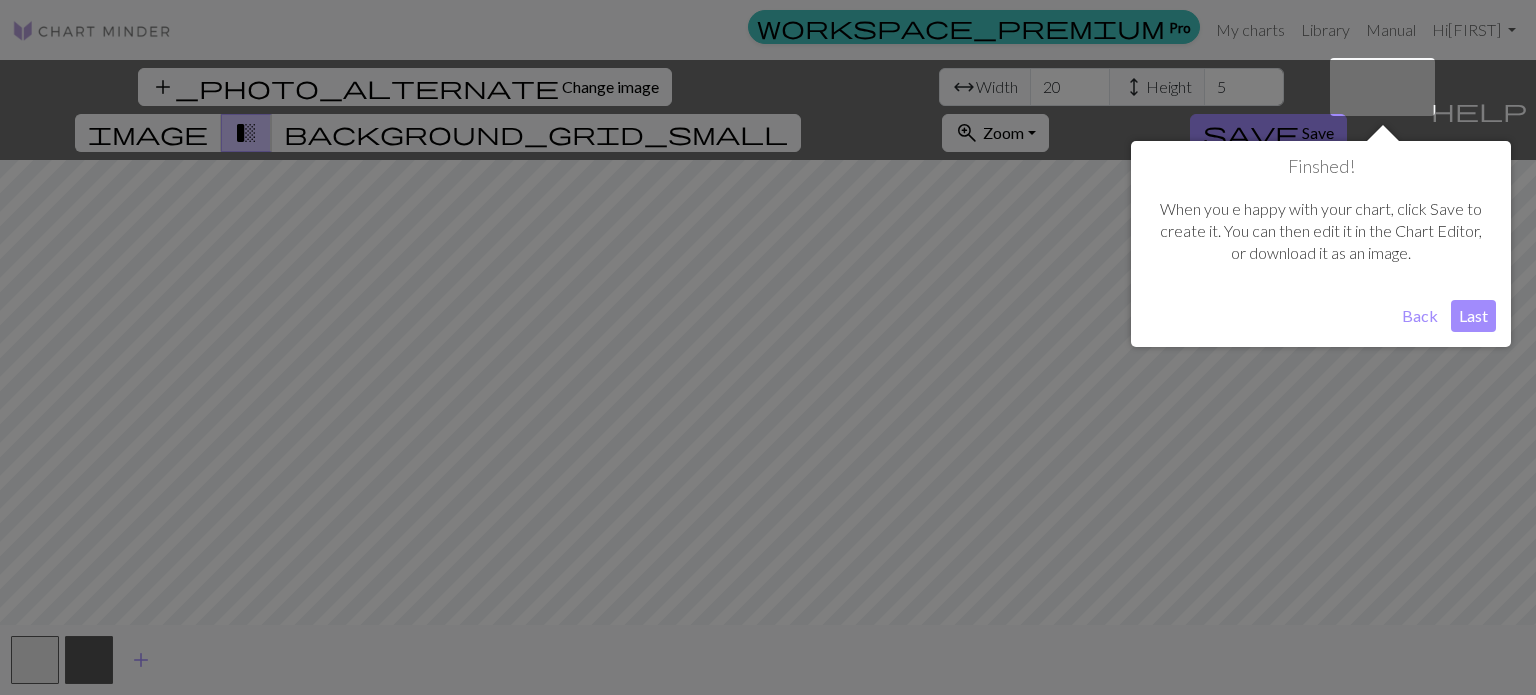 click on "Last" at bounding box center [1473, 316] 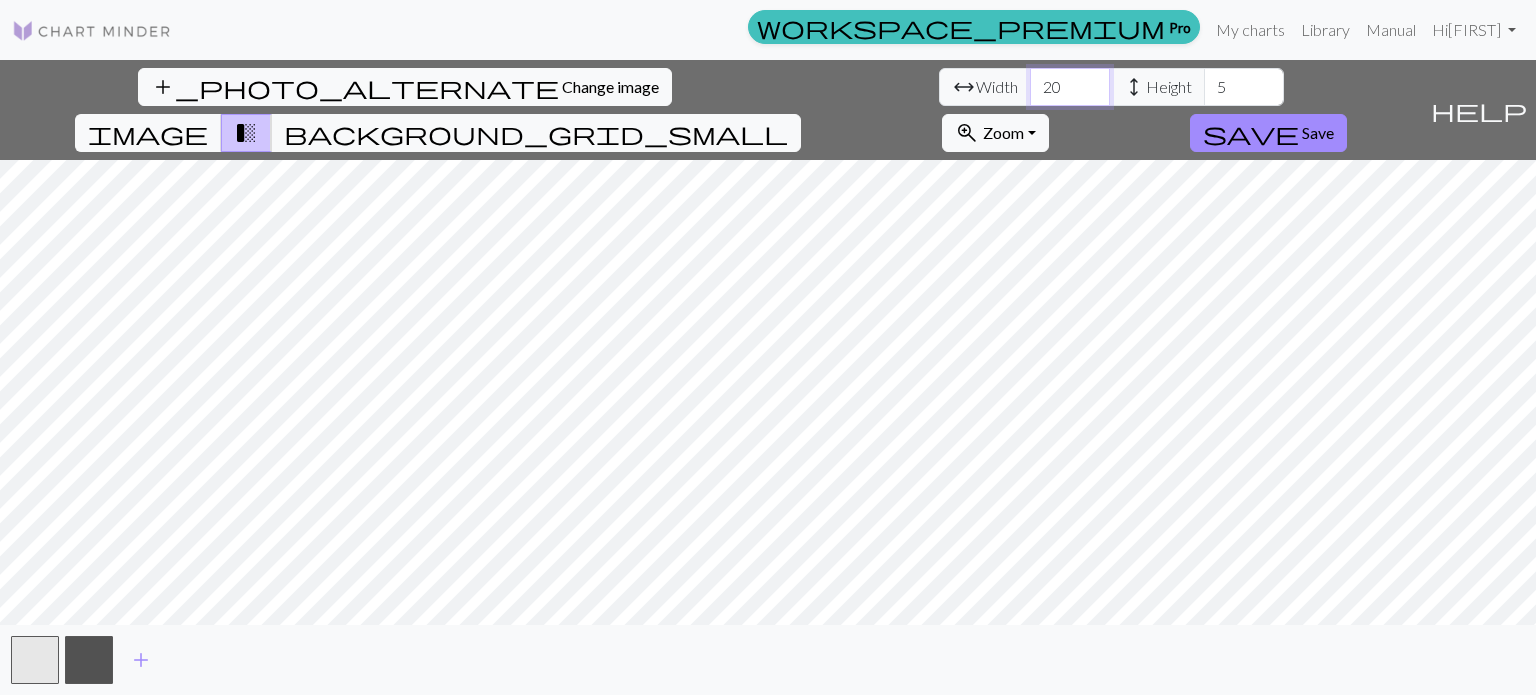 drag, startPoint x: 484, startPoint y: 95, endPoint x: 396, endPoint y: 77, distance: 89.822044 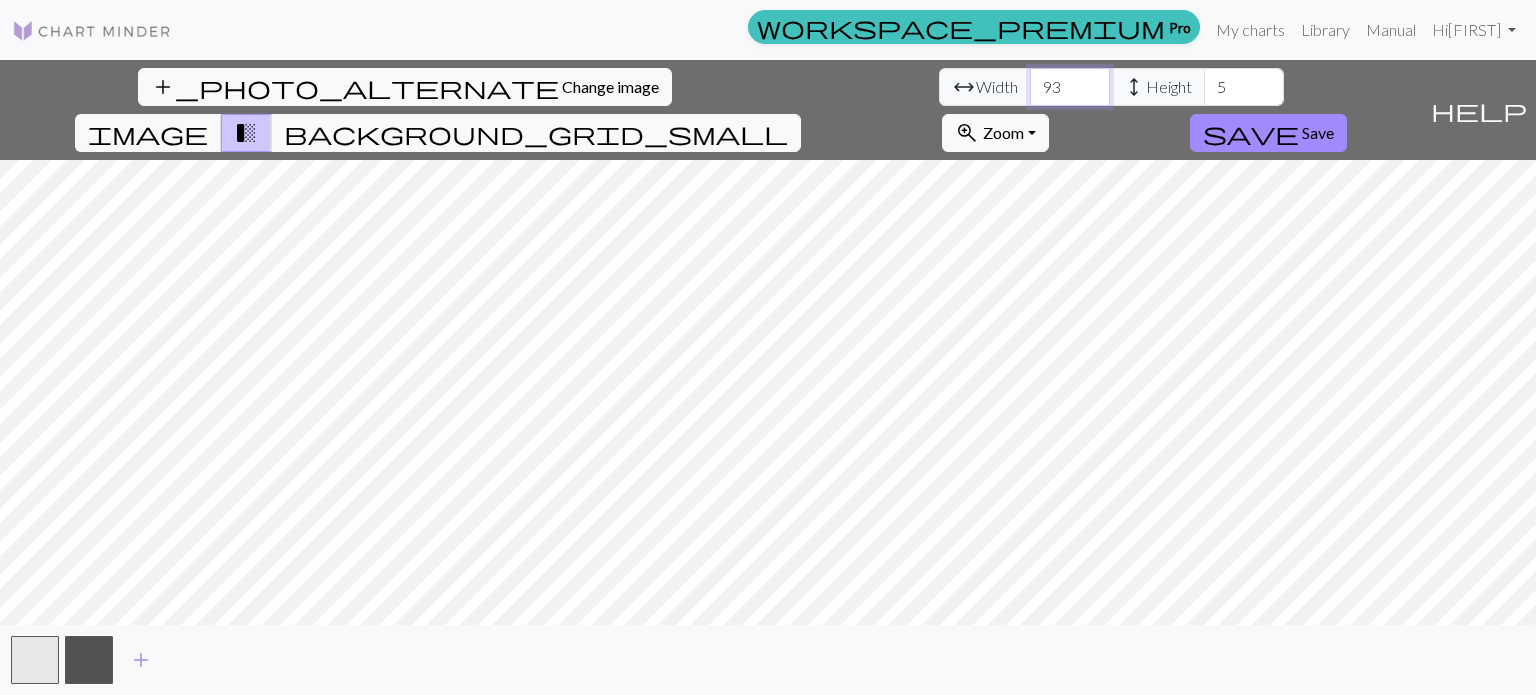 type on "93" 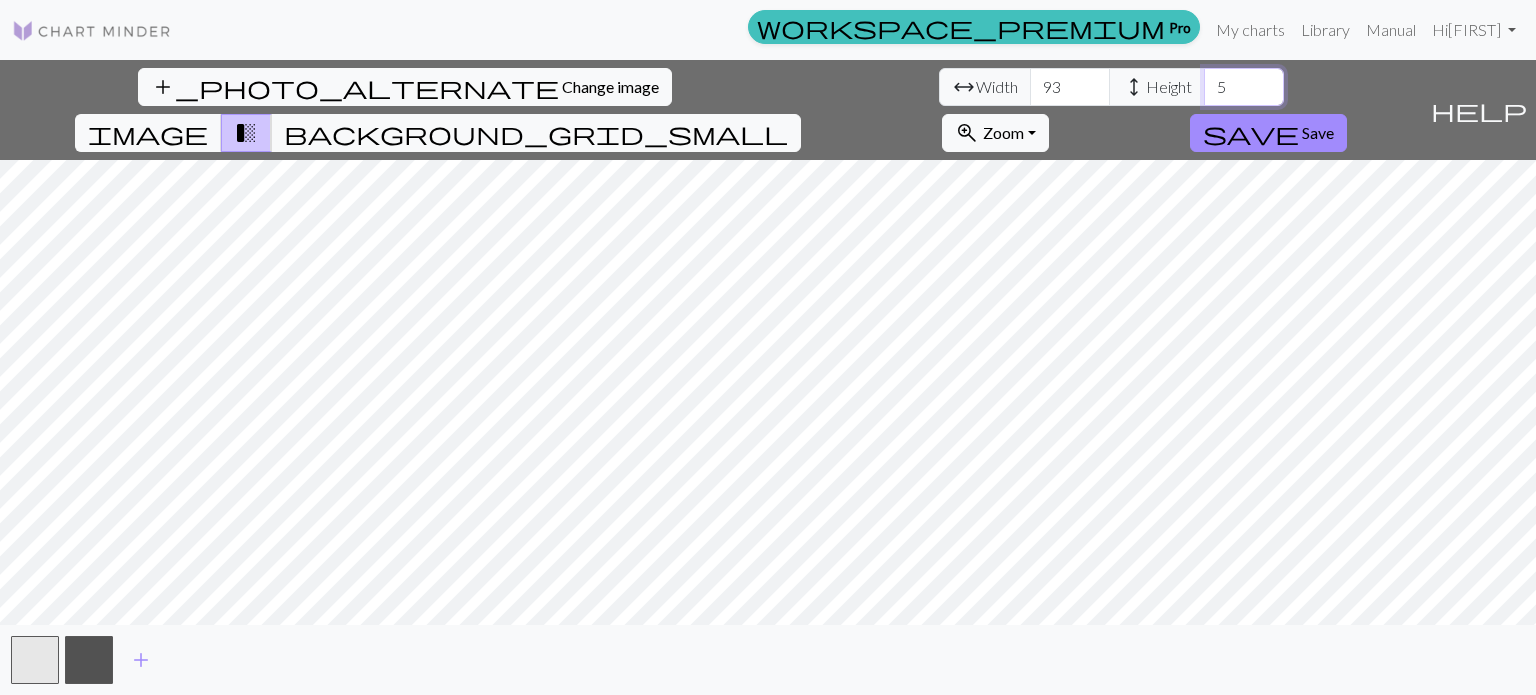 click on "5" at bounding box center (1244, 87) 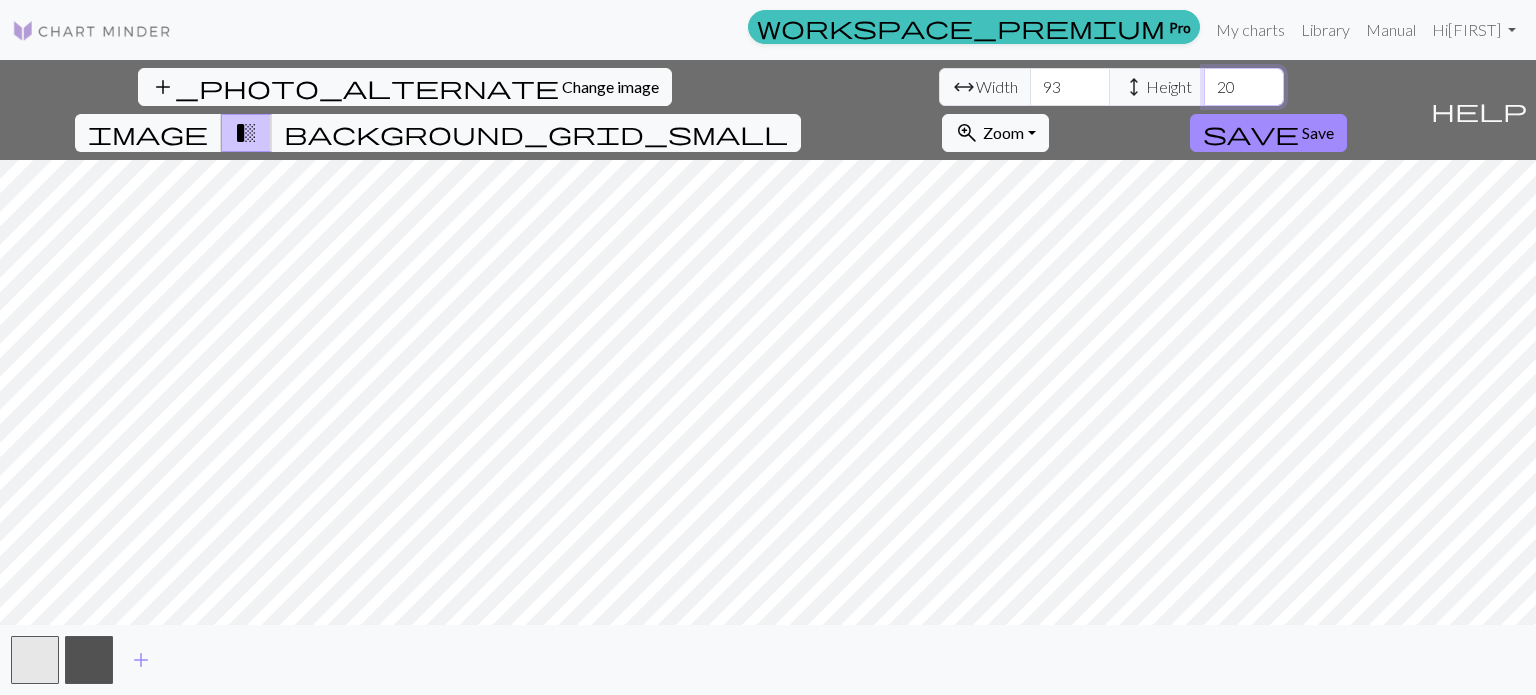 type on "2" 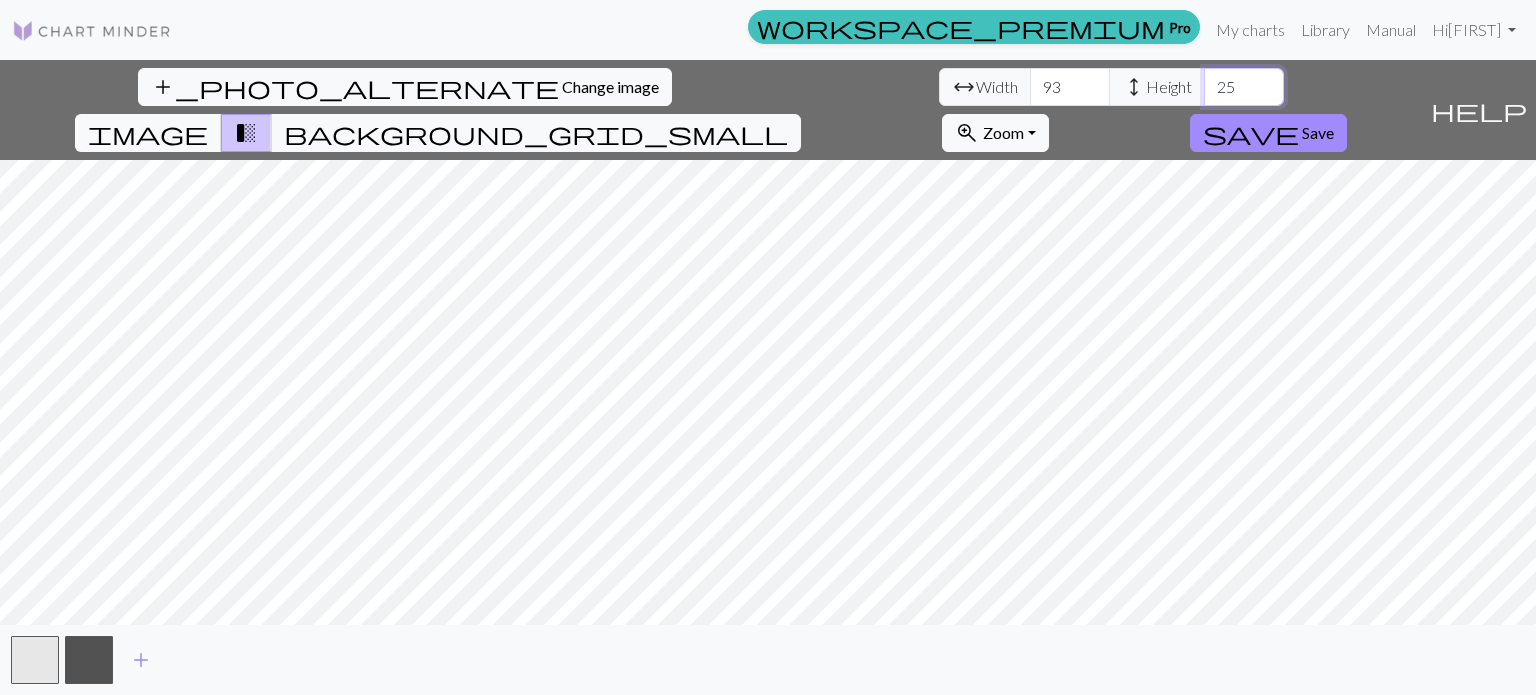 type on "2" 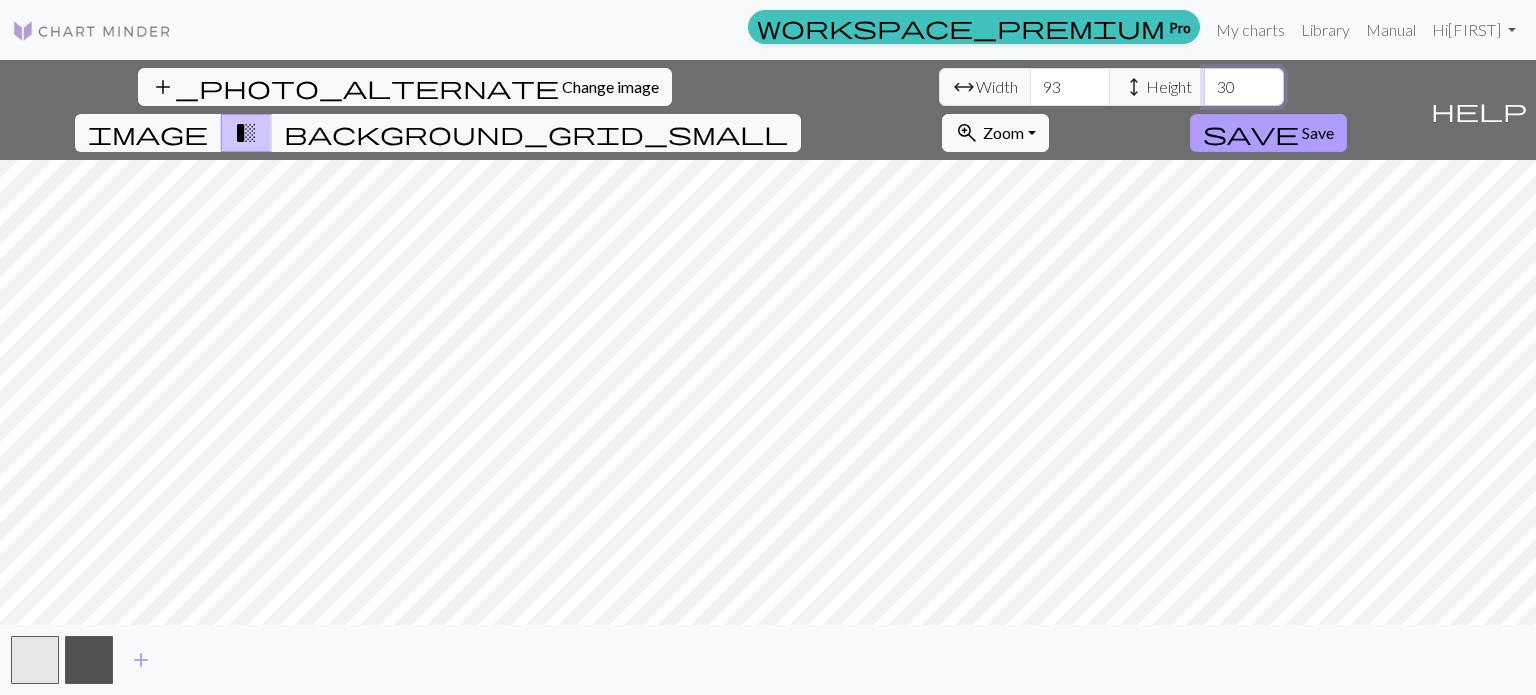 type on "30" 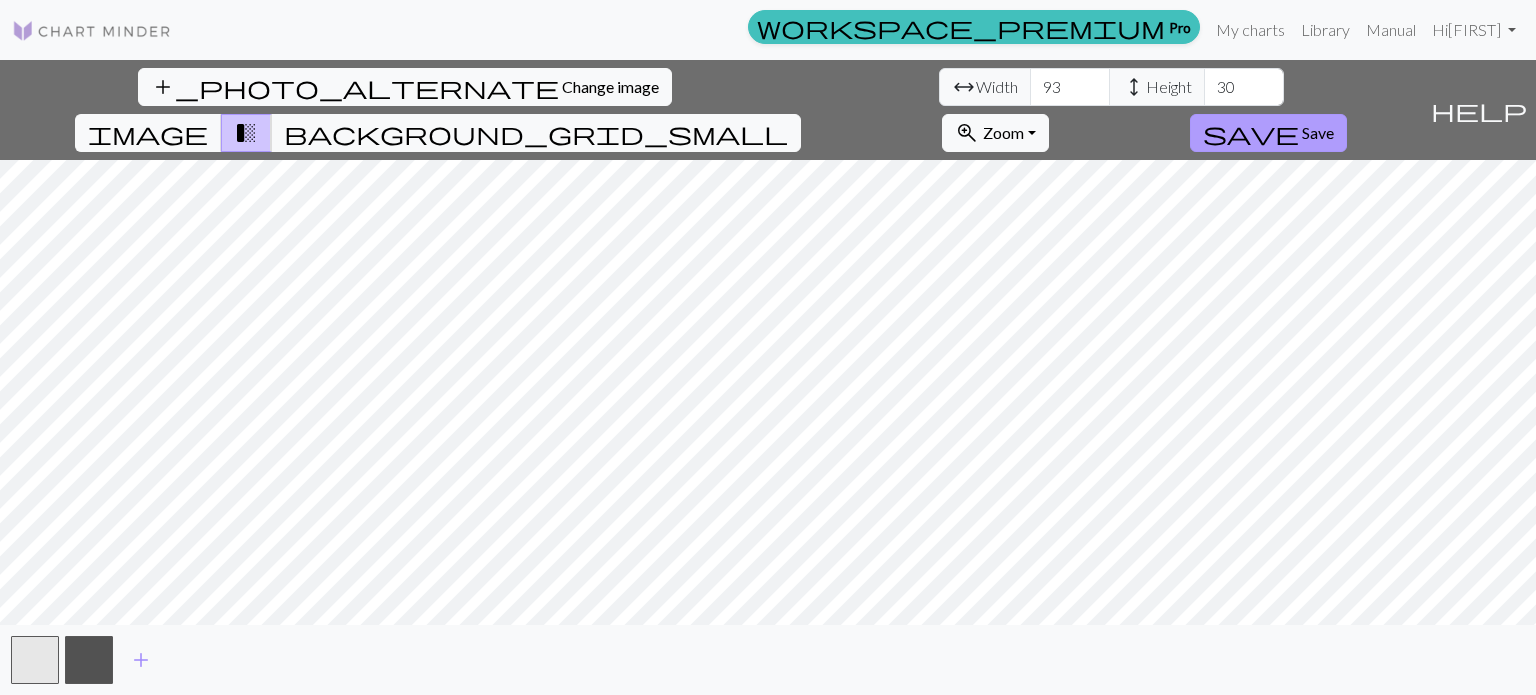 click on "Save" at bounding box center [1318, 132] 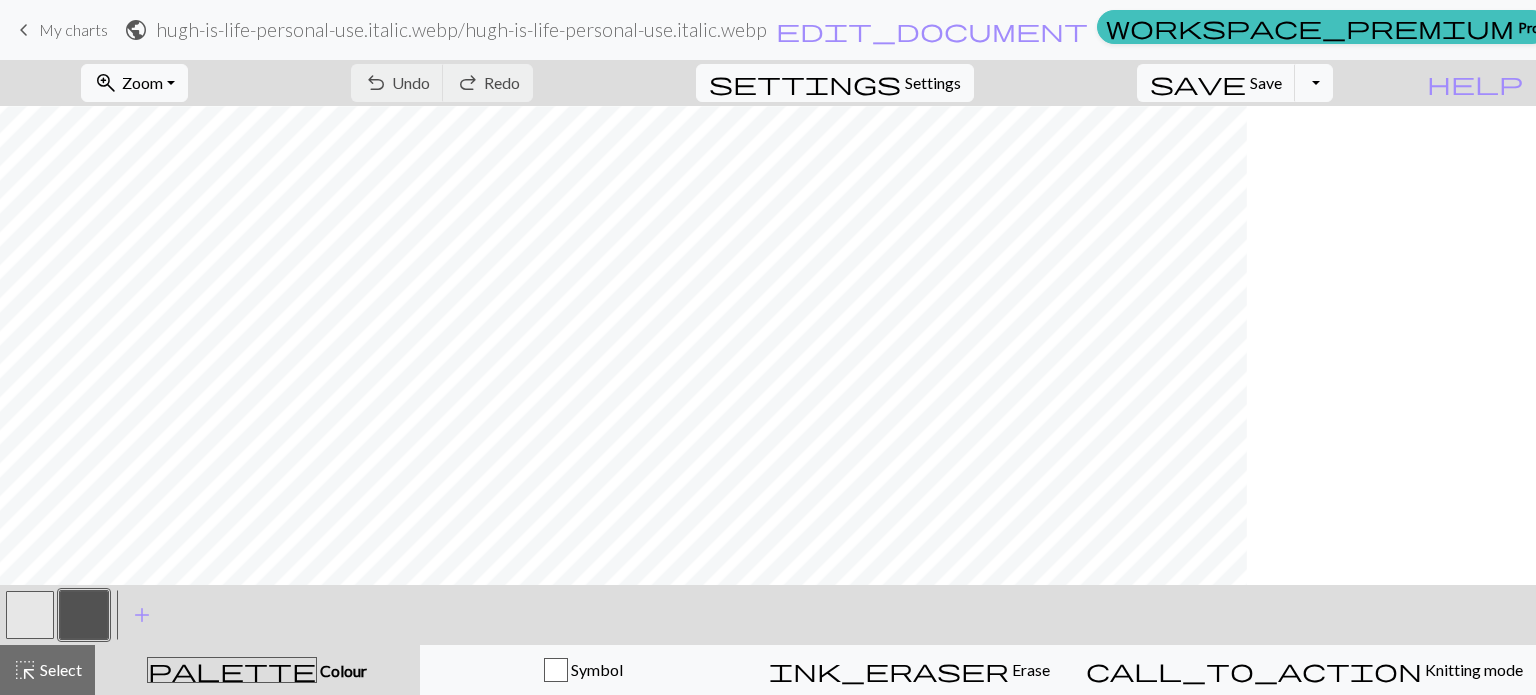 scroll, scrollTop: 34, scrollLeft: 0, axis: vertical 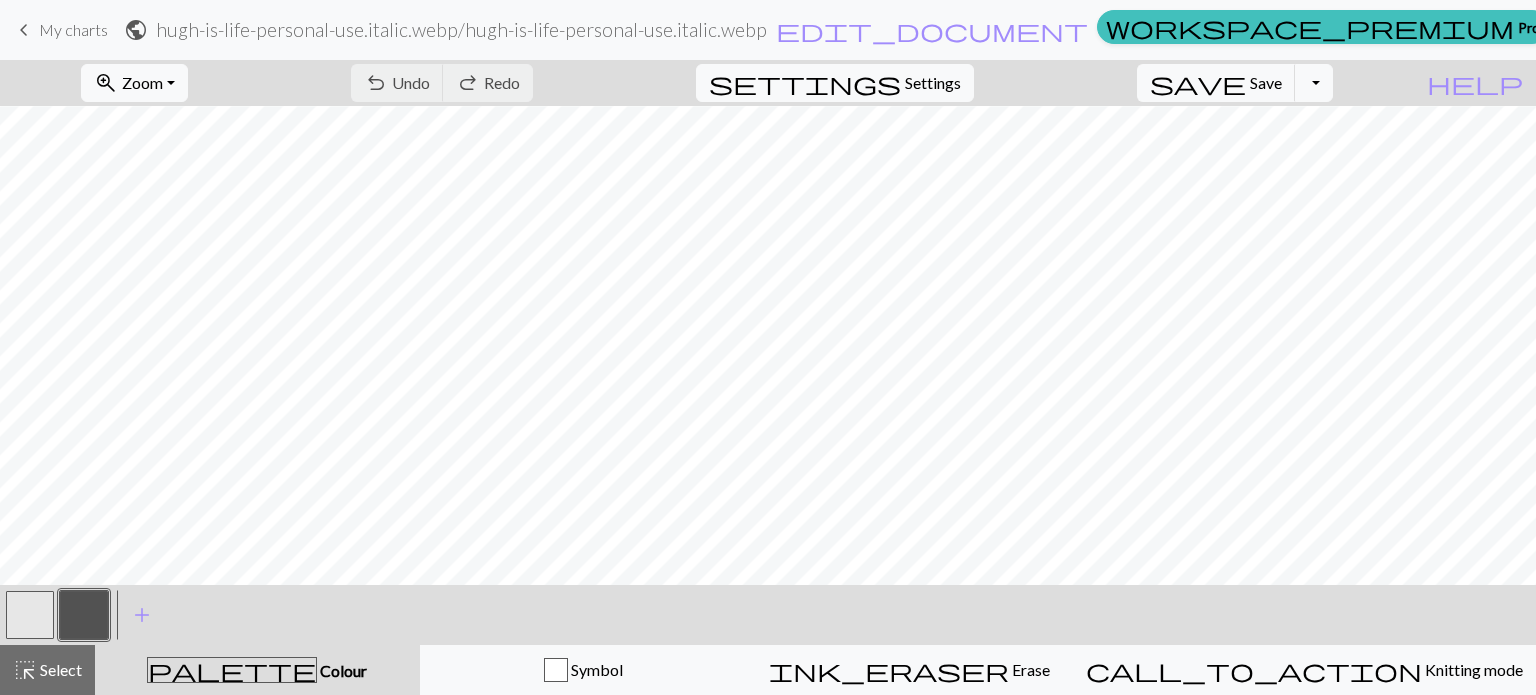 click at bounding box center (84, 615) 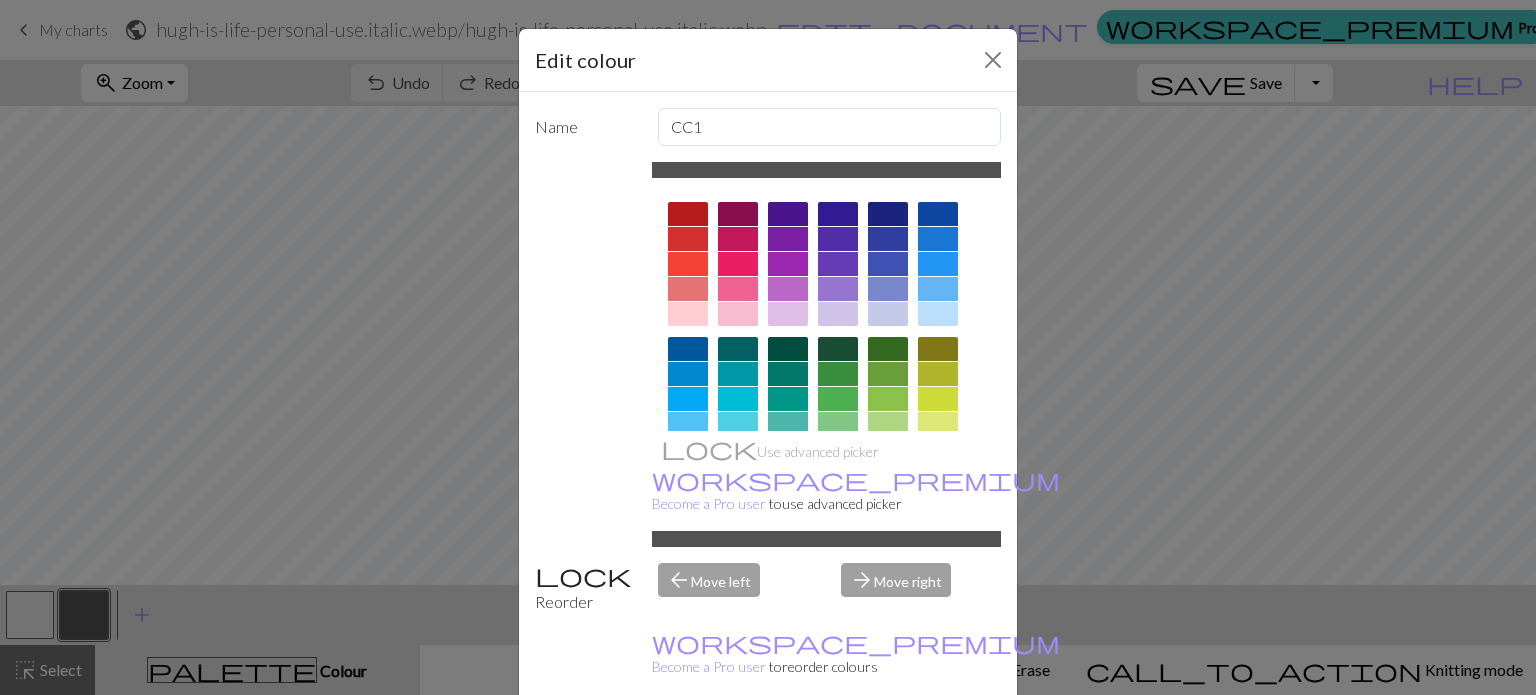 scroll, scrollTop: 322, scrollLeft: 0, axis: vertical 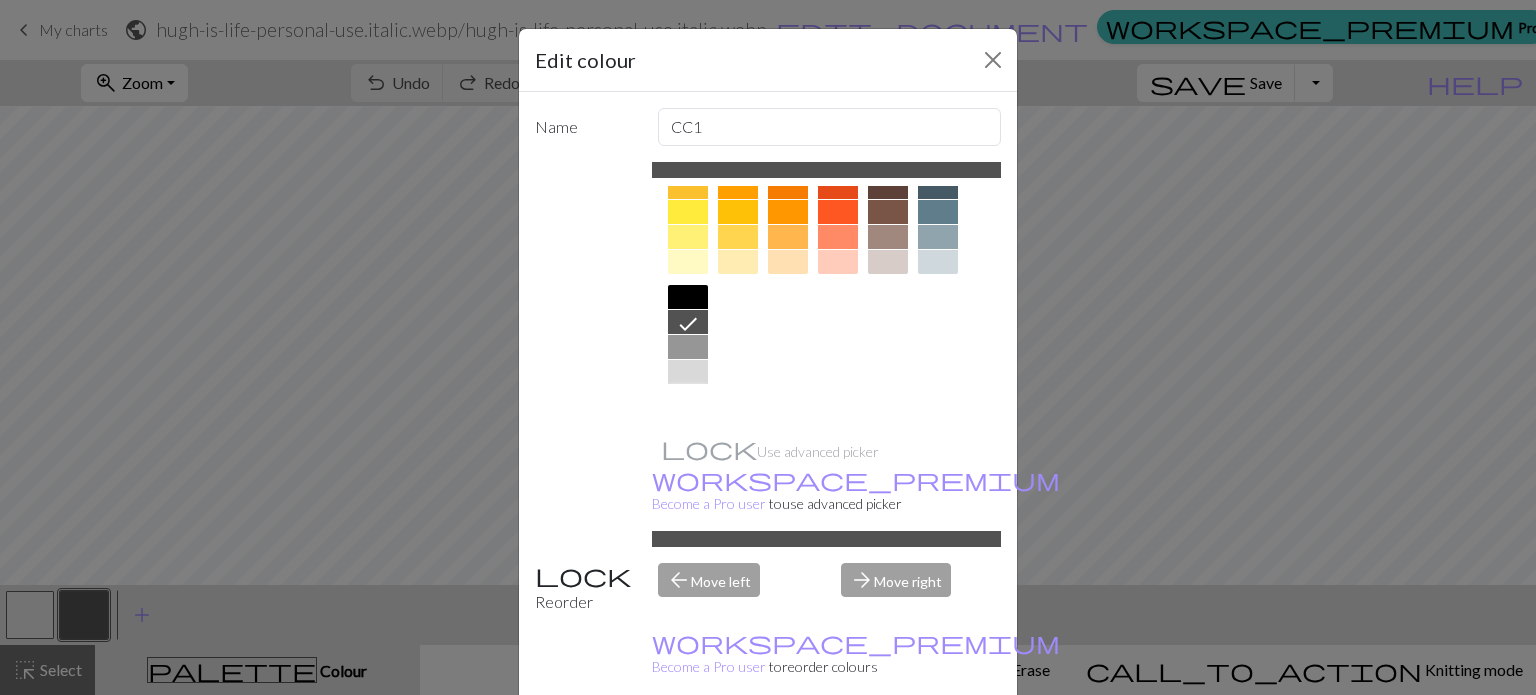 click at bounding box center (688, 397) 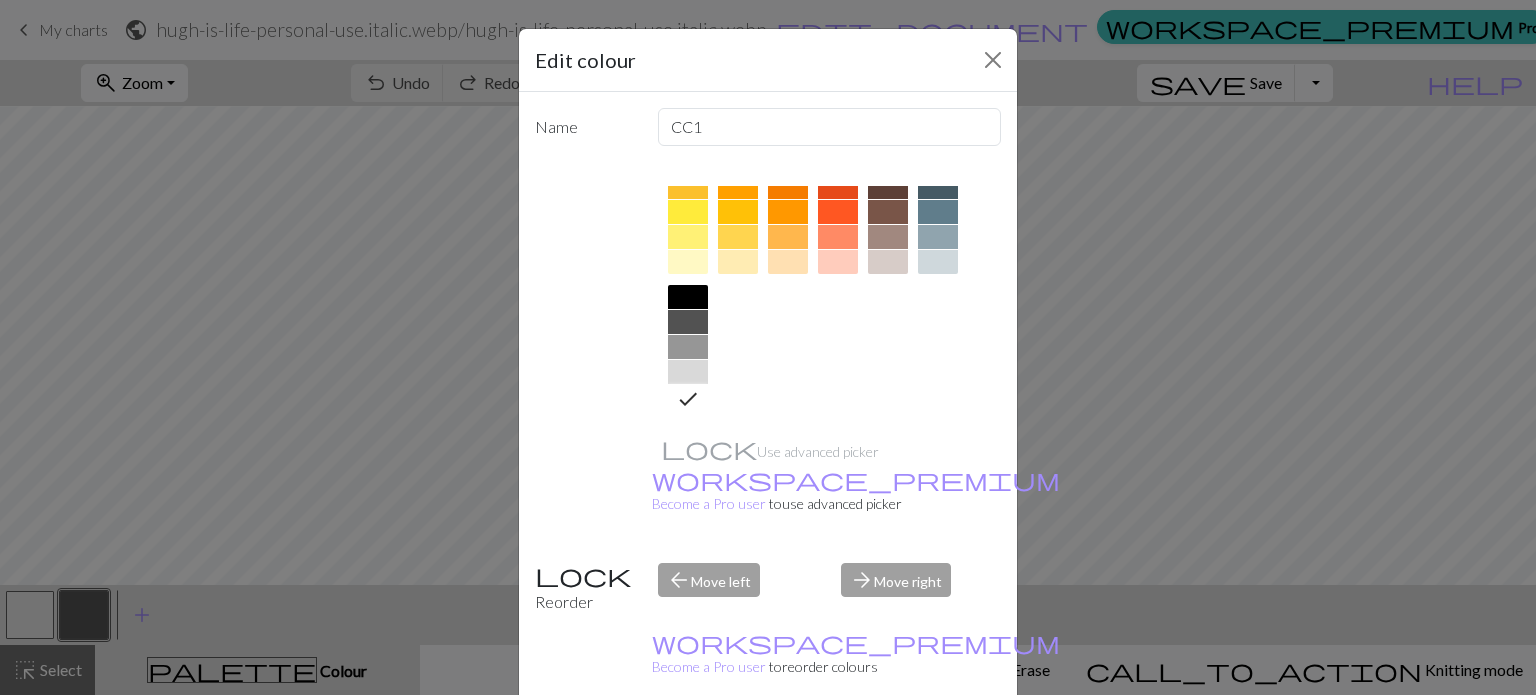 click on "Done" at bounding box center [888, 746] 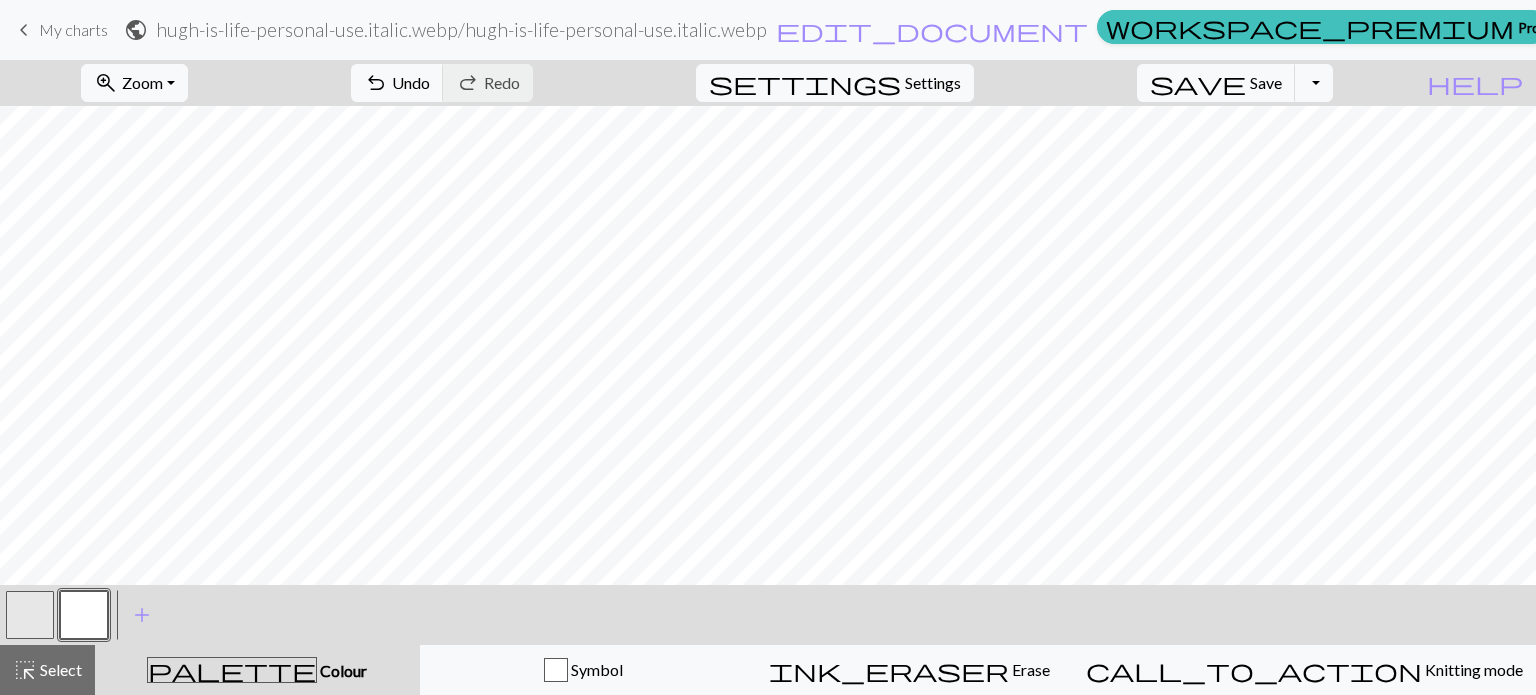 click at bounding box center [30, 615] 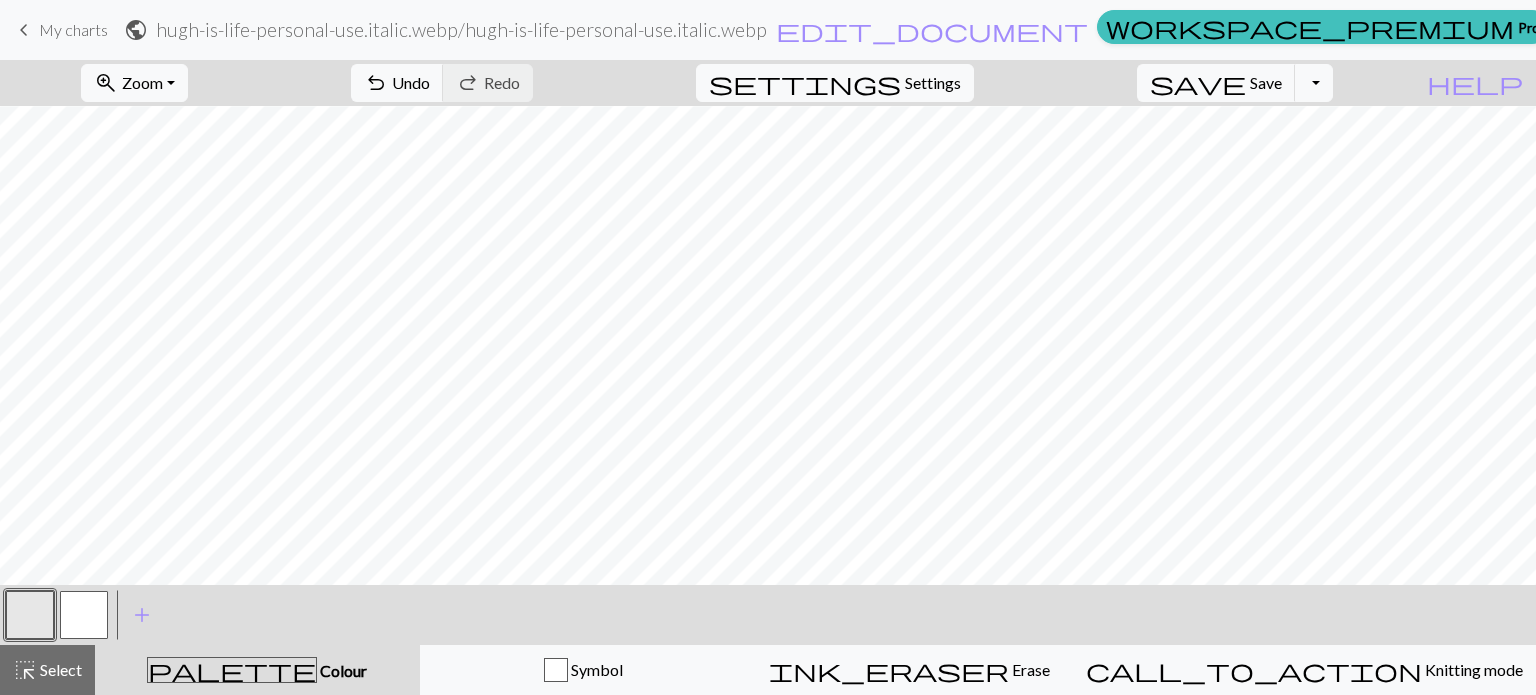 click at bounding box center (30, 615) 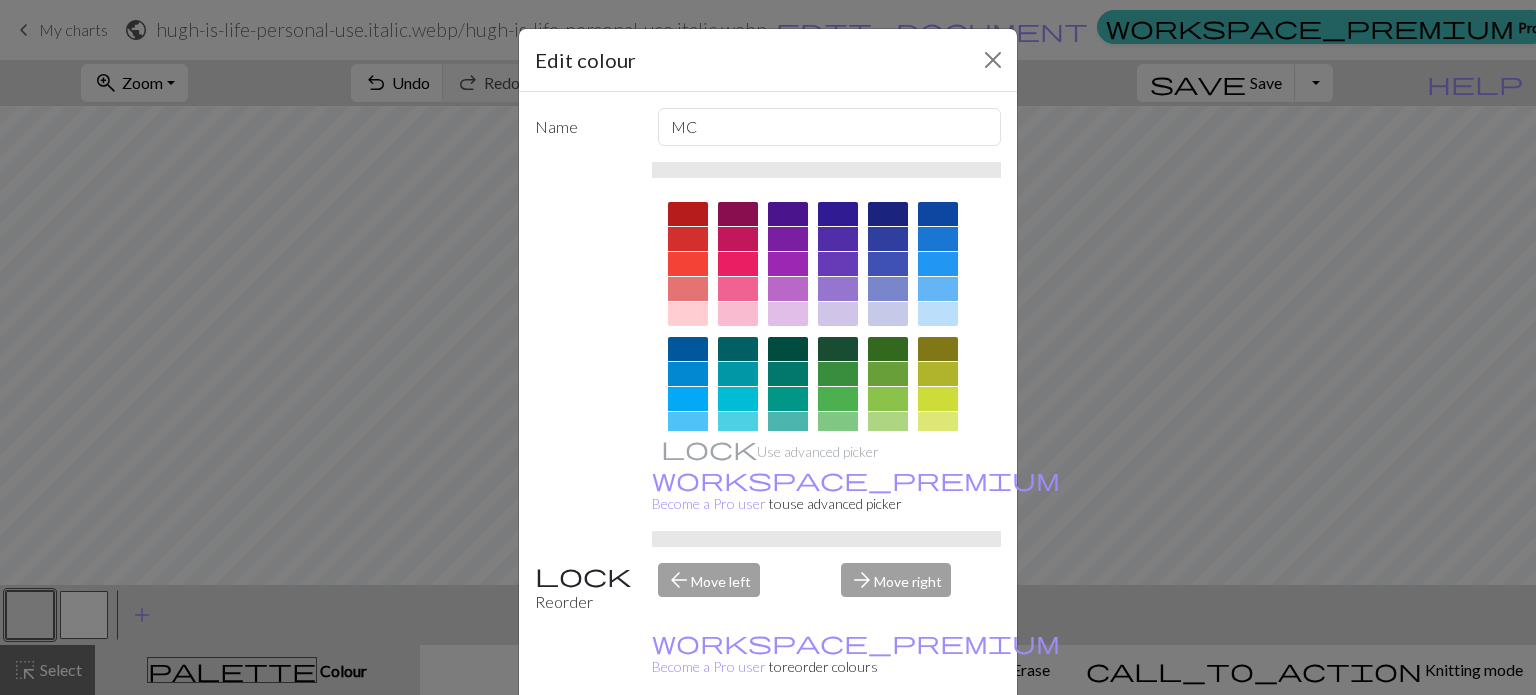 scroll, scrollTop: 322, scrollLeft: 0, axis: vertical 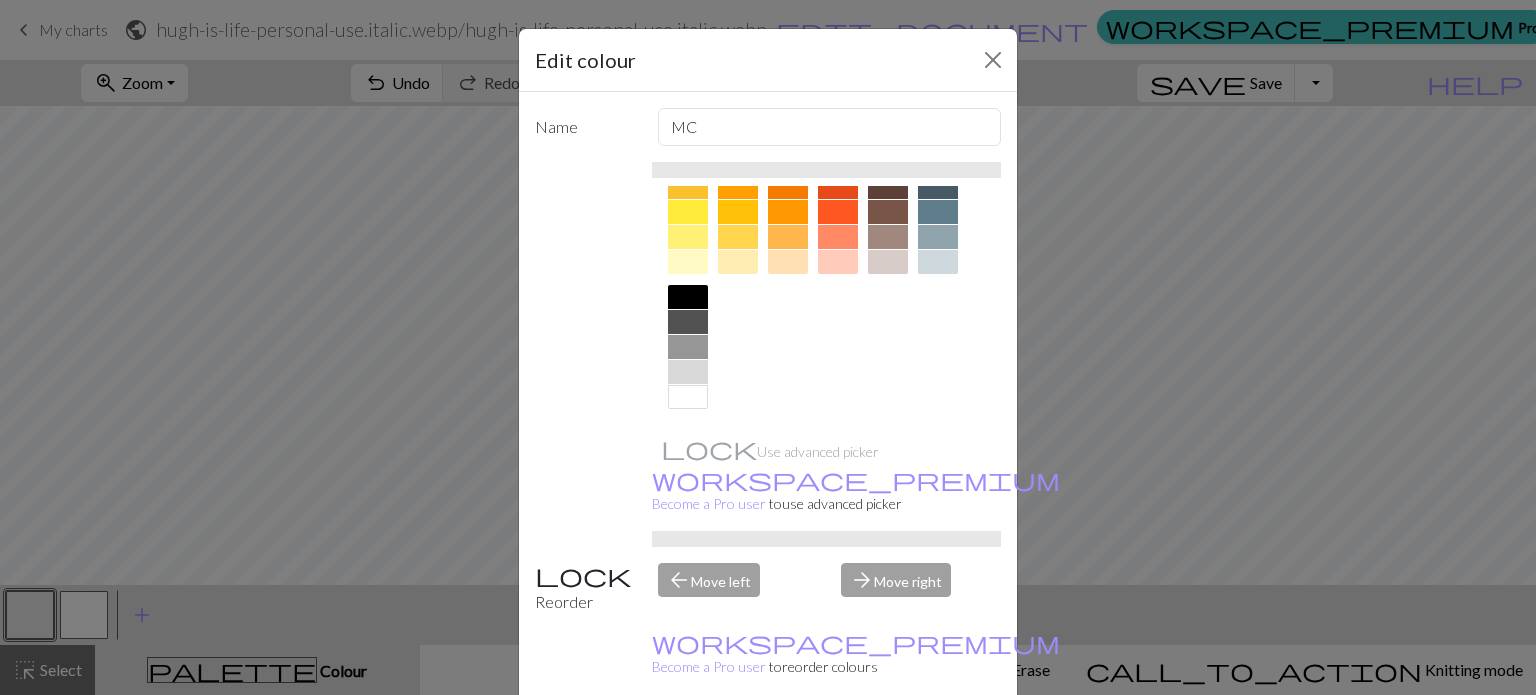 click at bounding box center [688, 297] 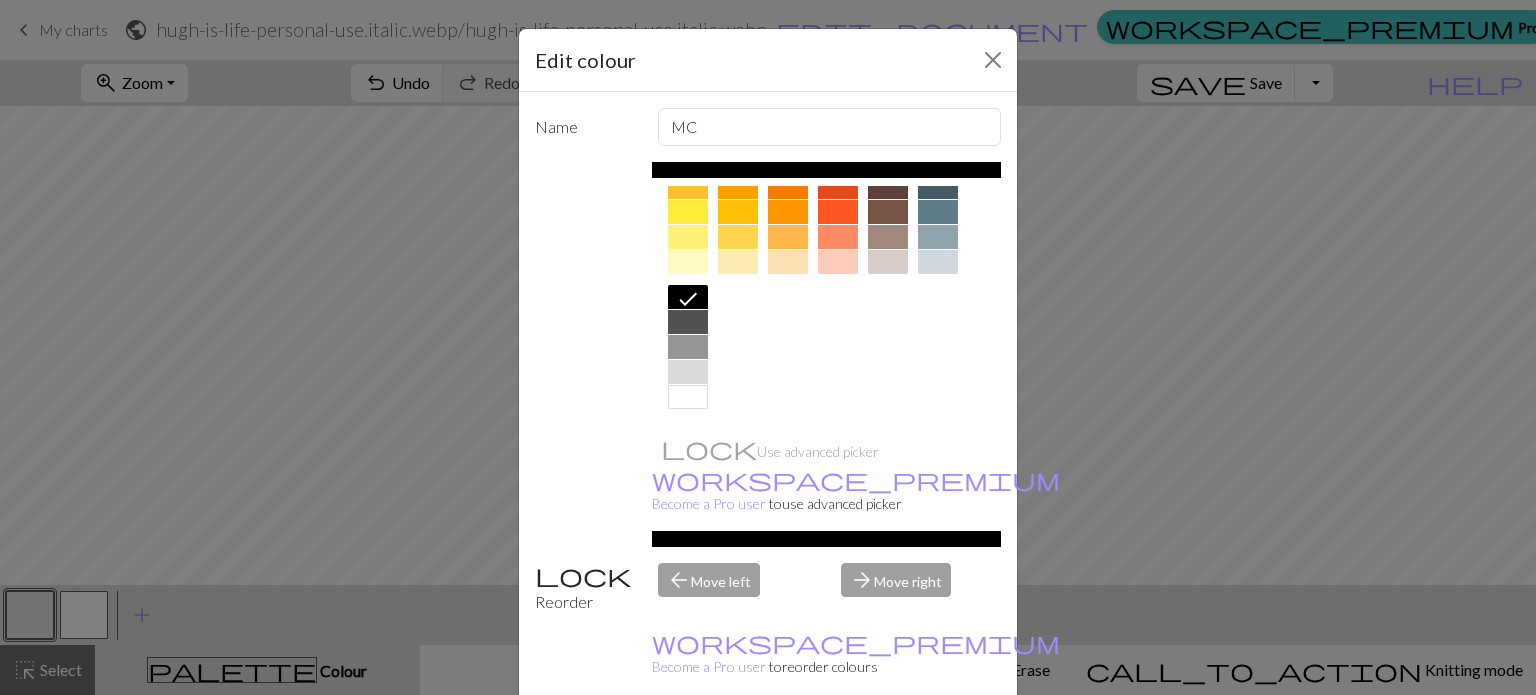 click on "Done" at bounding box center (888, 746) 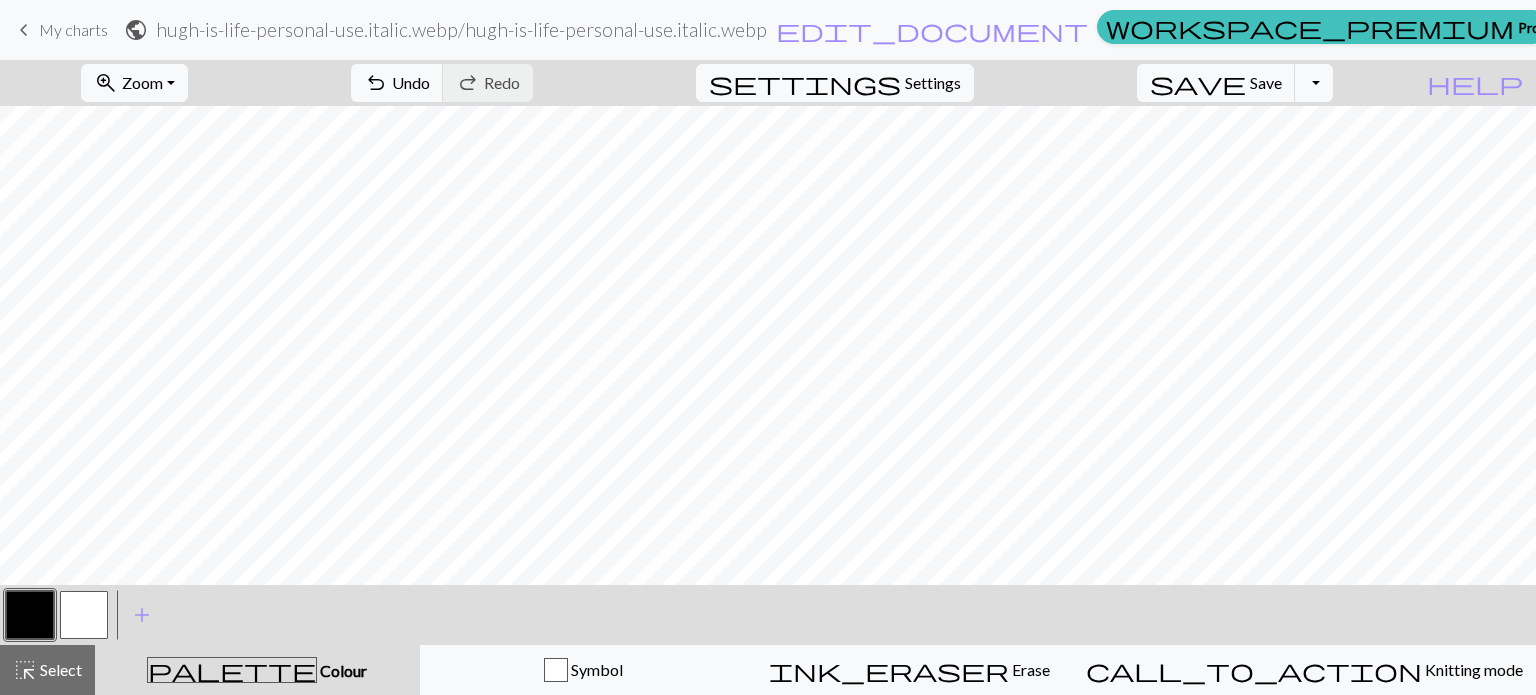 scroll, scrollTop: 0, scrollLeft: 0, axis: both 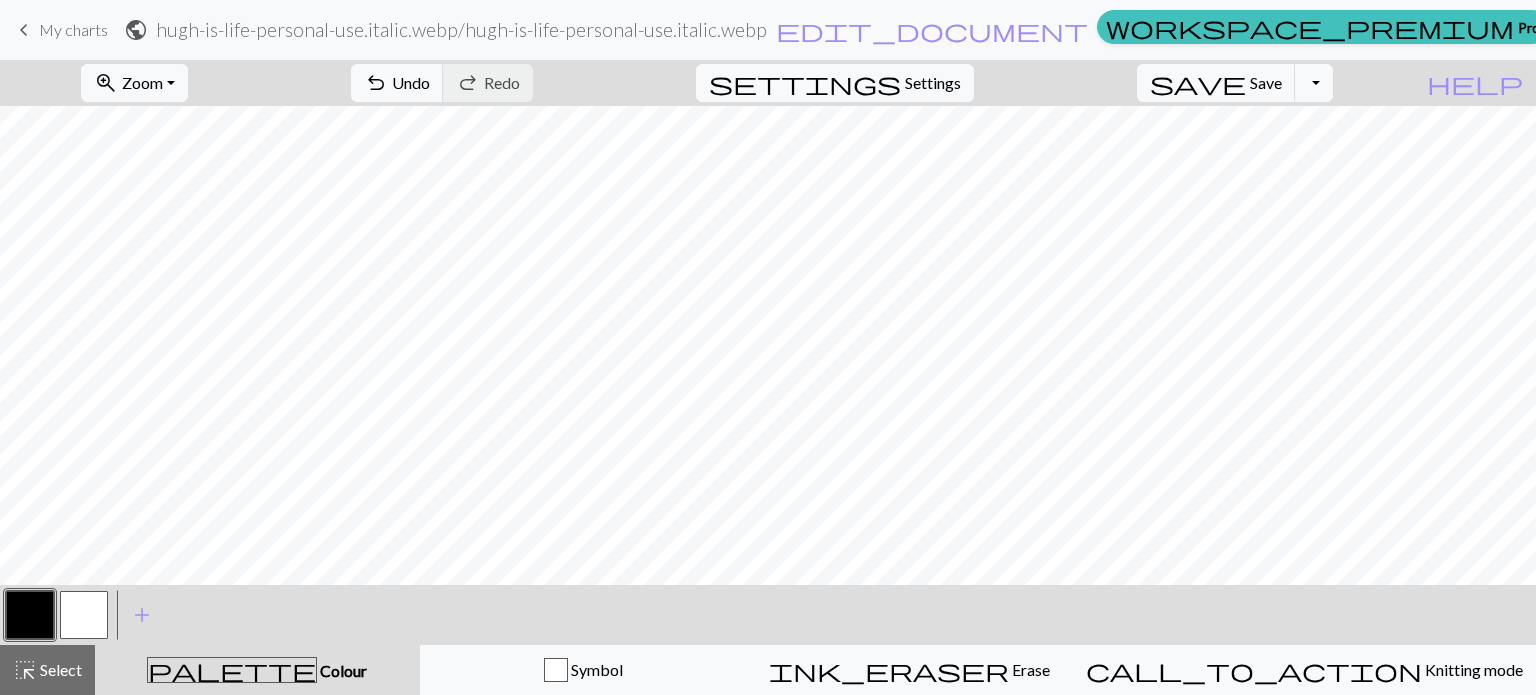 click at bounding box center [84, 615] 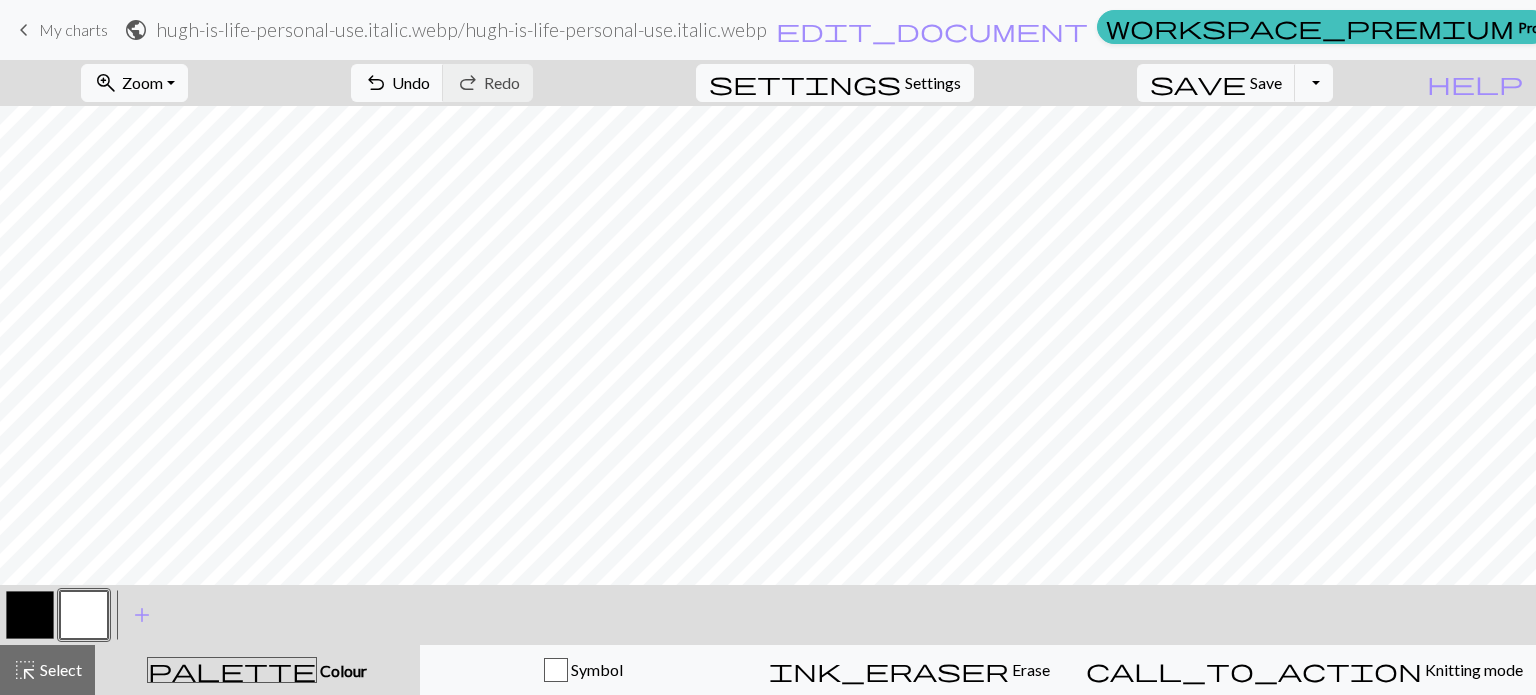 click at bounding box center (84, 615) 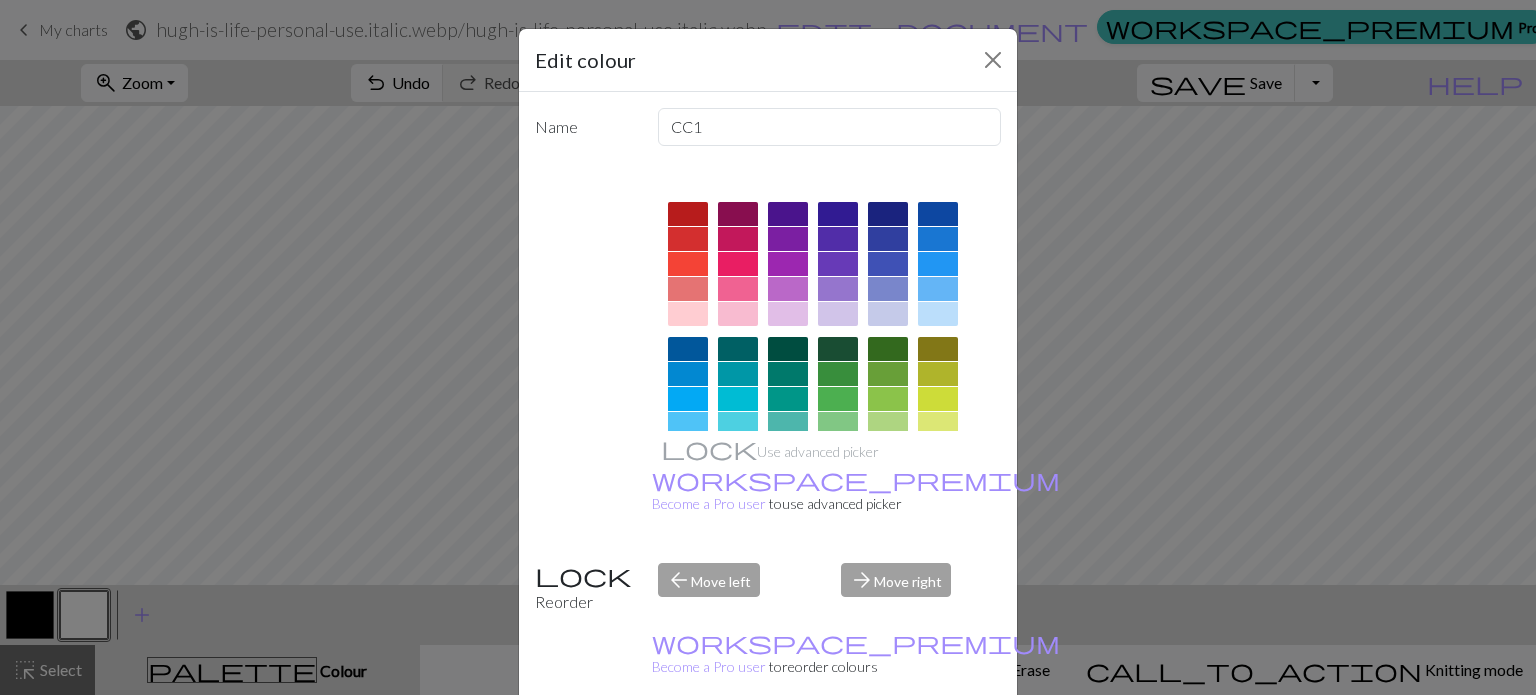 click at bounding box center (688, 214) 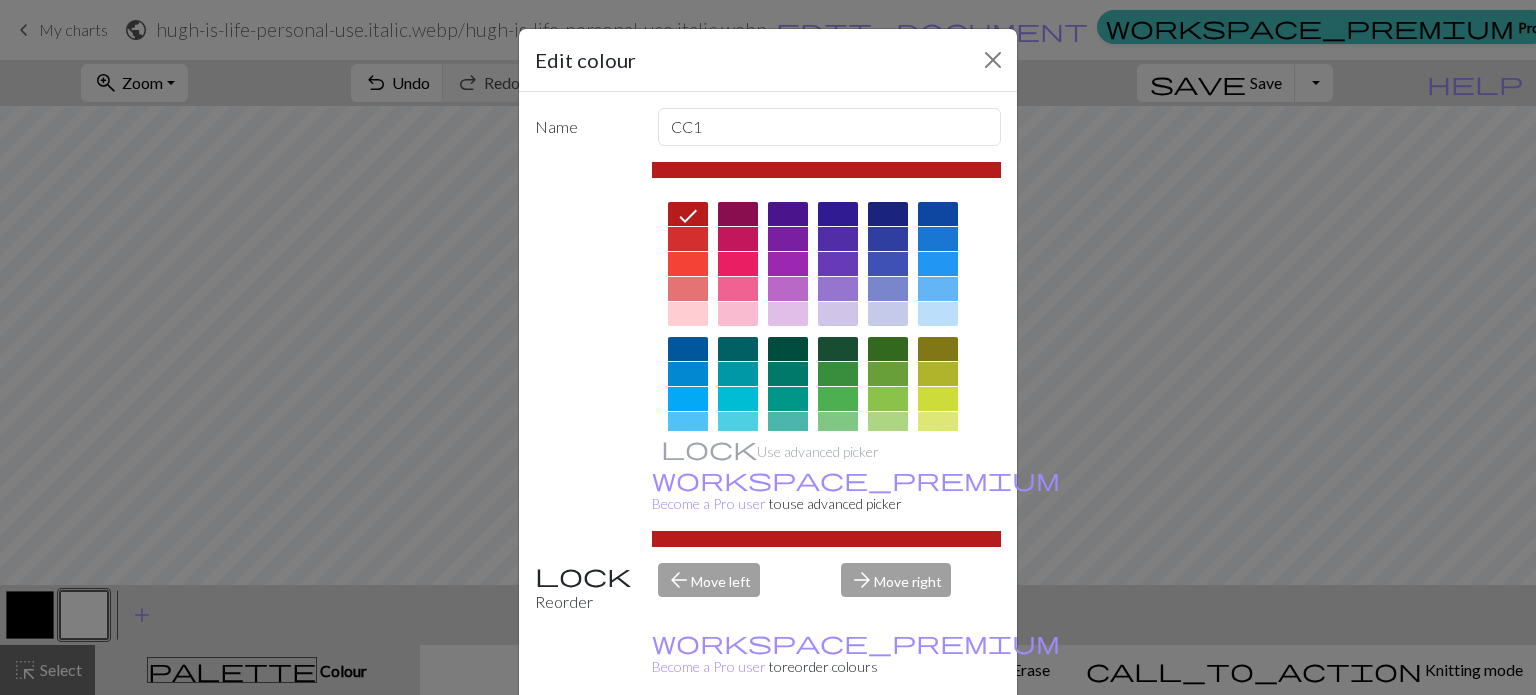 click on "Done" at bounding box center (888, 746) 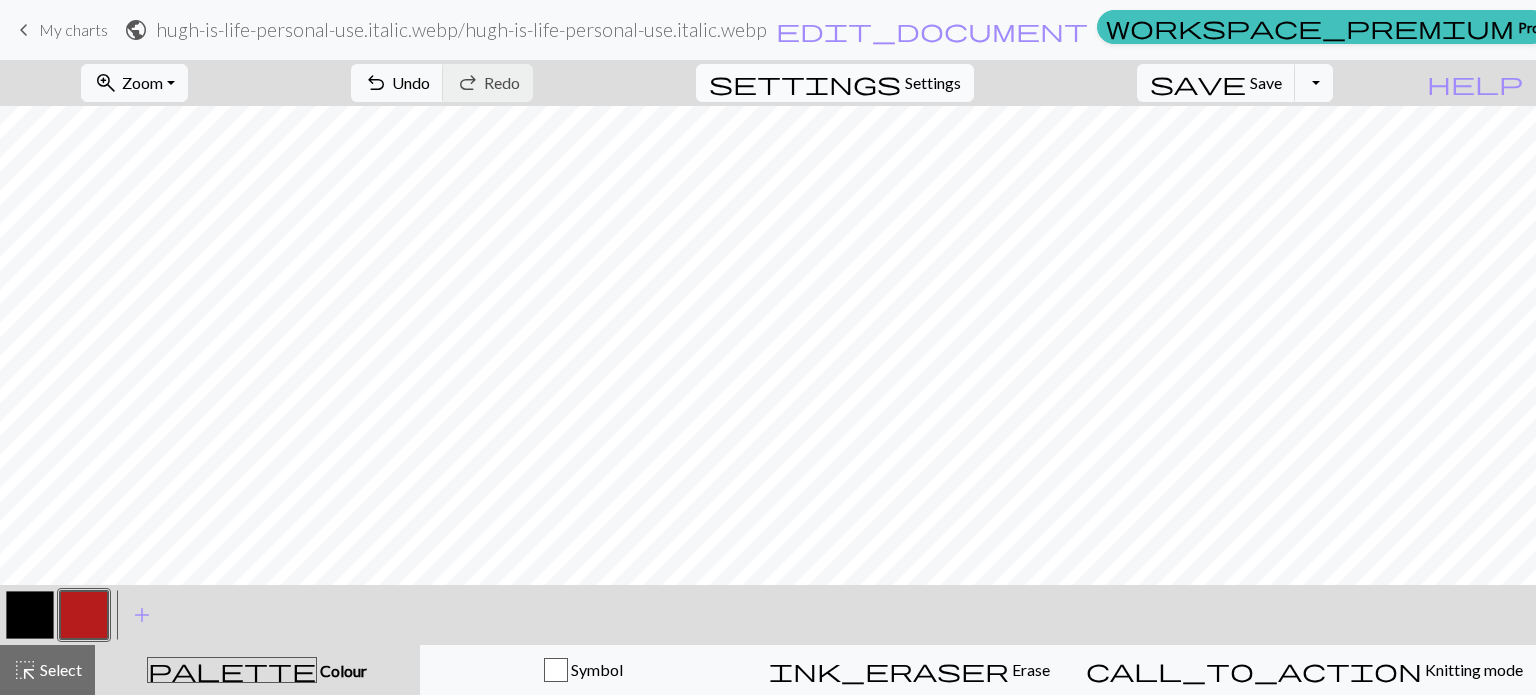click on "settings  Settings" at bounding box center (835, 83) 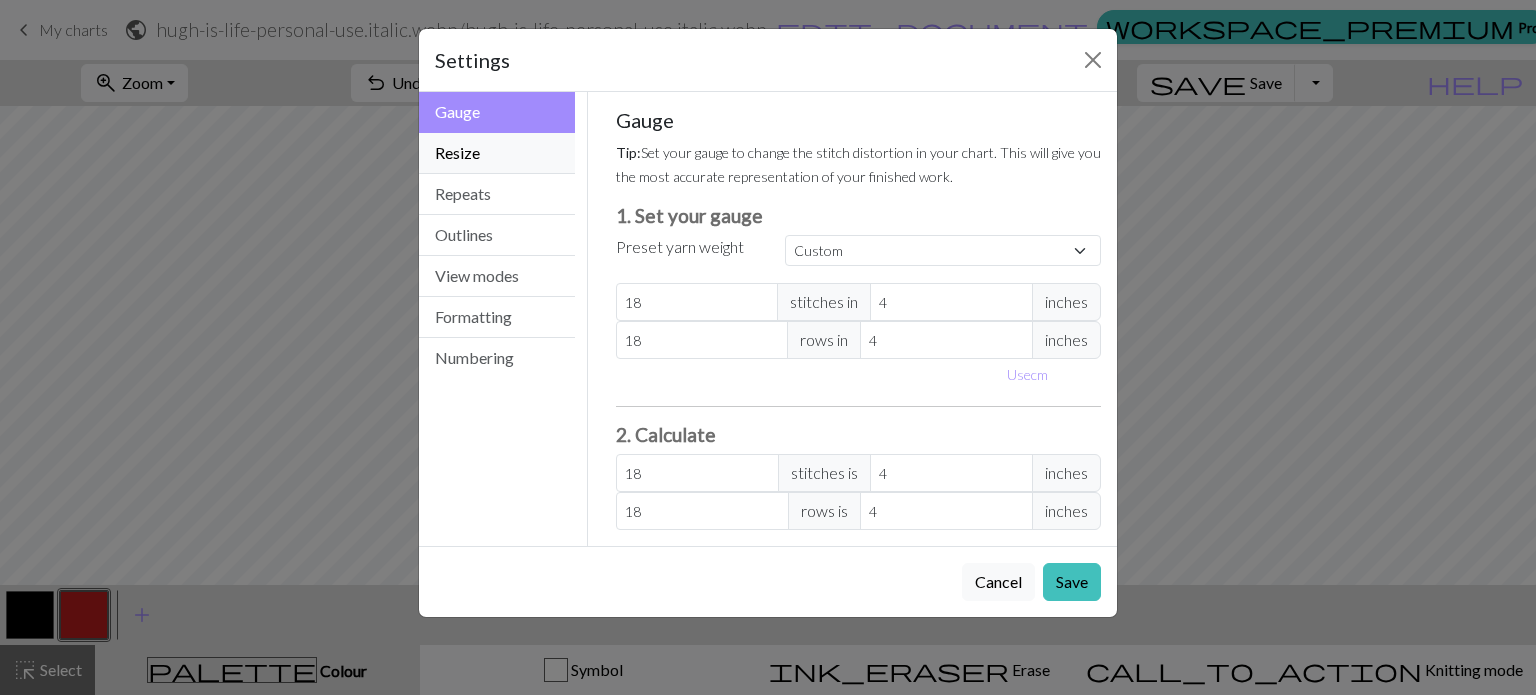 click on "Resize" at bounding box center (497, 153) 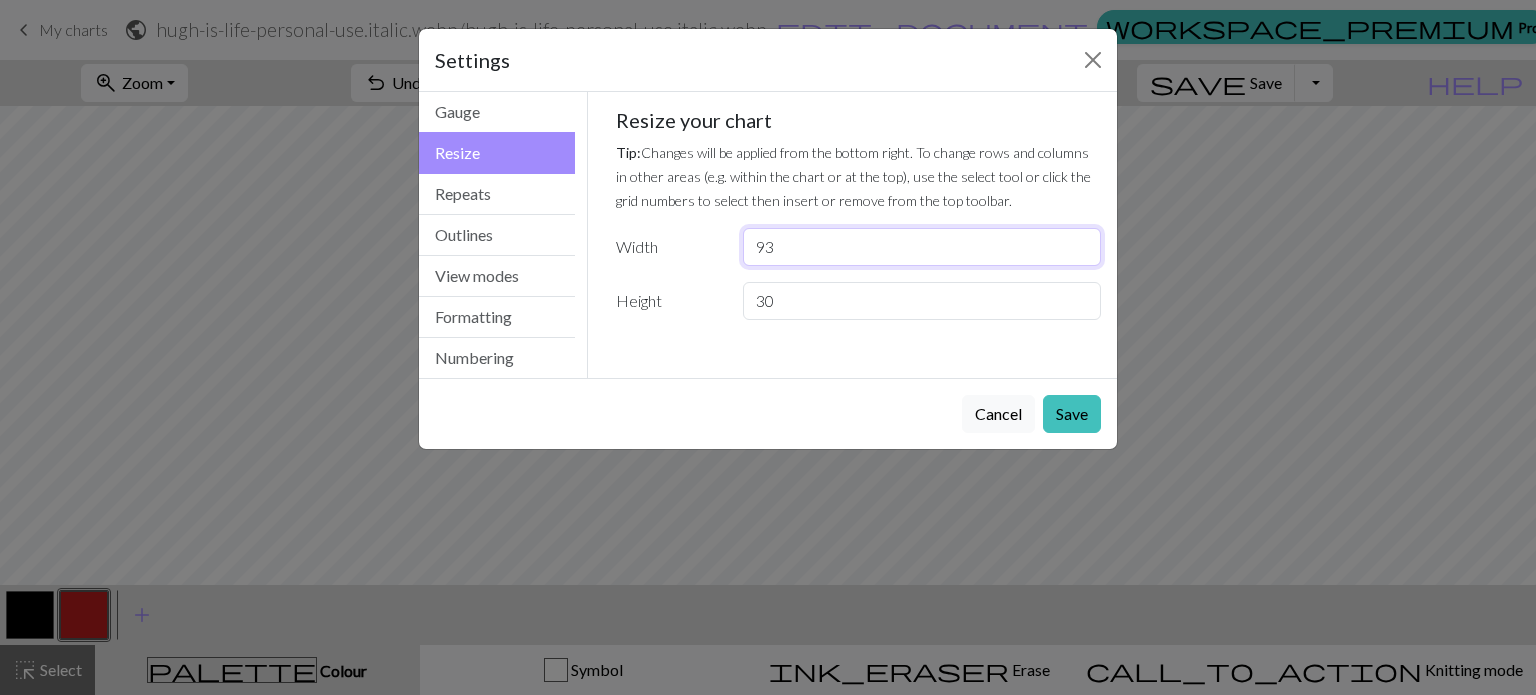 drag, startPoint x: 798, startPoint y: 253, endPoint x: 641, endPoint y: 232, distance: 158.39824 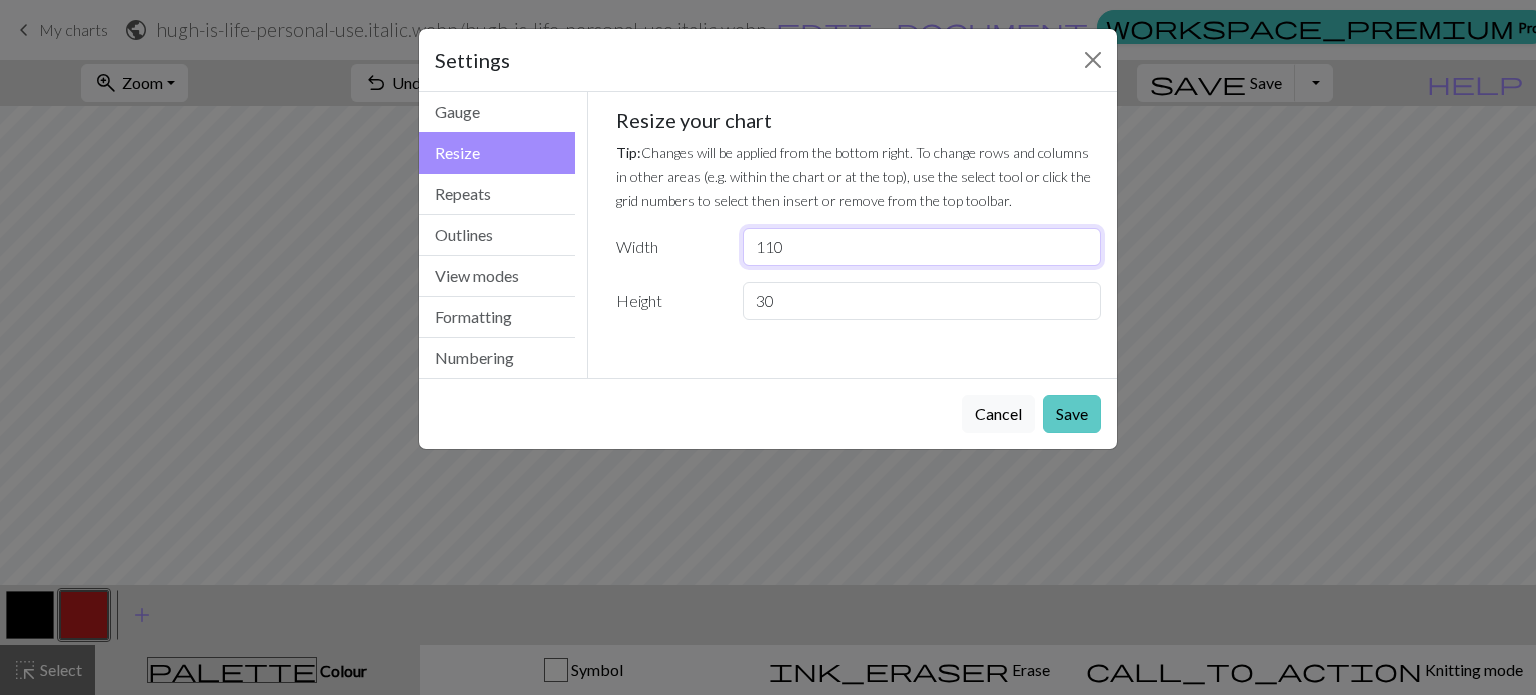 type on "110" 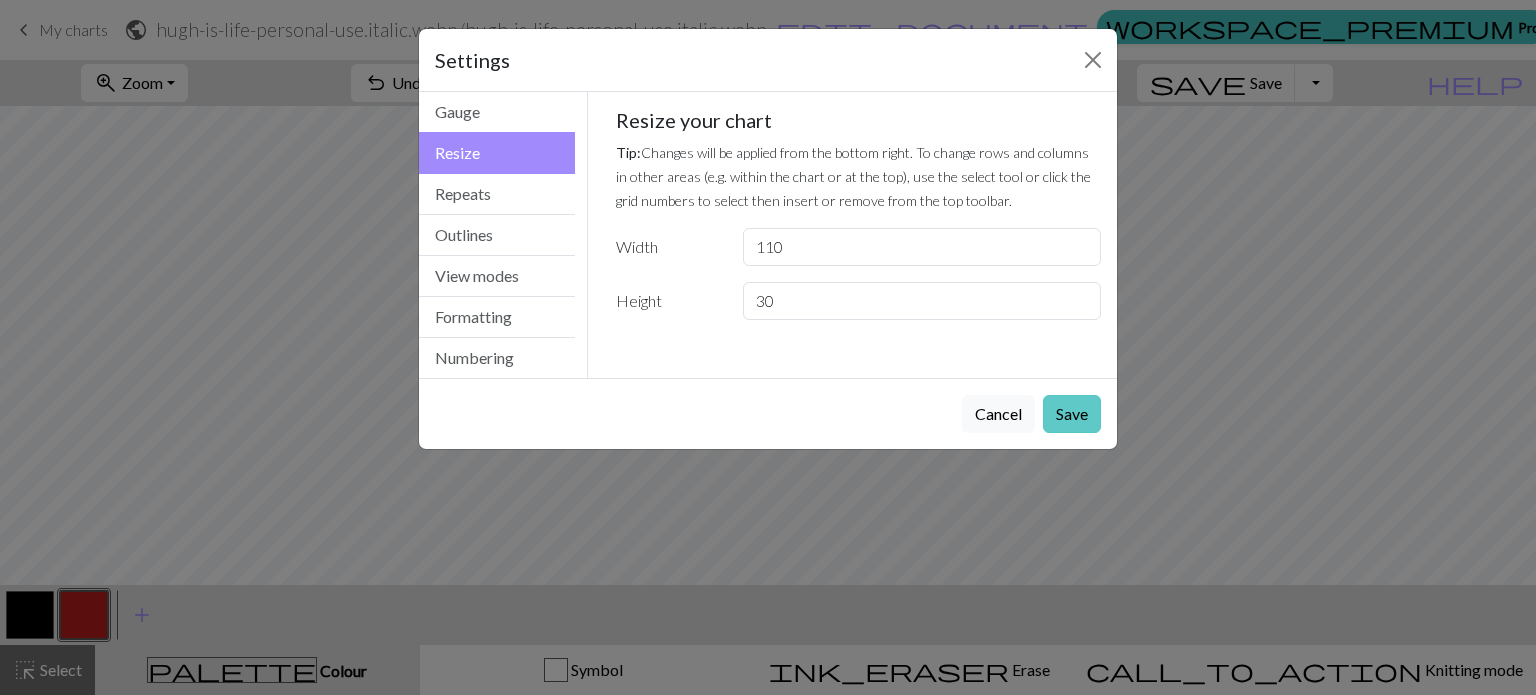 click on "Save" at bounding box center (1072, 414) 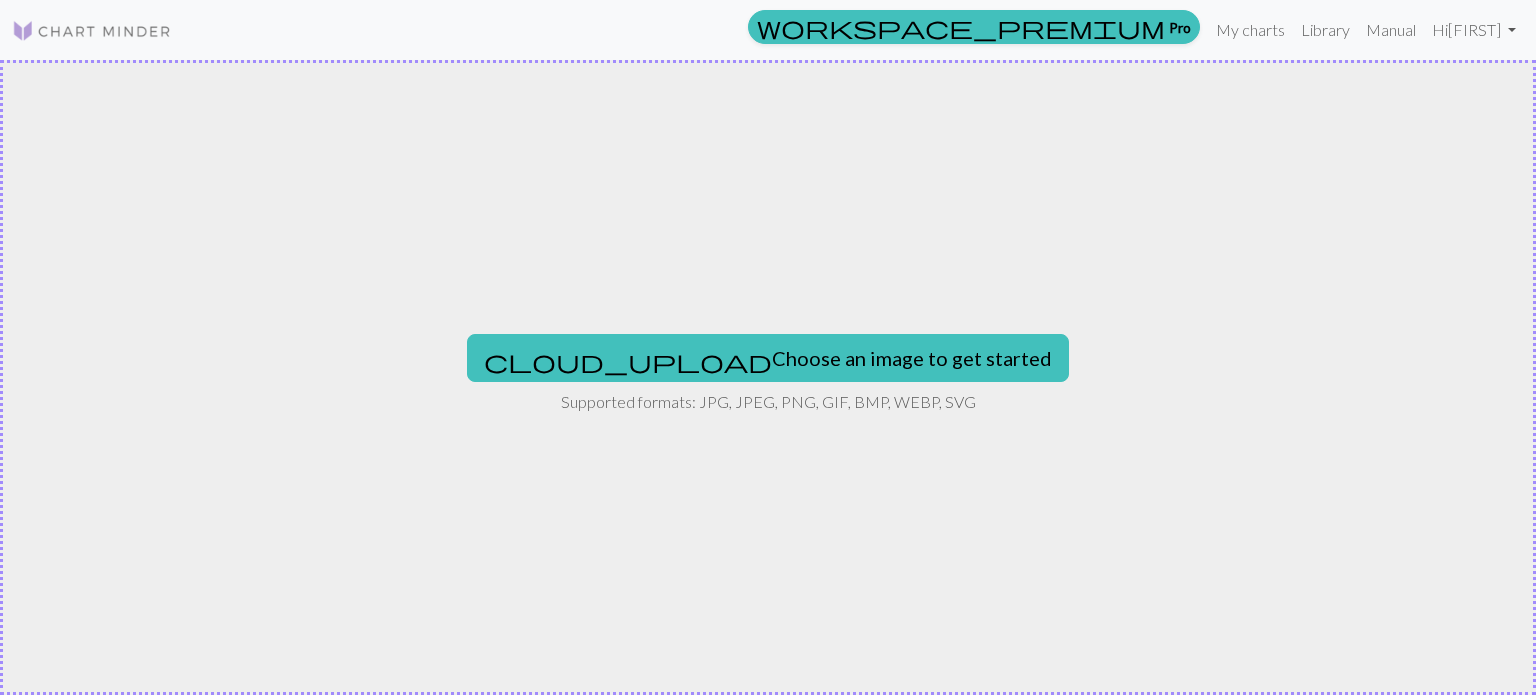 click on "Supported formats: JPG, JPEG, PNG, GIF, BMP, WEBP, SVG" at bounding box center [768, 402] 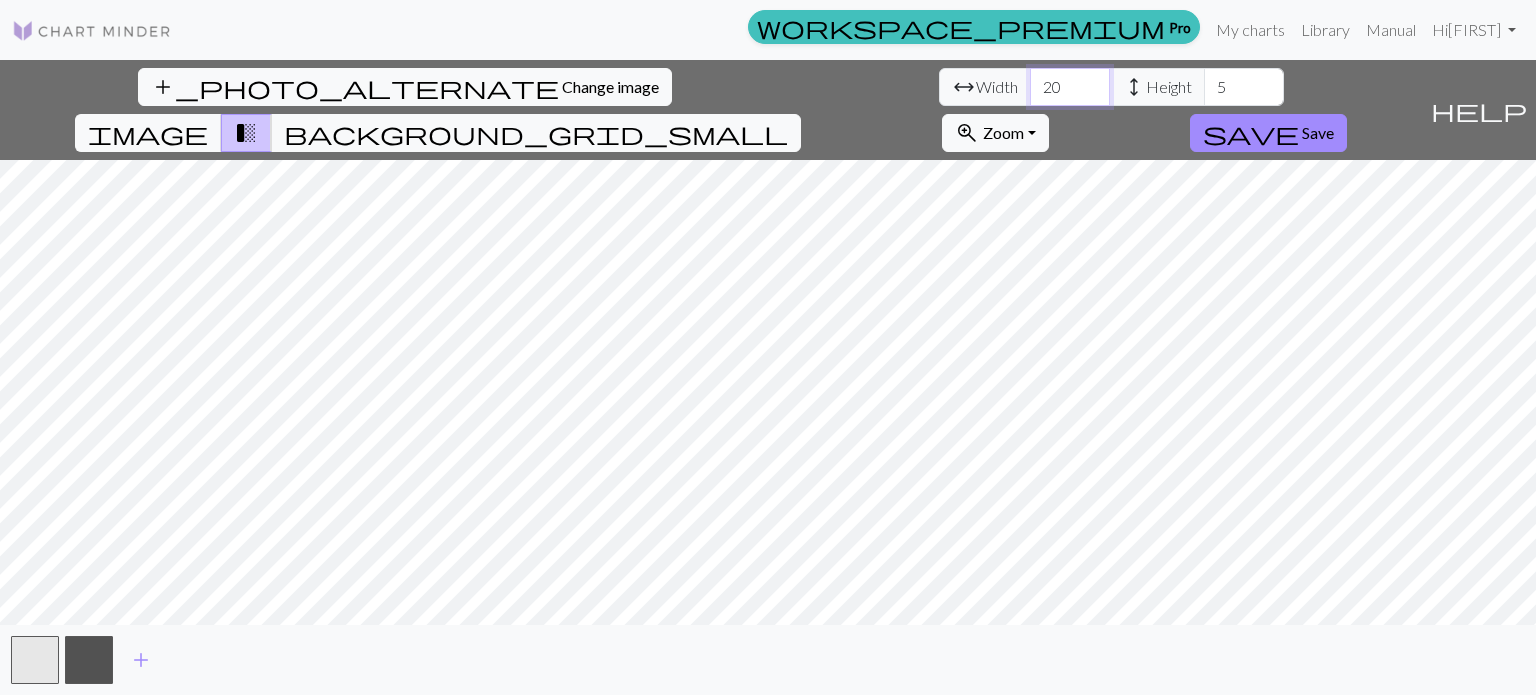 click on "20" at bounding box center (1070, 87) 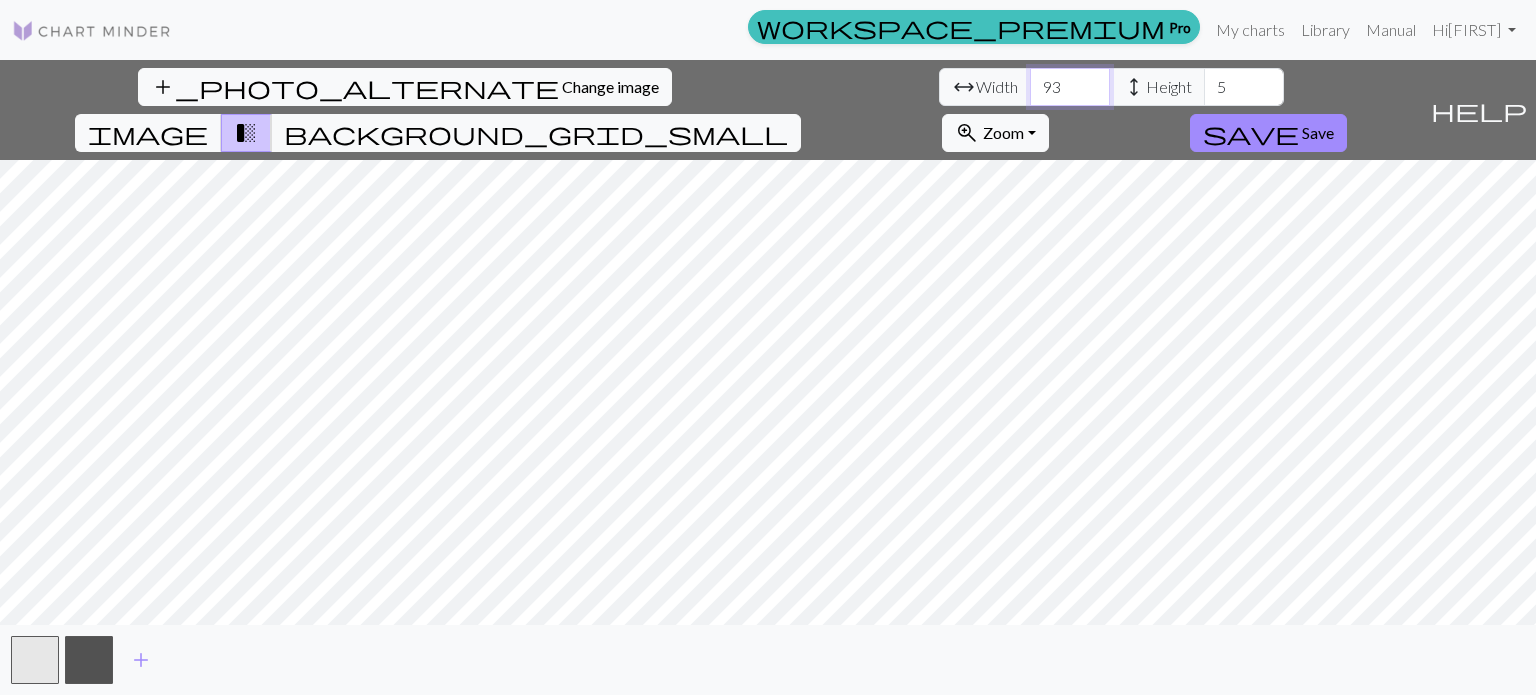 type on "93" 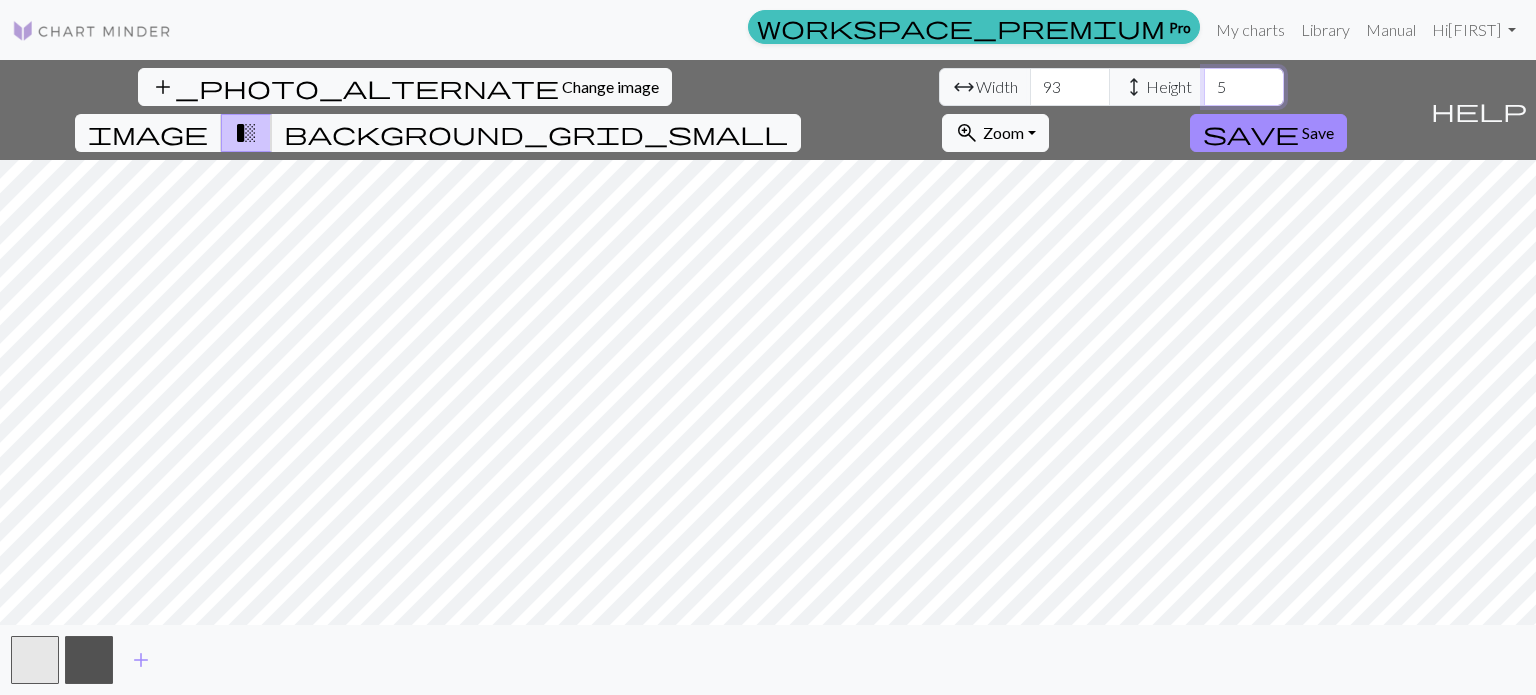 click on "5" at bounding box center (1244, 87) 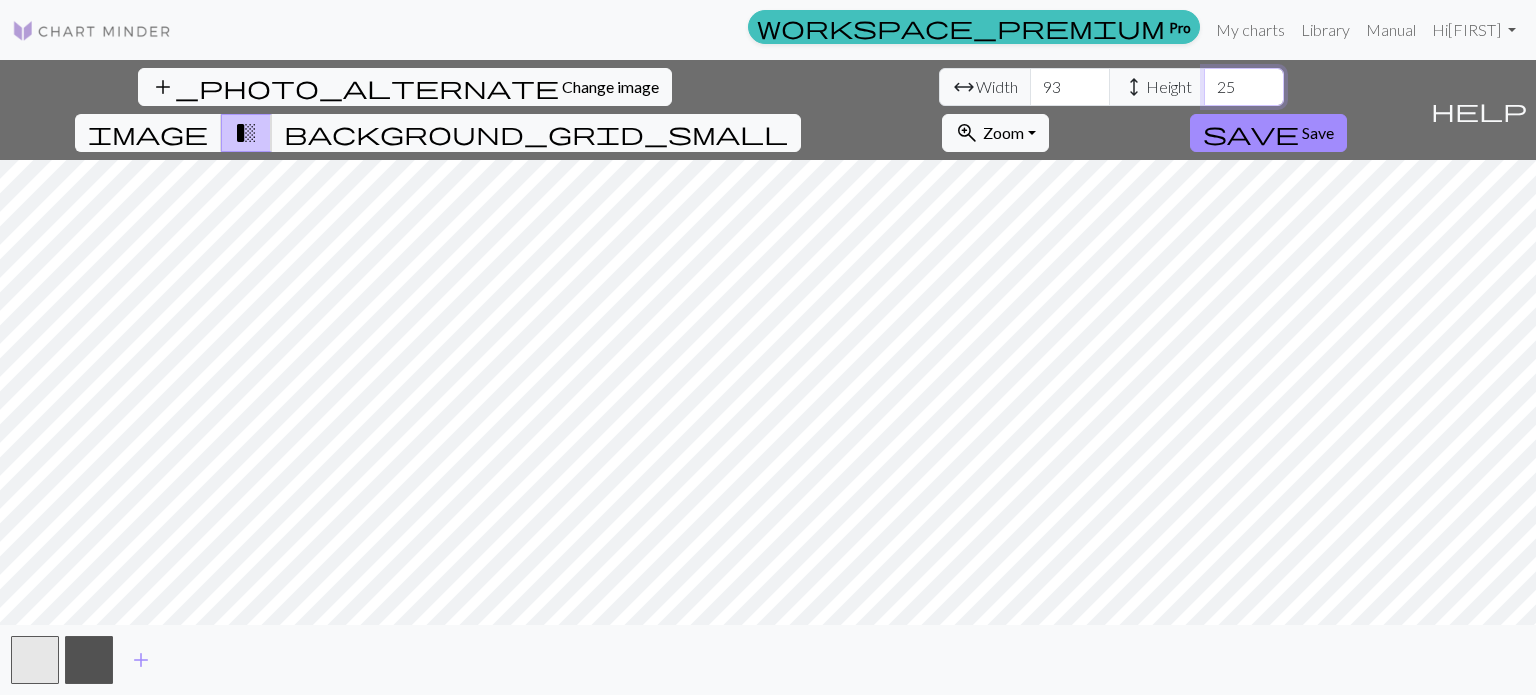 type on "2" 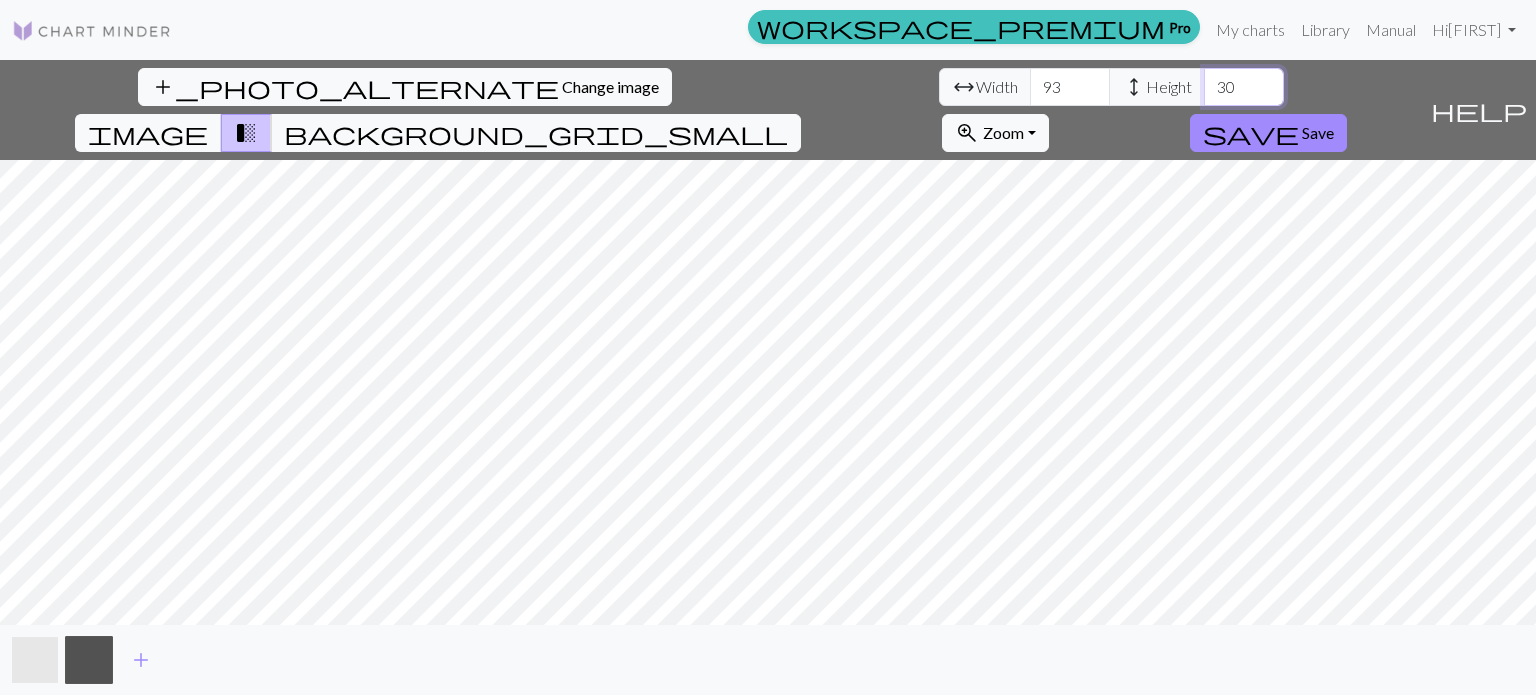 type on "30" 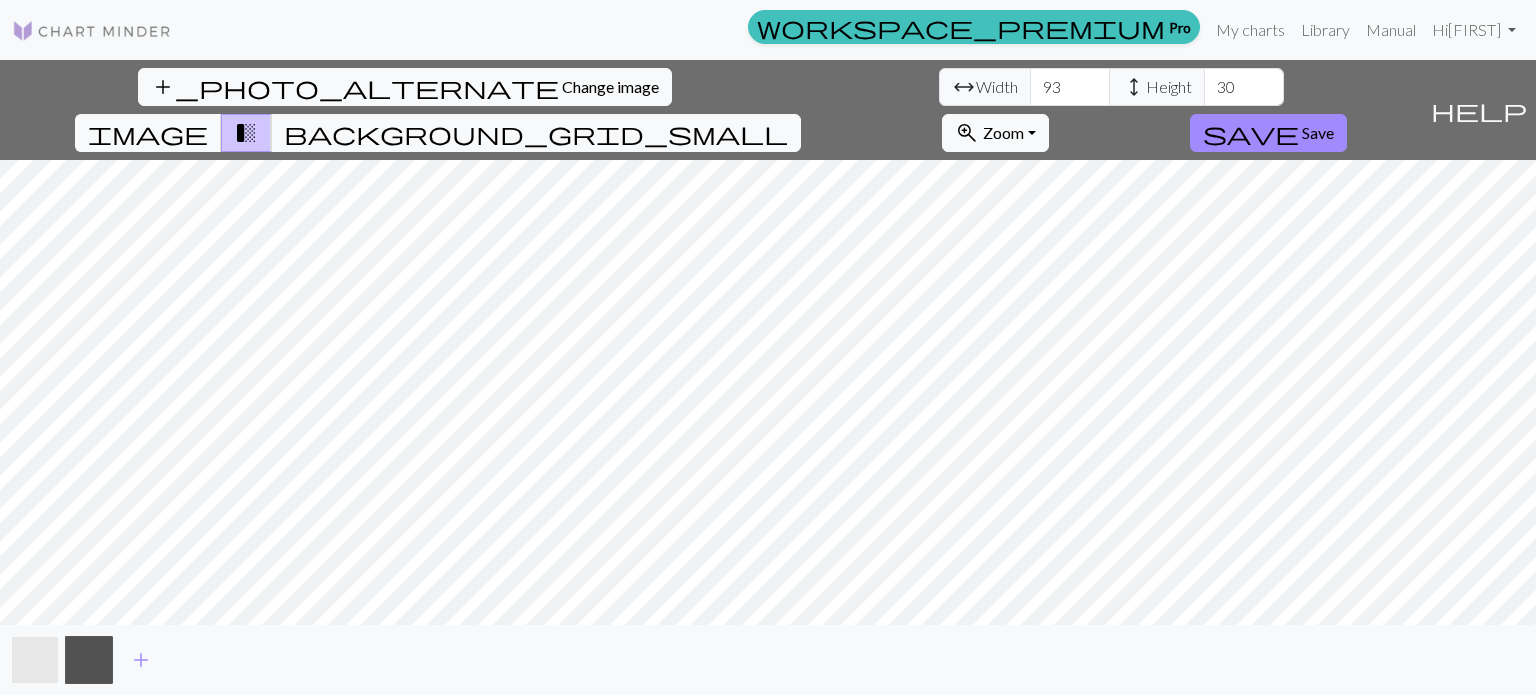 click at bounding box center [35, 660] 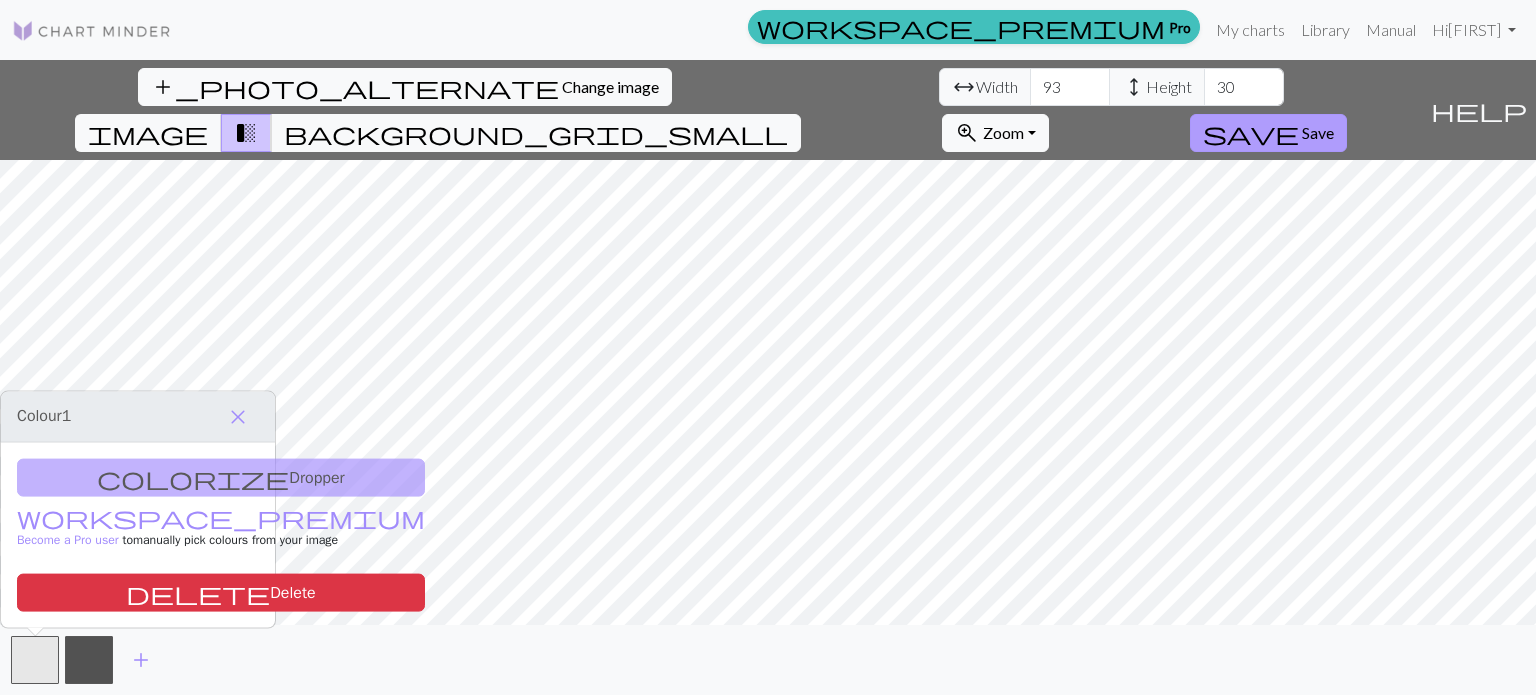 click on "Save" at bounding box center [1318, 132] 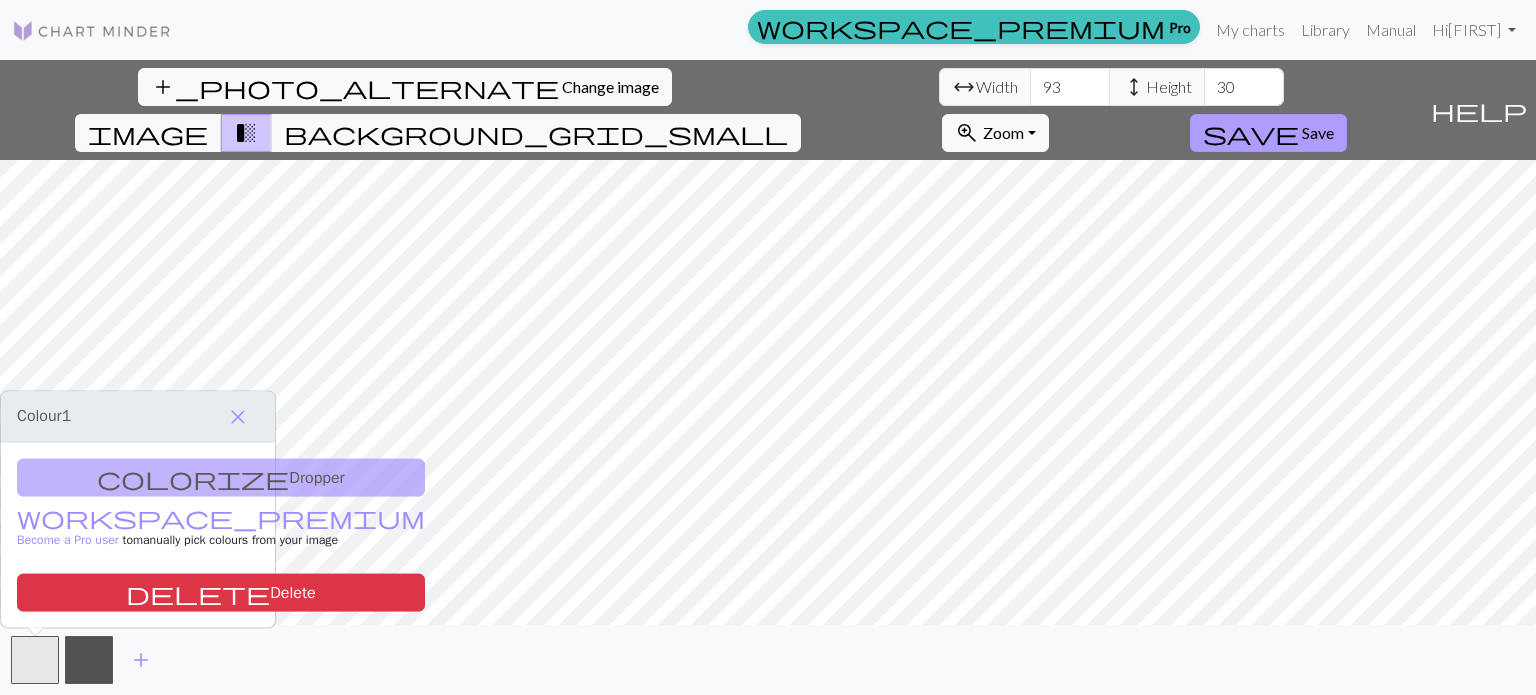 click on "save   Save" at bounding box center [1268, 133] 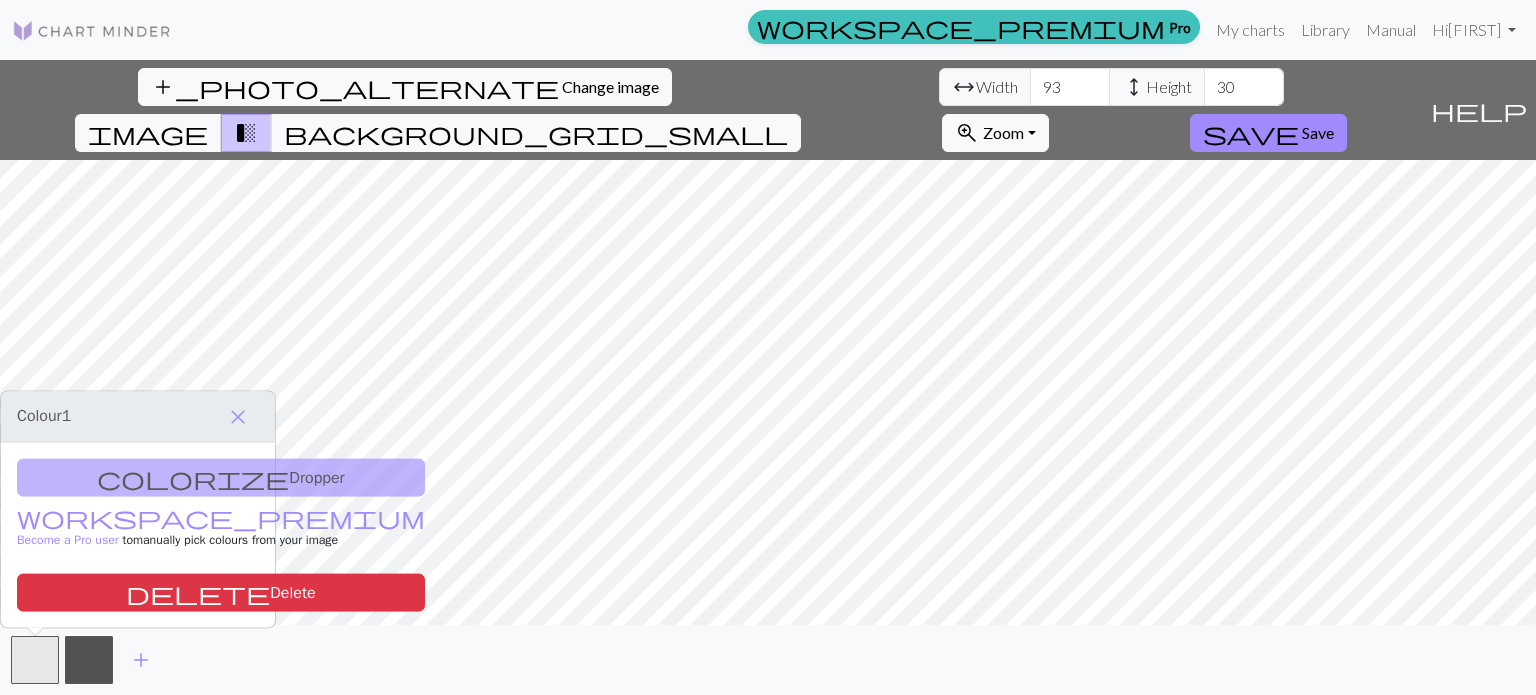 click on "Colour  1 close" at bounding box center (138, 417) 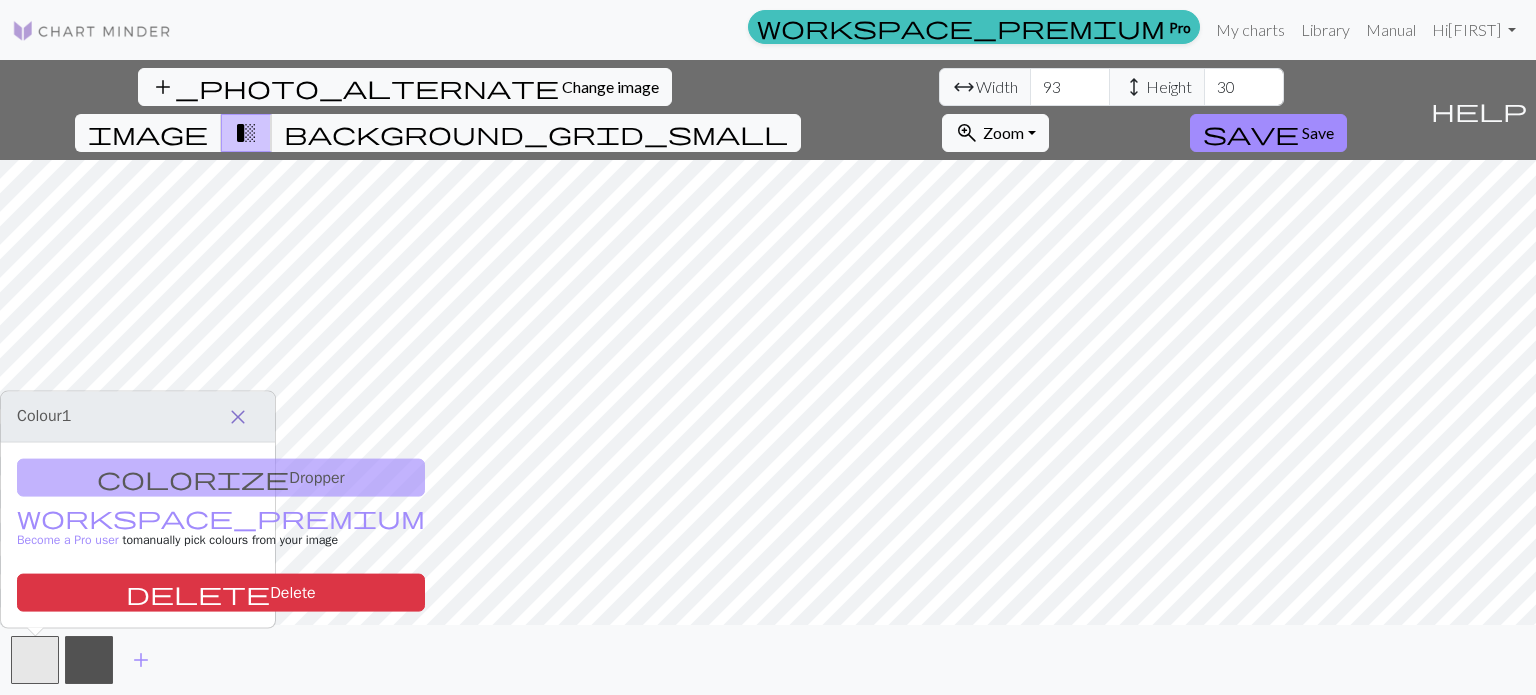 click on "close" at bounding box center (238, 417) 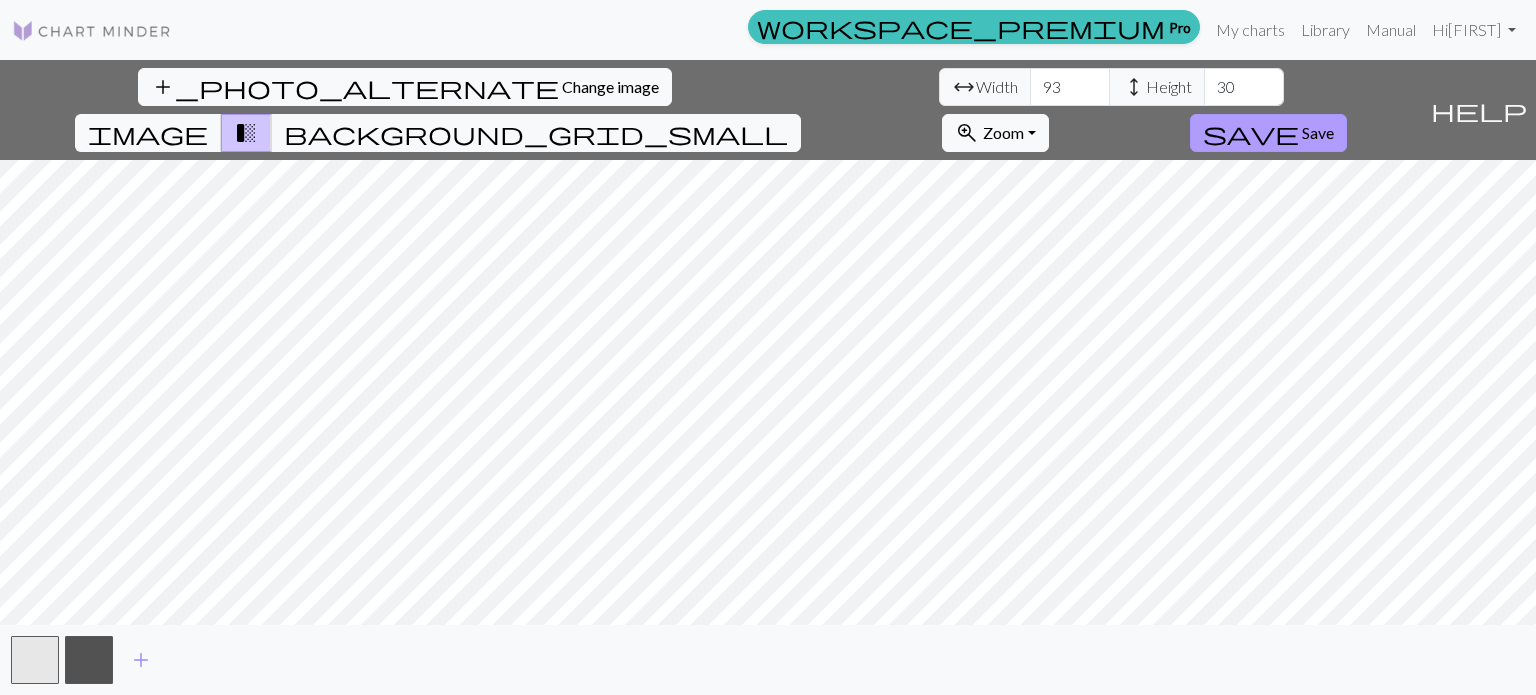 click on "save" at bounding box center (1251, 133) 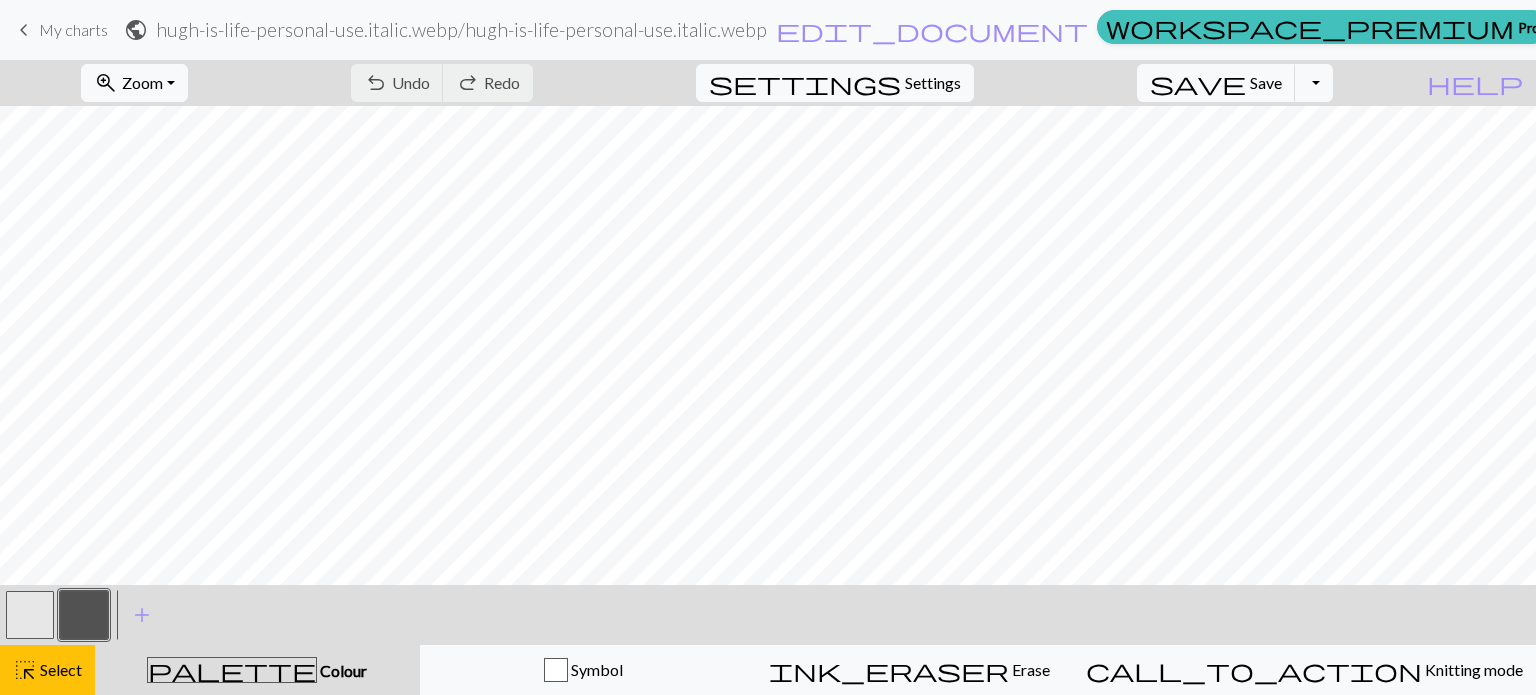 click at bounding box center (30, 615) 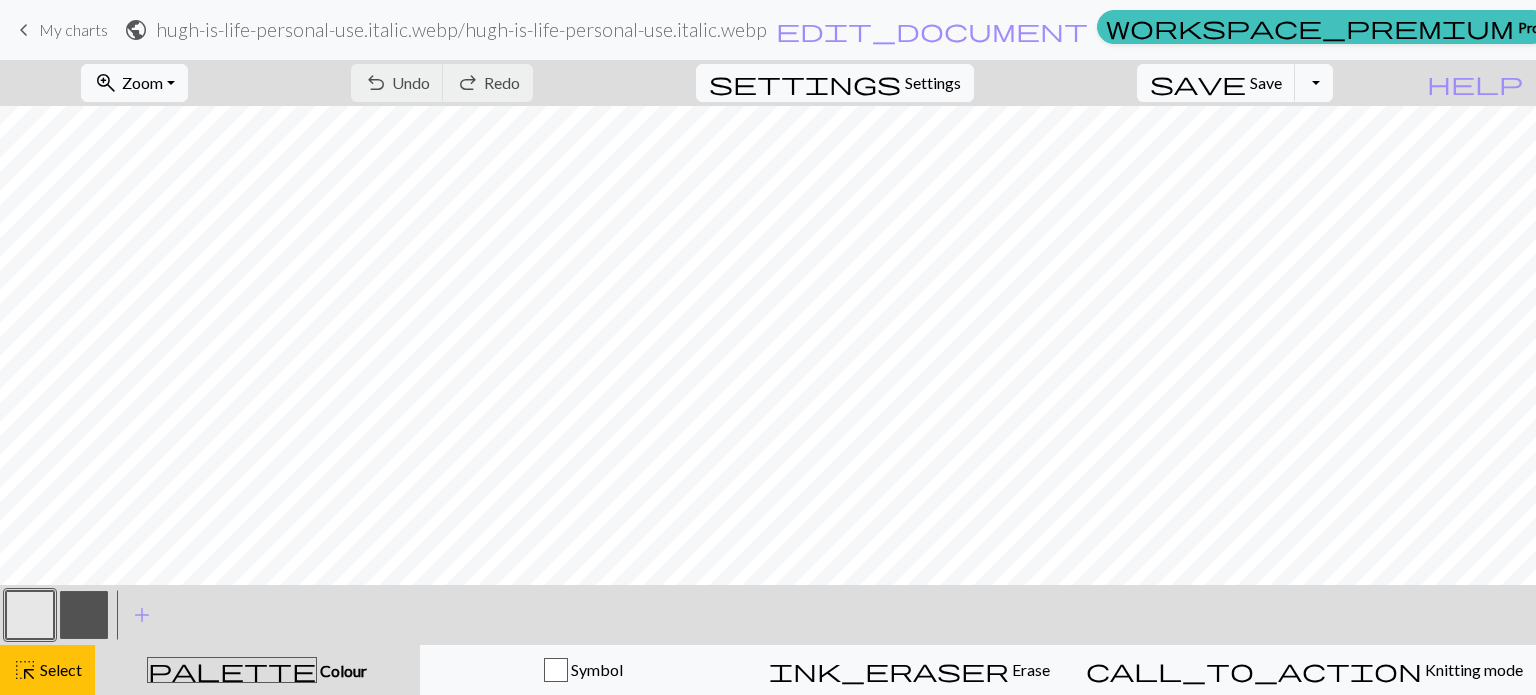 click at bounding box center (30, 615) 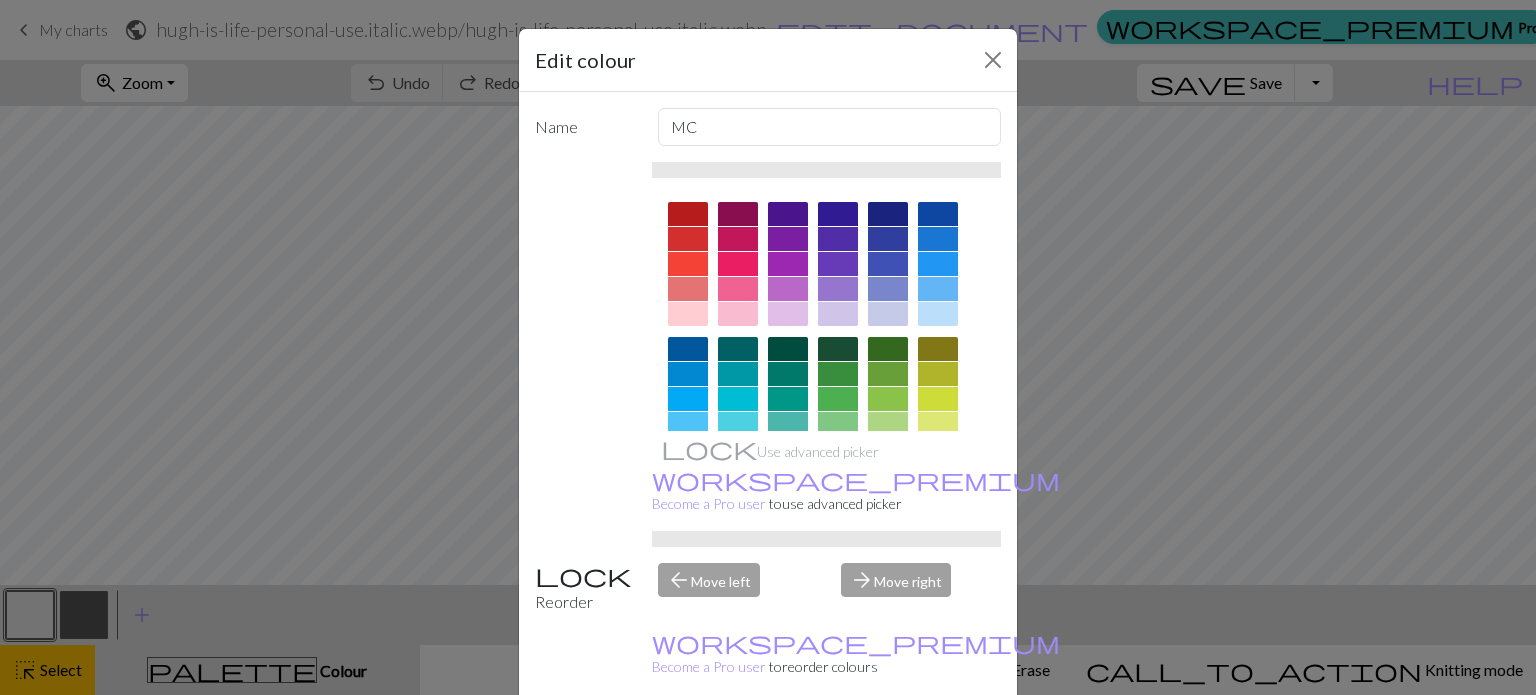scroll, scrollTop: 322, scrollLeft: 0, axis: vertical 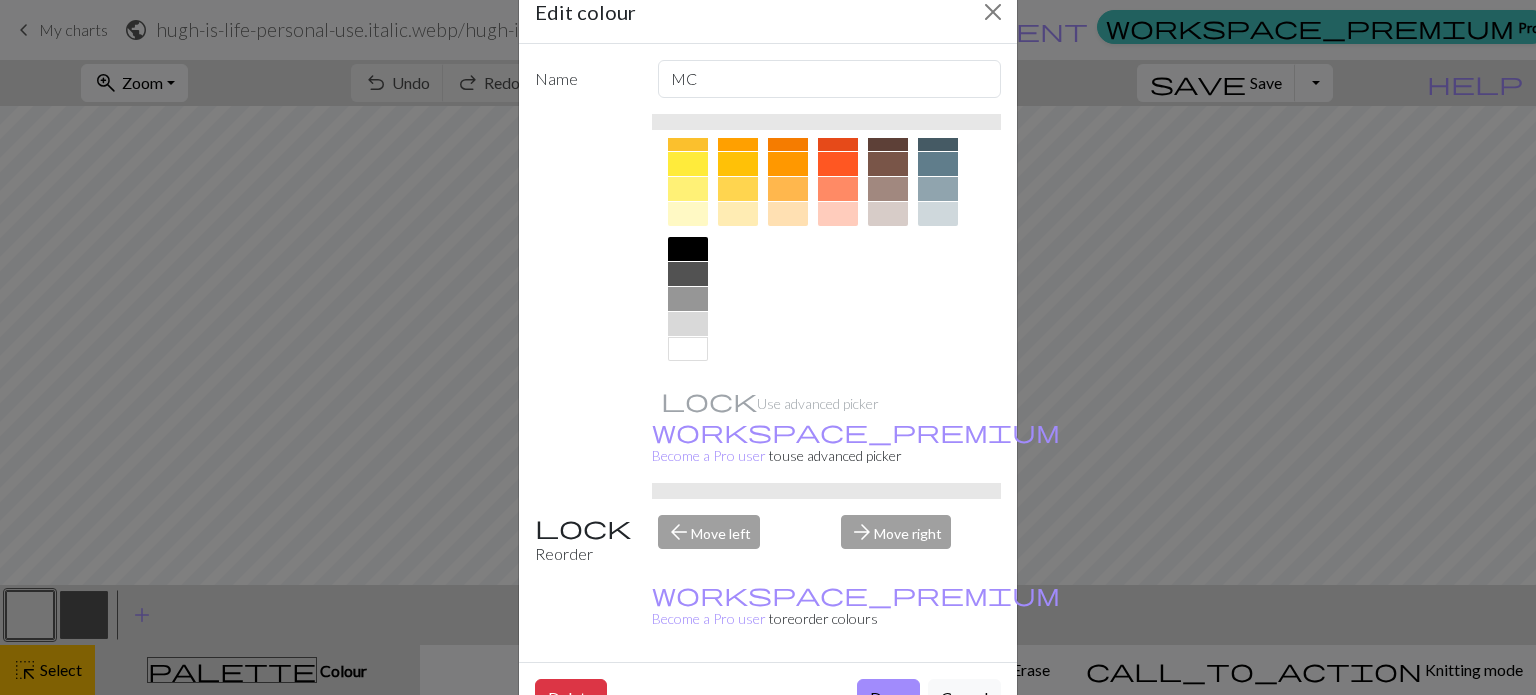 click at bounding box center [688, 249] 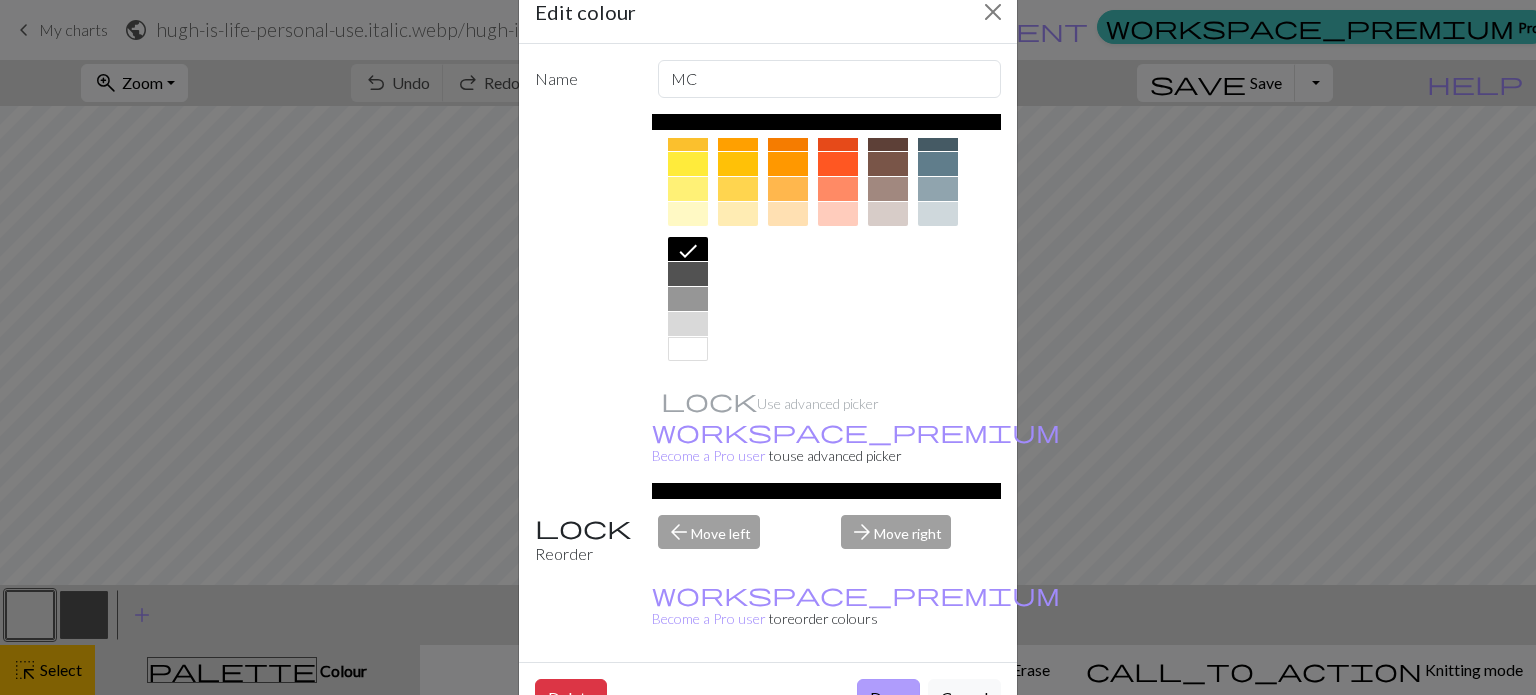 click on "Done" at bounding box center (888, 698) 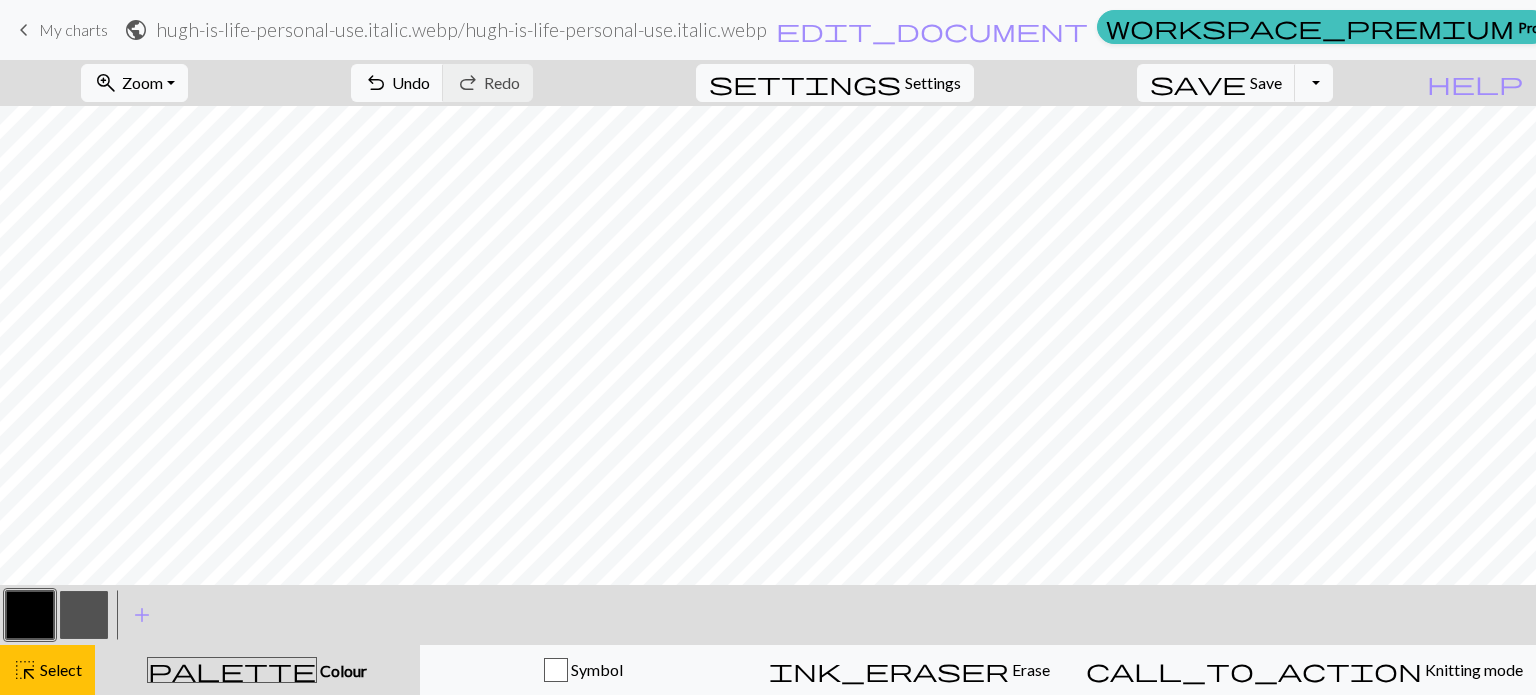 click at bounding box center (84, 615) 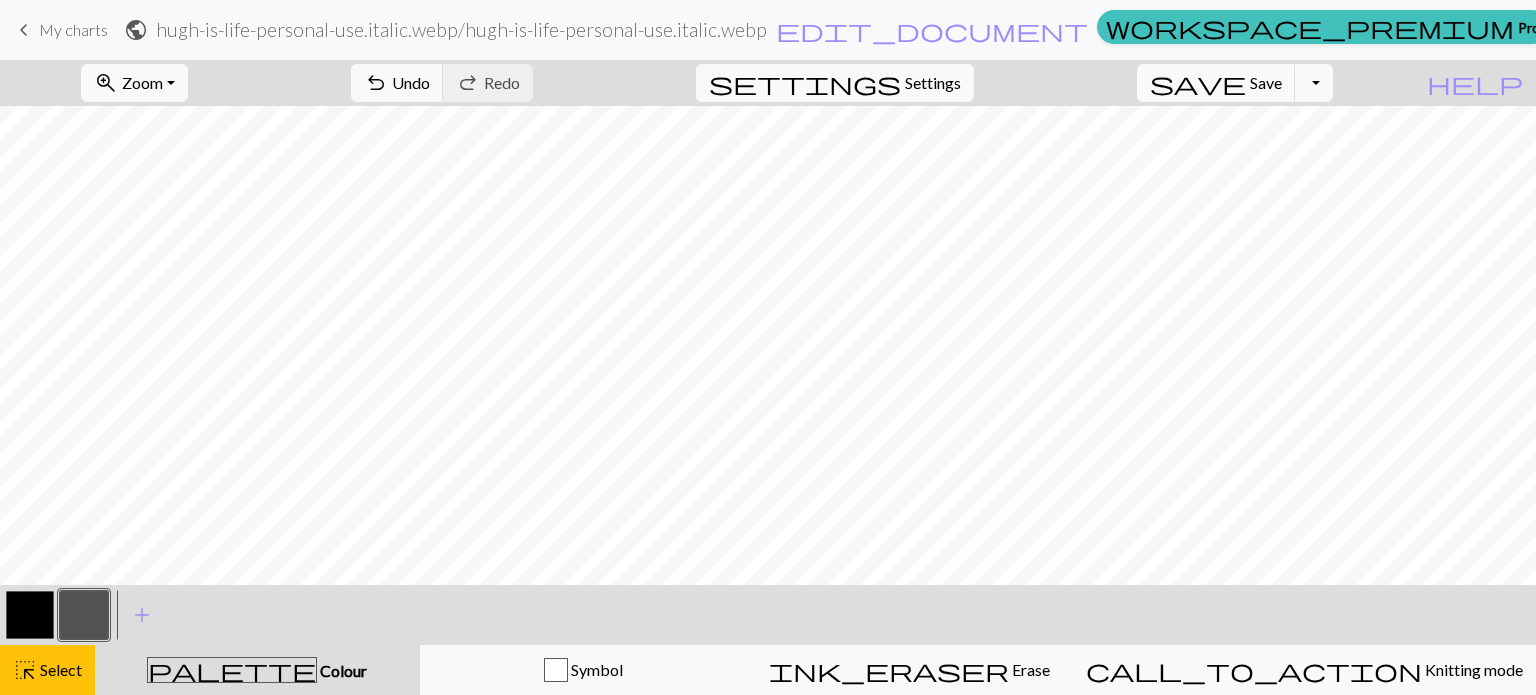 click at bounding box center [84, 615] 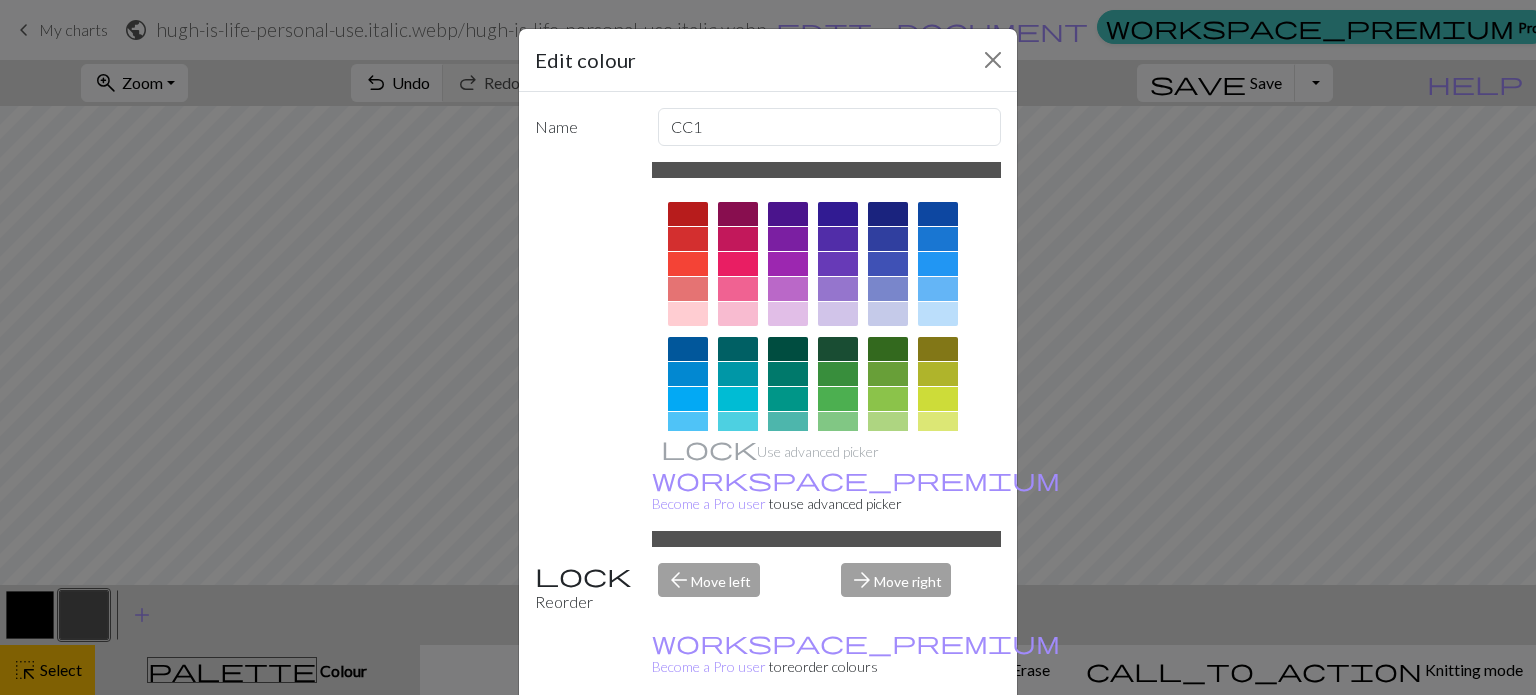 click at bounding box center [688, 214] 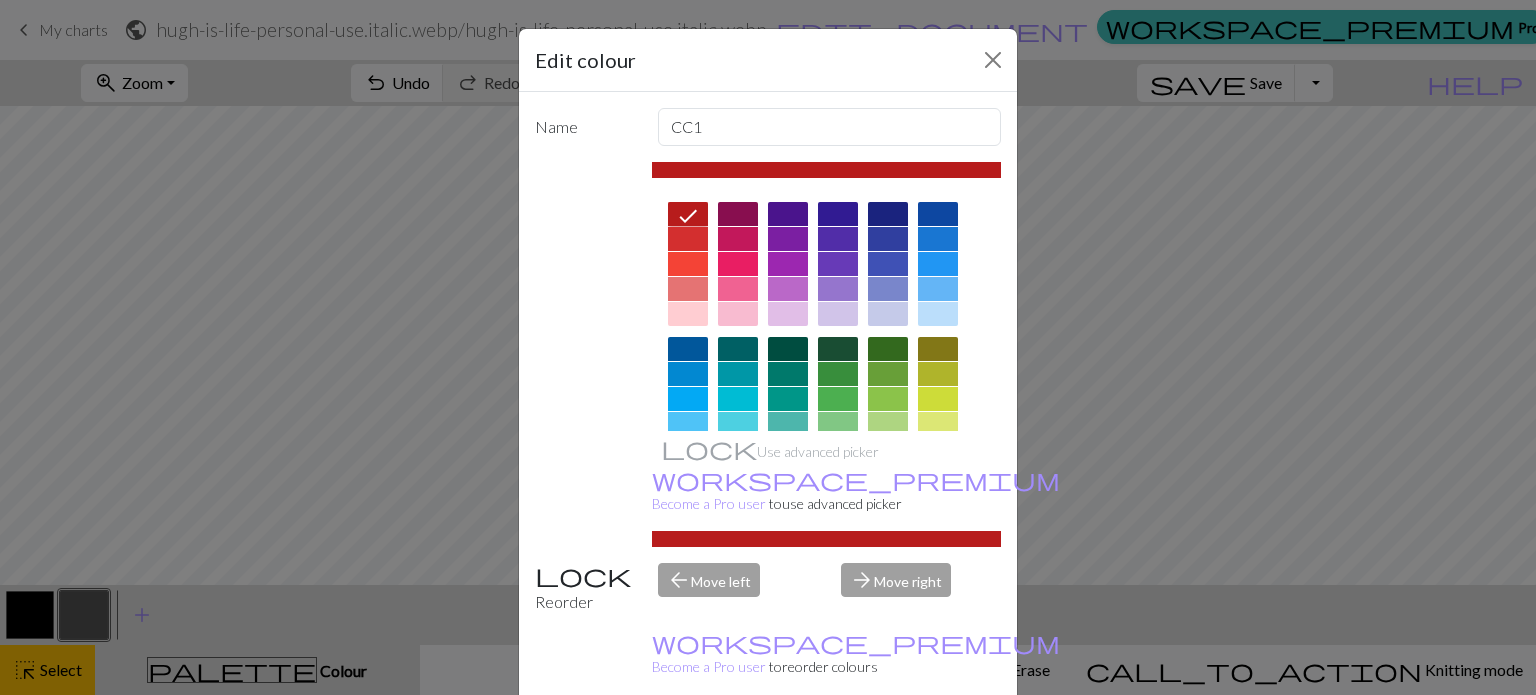 click on "Done" at bounding box center (888, 746) 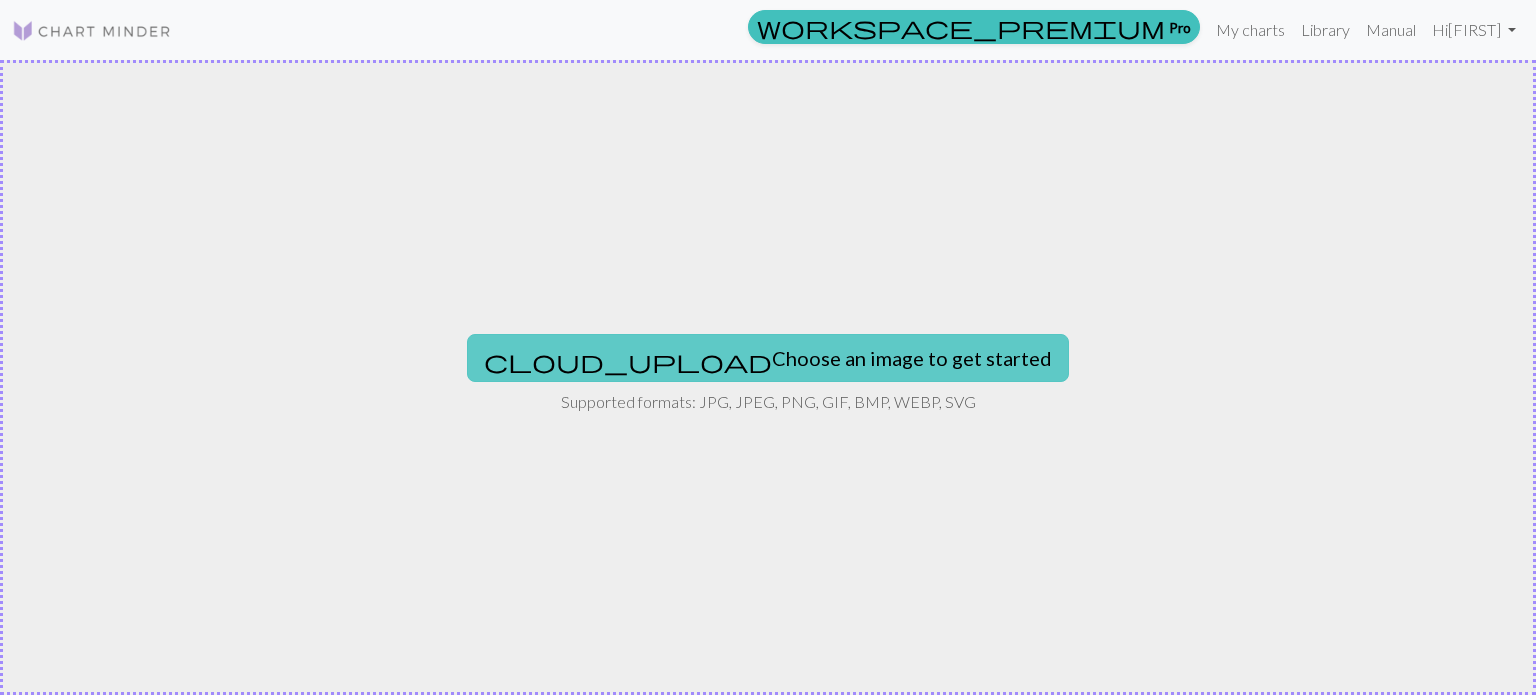 click on "cloud_upload  Choose an image to get started" at bounding box center [768, 358] 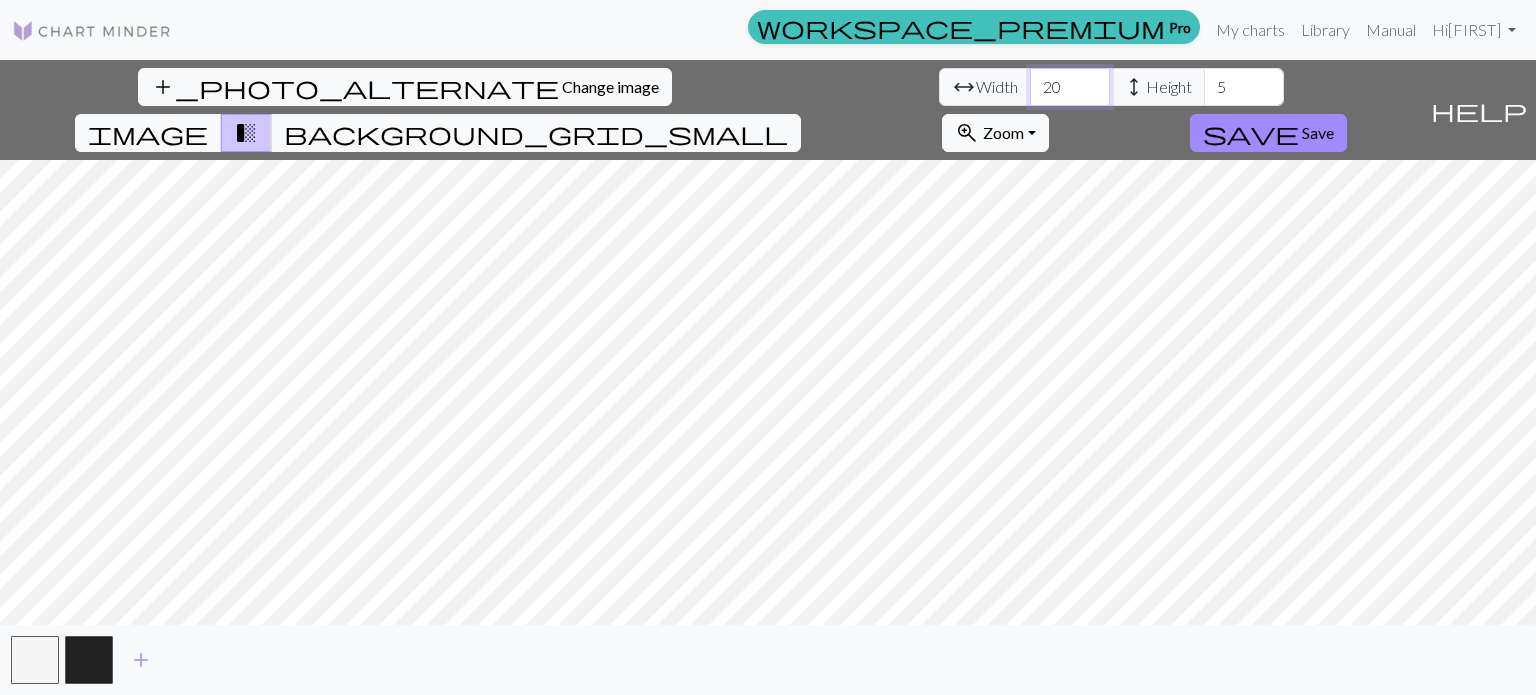drag, startPoint x: 492, startPoint y: 88, endPoint x: 433, endPoint y: 84, distance: 59.135437 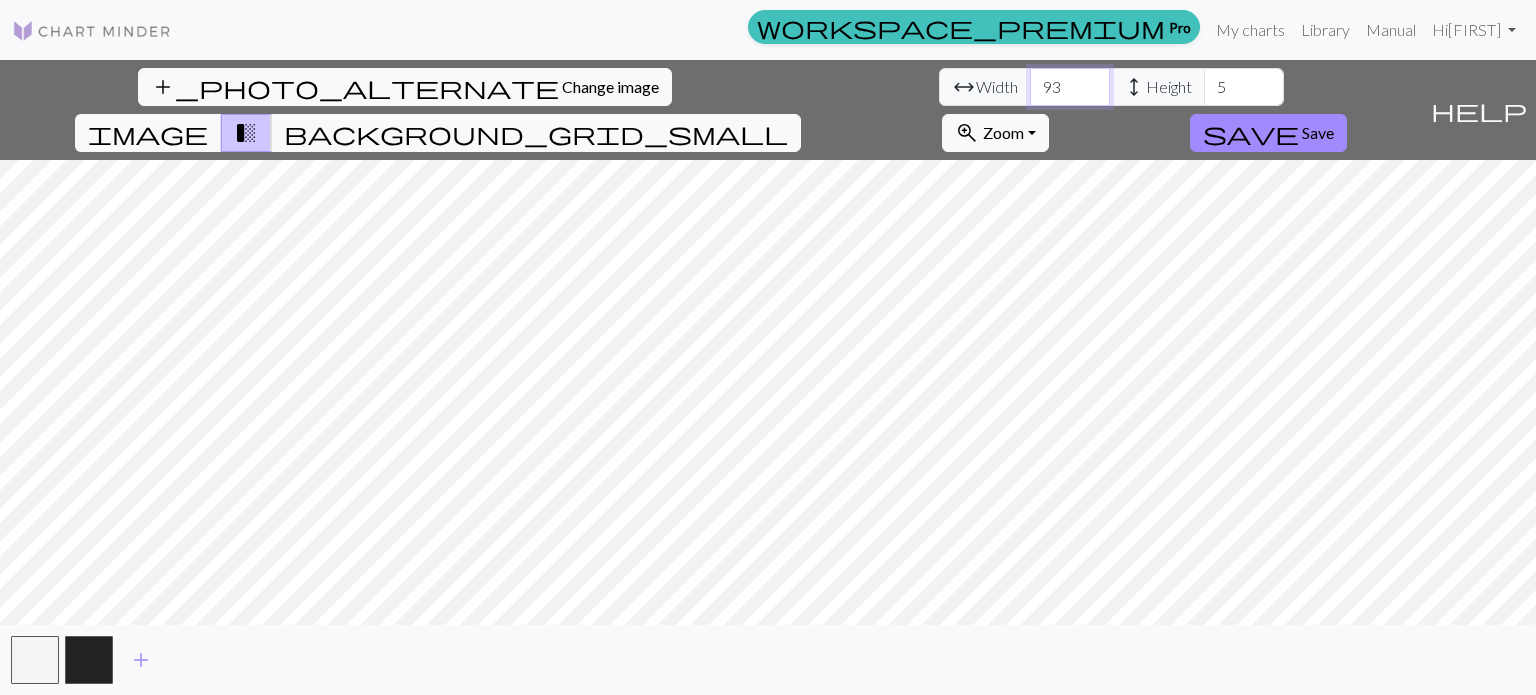 type on "93" 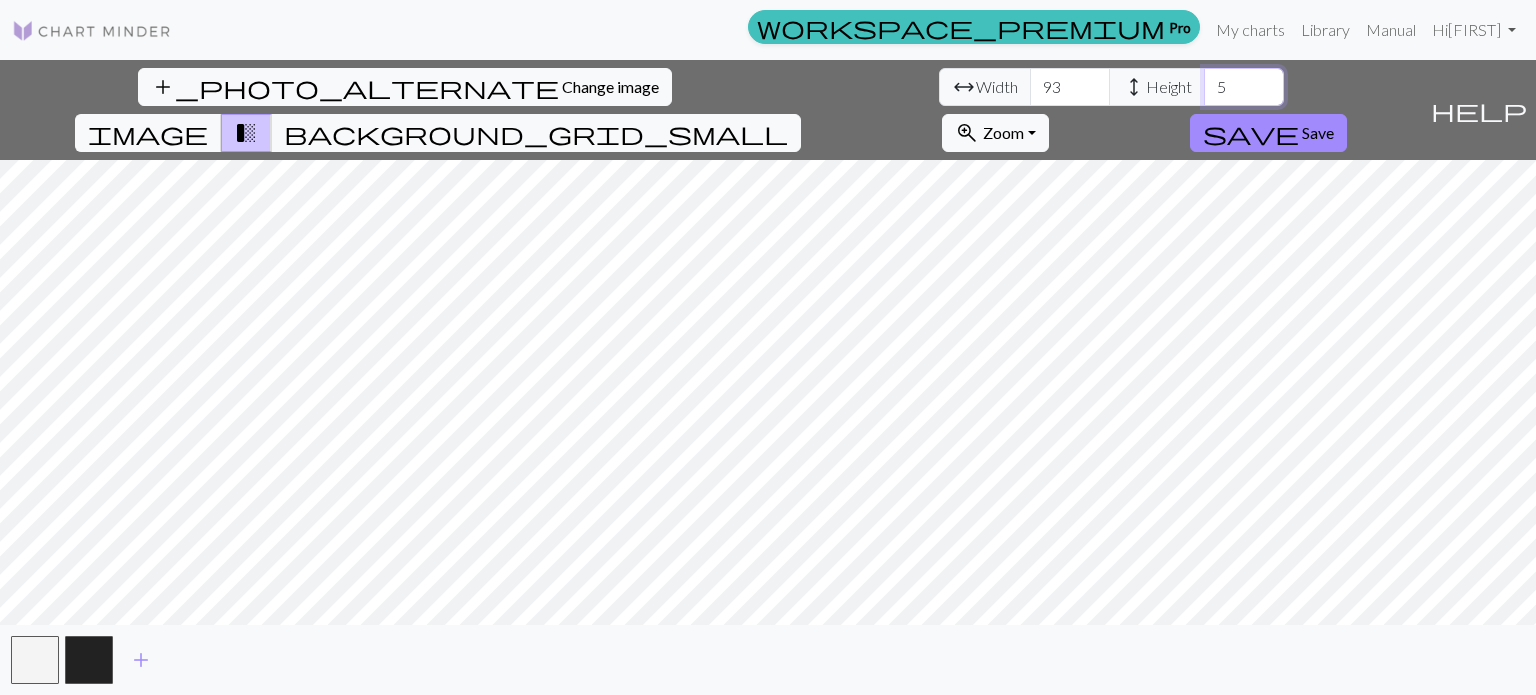 drag, startPoint x: 648, startPoint y: 94, endPoint x: 587, endPoint y: 98, distance: 61.13101 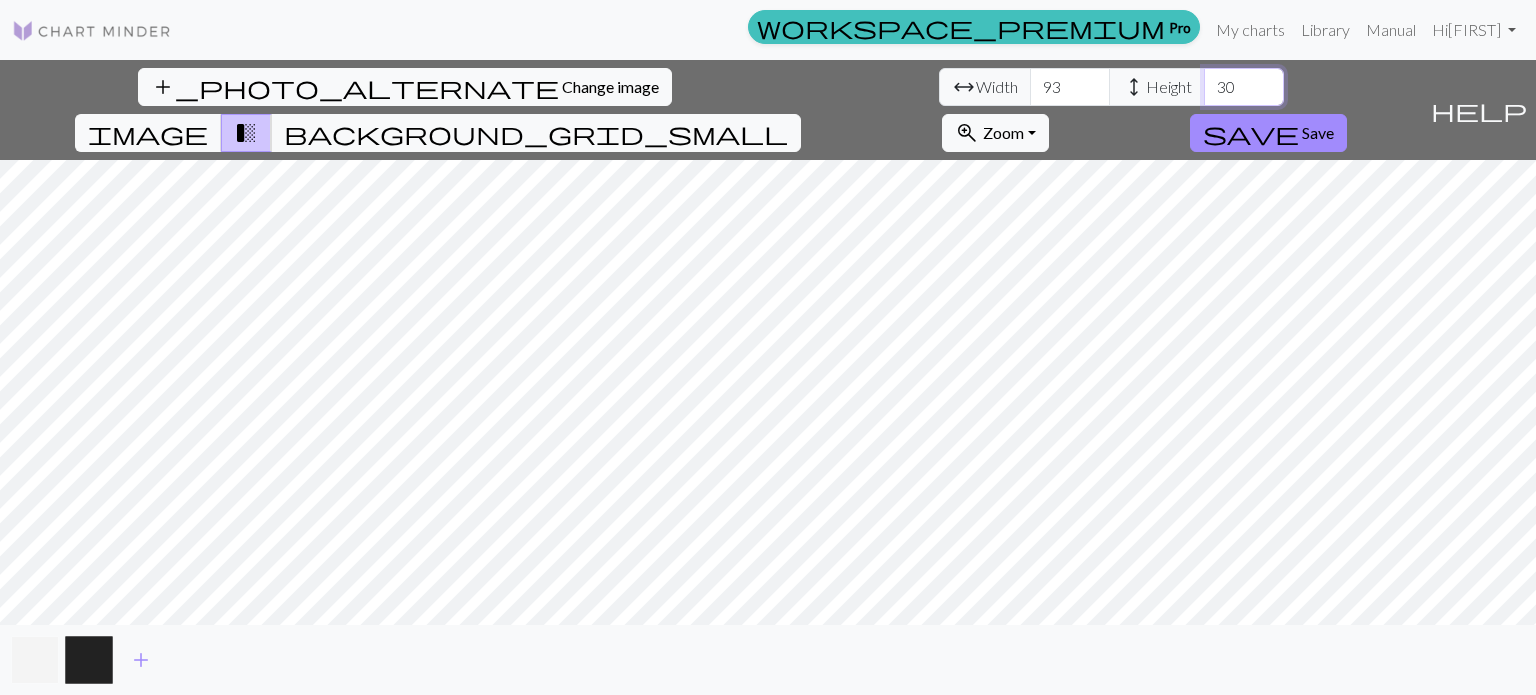 type on "30" 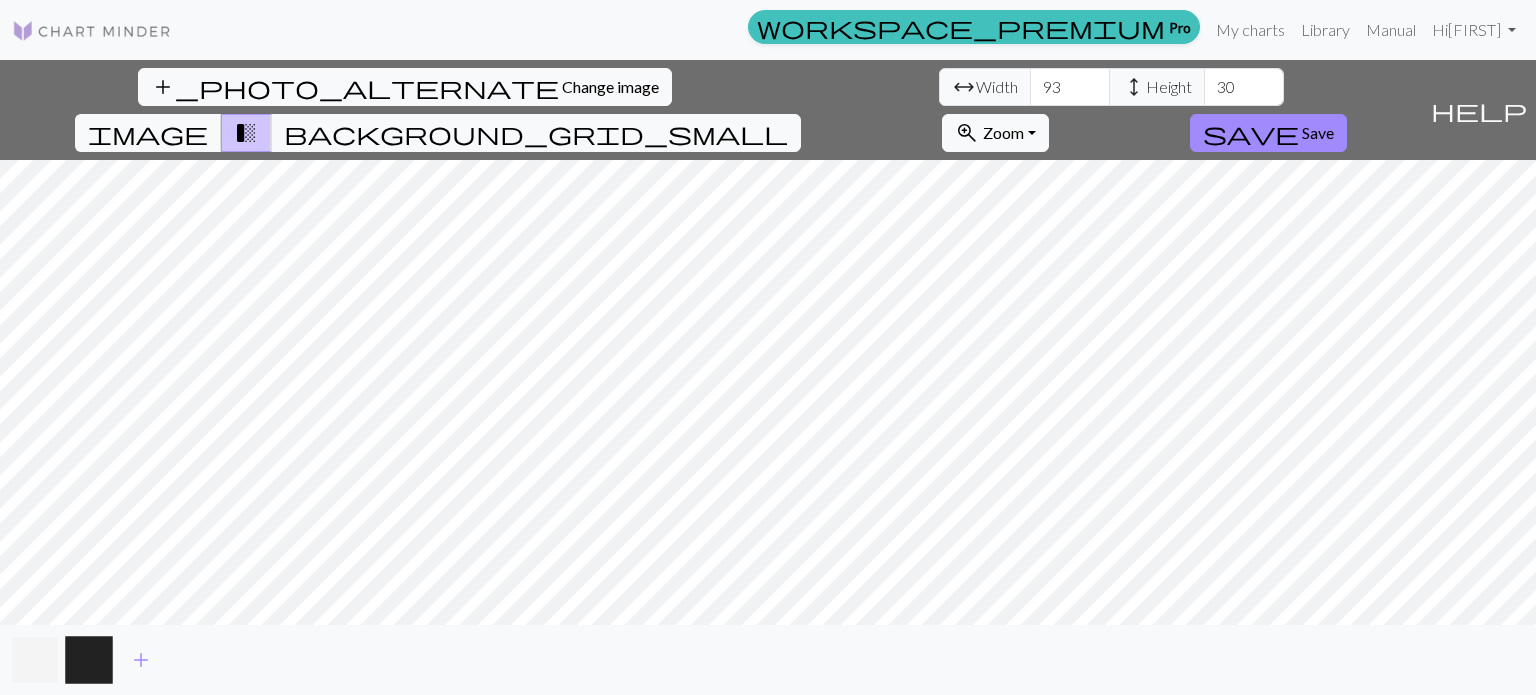 click at bounding box center (35, 660) 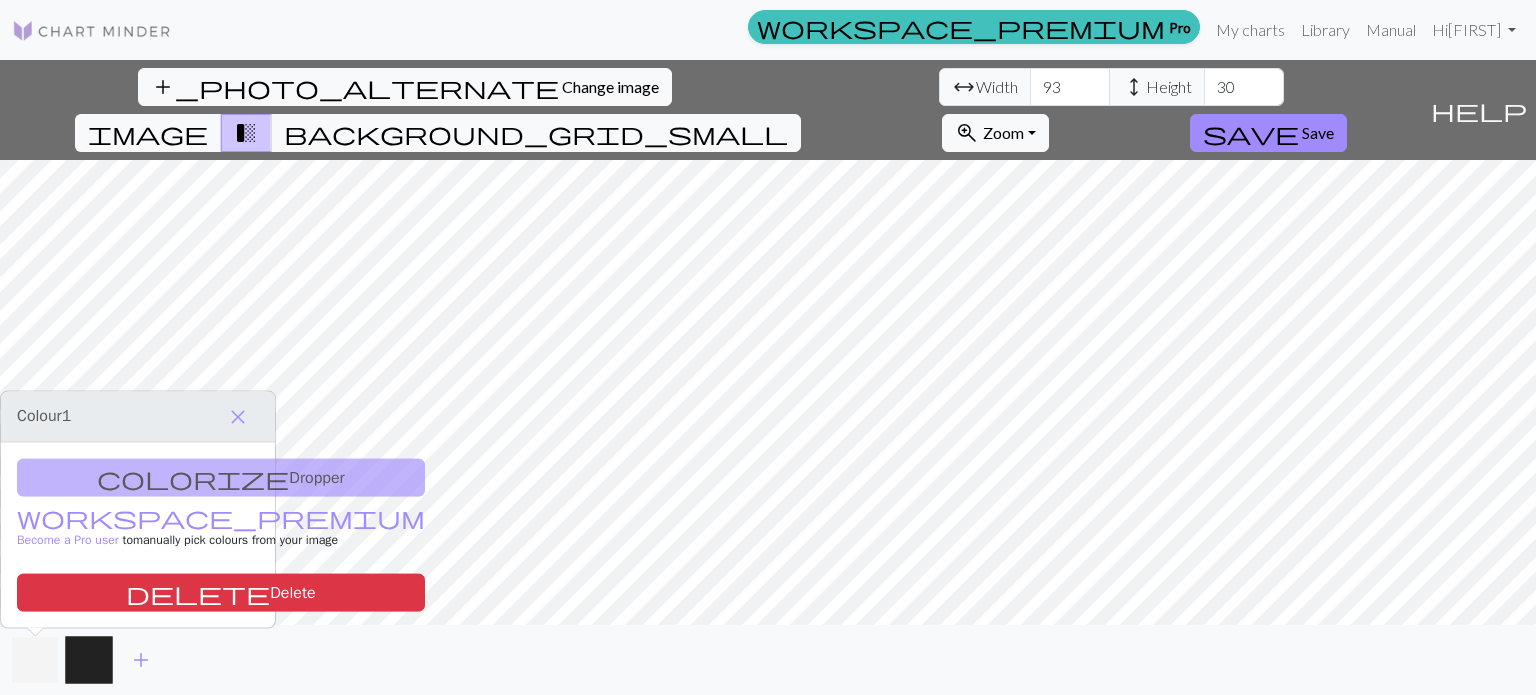 click at bounding box center [35, 660] 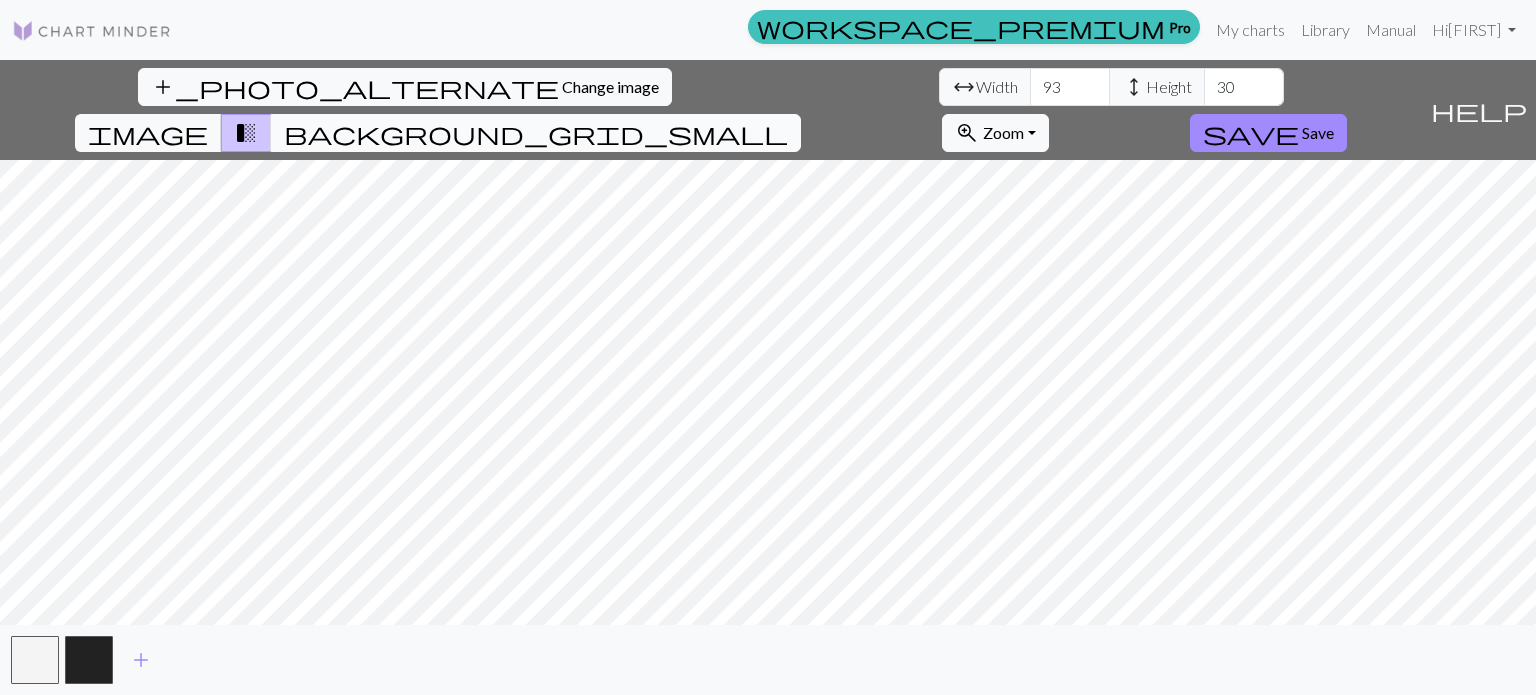 click on "background_grid_small" at bounding box center [536, 133] 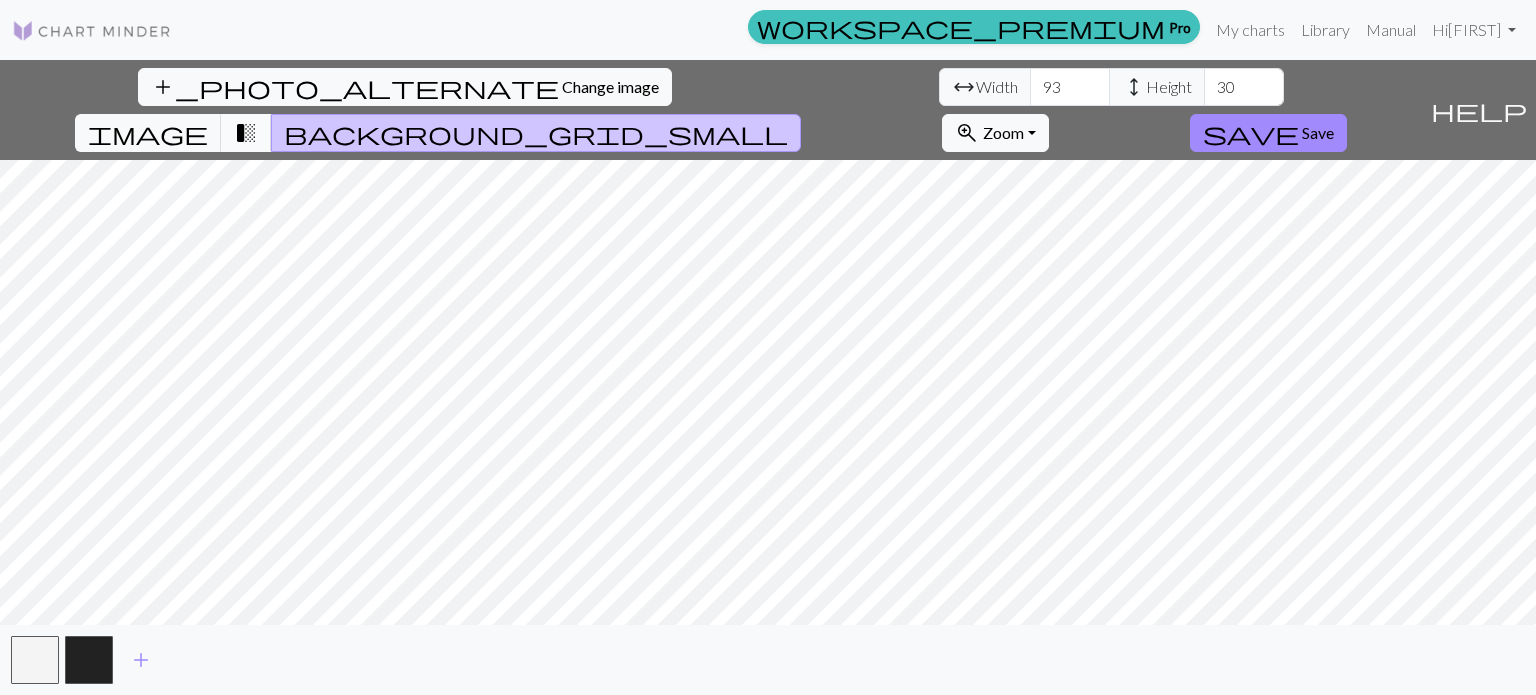 click on "transition_fade" at bounding box center (246, 133) 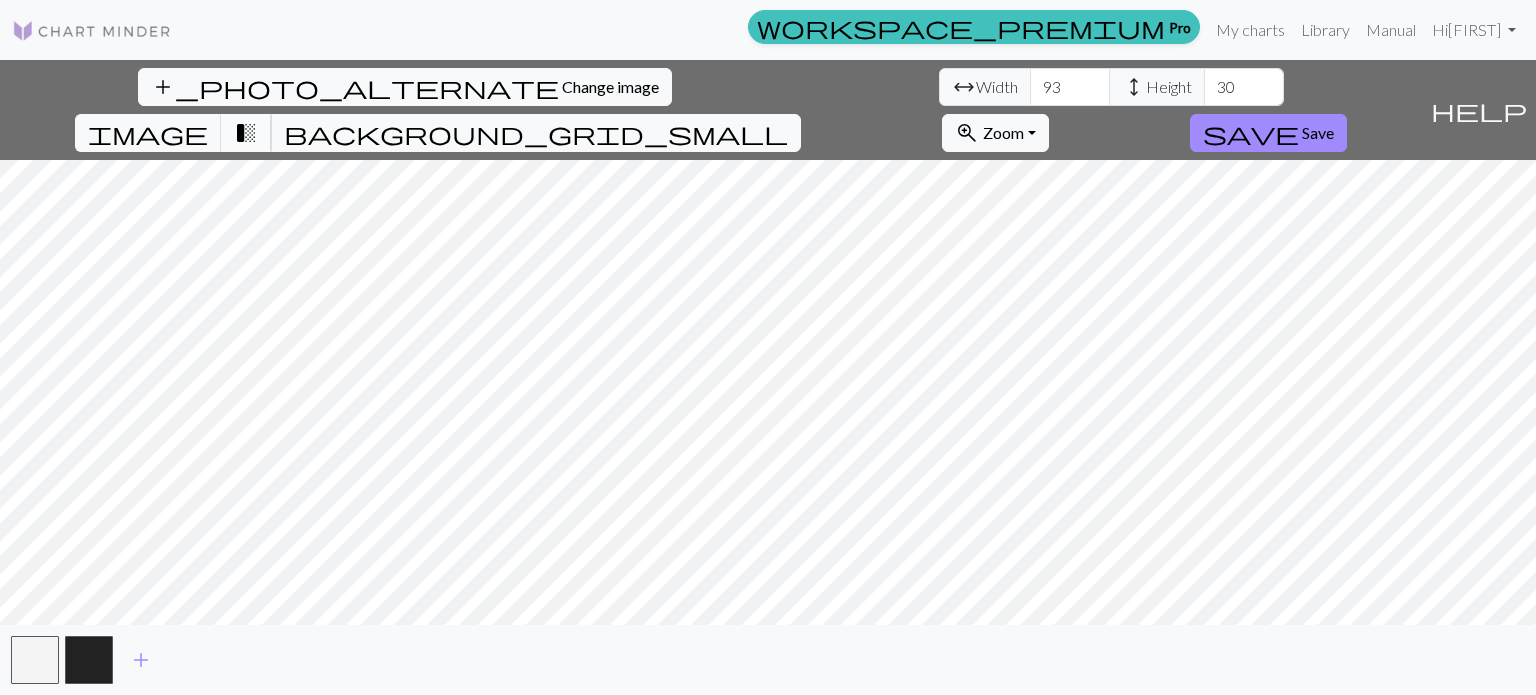 click on "transition_fade" at bounding box center (246, 133) 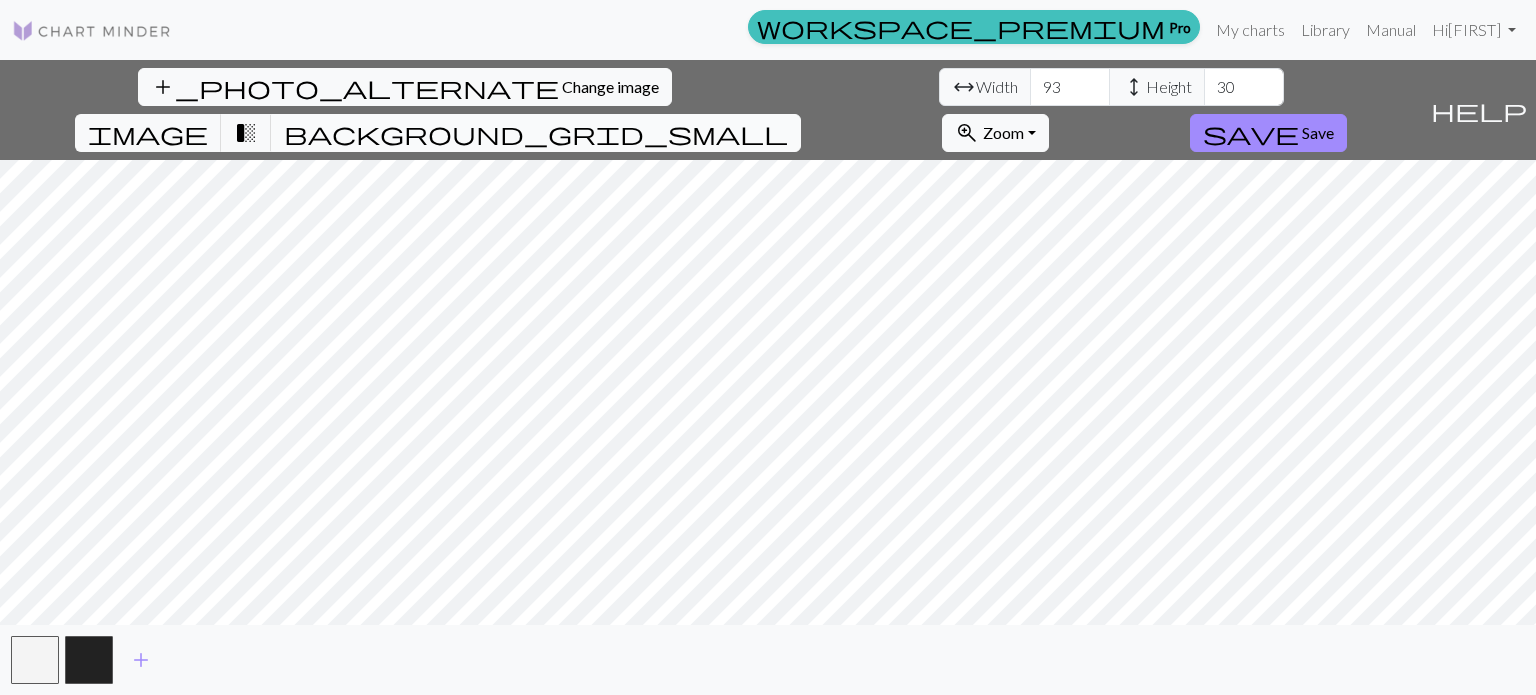 click on "background_grid_small" at bounding box center (536, 133) 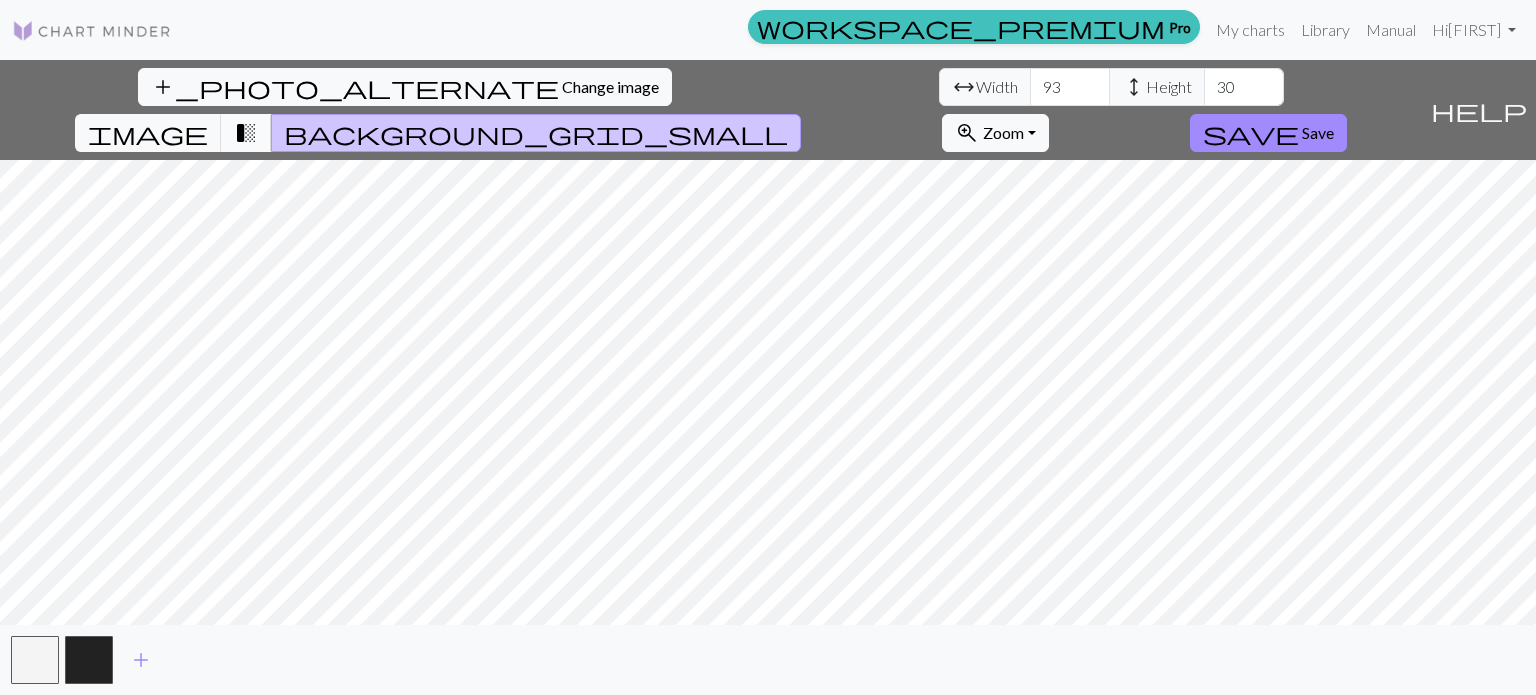 click on "transition_fade" at bounding box center [246, 133] 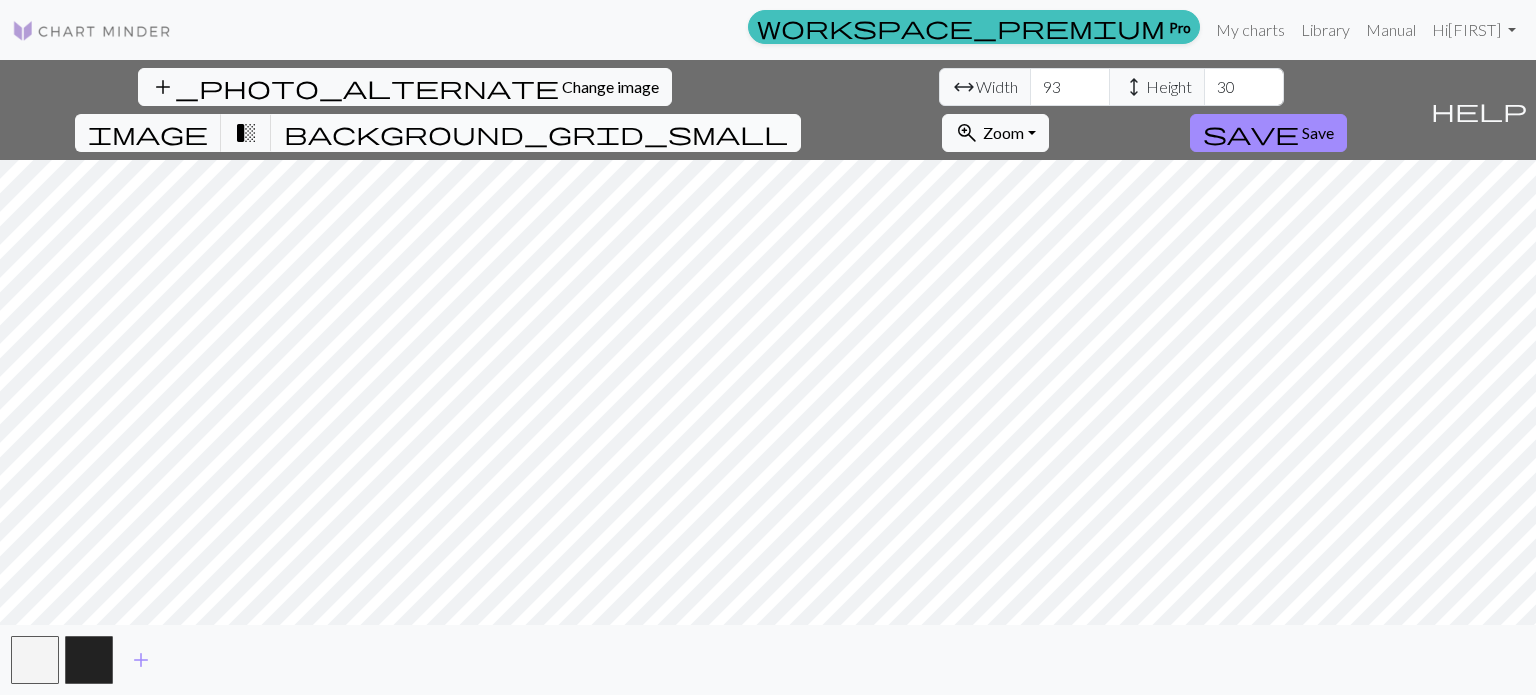 click on "background_grid_small" at bounding box center (536, 133) 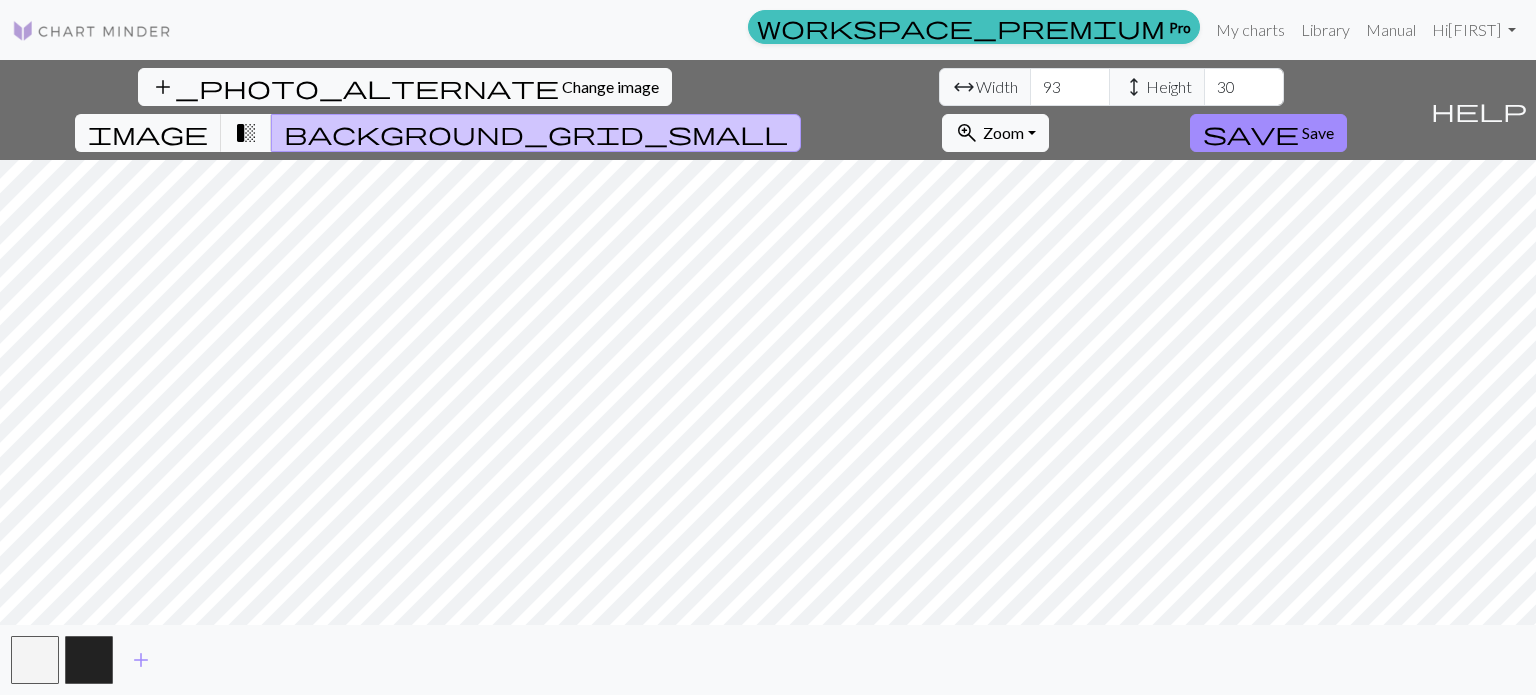 click on "transition_fade" at bounding box center (246, 133) 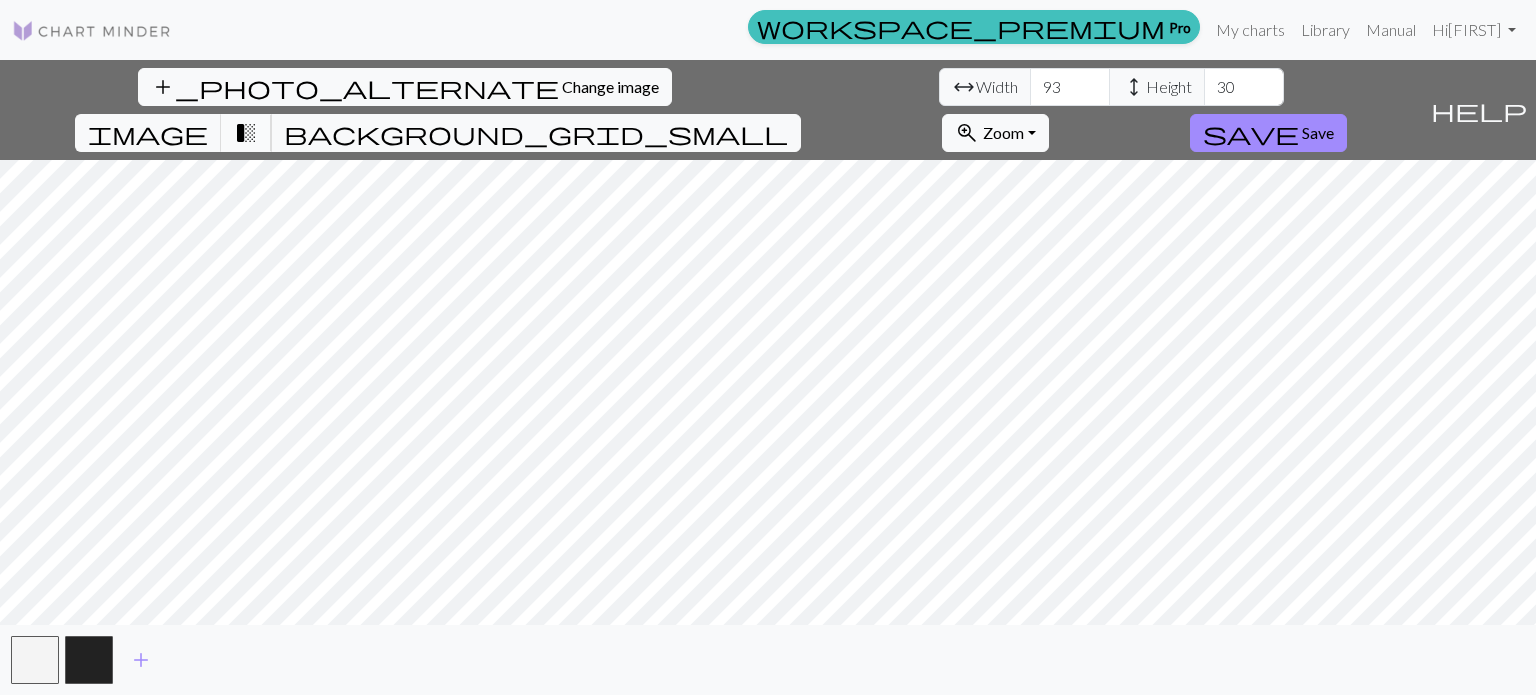click on "transition_fade" at bounding box center (246, 133) 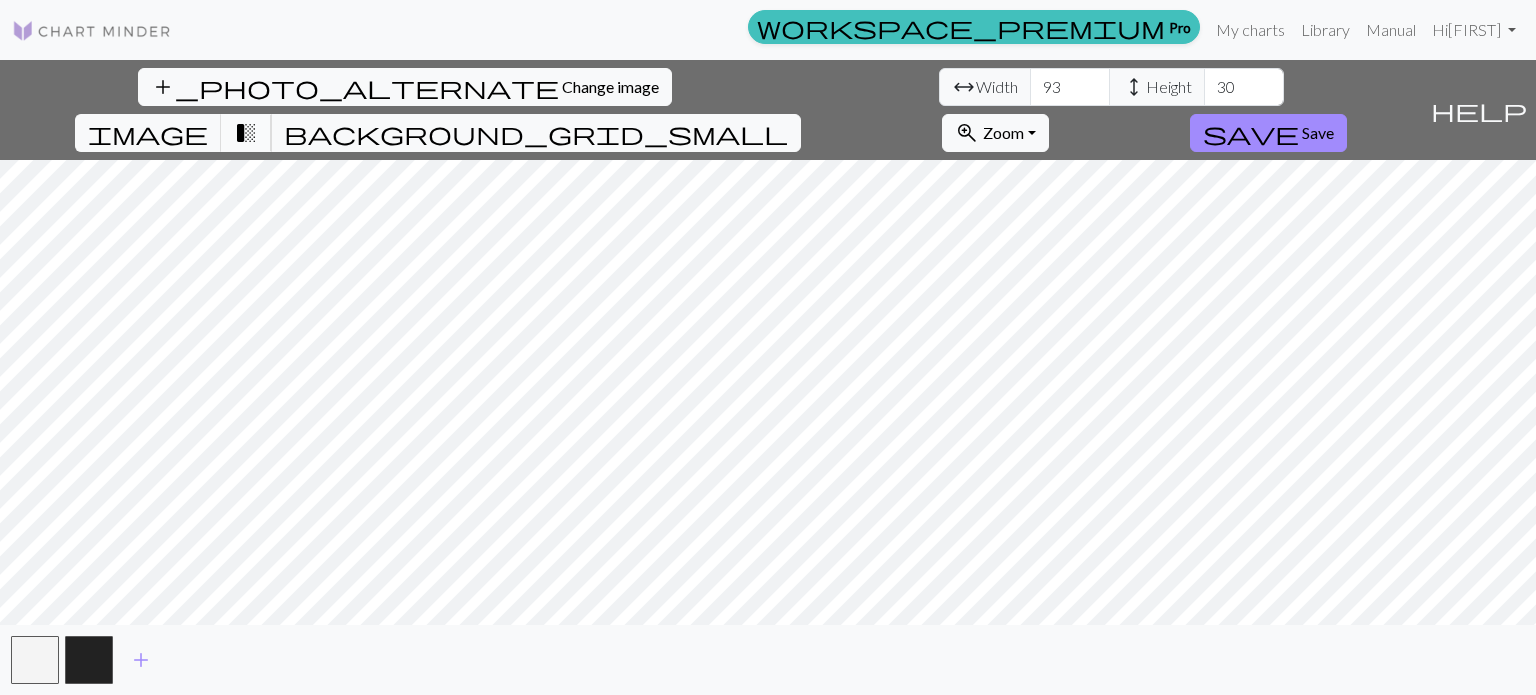 click on "transition_fade" at bounding box center [246, 133] 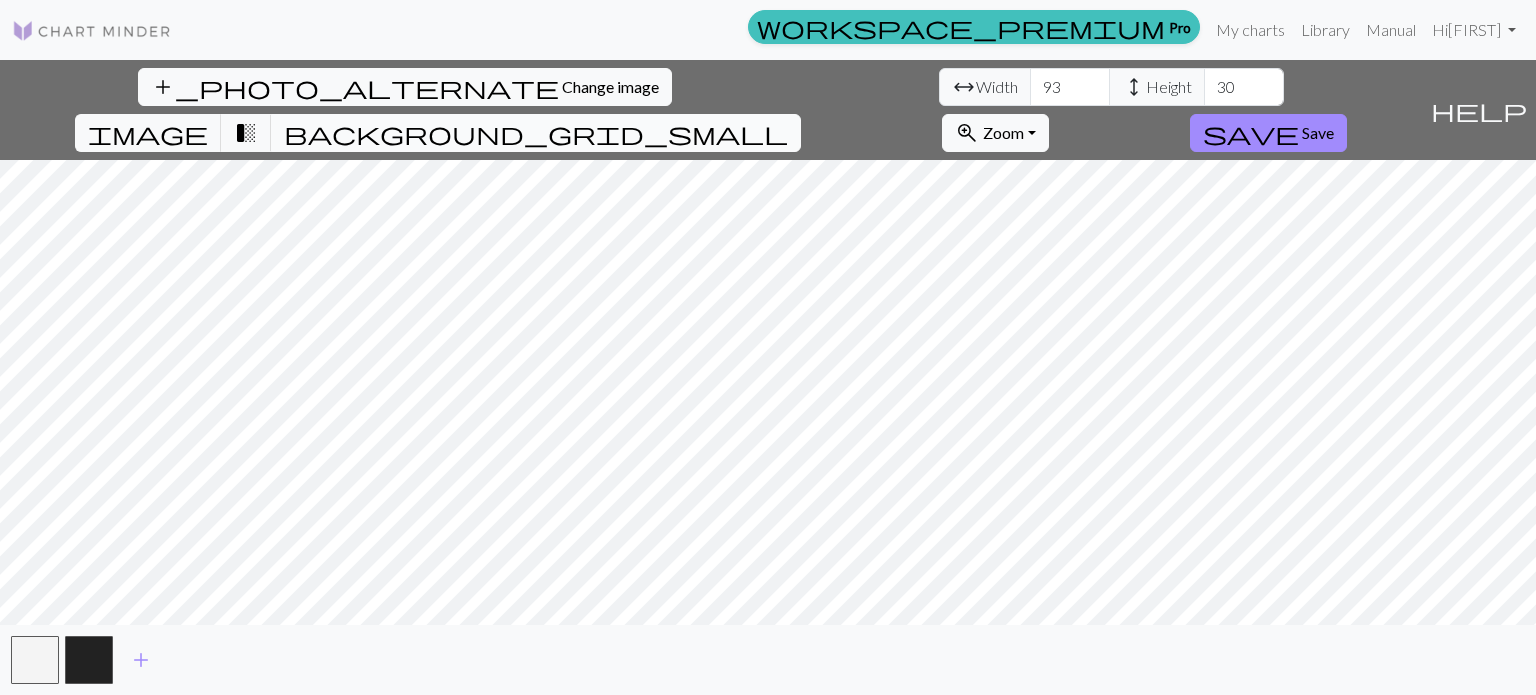 click on "background_grid_small" at bounding box center [536, 133] 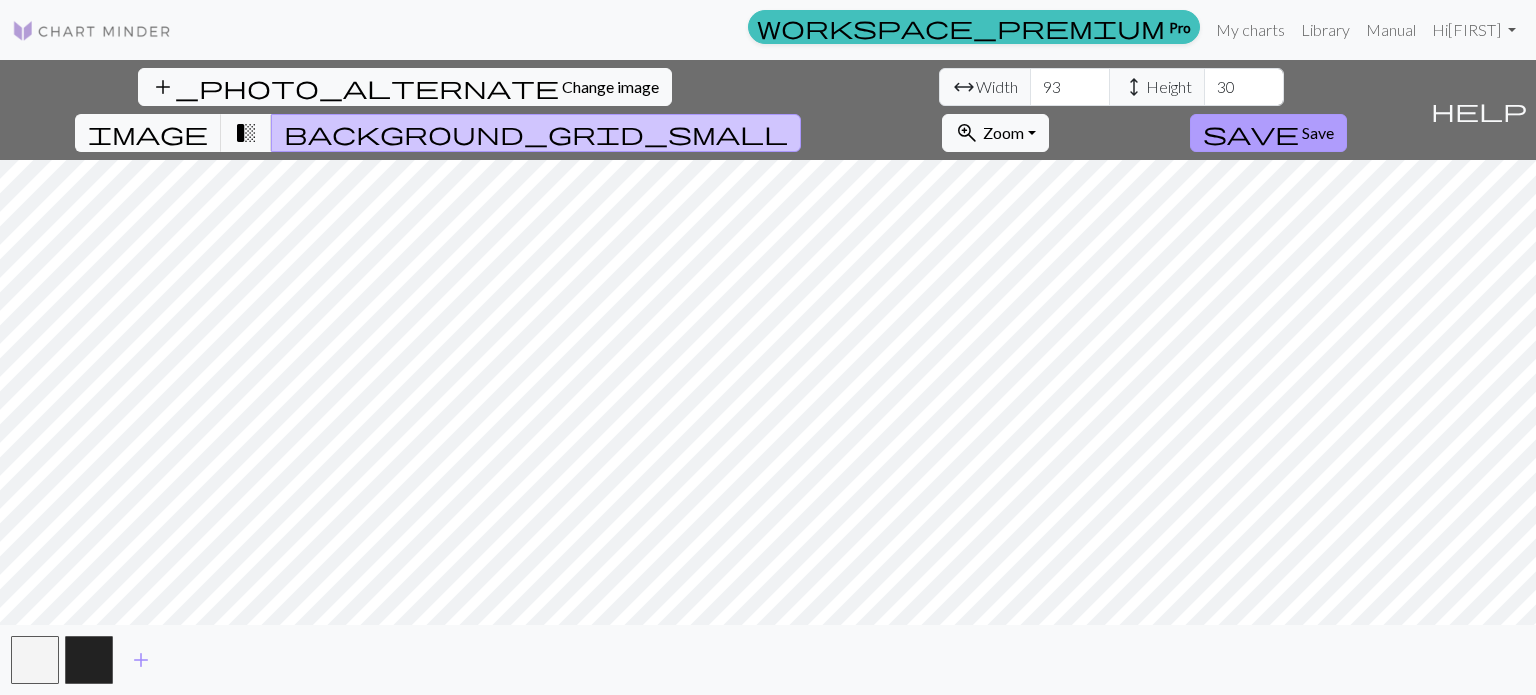 click on "save" at bounding box center [1251, 133] 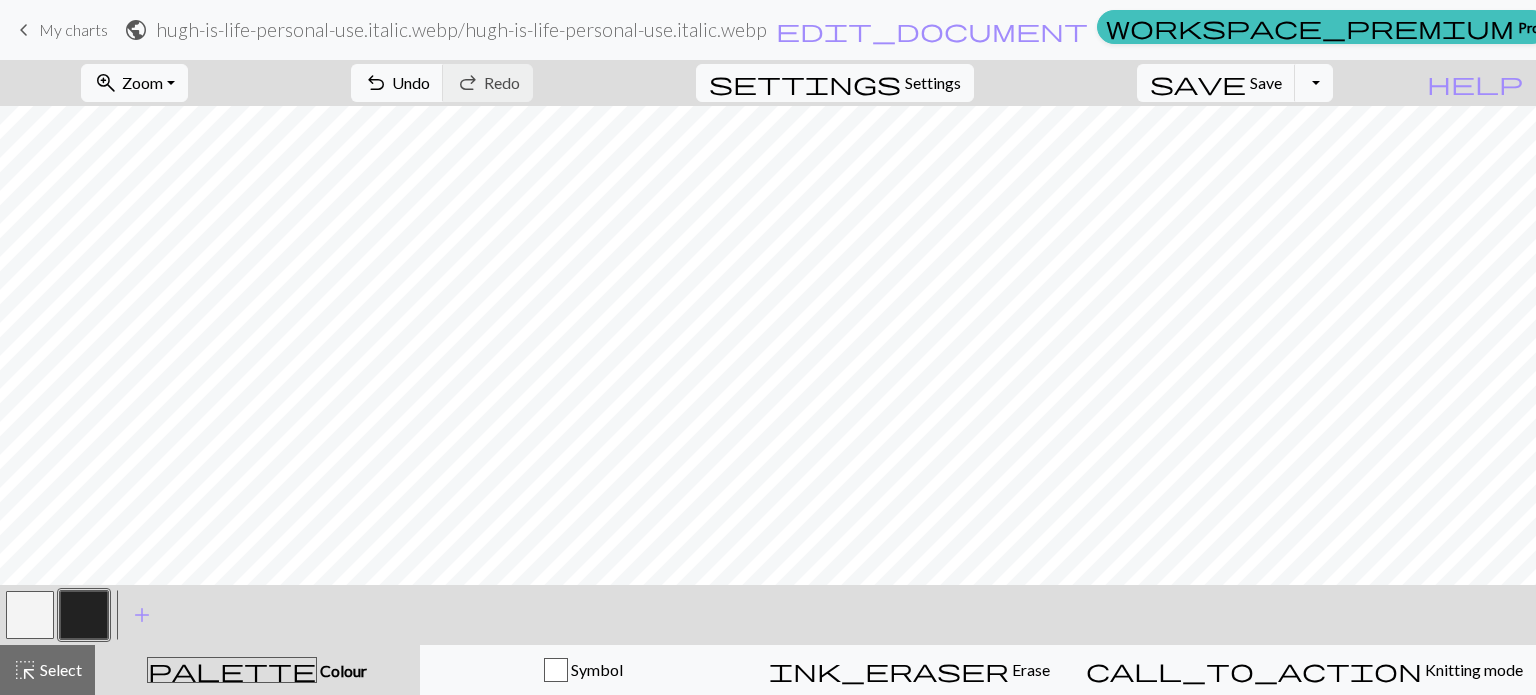 click at bounding box center [30, 615] 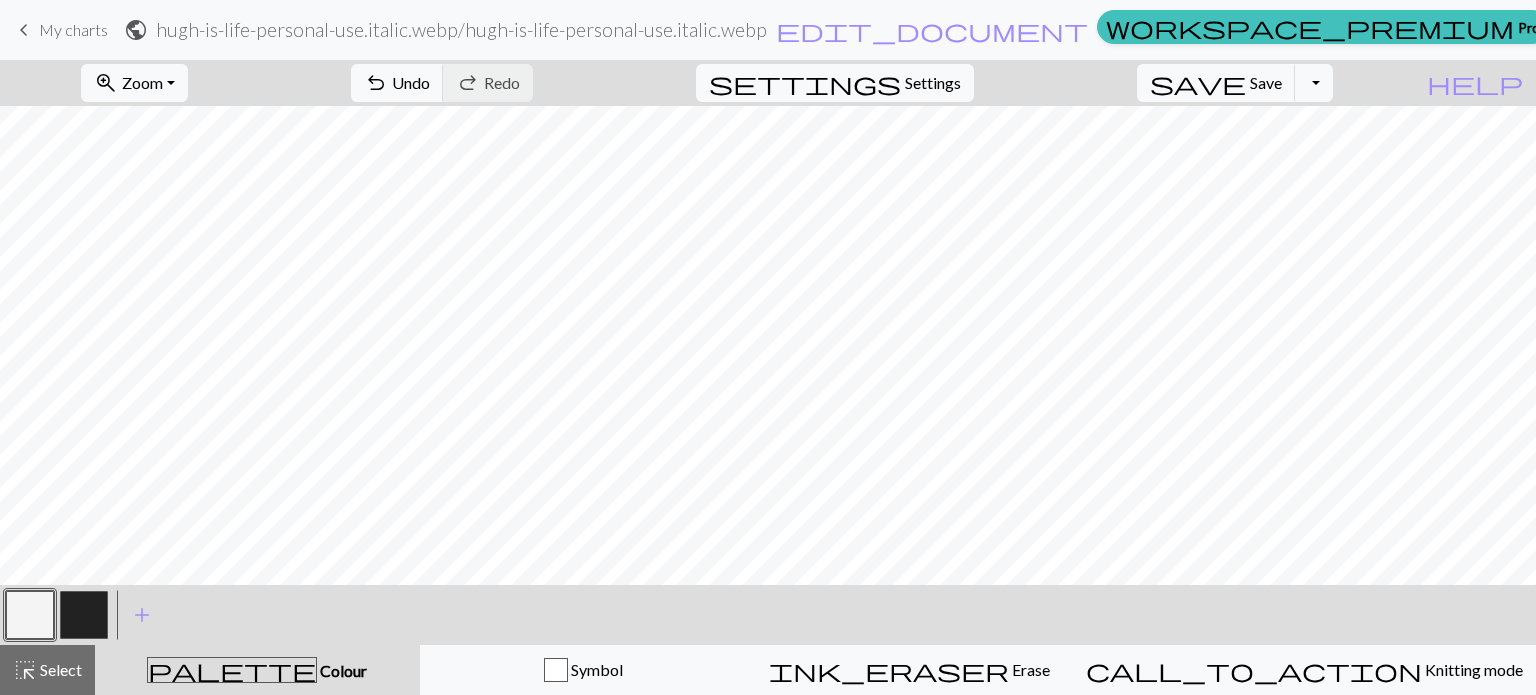 click at bounding box center (30, 615) 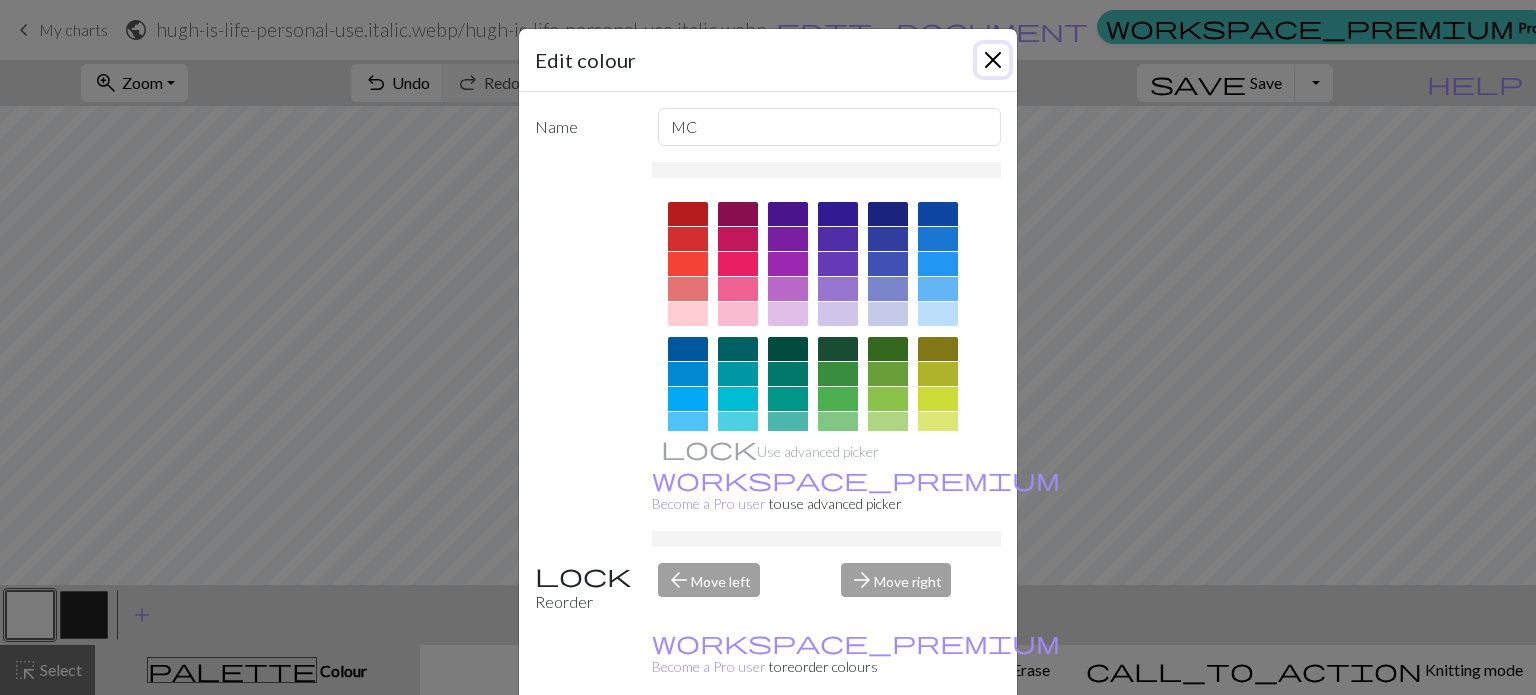 click at bounding box center [993, 60] 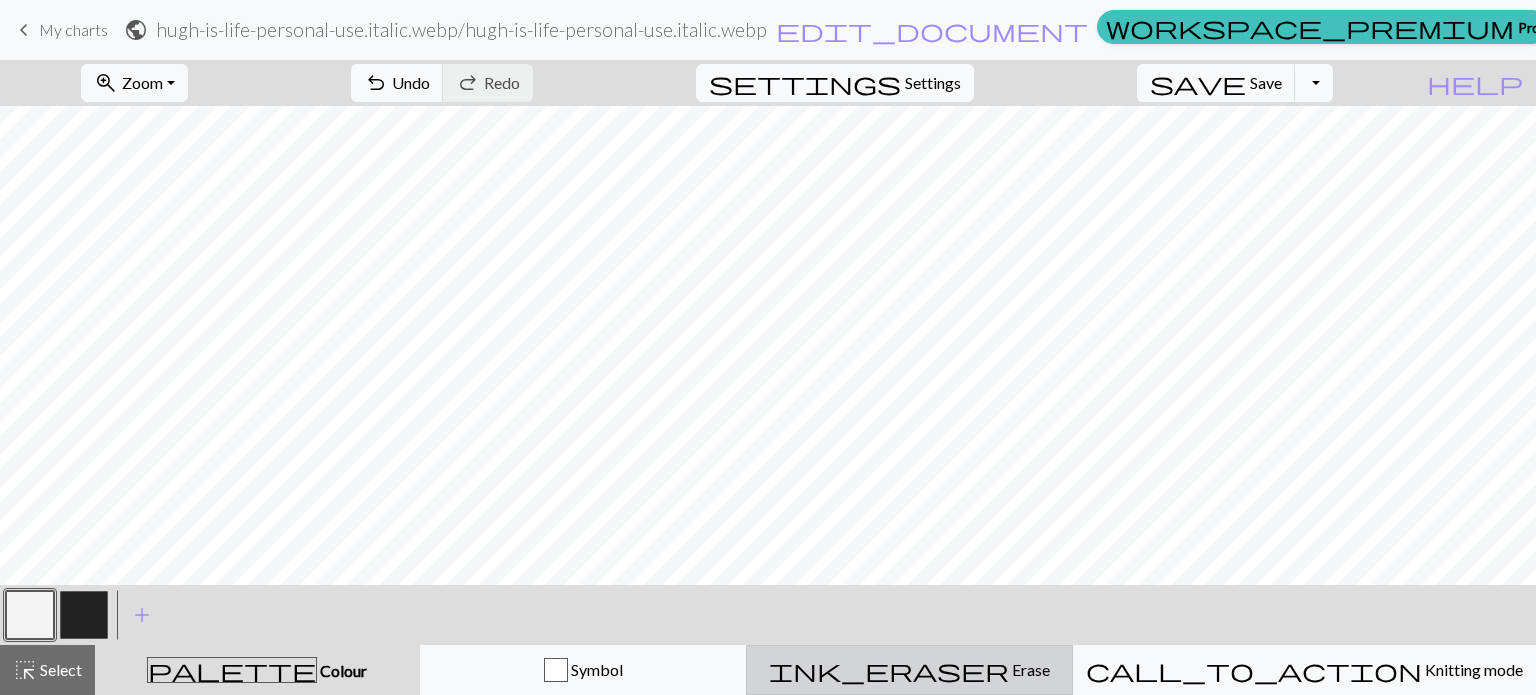 click on "ink_eraser   Erase   Erase" at bounding box center [909, 670] 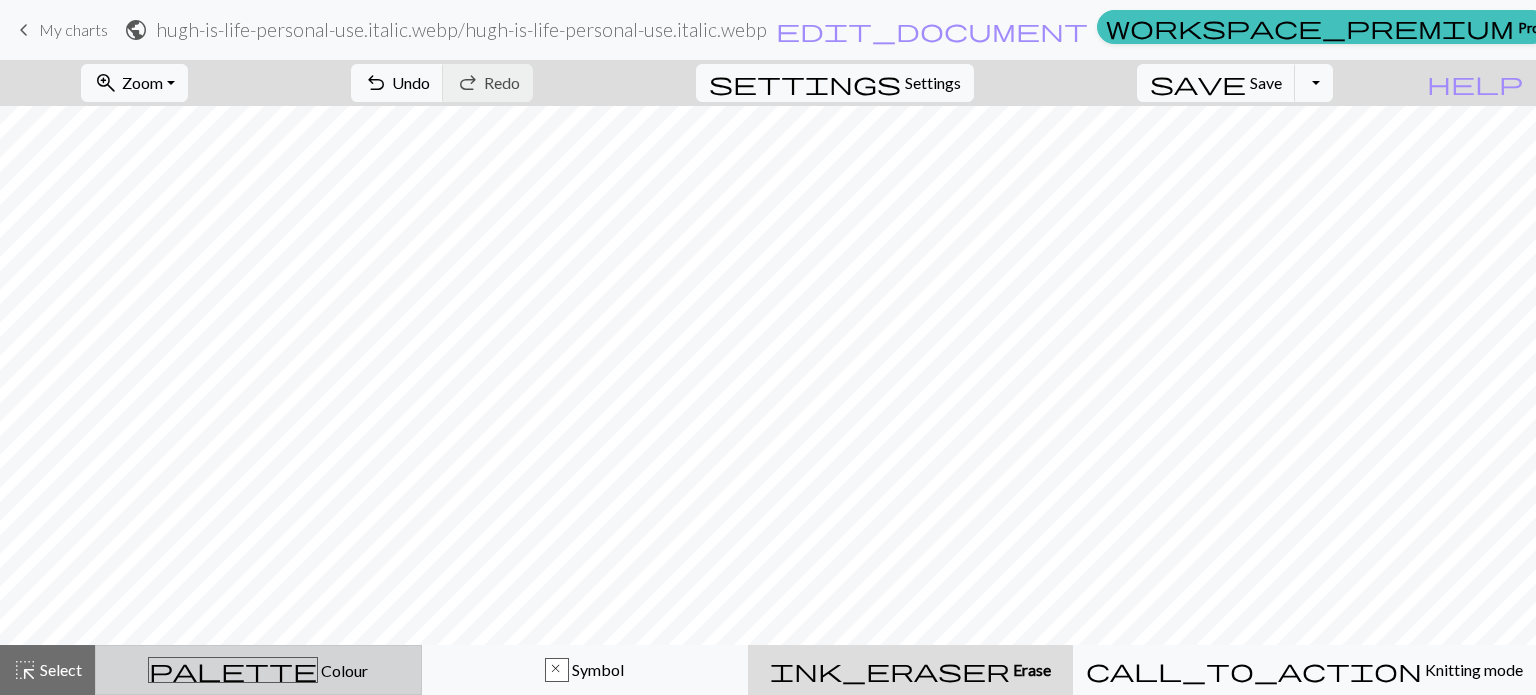 click on "palette   Colour   Colour" at bounding box center [258, 670] 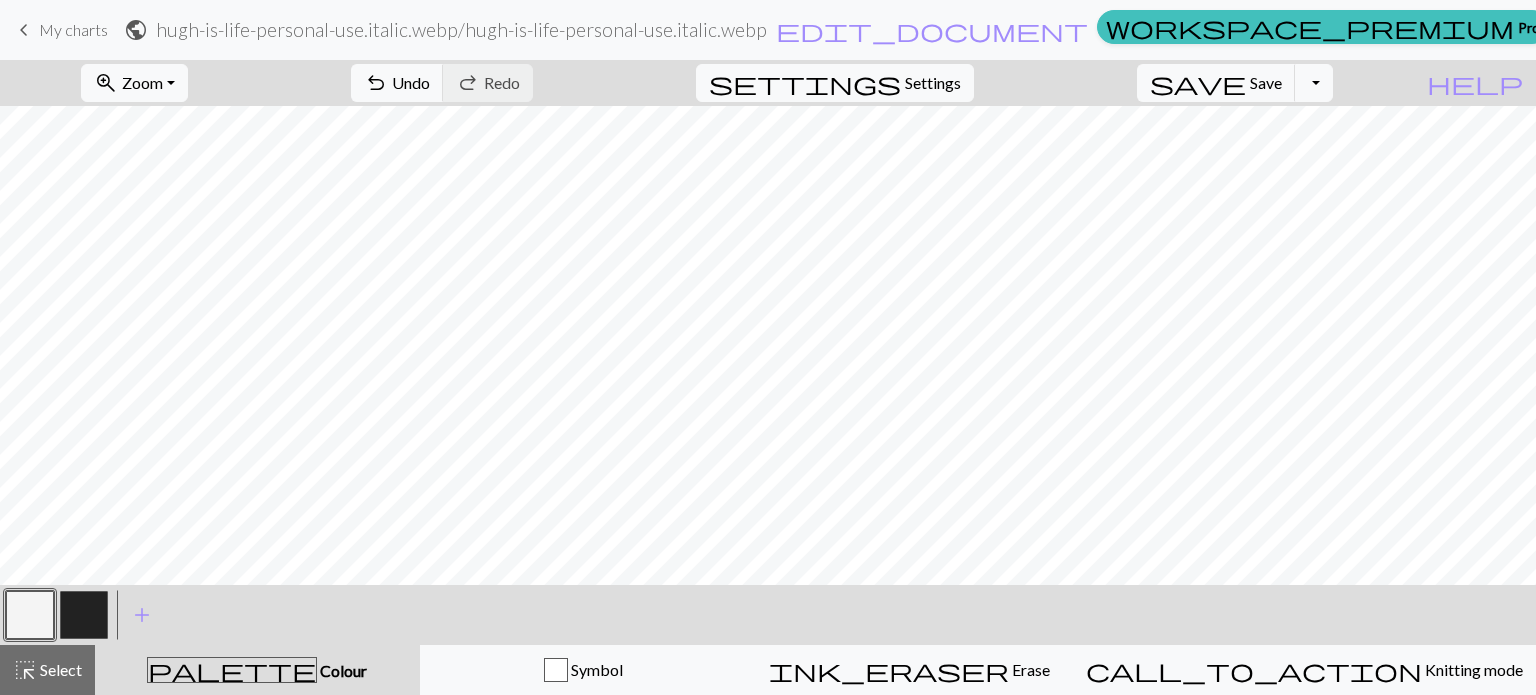 click at bounding box center [30, 615] 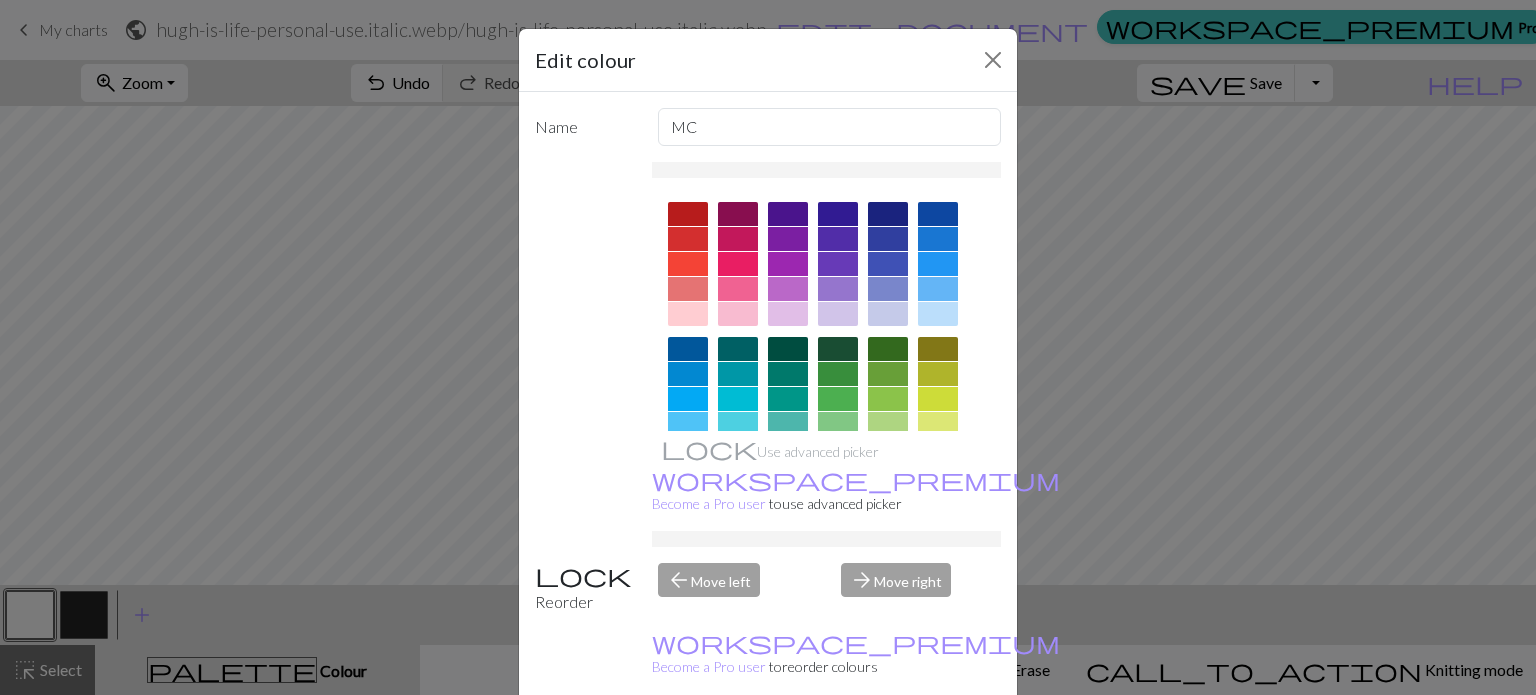 scroll, scrollTop: 322, scrollLeft: 0, axis: vertical 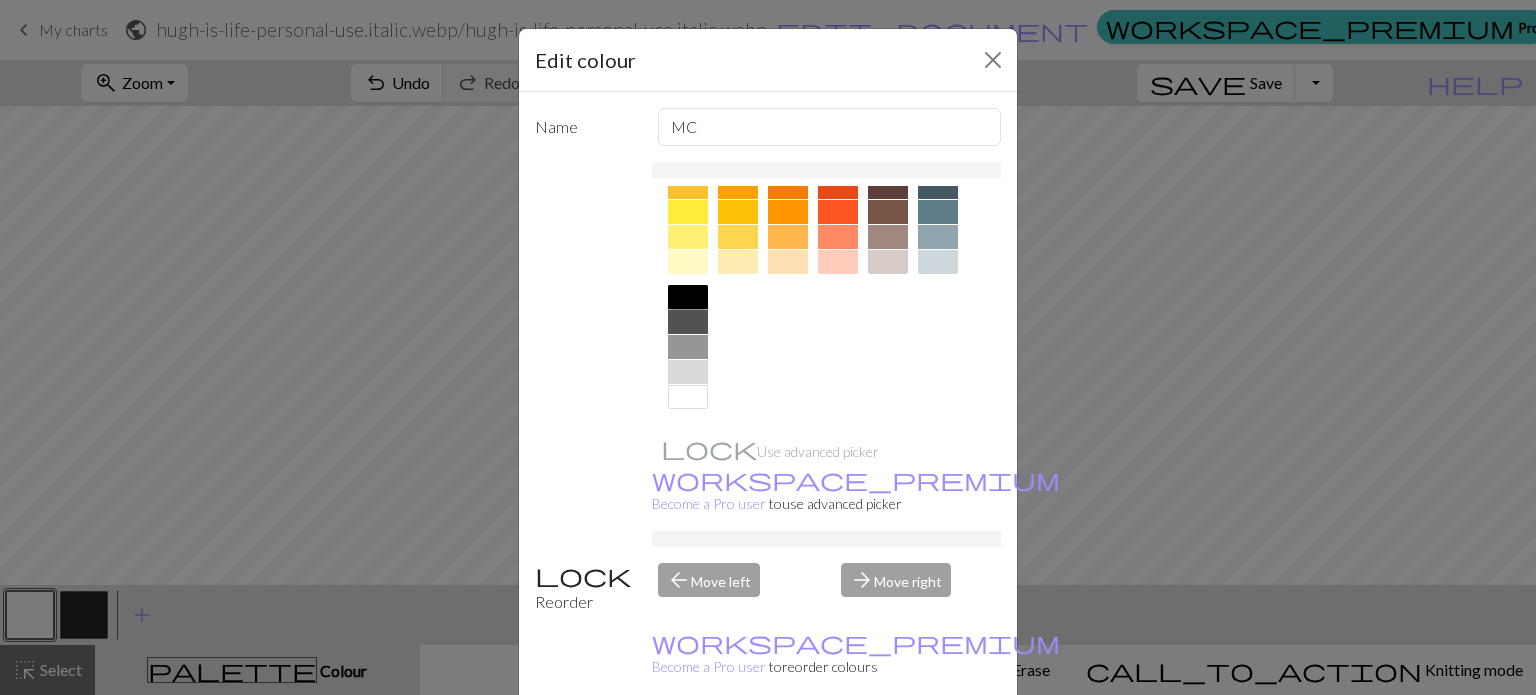 click at bounding box center (688, 297) 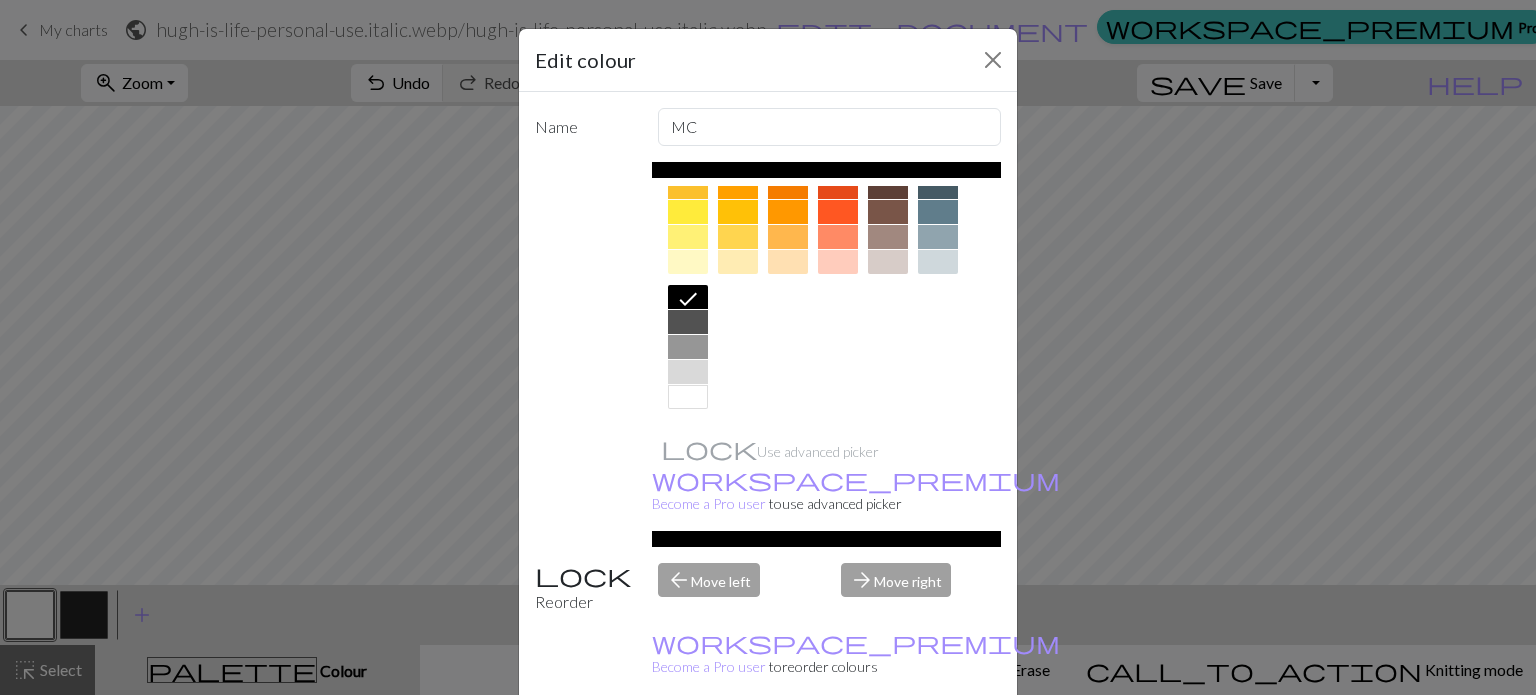 click on "Done" at bounding box center [888, 746] 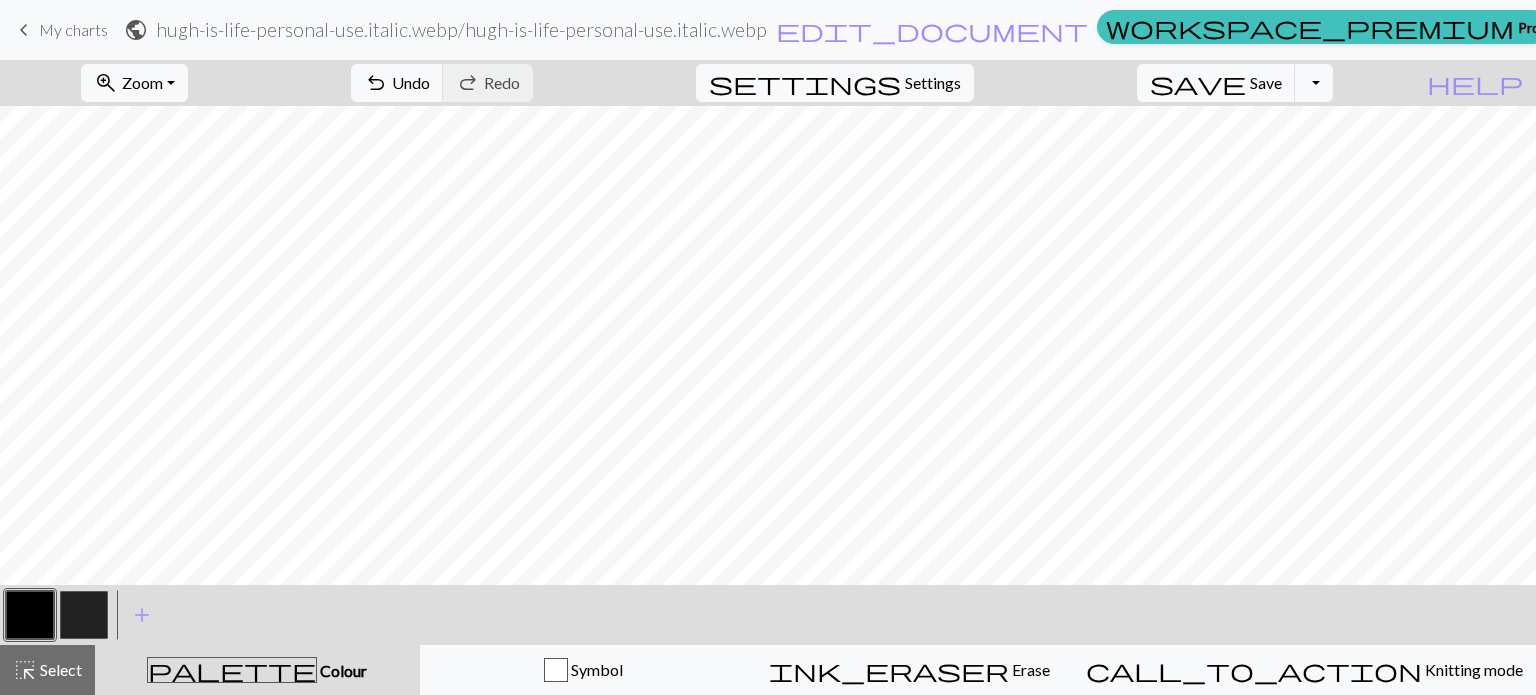 click at bounding box center [84, 615] 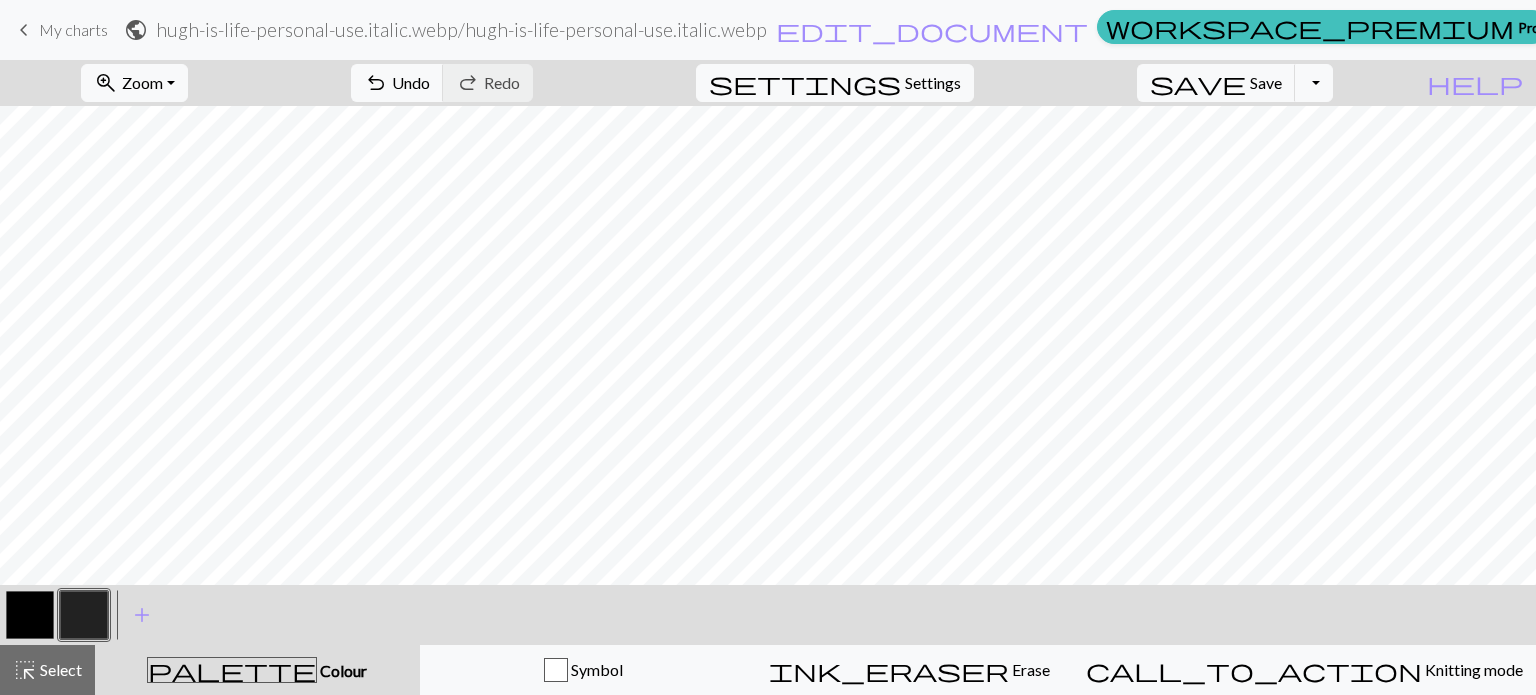 click at bounding box center (84, 615) 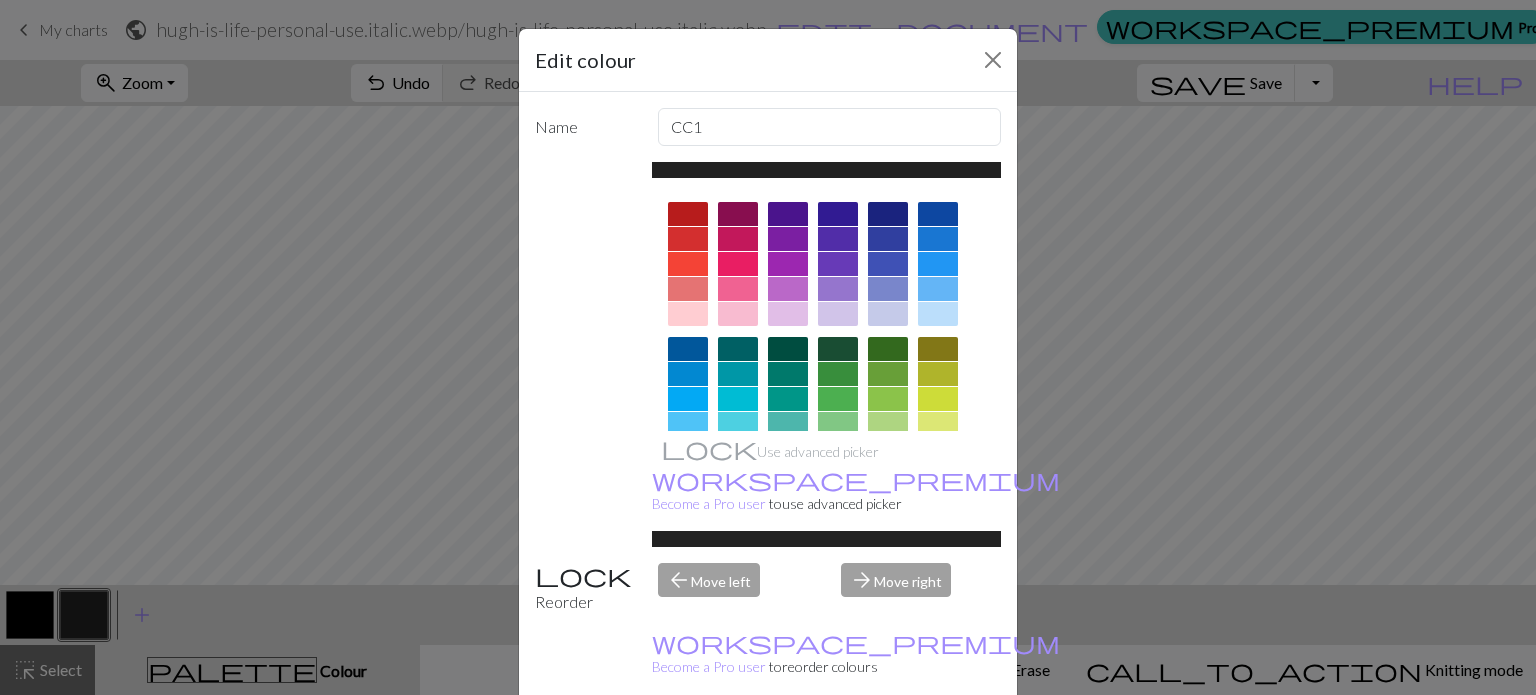 click at bounding box center (688, 214) 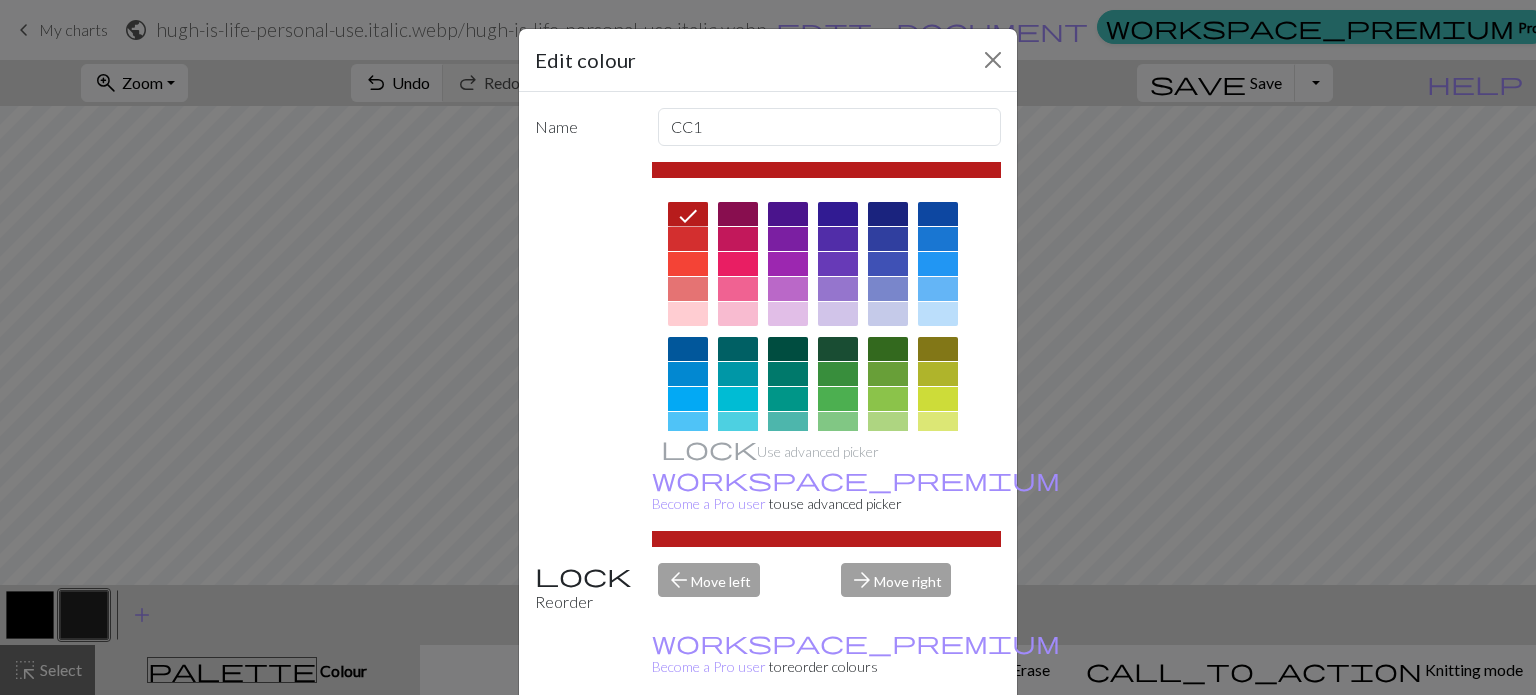 click on "Done" at bounding box center (888, 746) 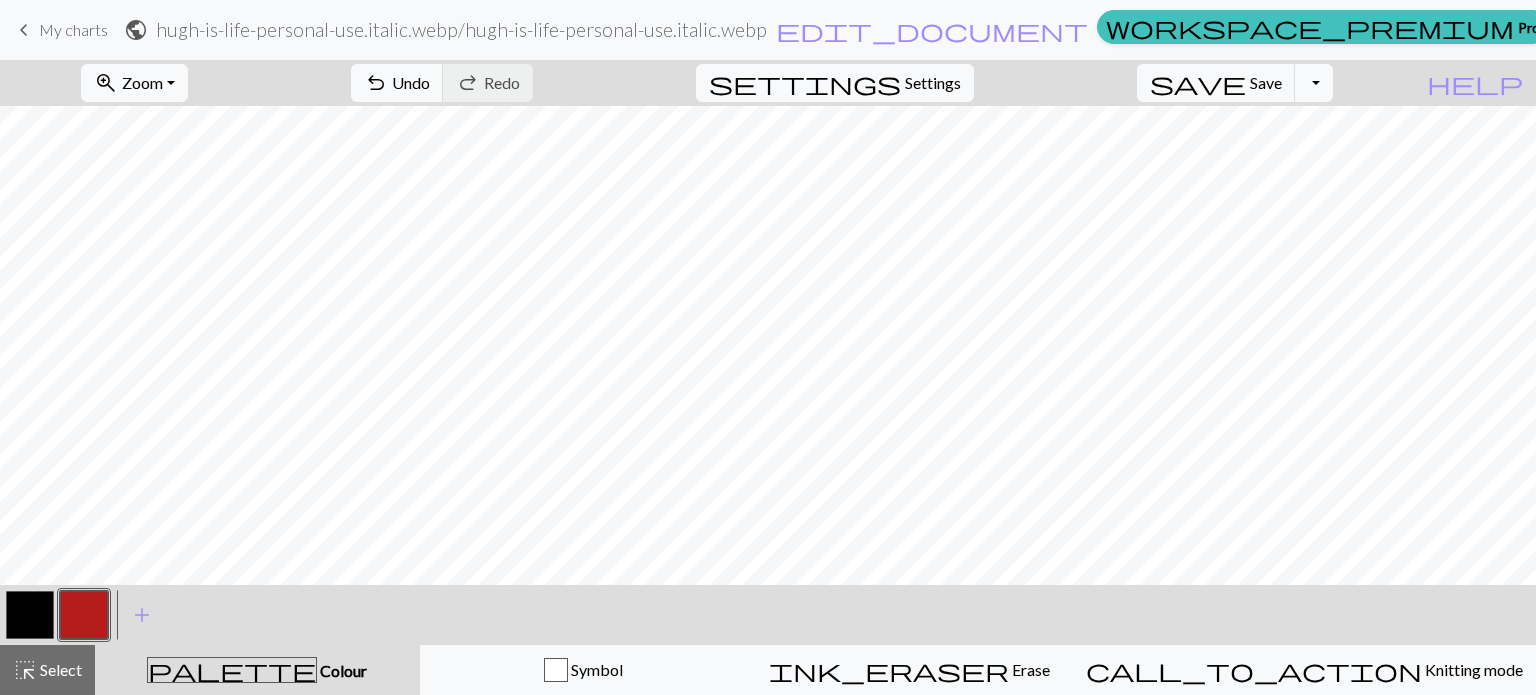 click at bounding box center [30, 615] 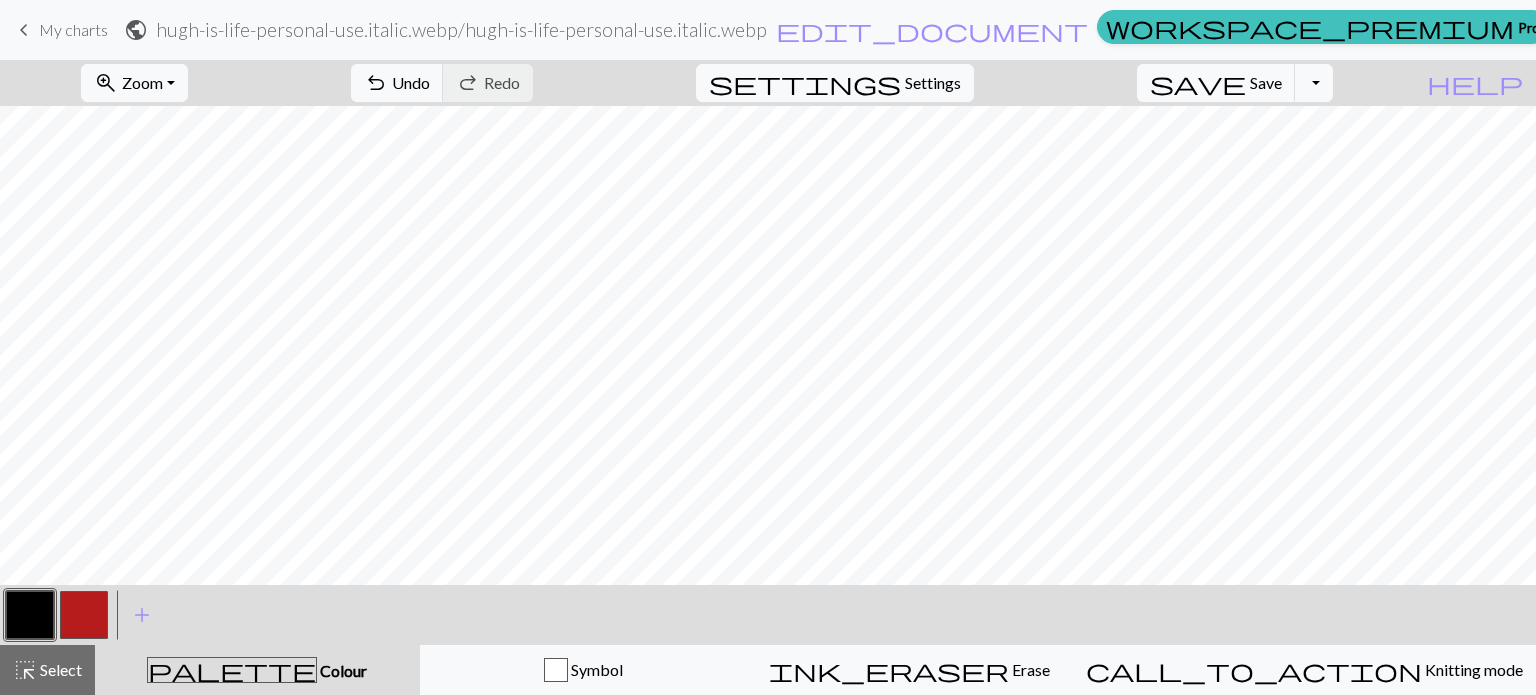 click at bounding box center (30, 615) 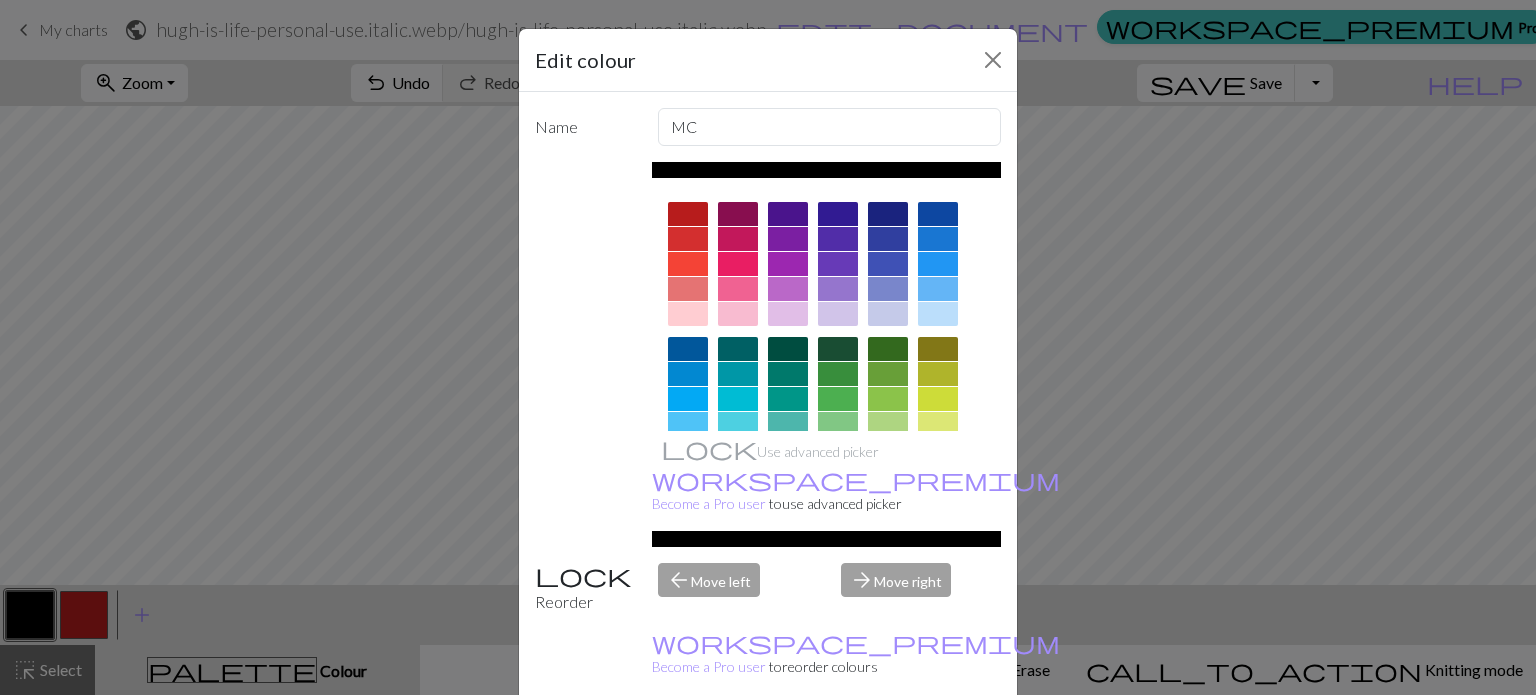 click on "Done" at bounding box center (888, 746) 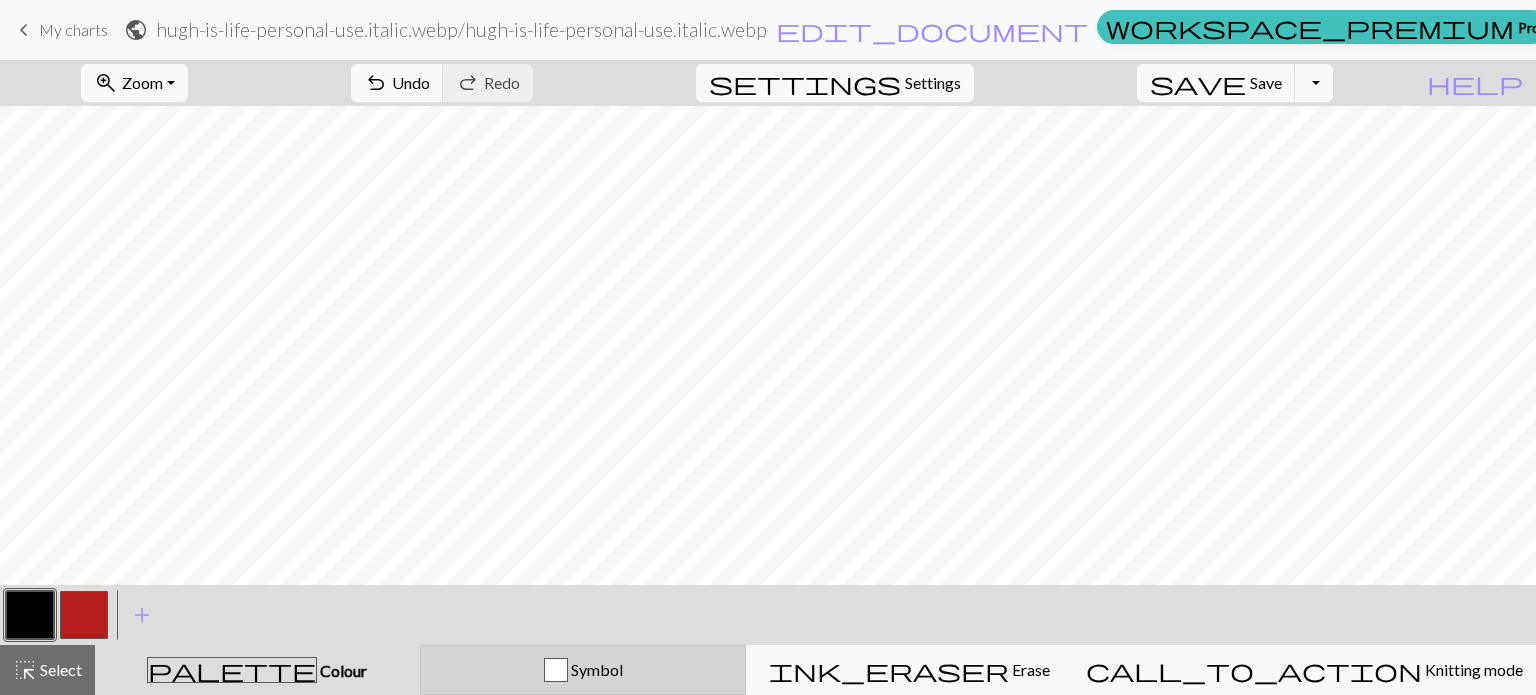 click on "Symbol" at bounding box center (595, 669) 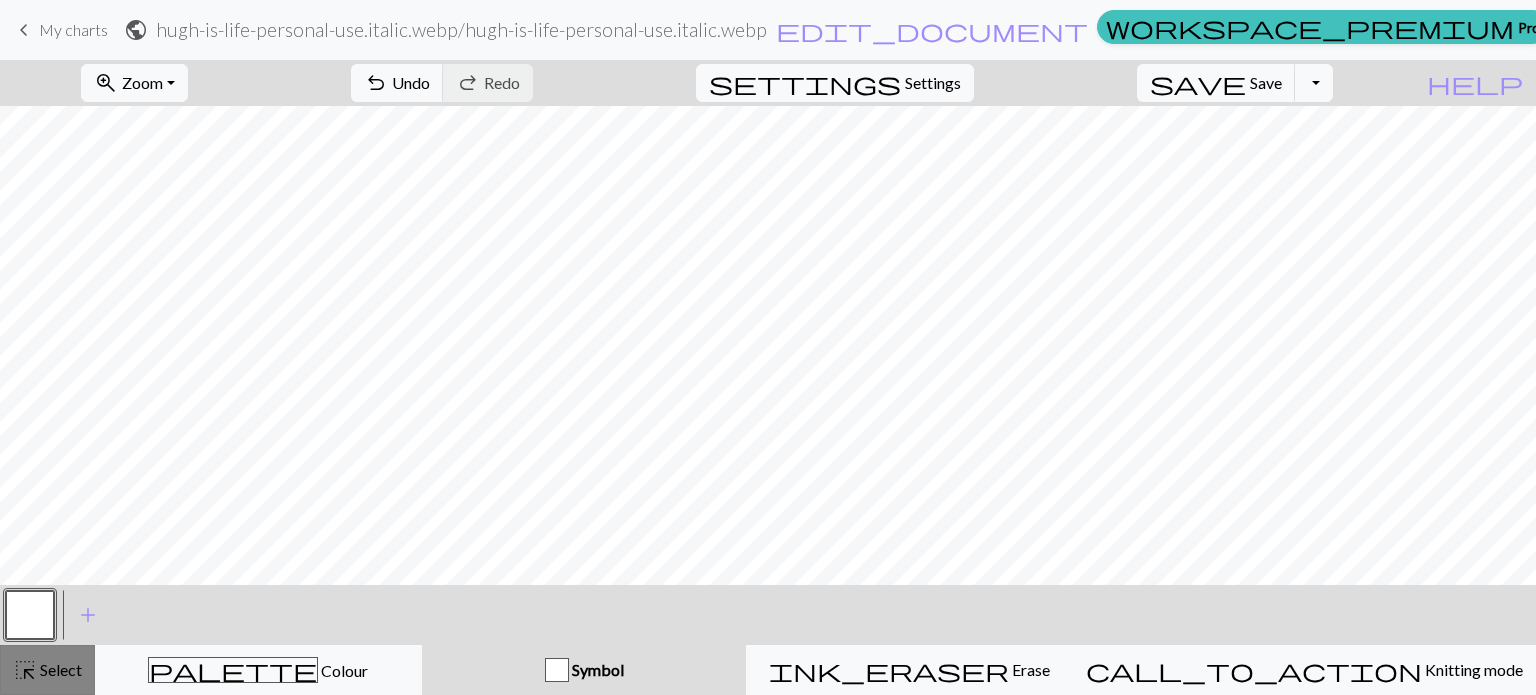 click on "highlight_alt" at bounding box center (25, 670) 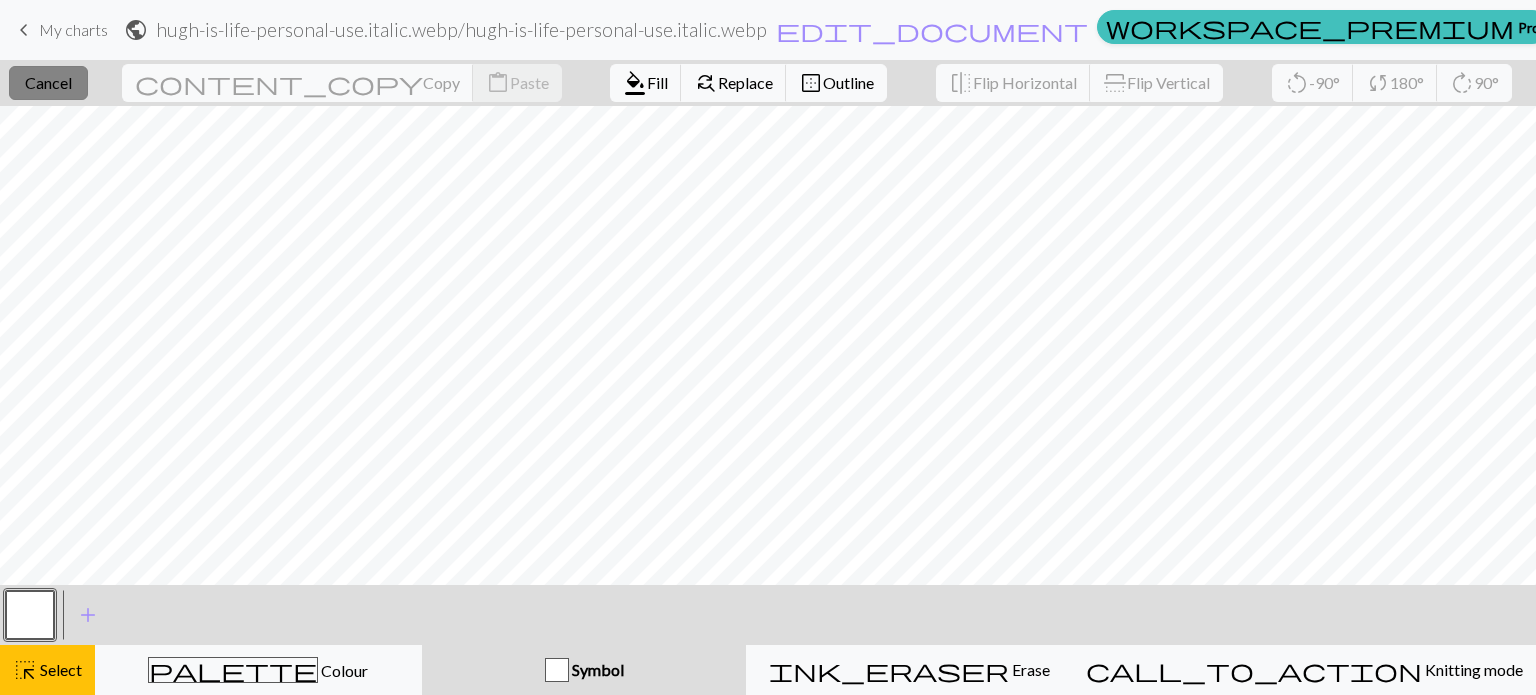 click on "Cancel" at bounding box center [48, 82] 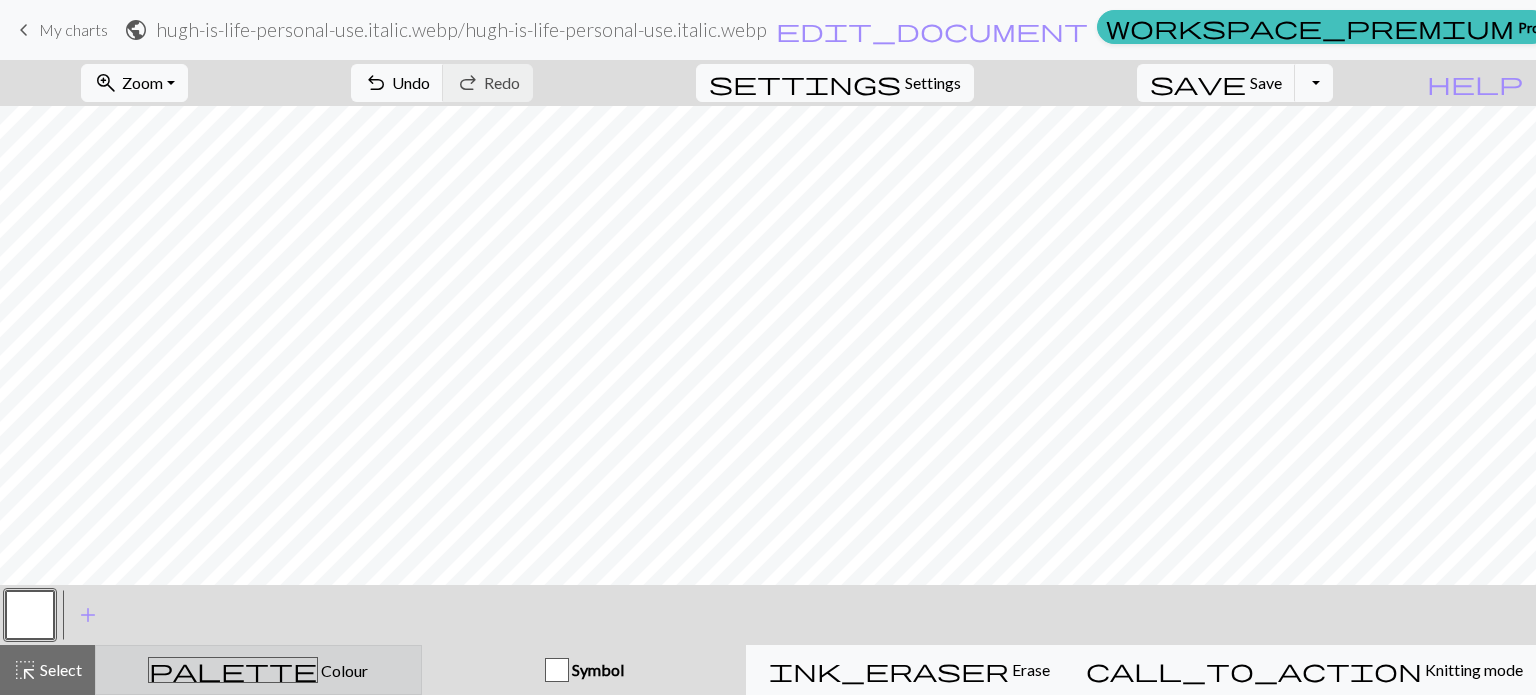 click on "palette   Colour   Colour" at bounding box center [258, 670] 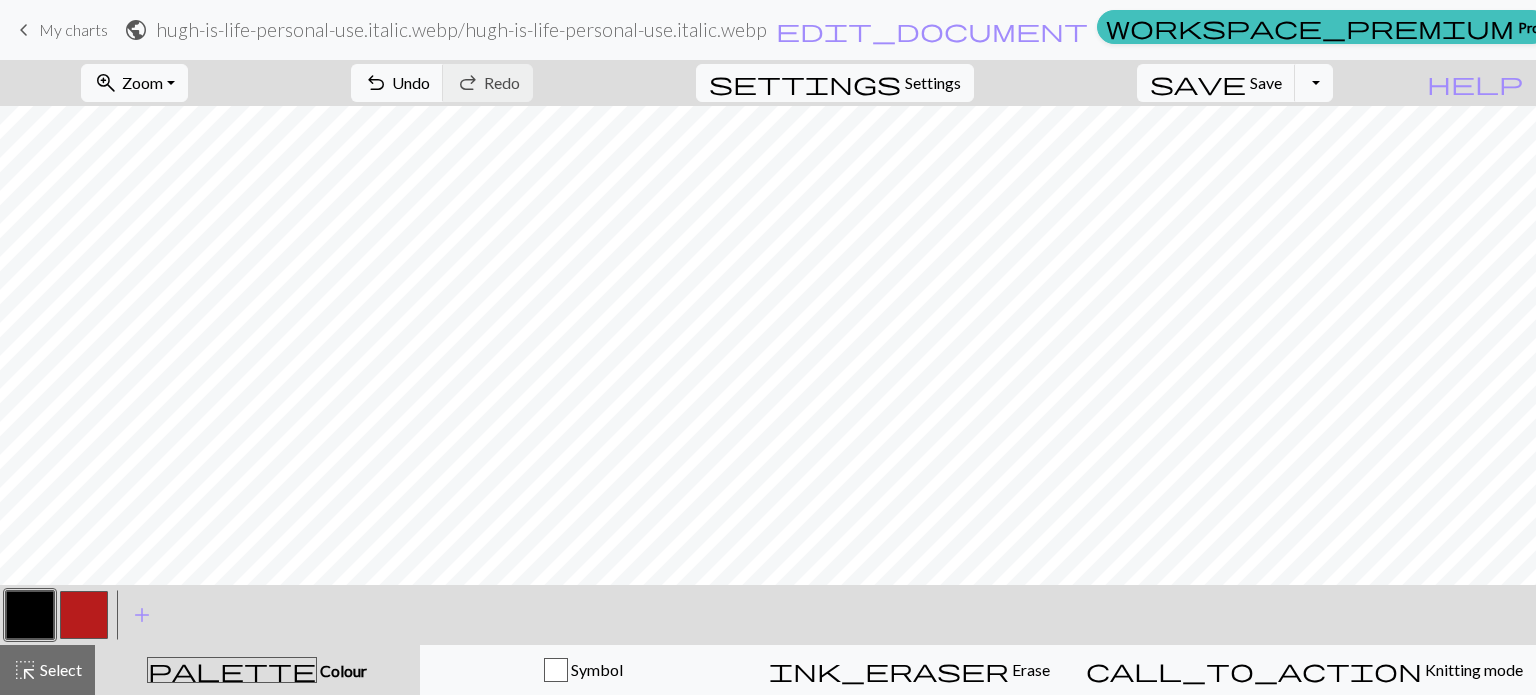 click at bounding box center [30, 615] 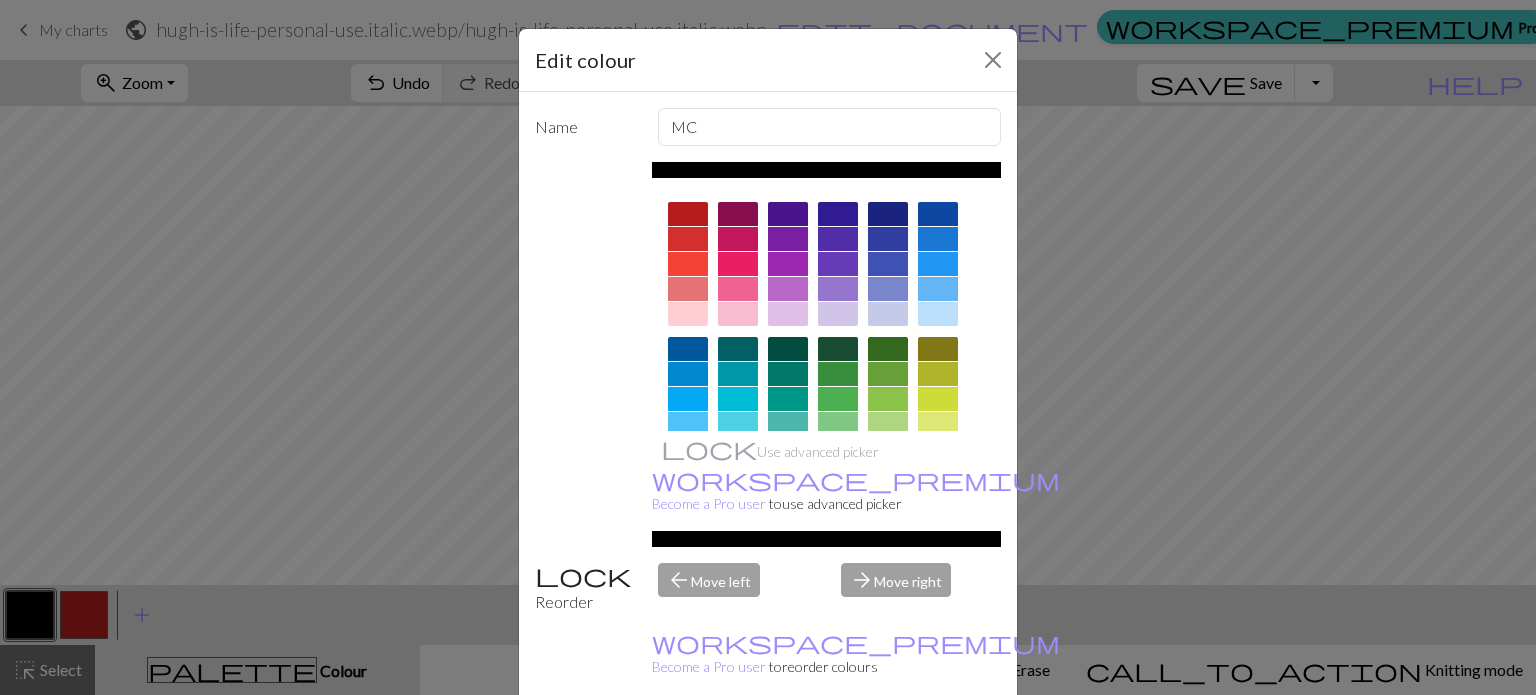 scroll, scrollTop: 48, scrollLeft: 0, axis: vertical 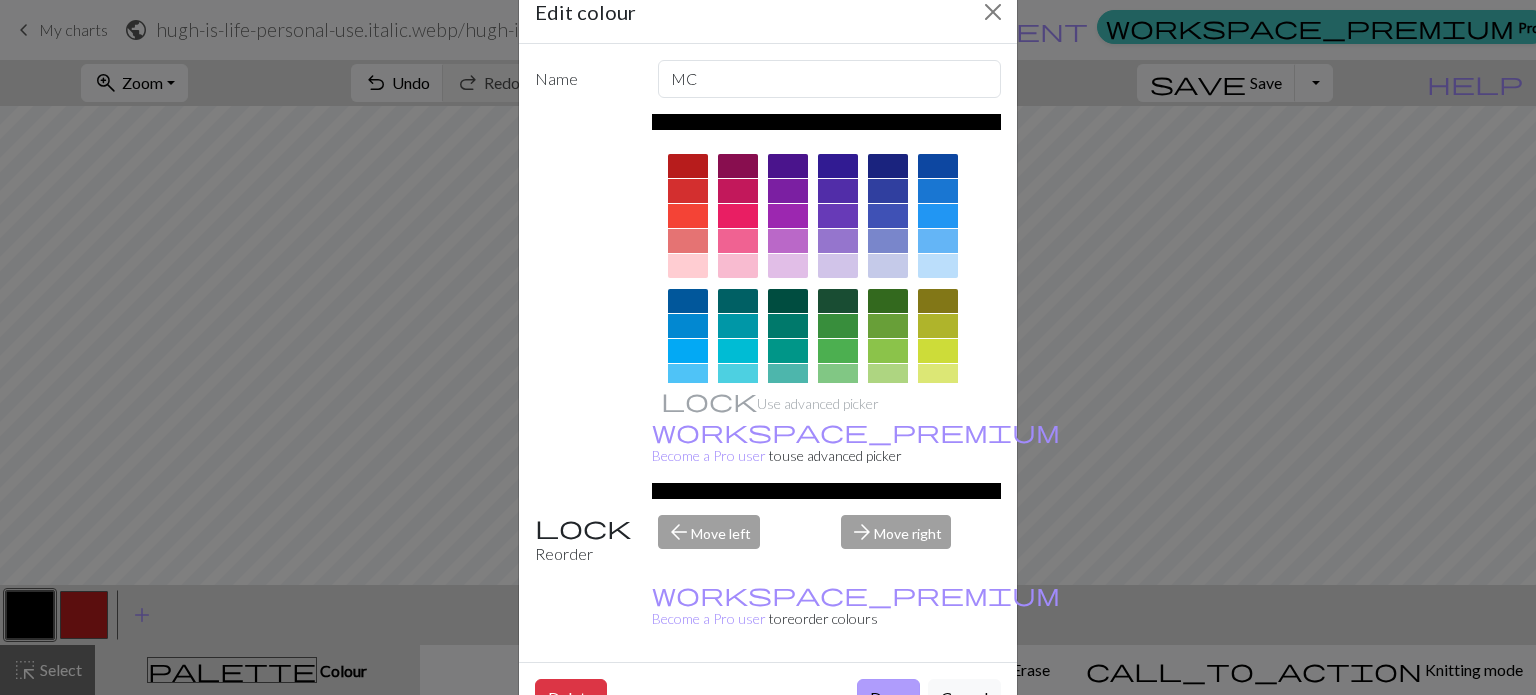 click on "Done" at bounding box center [888, 698] 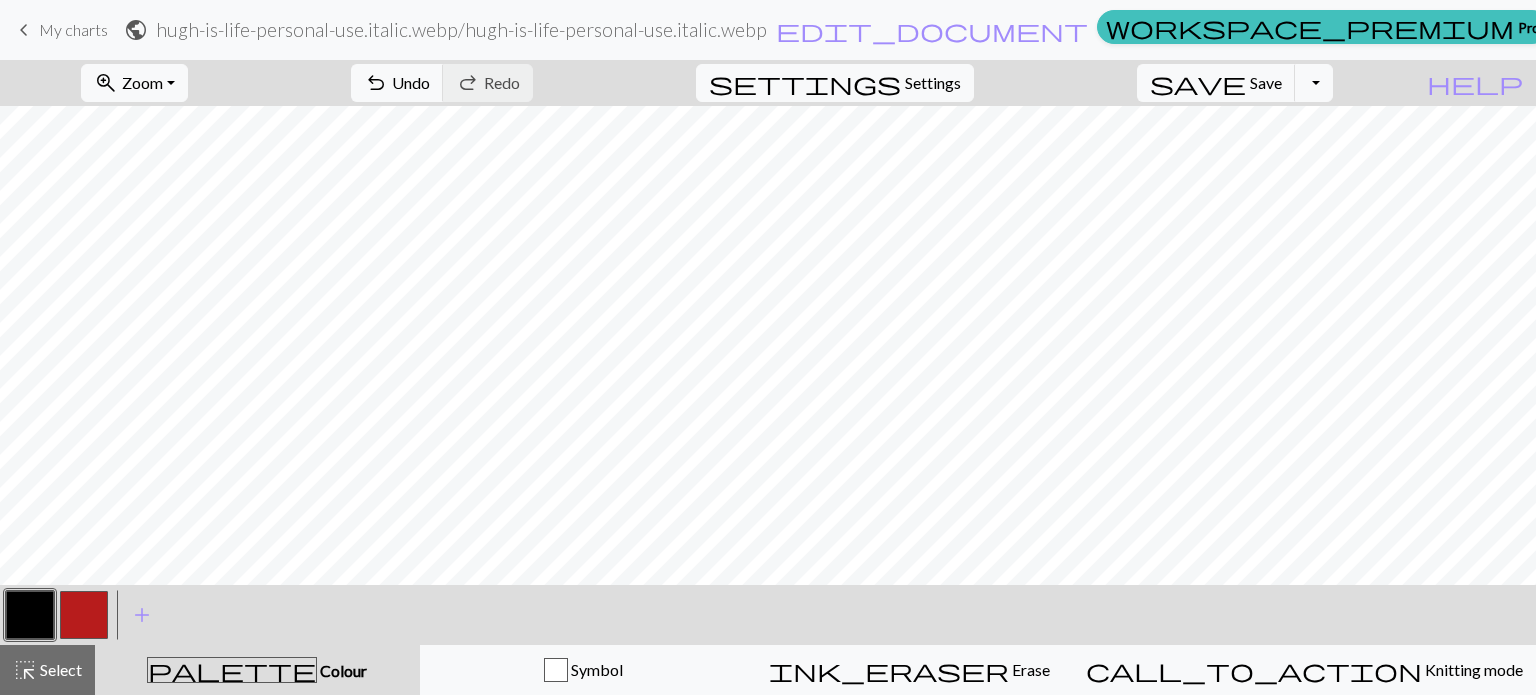 click on "keyboard_arrow_left   My charts" at bounding box center (60, 30) 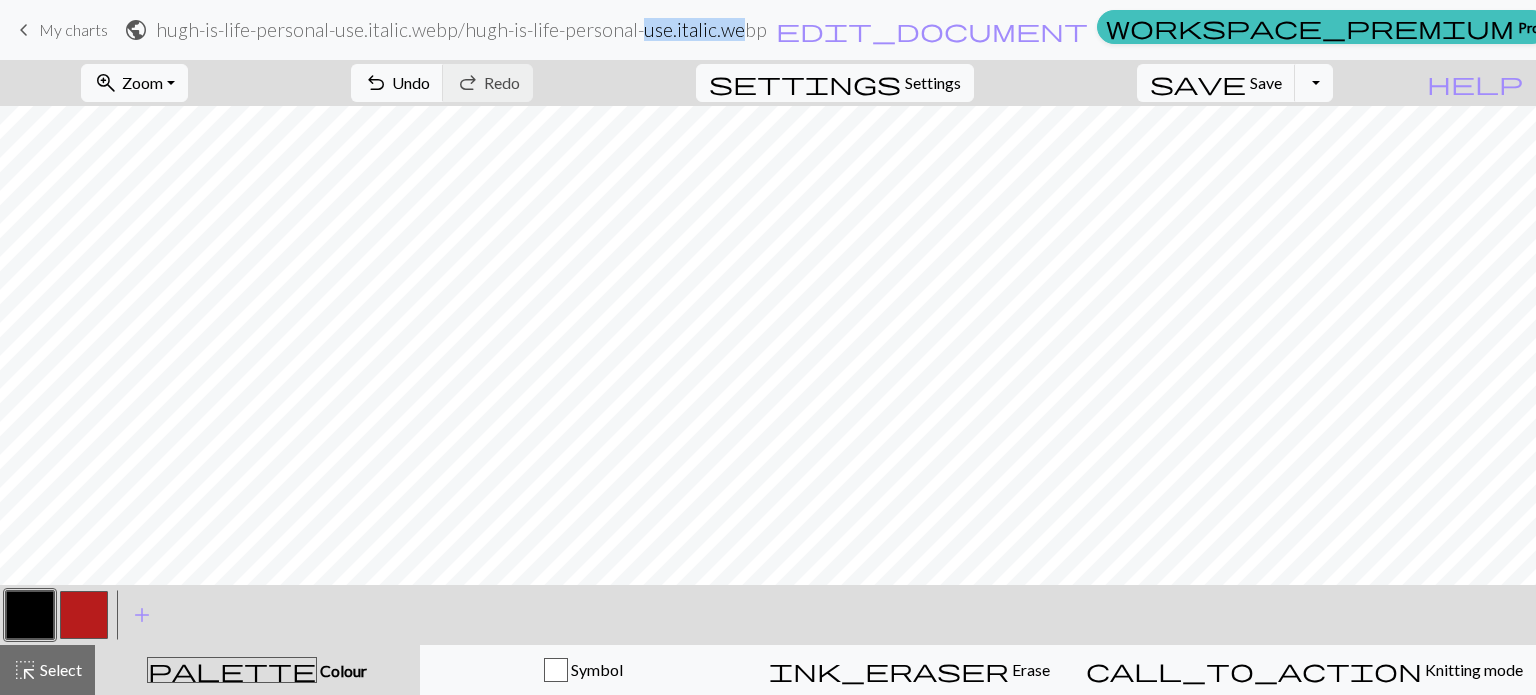 click on "public hugh-is-life-personal-use.italic.webp  /  hugh-is-life-personal-use.italic.webp edit_document Edit settings" at bounding box center (606, 29) 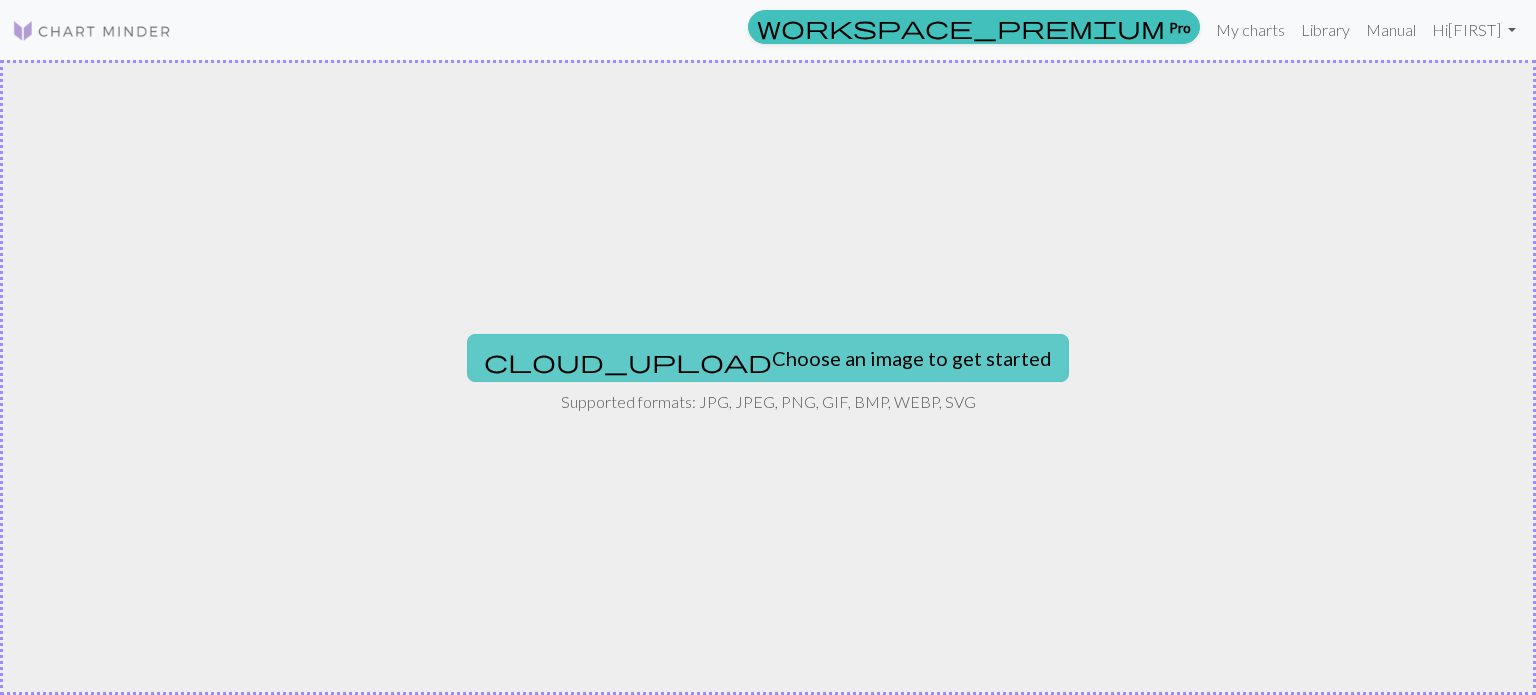 click on "cloud_upload  Choose an image to get started" at bounding box center (768, 358) 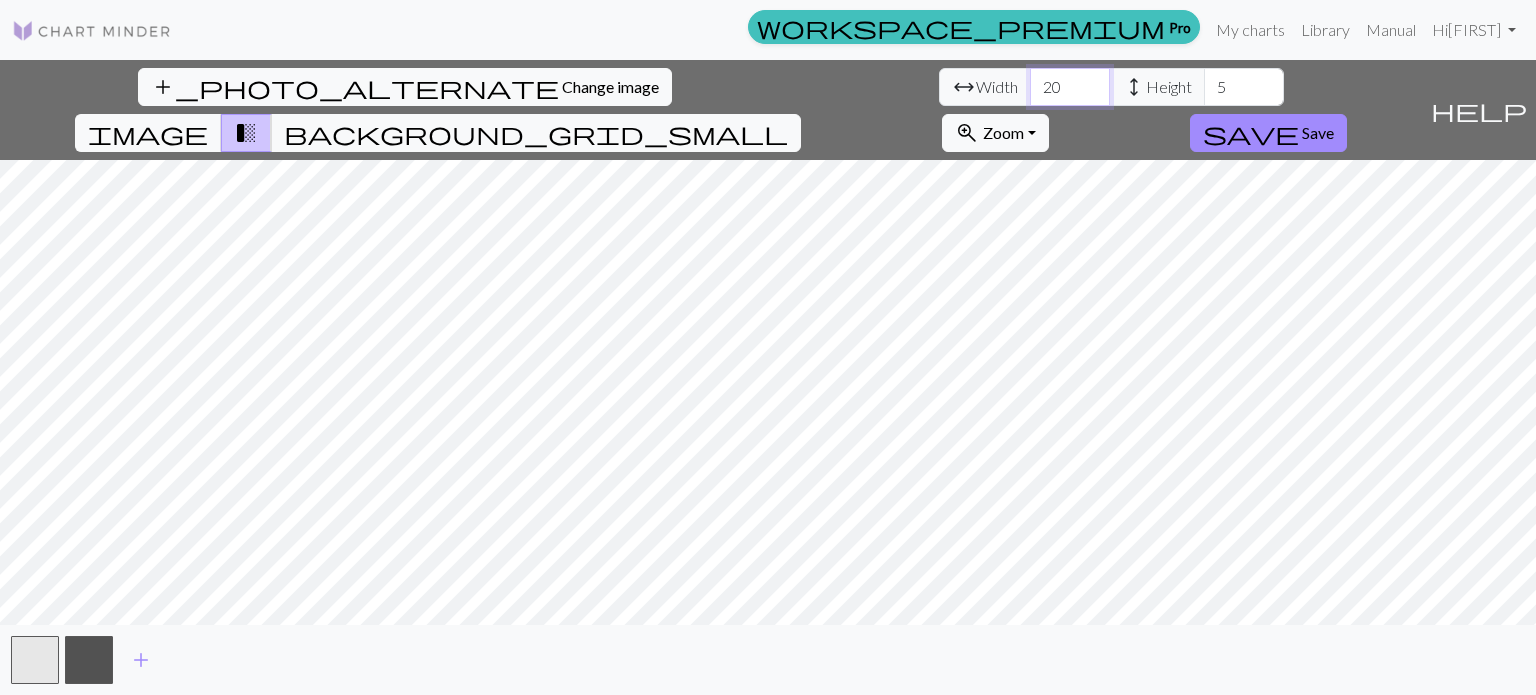 drag, startPoint x: 472, startPoint y: 88, endPoint x: 434, endPoint y: 84, distance: 38.209946 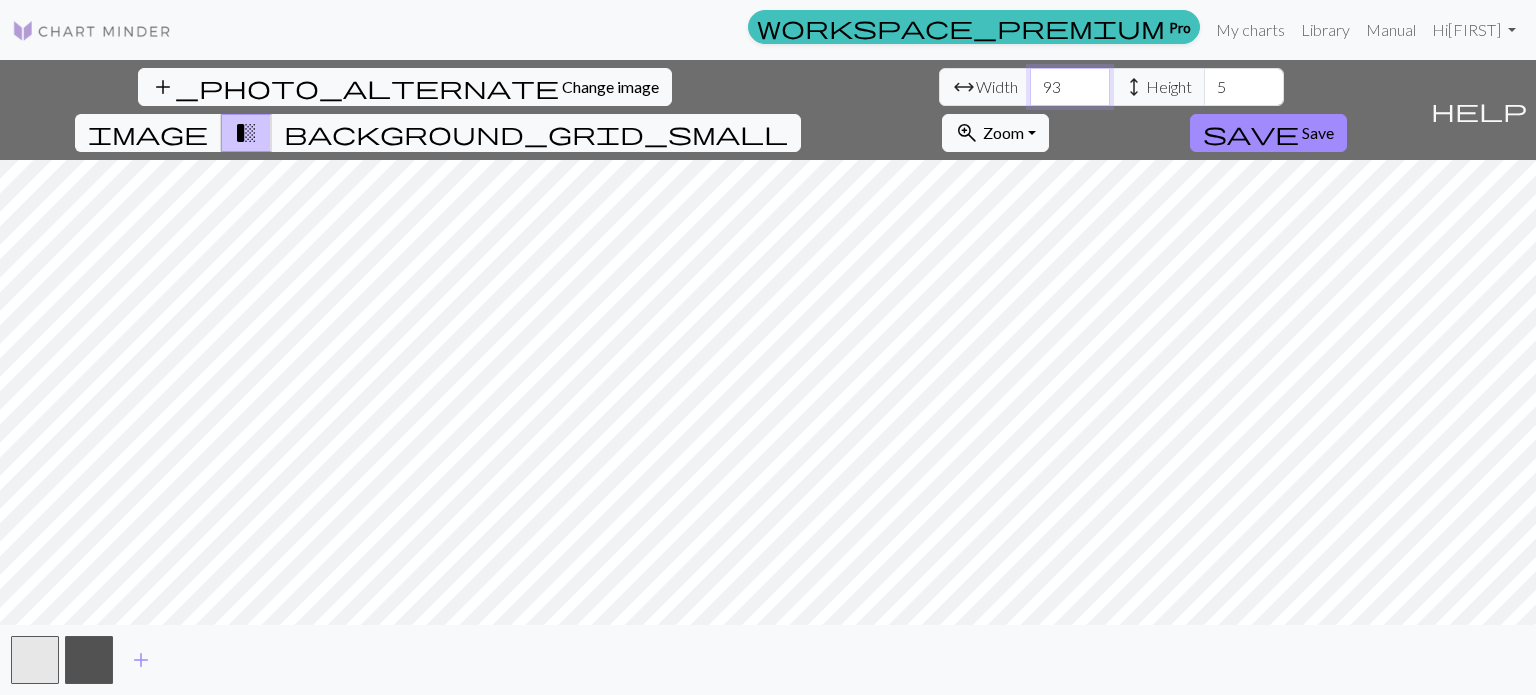 type on "93" 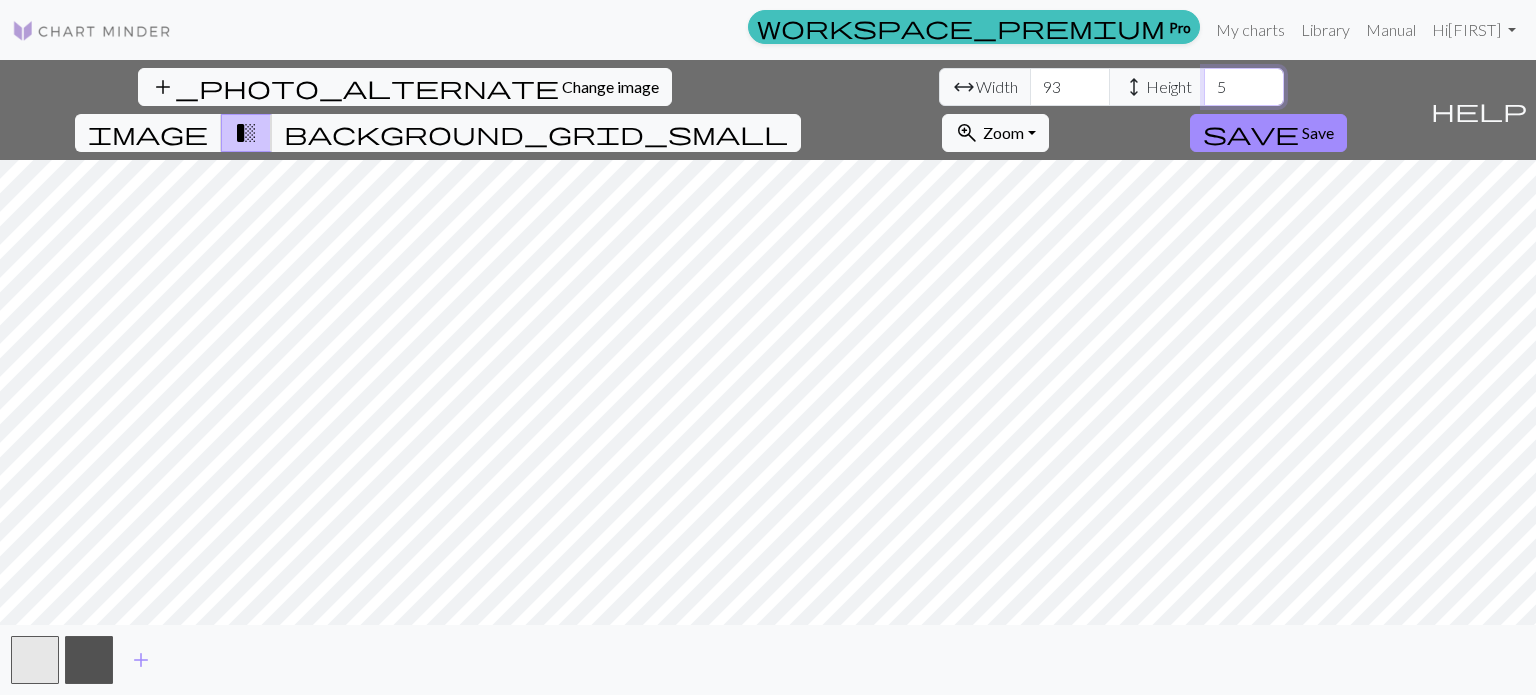 drag, startPoint x: 642, startPoint y: 85, endPoint x: 622, endPoint y: 87, distance: 20.09975 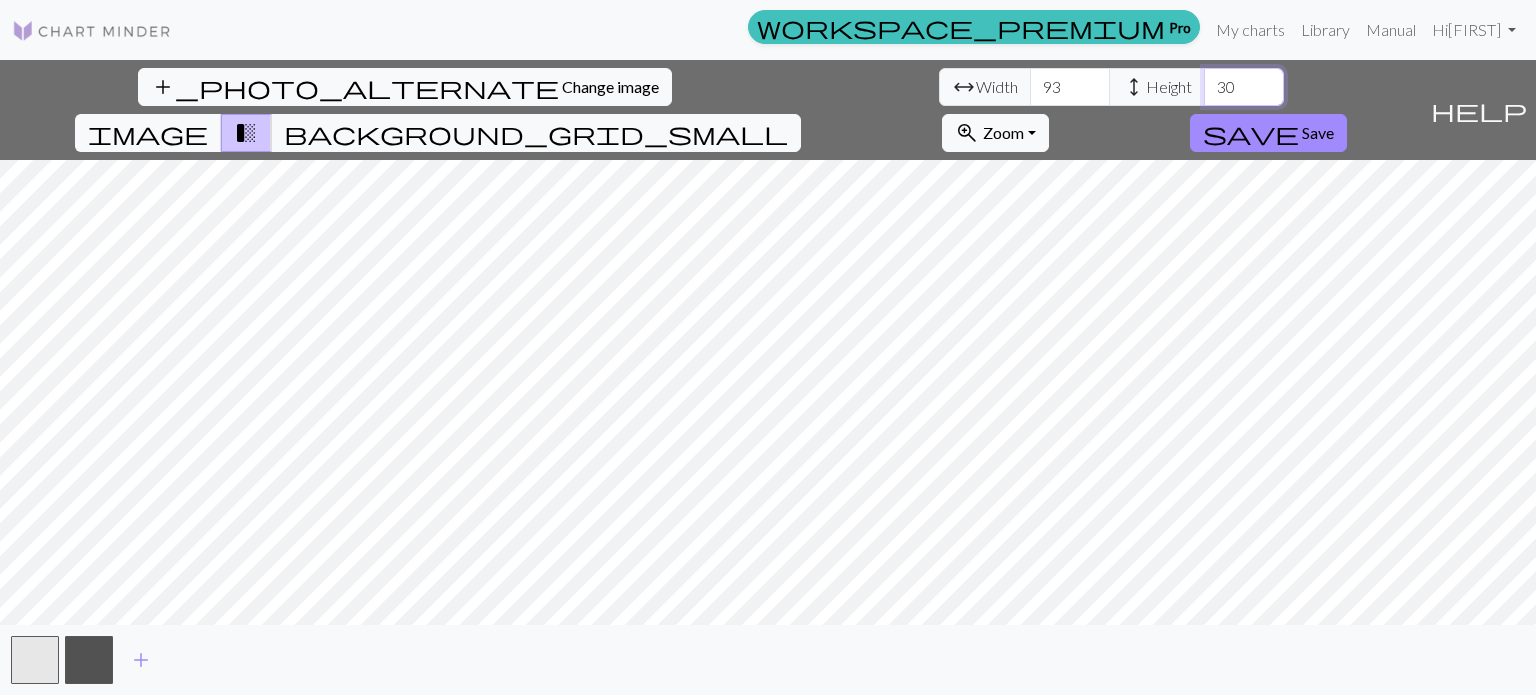 type on "30" 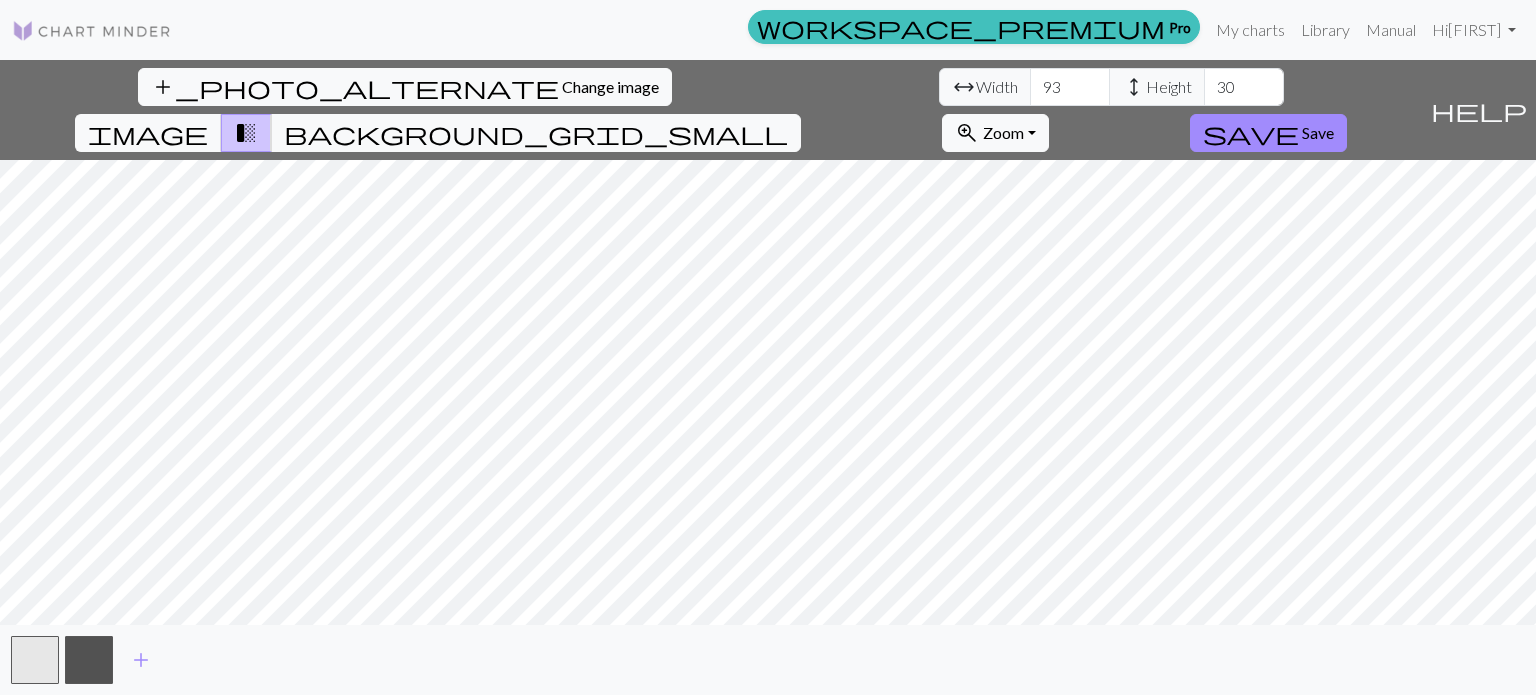 click on "transition_fade" at bounding box center (246, 133) 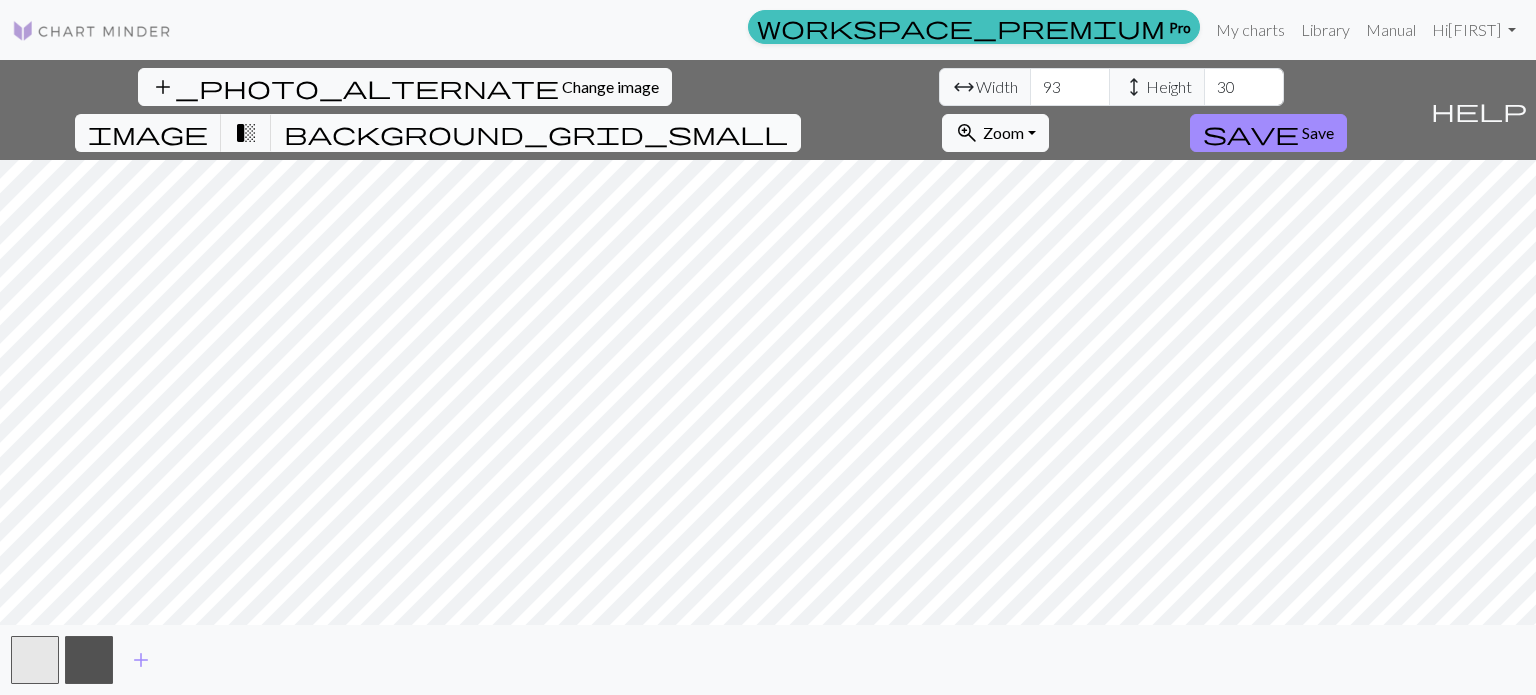 click on "background_grid_small" at bounding box center (536, 133) 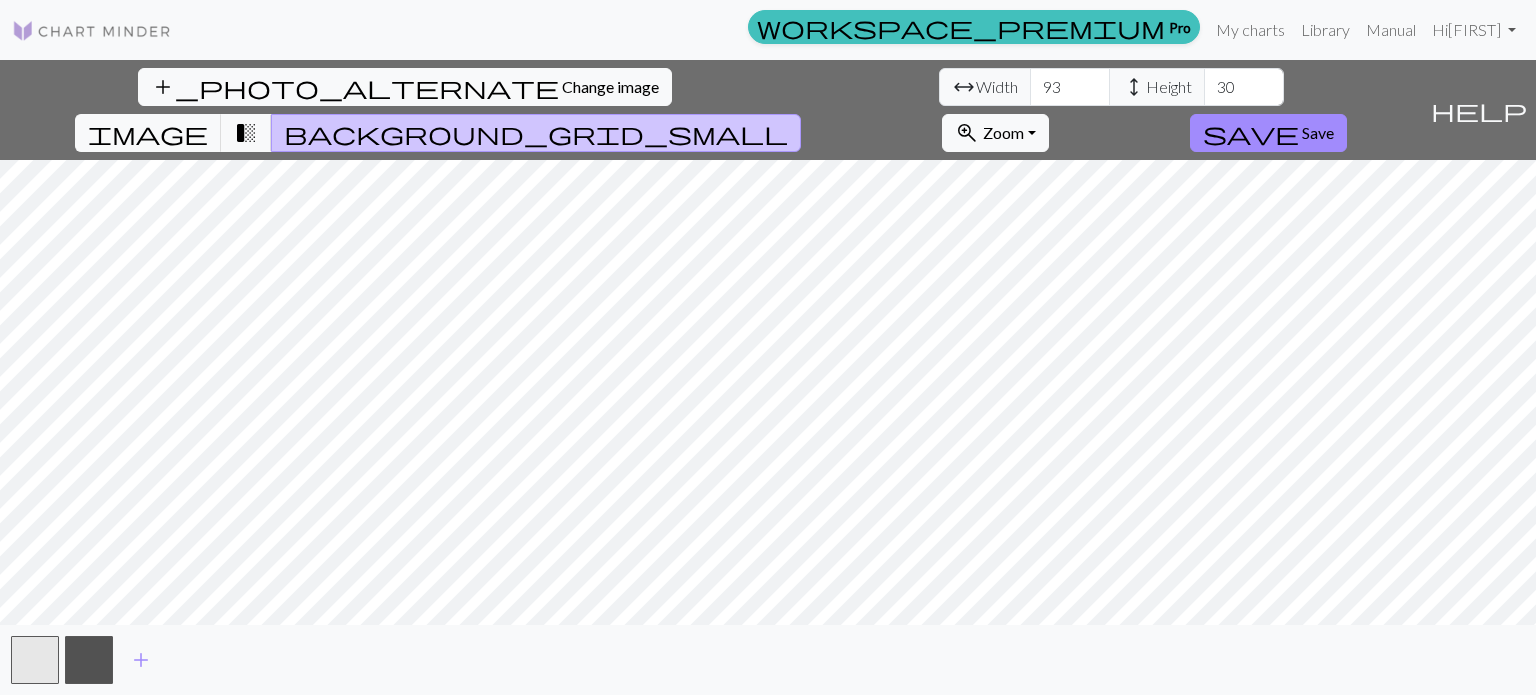 click on "background_grid_small" at bounding box center [536, 133] 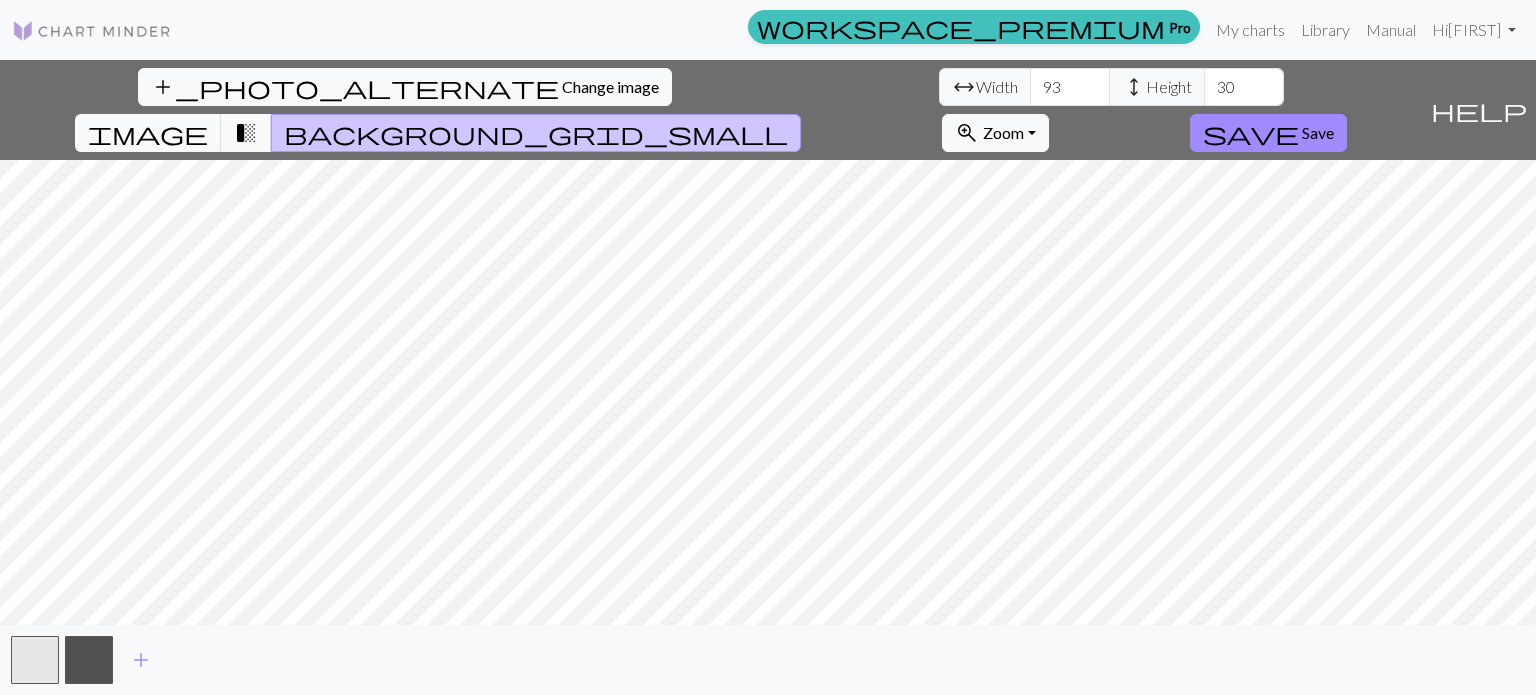 click on "transition_fade" at bounding box center [246, 133] 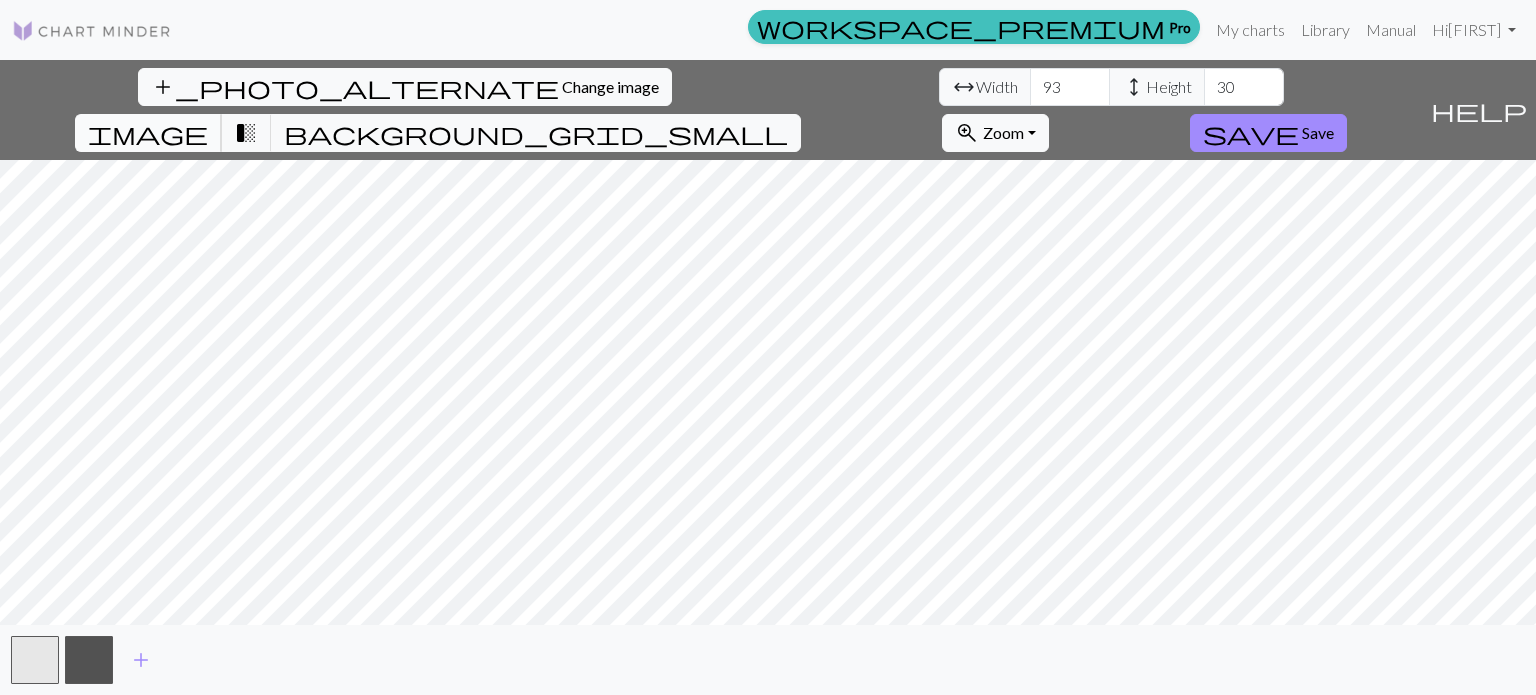 click on "image" at bounding box center [148, 133] 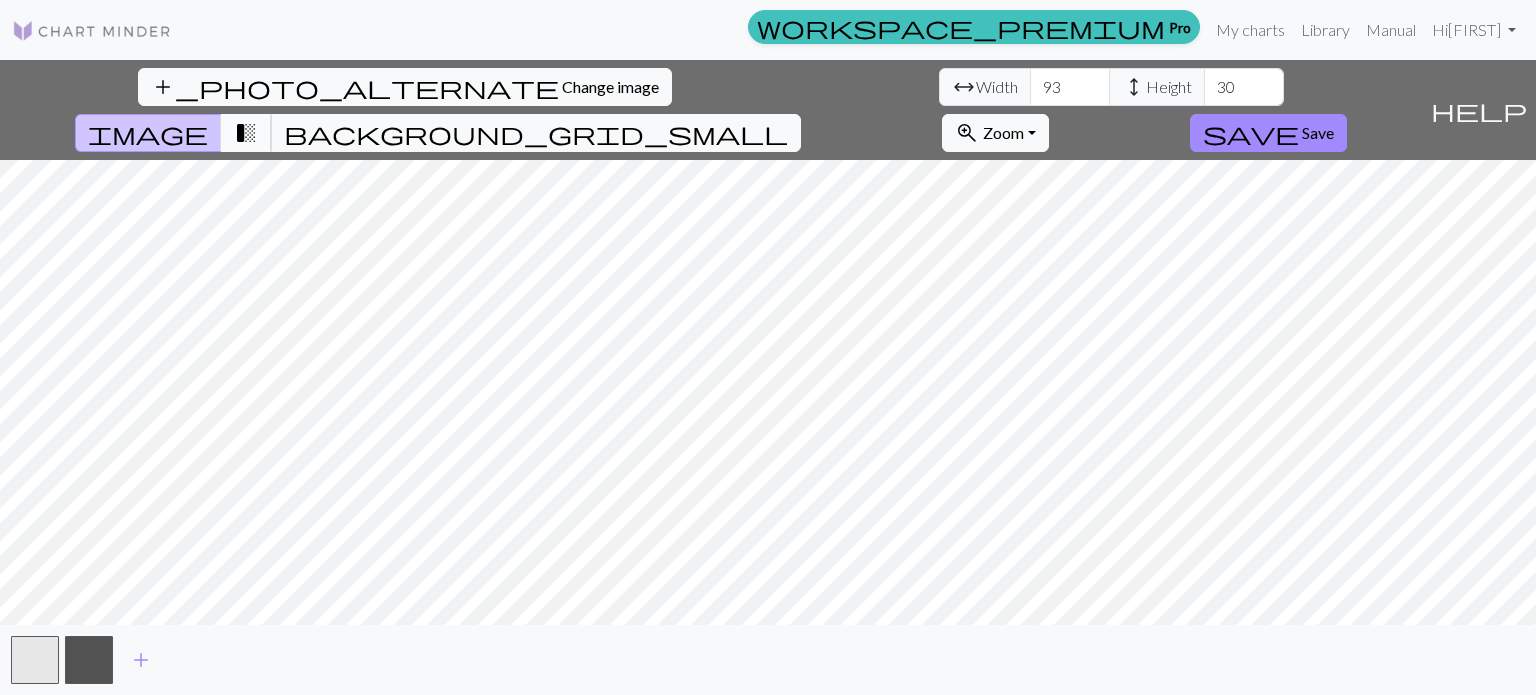 click on "transition_fade" at bounding box center [246, 133] 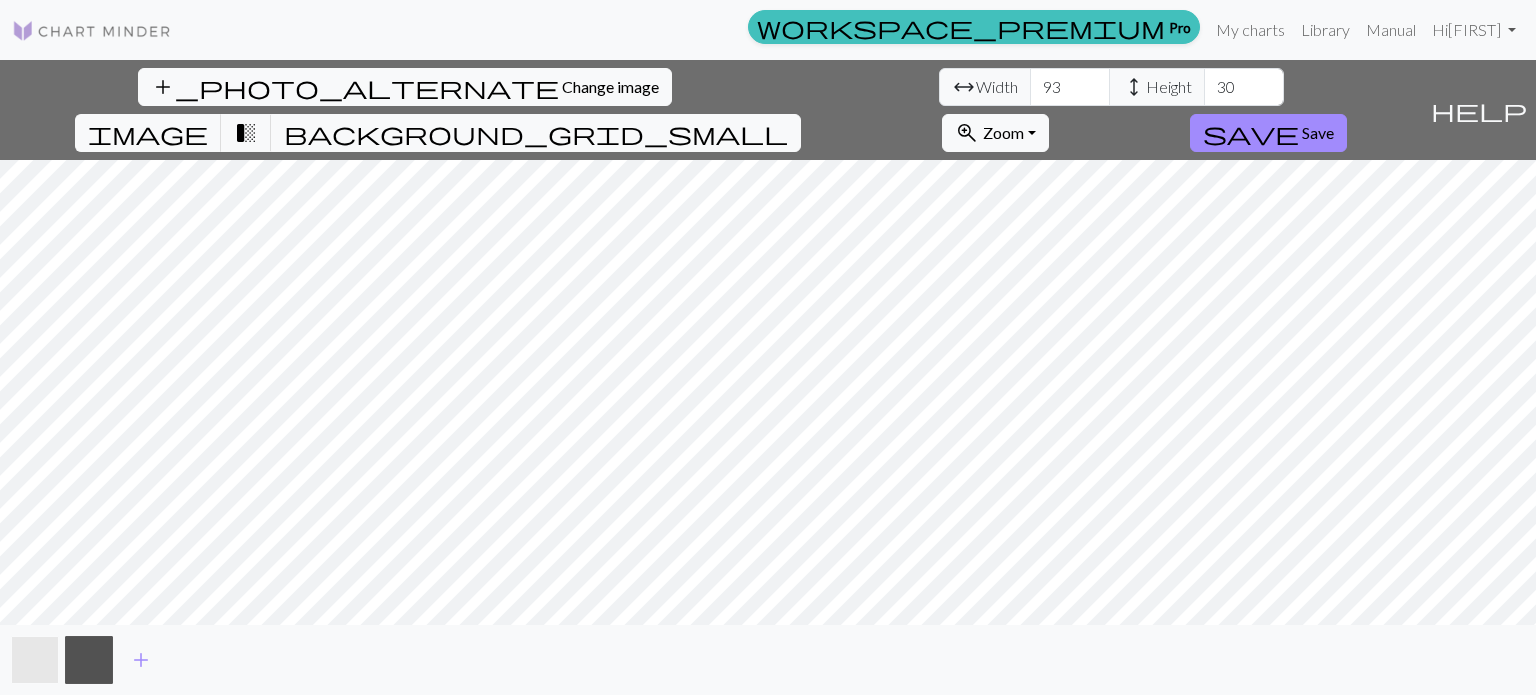 click at bounding box center [35, 660] 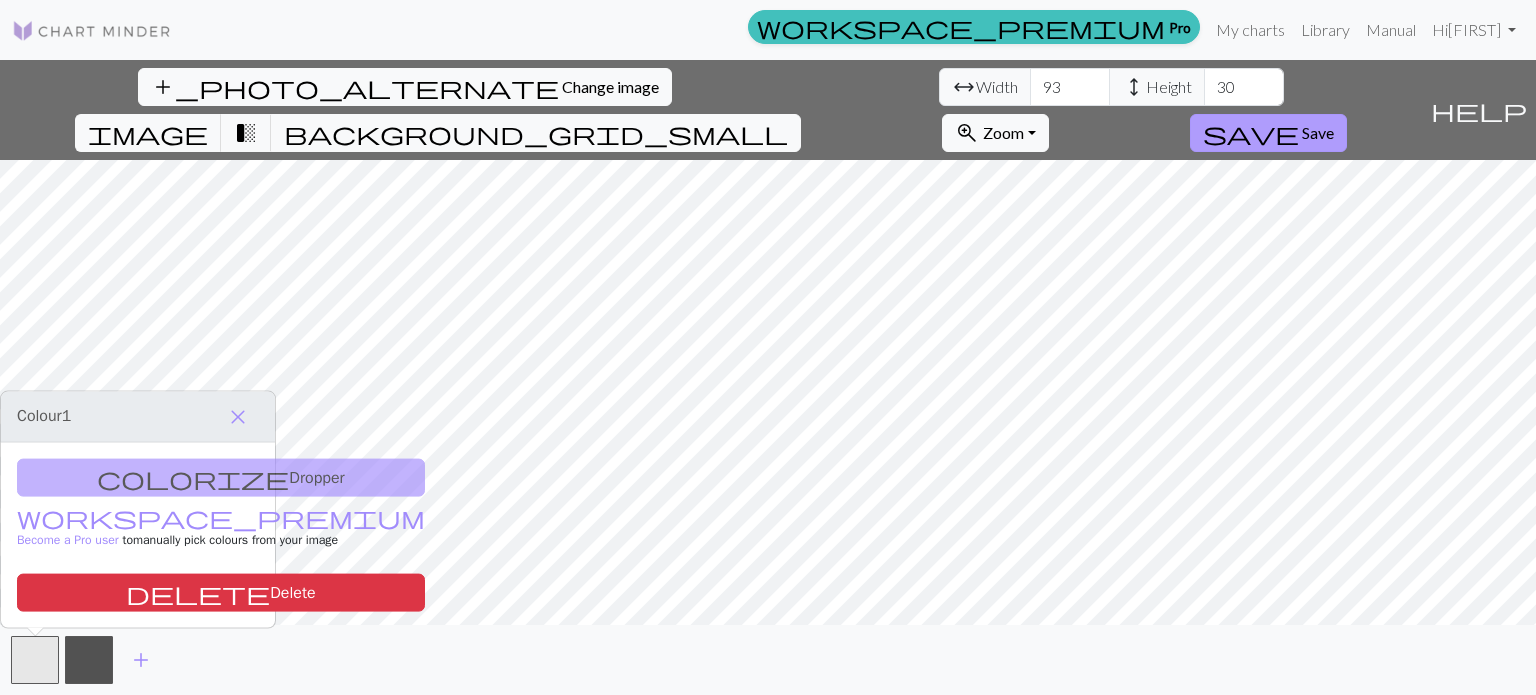 click on "save" at bounding box center [1251, 133] 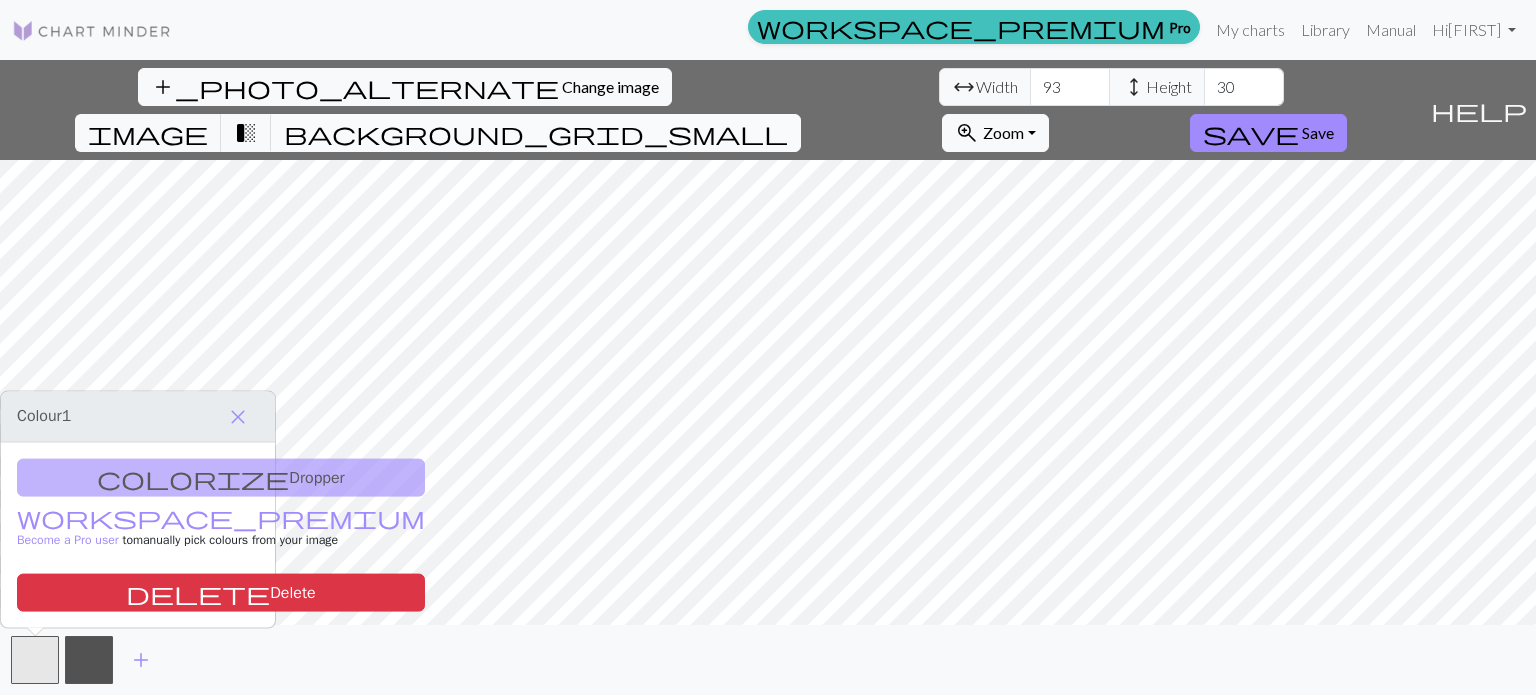 click on "background_grid_small" at bounding box center (536, 133) 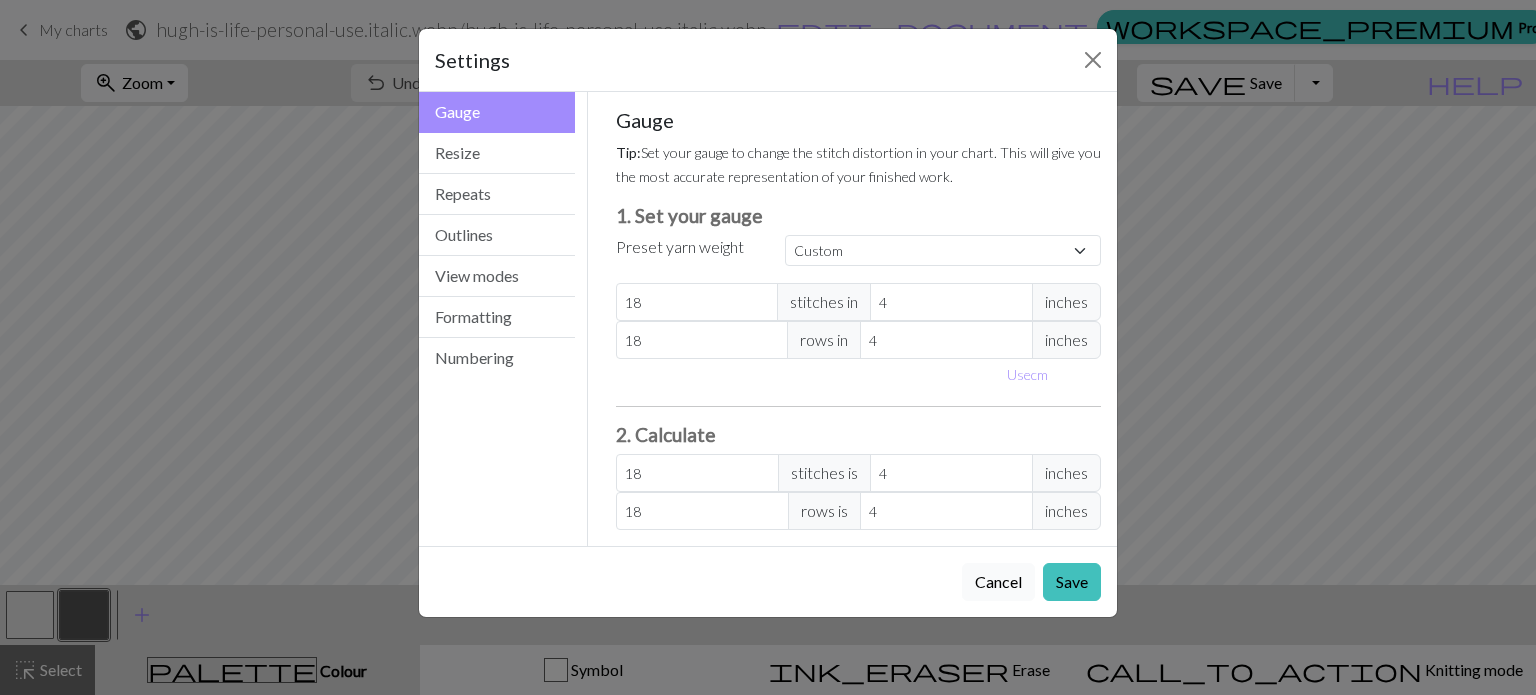 click on "Cancel" at bounding box center [998, 582] 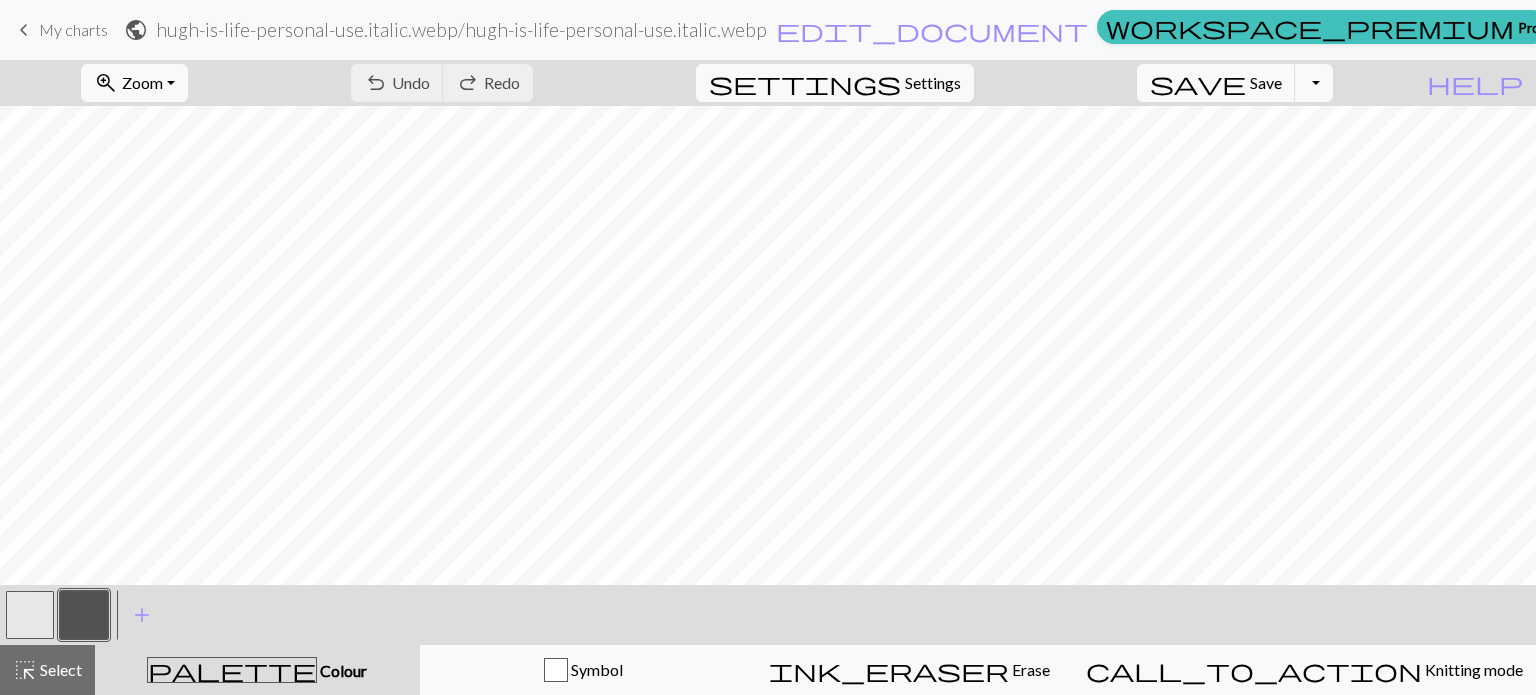 click at bounding box center (30, 615) 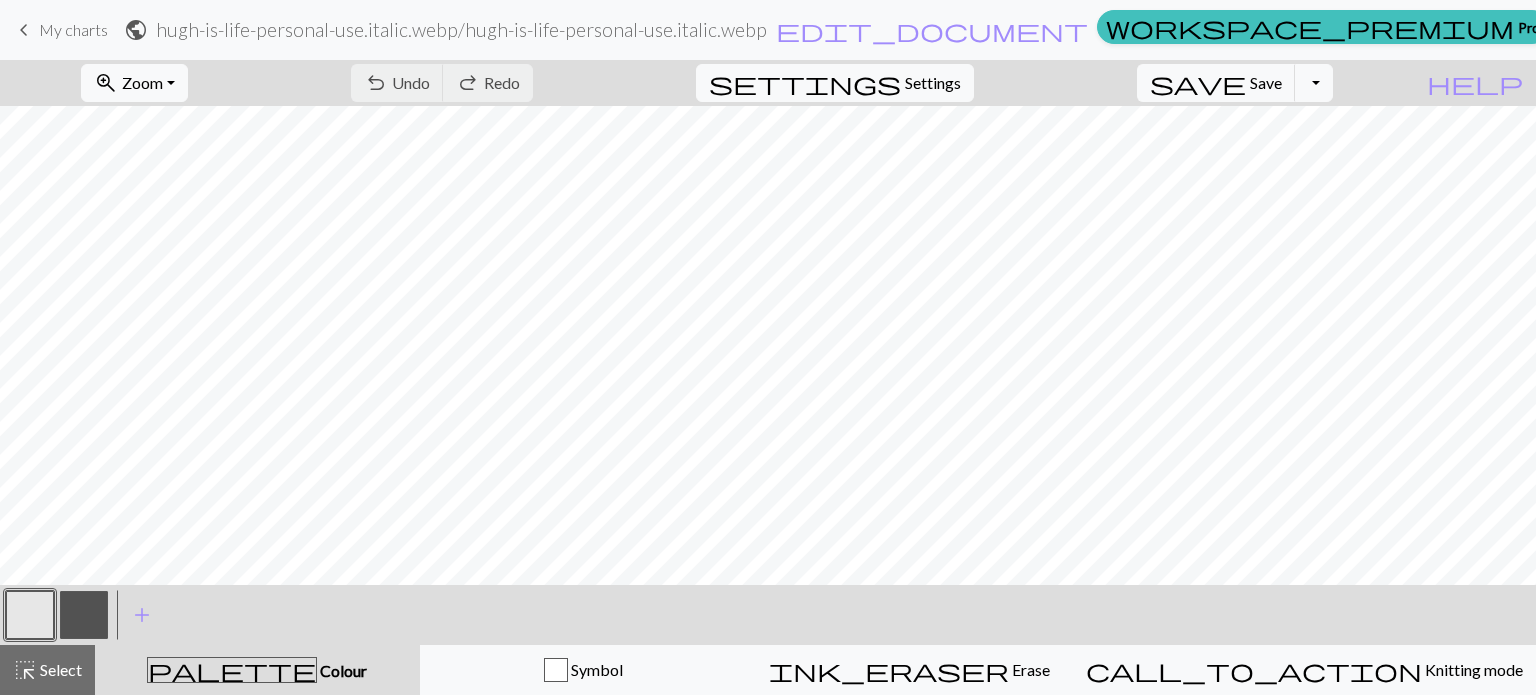 click at bounding box center (30, 615) 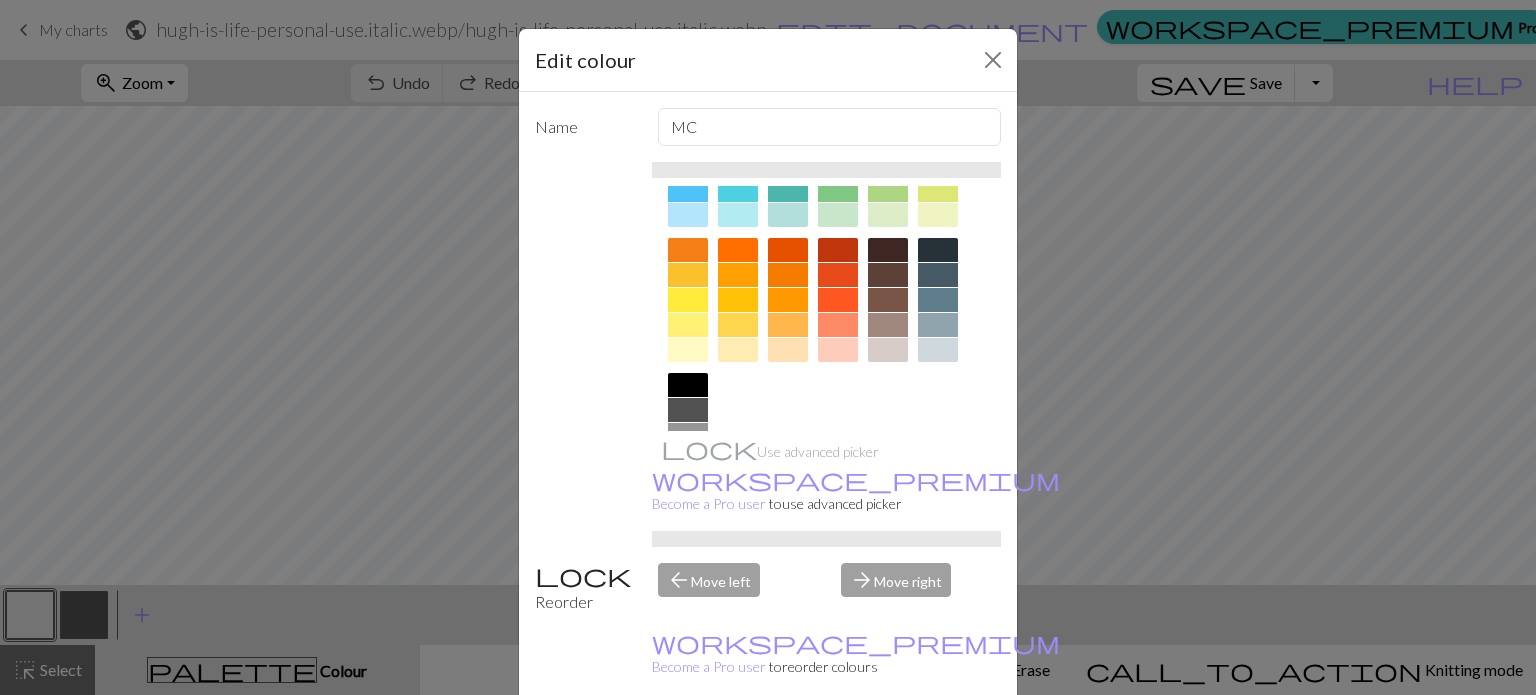scroll, scrollTop: 322, scrollLeft: 0, axis: vertical 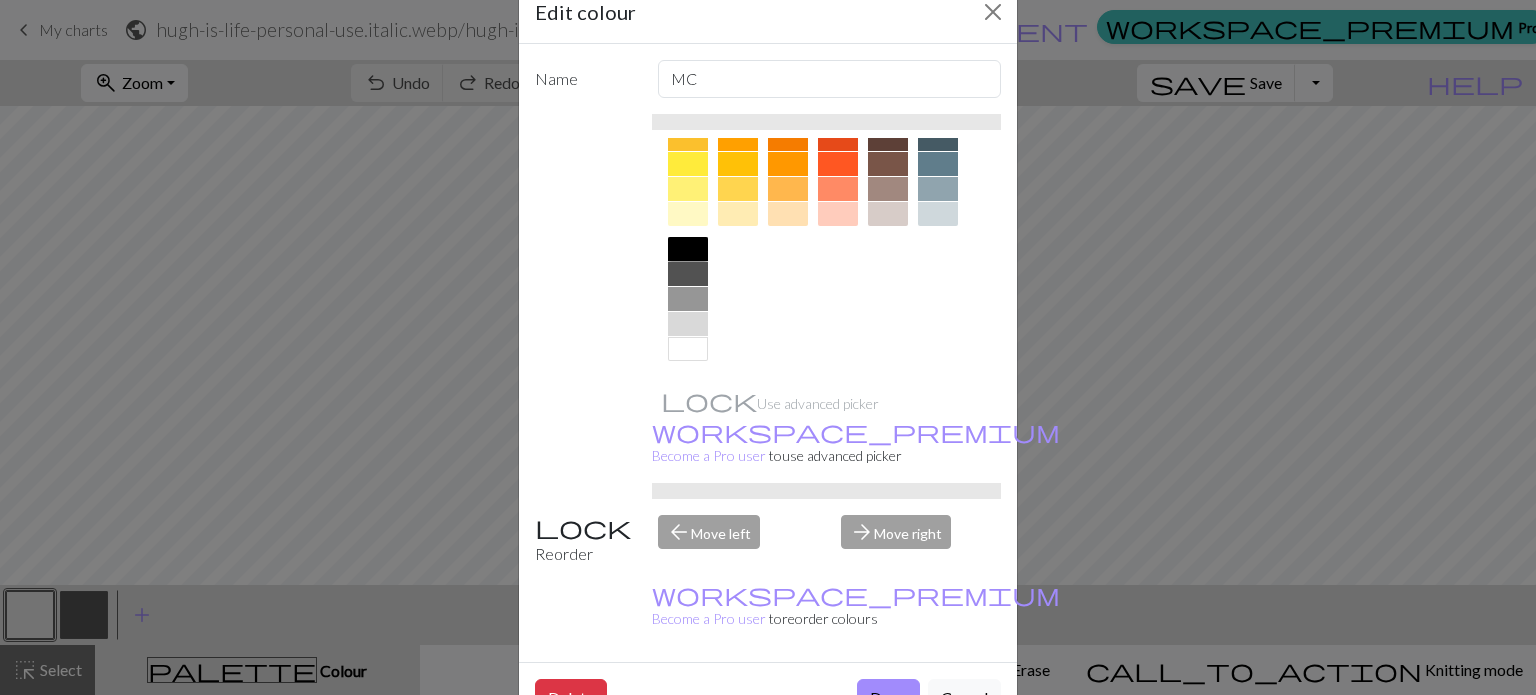 click at bounding box center (688, 249) 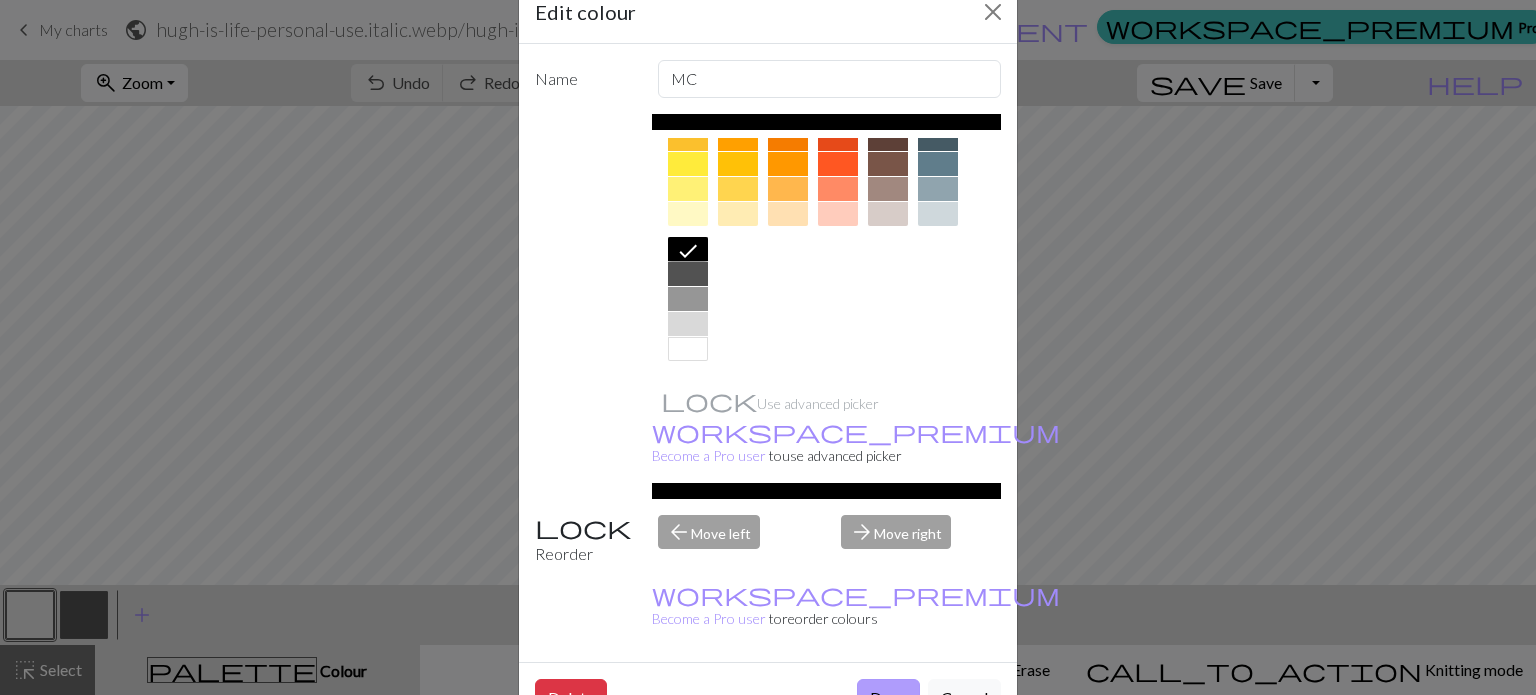 click on "Done" at bounding box center [888, 698] 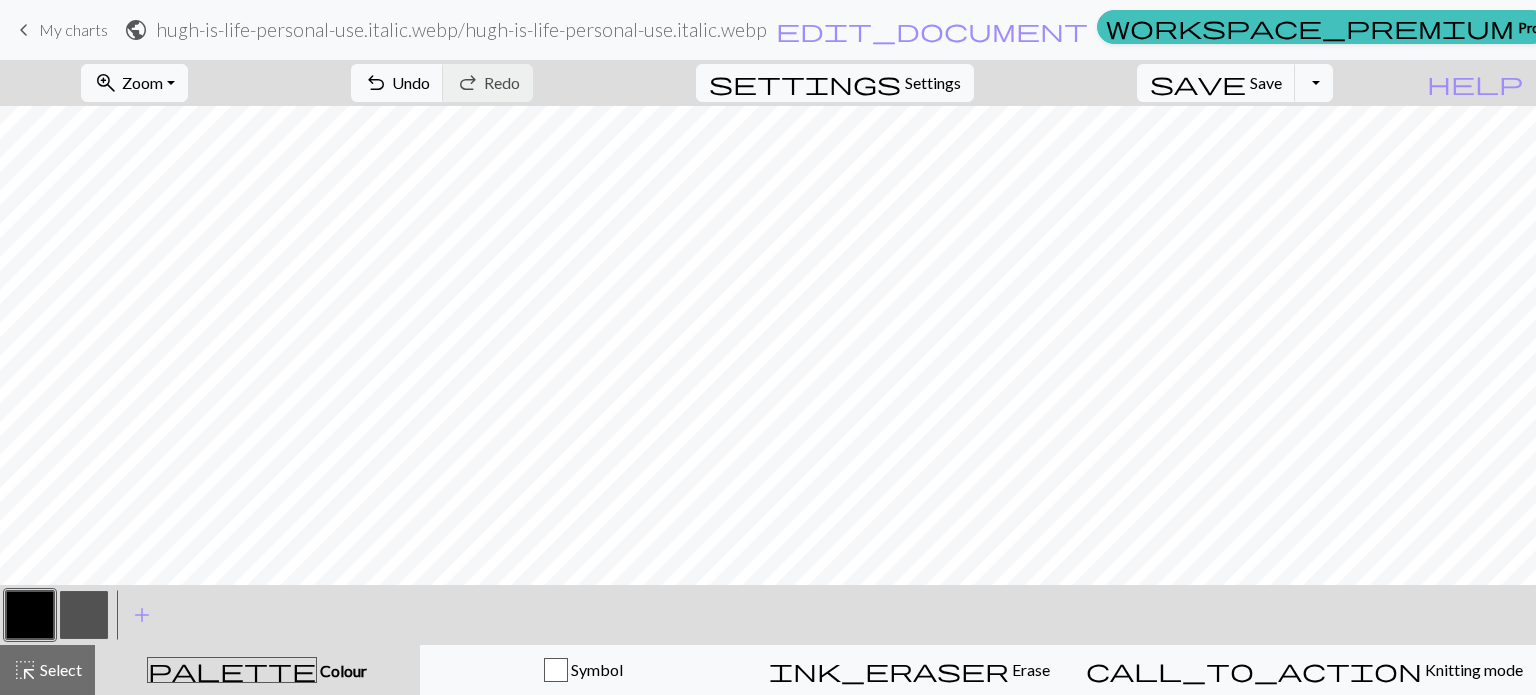 click at bounding box center [84, 615] 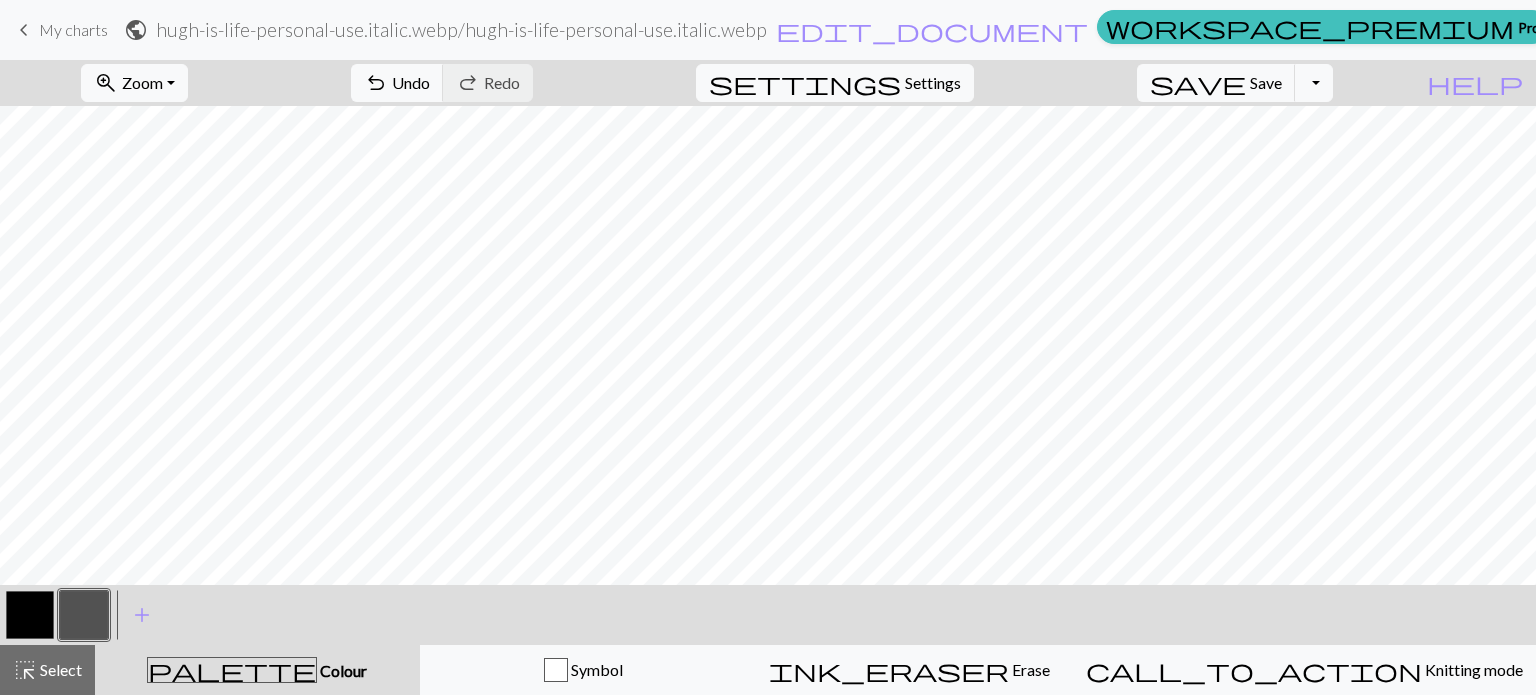 click at bounding box center [84, 615] 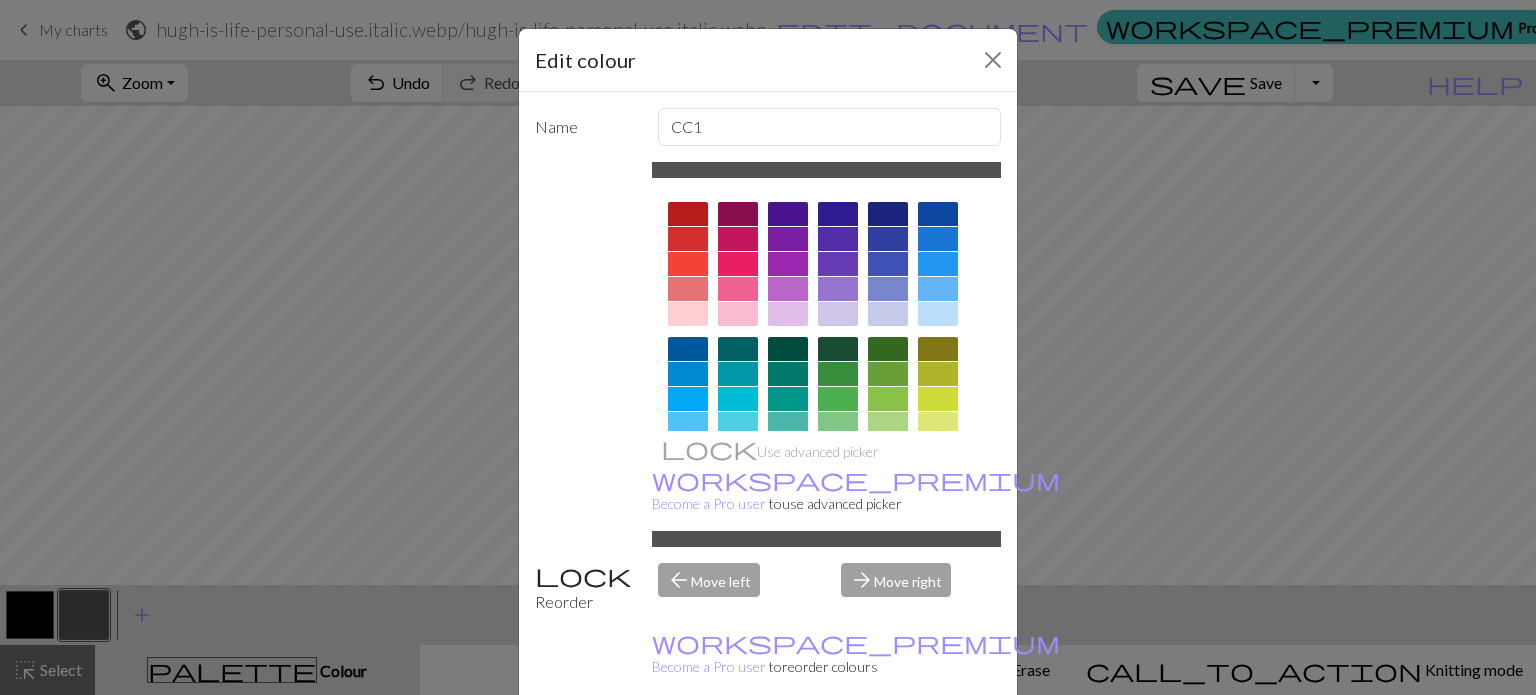 click at bounding box center [688, 214] 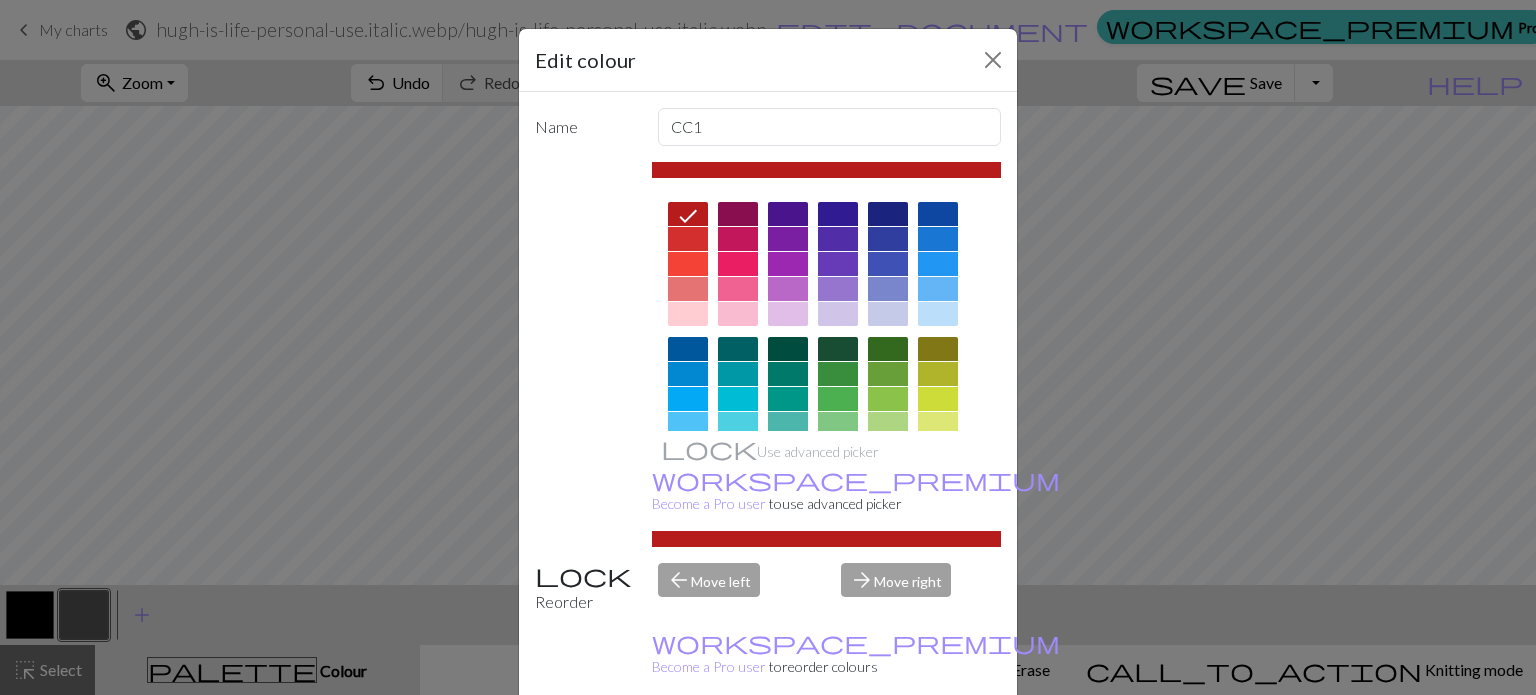 click on "Done" at bounding box center [888, 746] 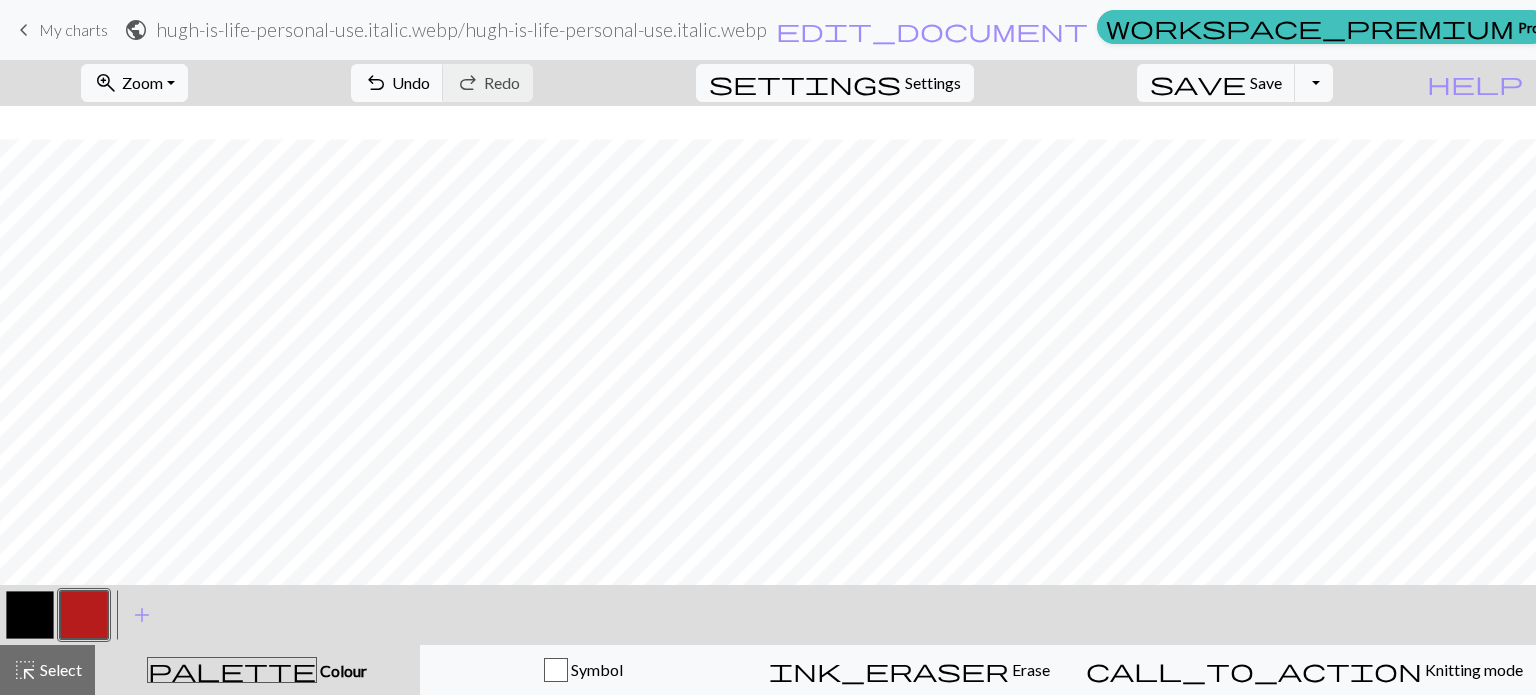 scroll, scrollTop: 33, scrollLeft: 0, axis: vertical 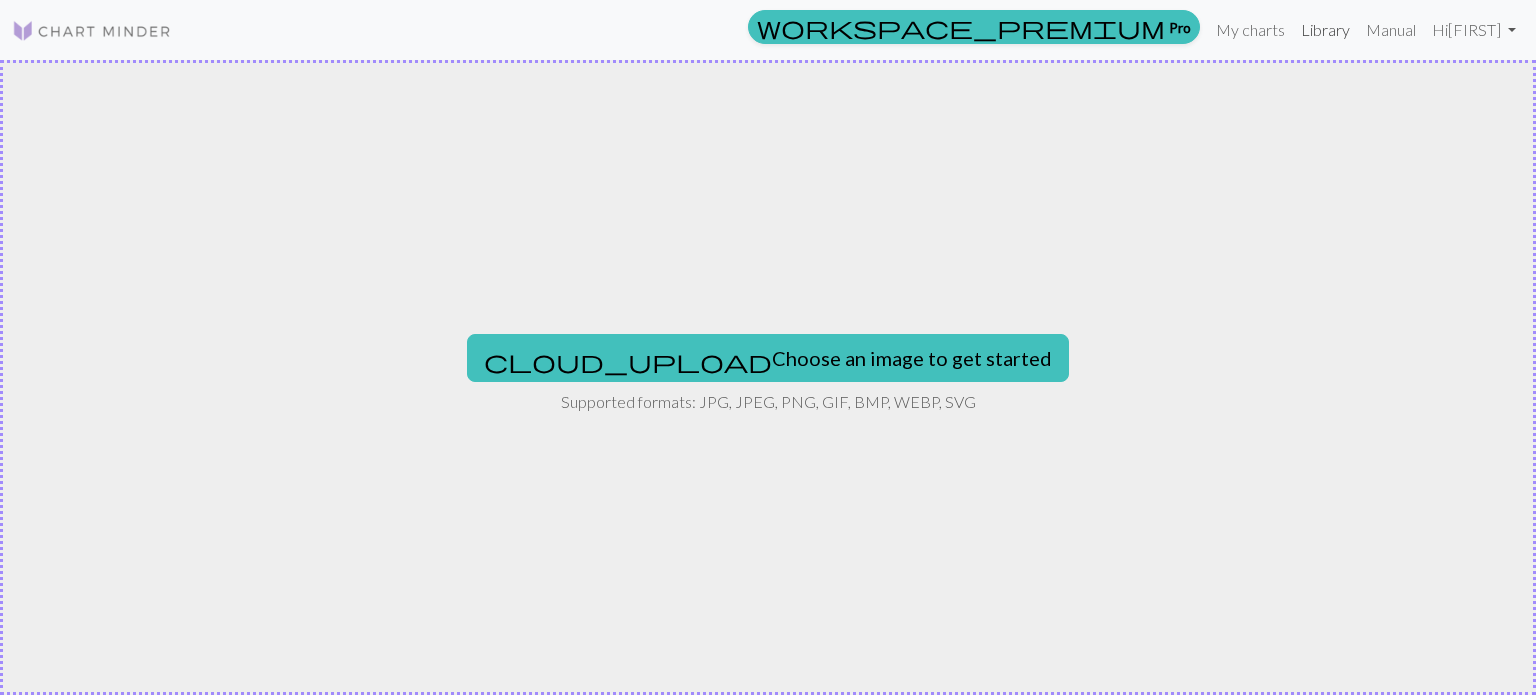 click on "Library" at bounding box center (1325, 30) 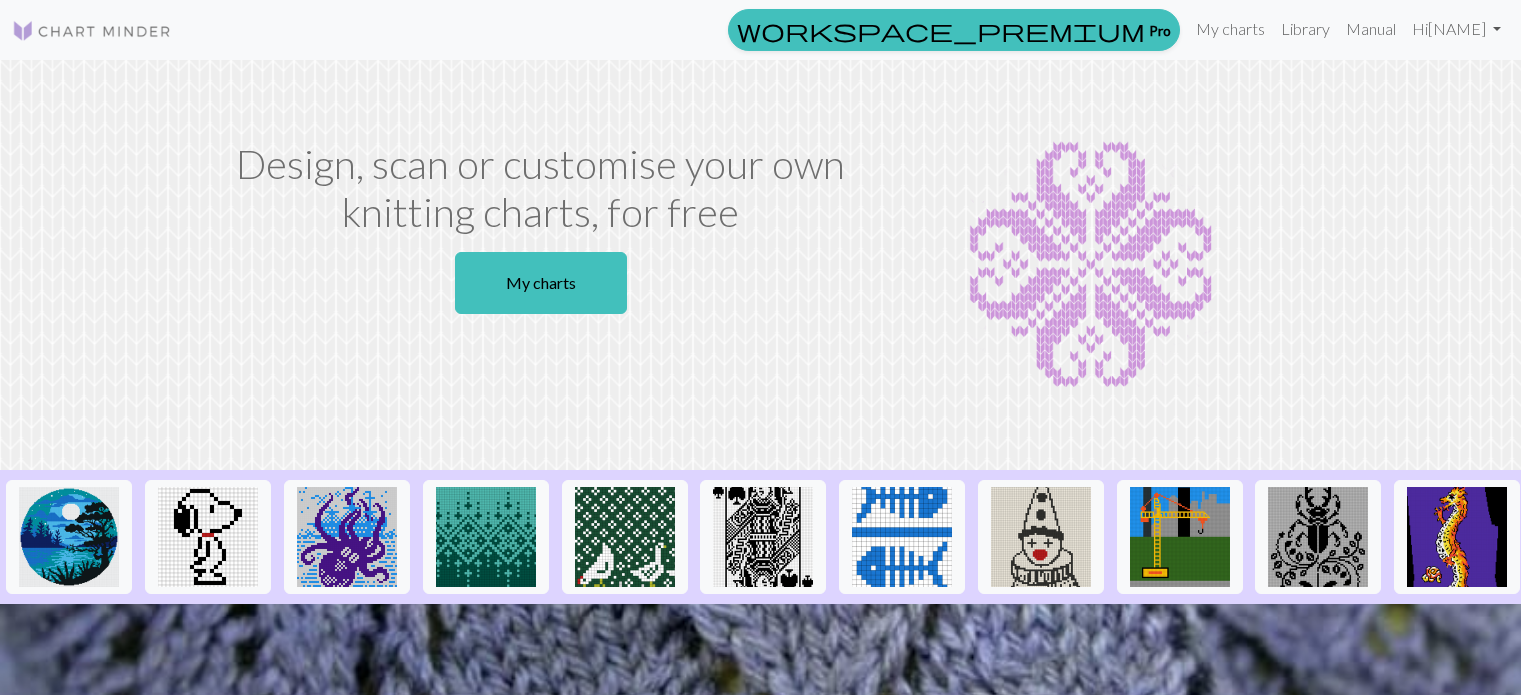 scroll, scrollTop: 120, scrollLeft: 0, axis: vertical 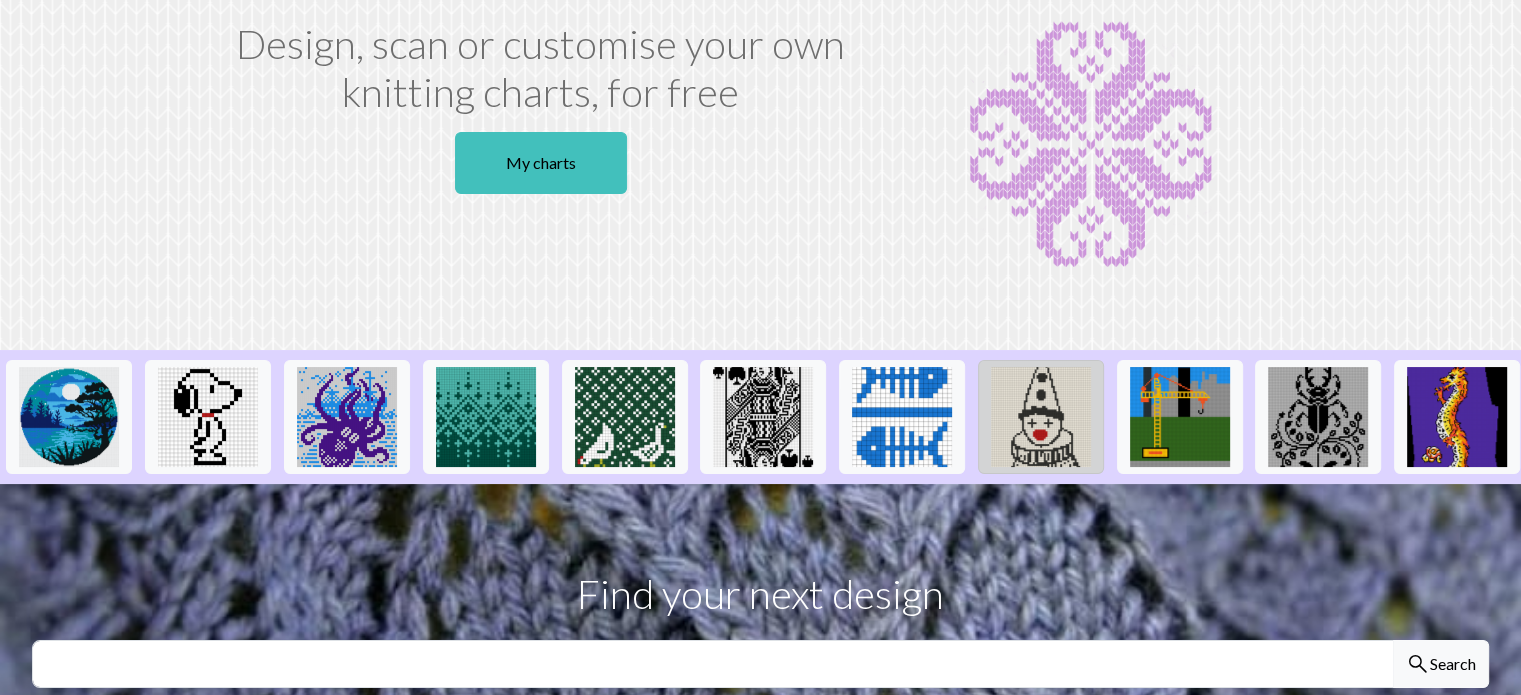 click at bounding box center [1041, 417] 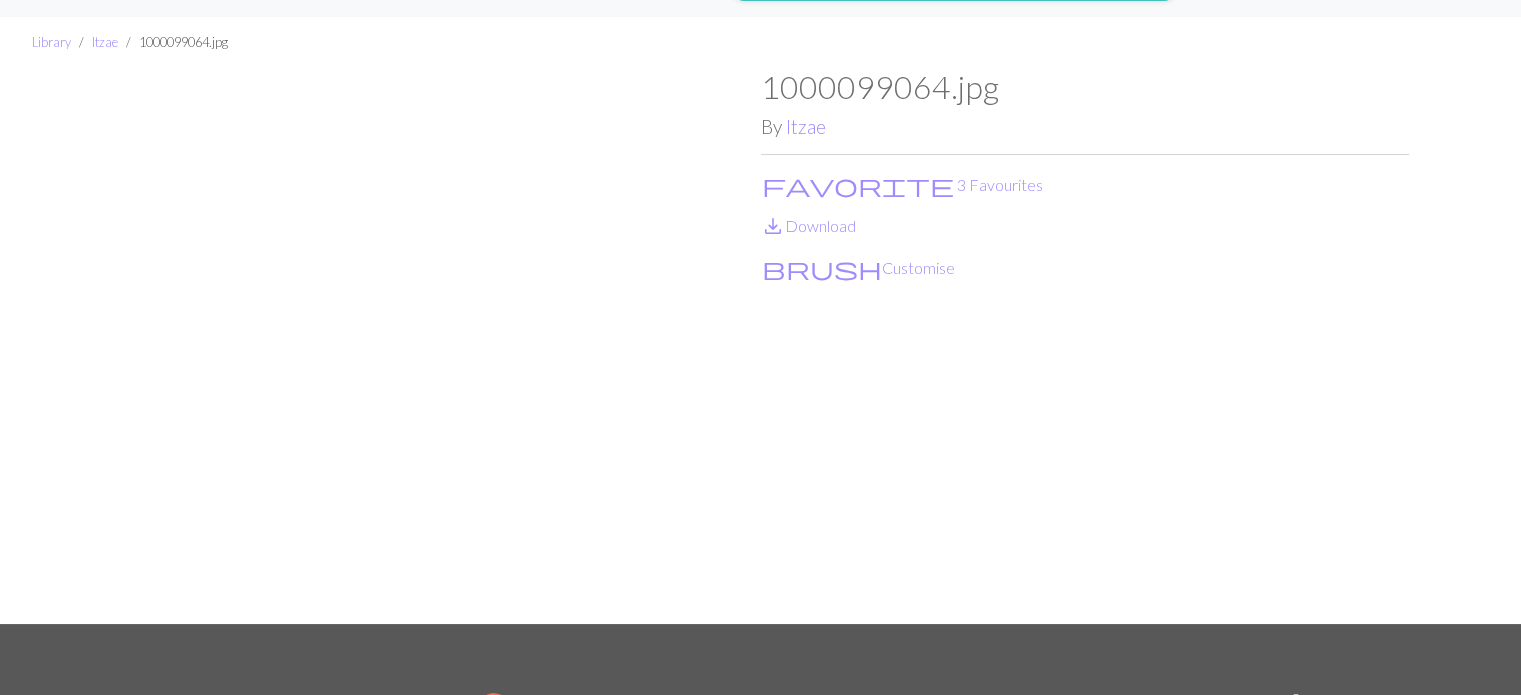scroll, scrollTop: 42, scrollLeft: 0, axis: vertical 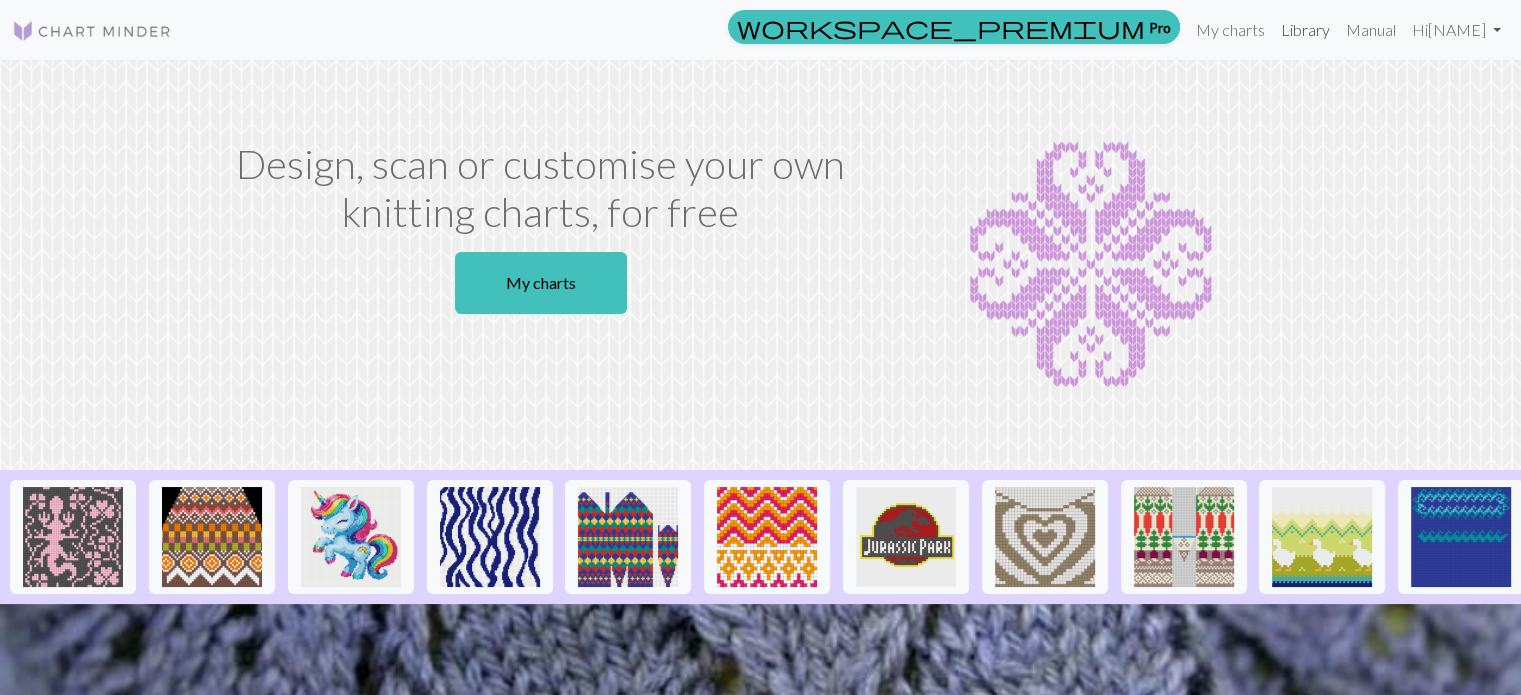click on "Library" at bounding box center [1305, 30] 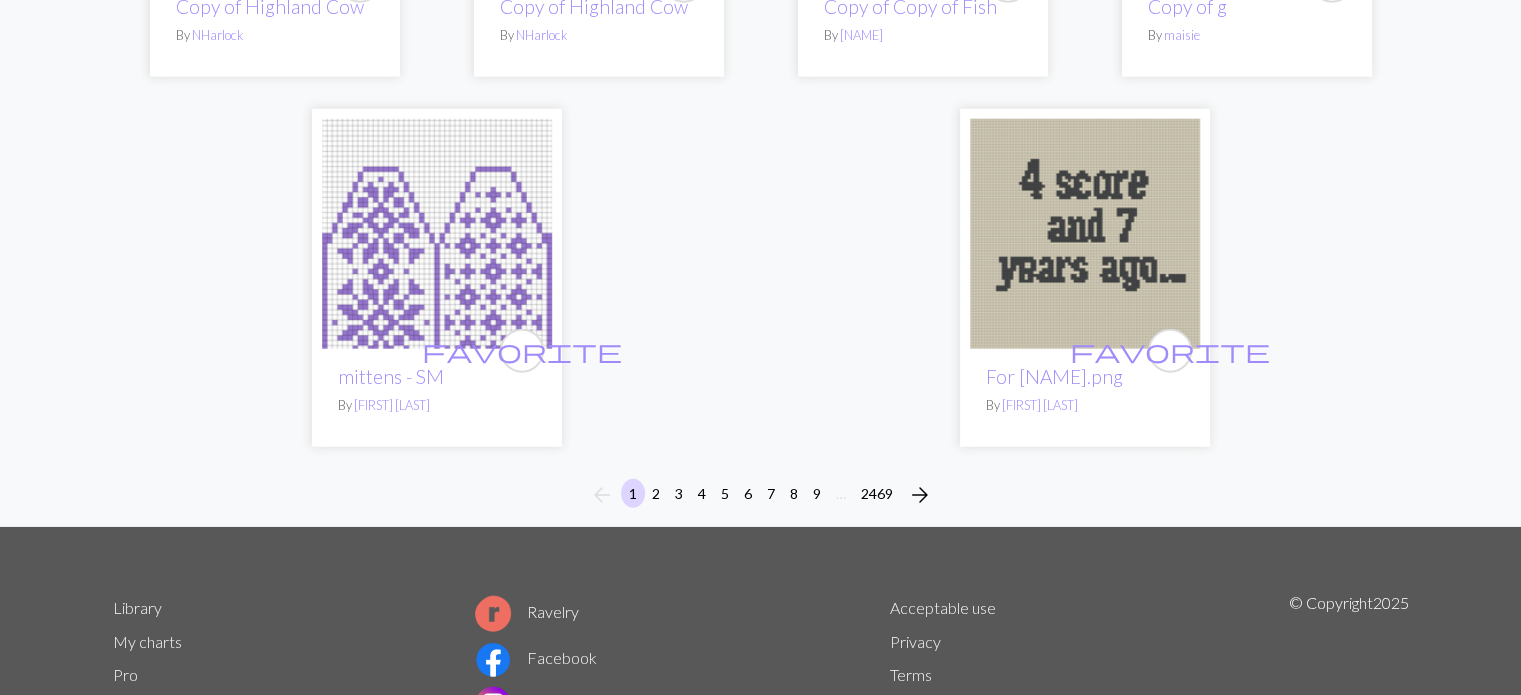 scroll, scrollTop: 4991, scrollLeft: 0, axis: vertical 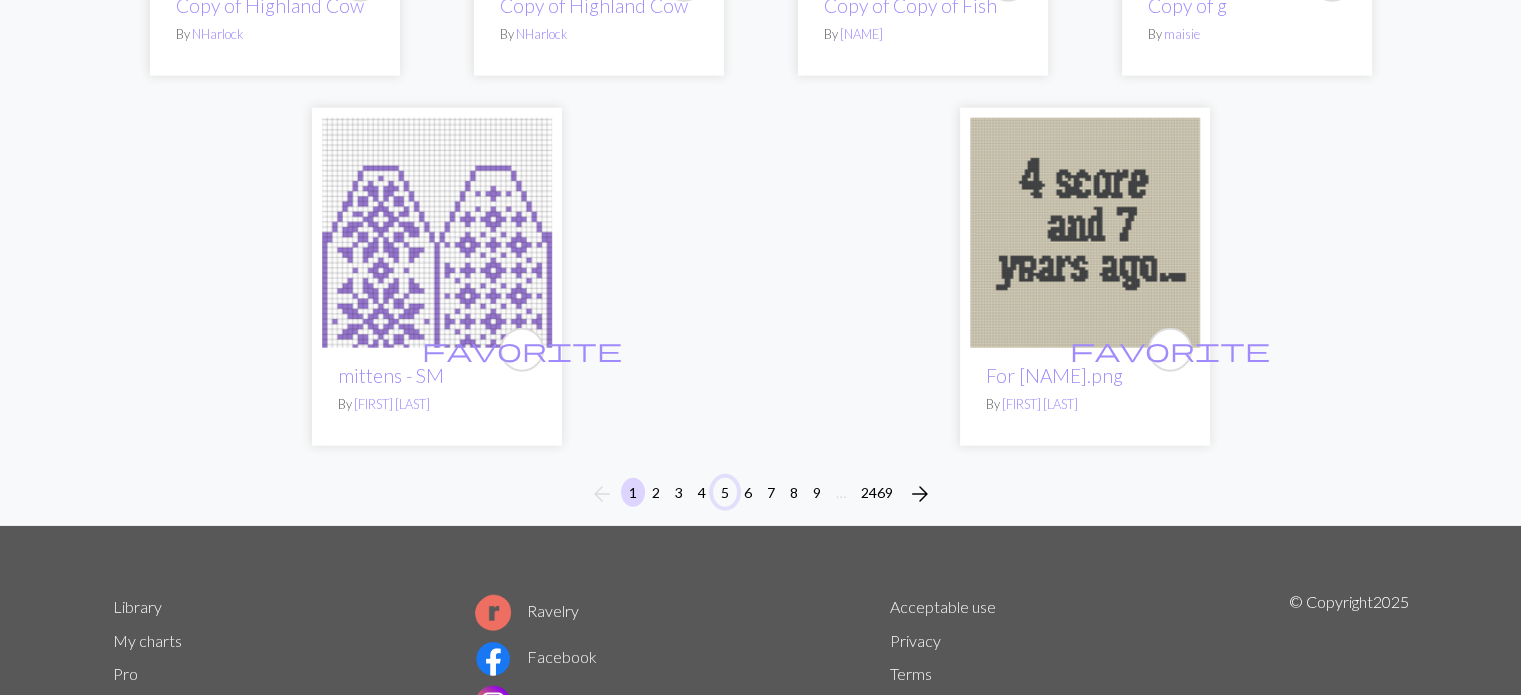 click on "5" at bounding box center (725, 492) 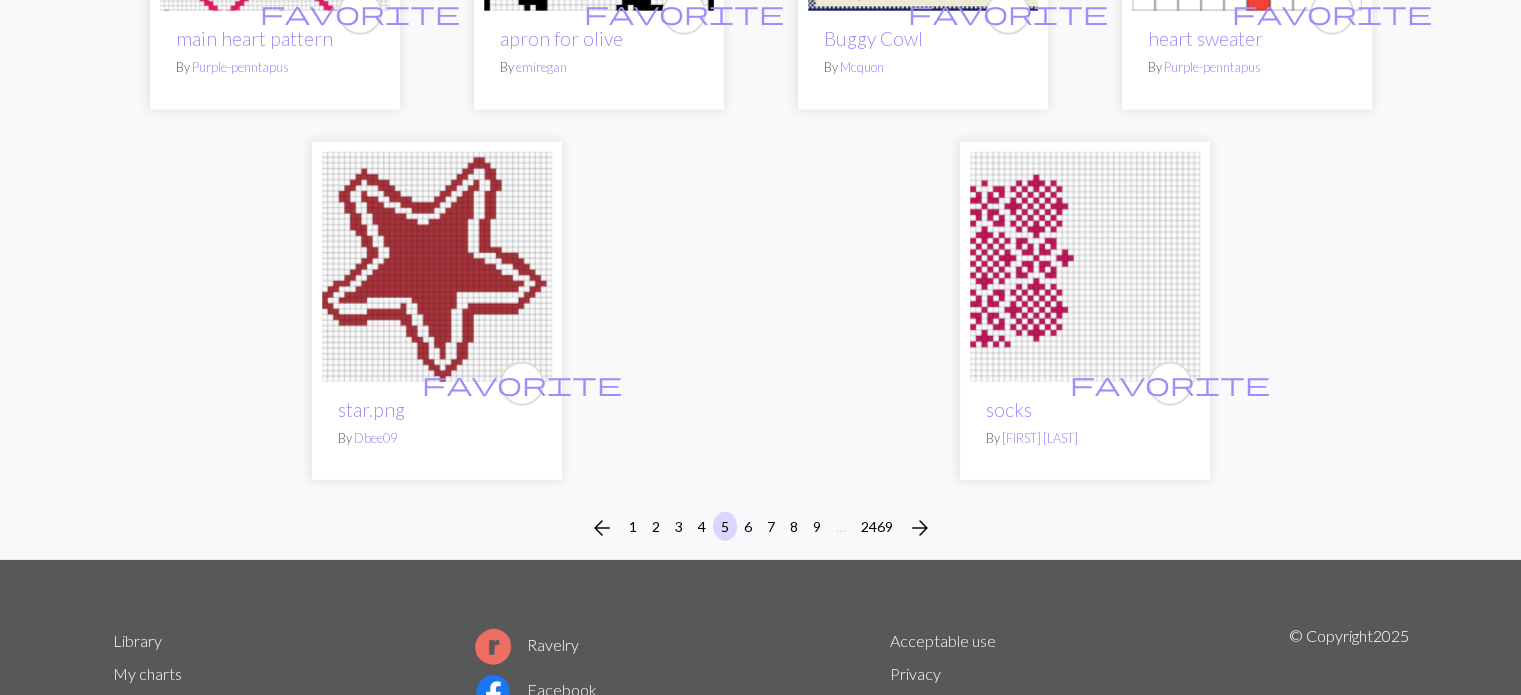 scroll, scrollTop: 4994, scrollLeft: 0, axis: vertical 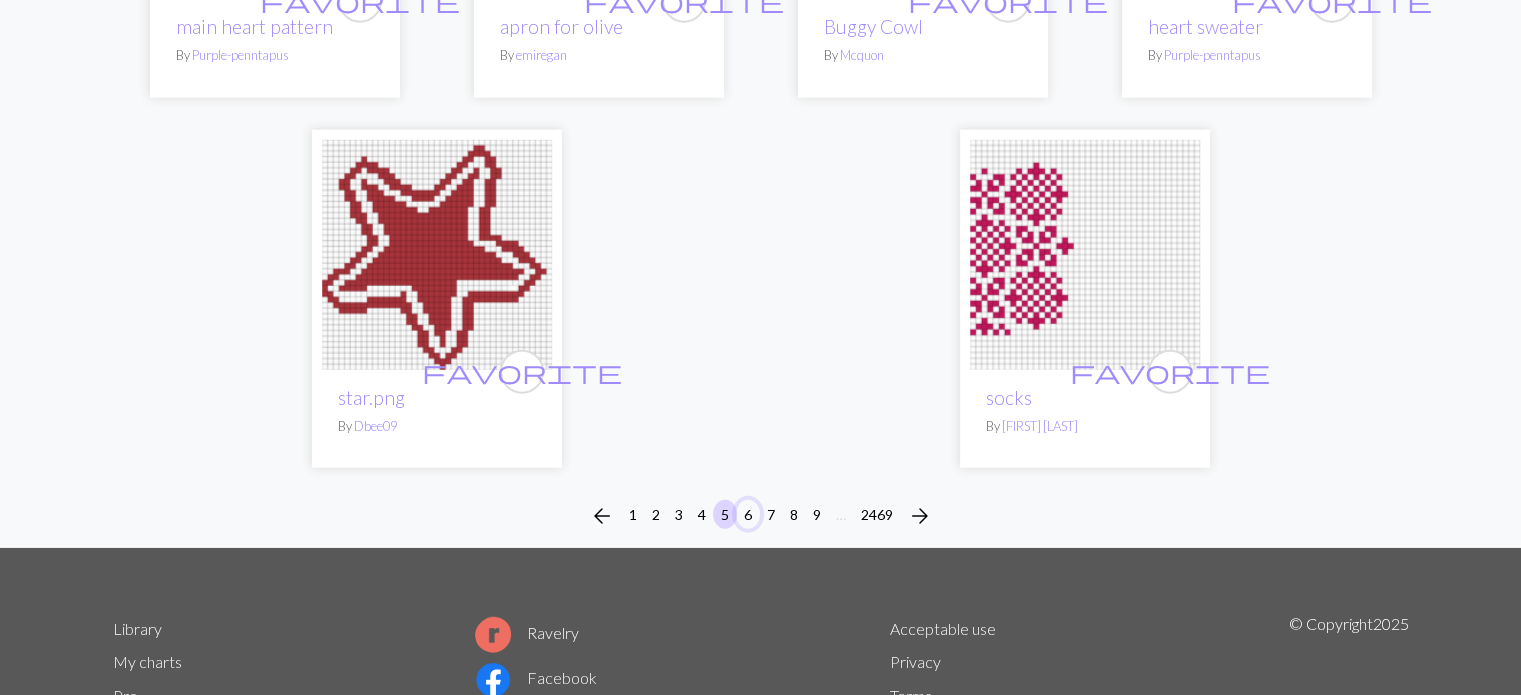 click on "6" at bounding box center (748, 514) 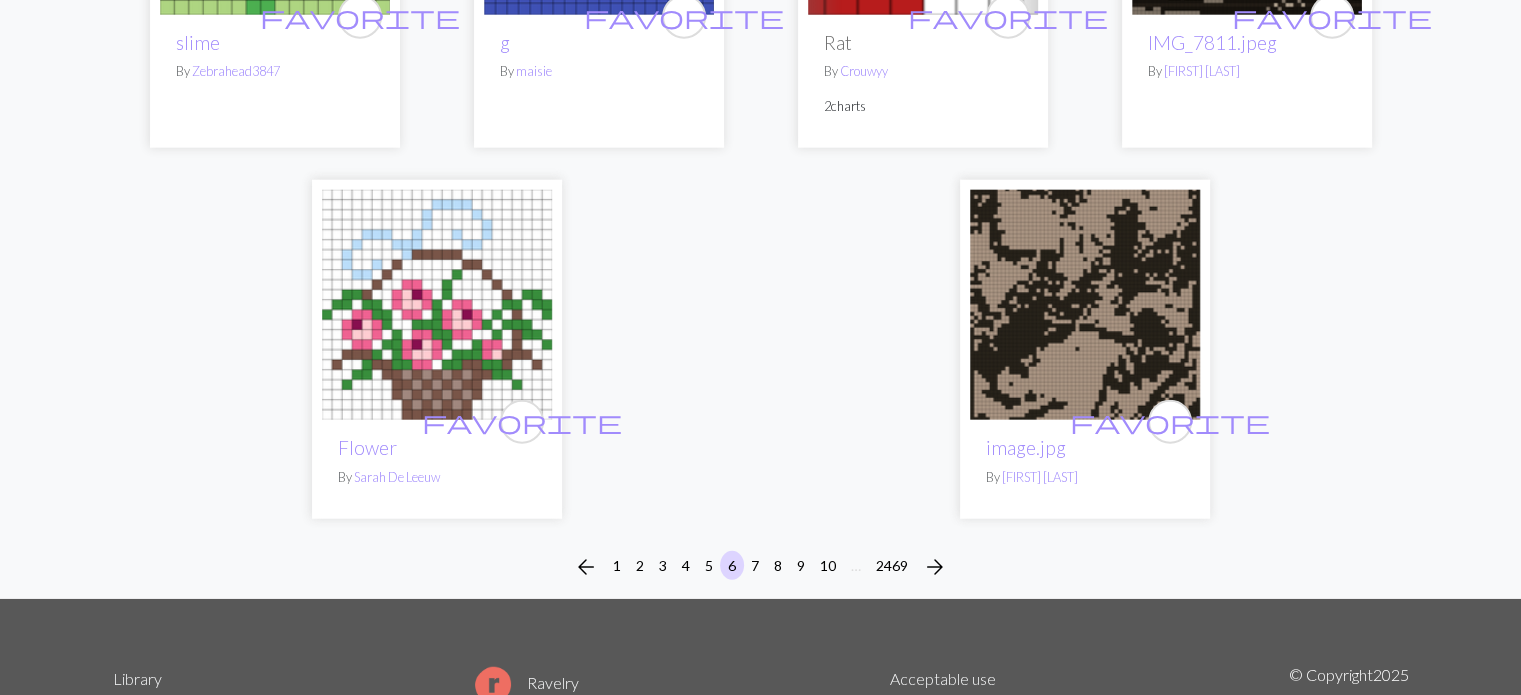 scroll, scrollTop: 4920, scrollLeft: 0, axis: vertical 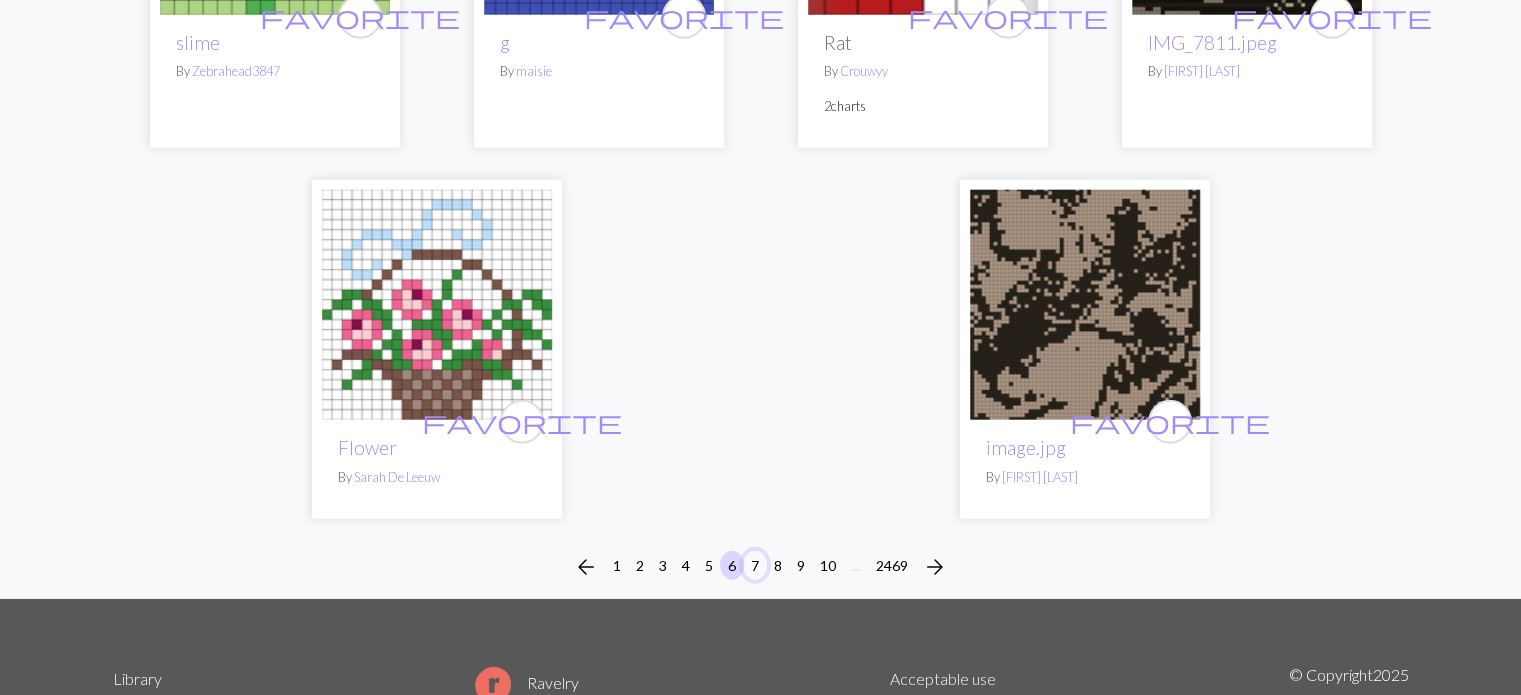 click on "7" at bounding box center (755, 565) 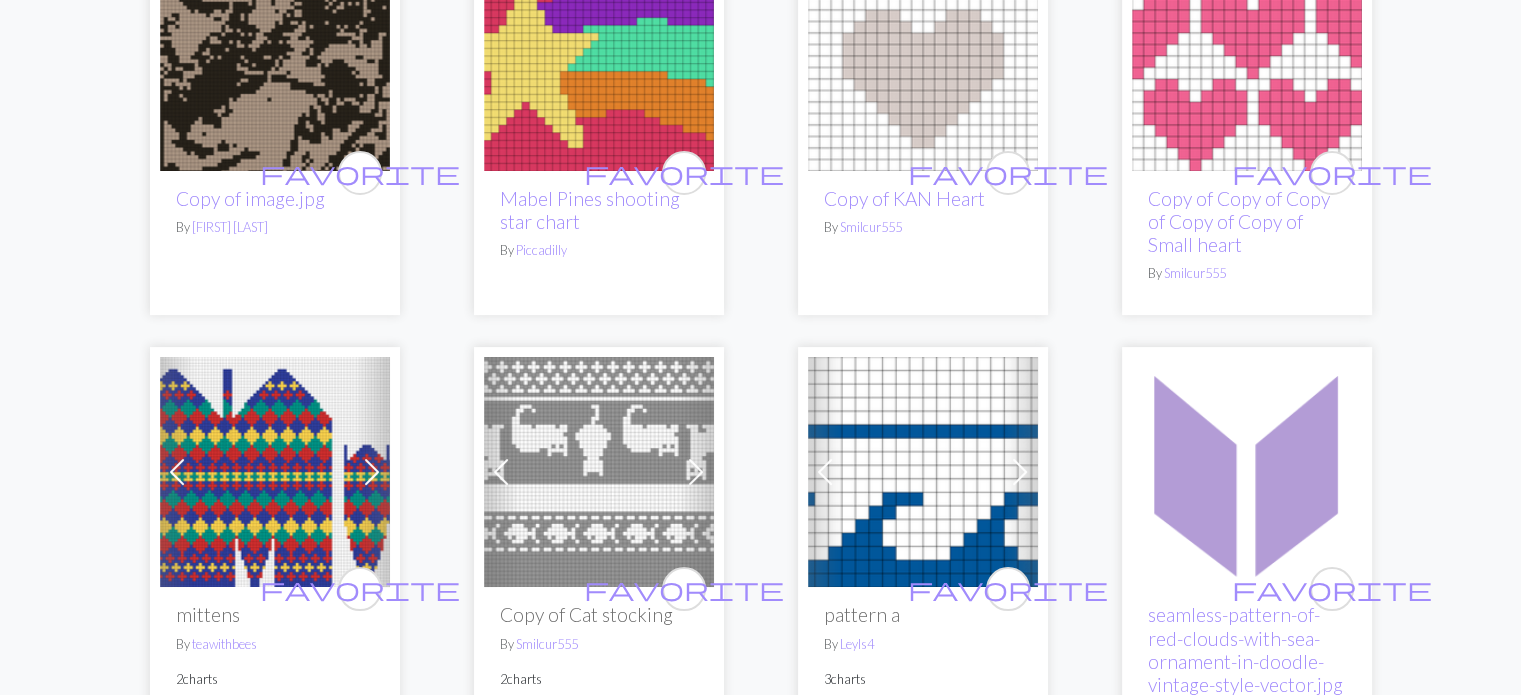 scroll, scrollTop: 0, scrollLeft: 0, axis: both 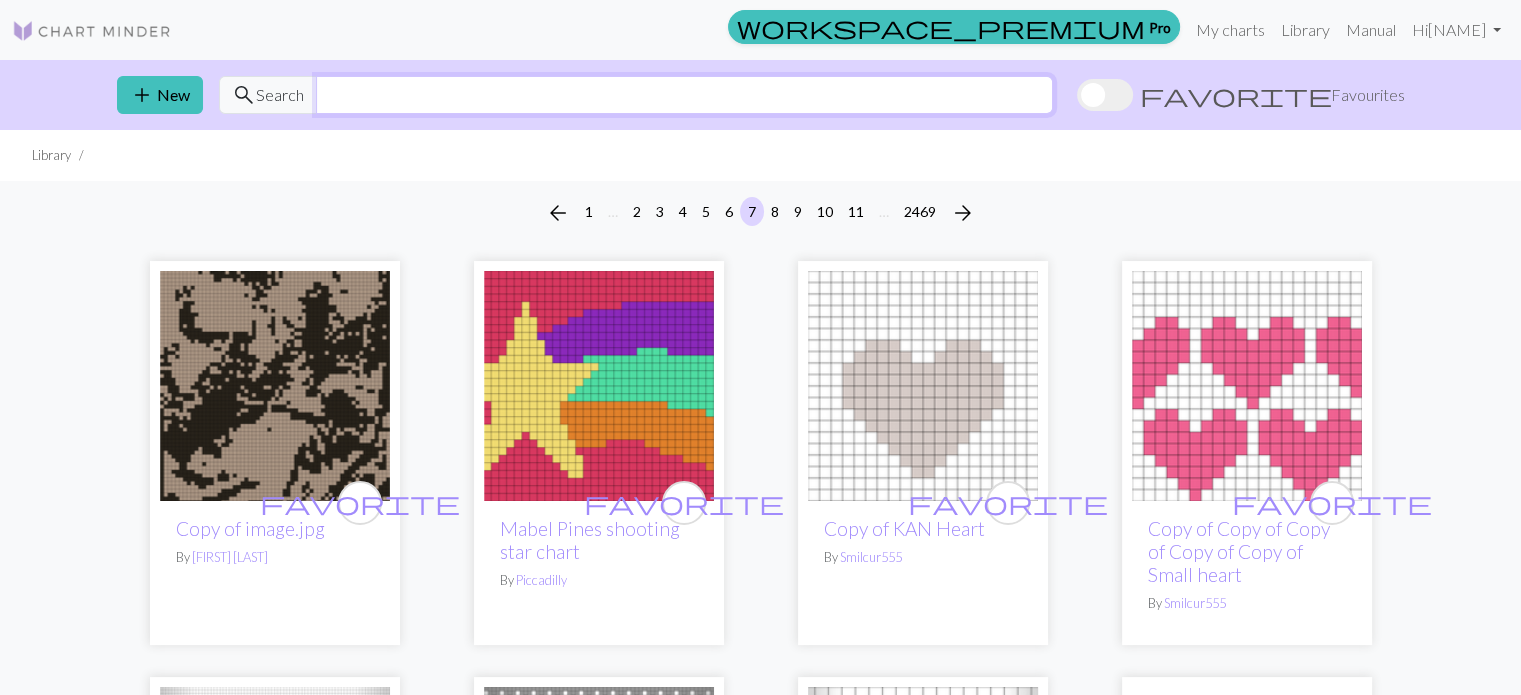 click at bounding box center [684, 95] 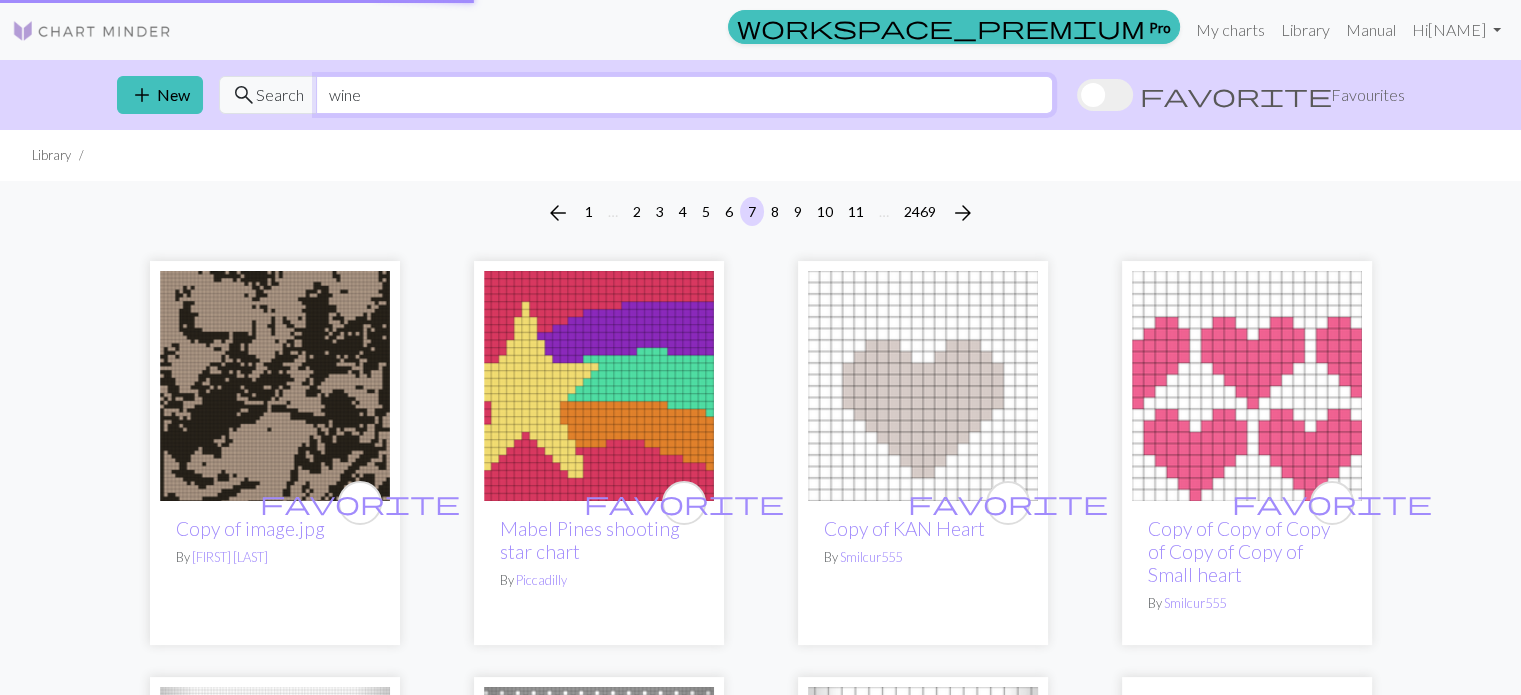 click on "wine" at bounding box center [684, 95] 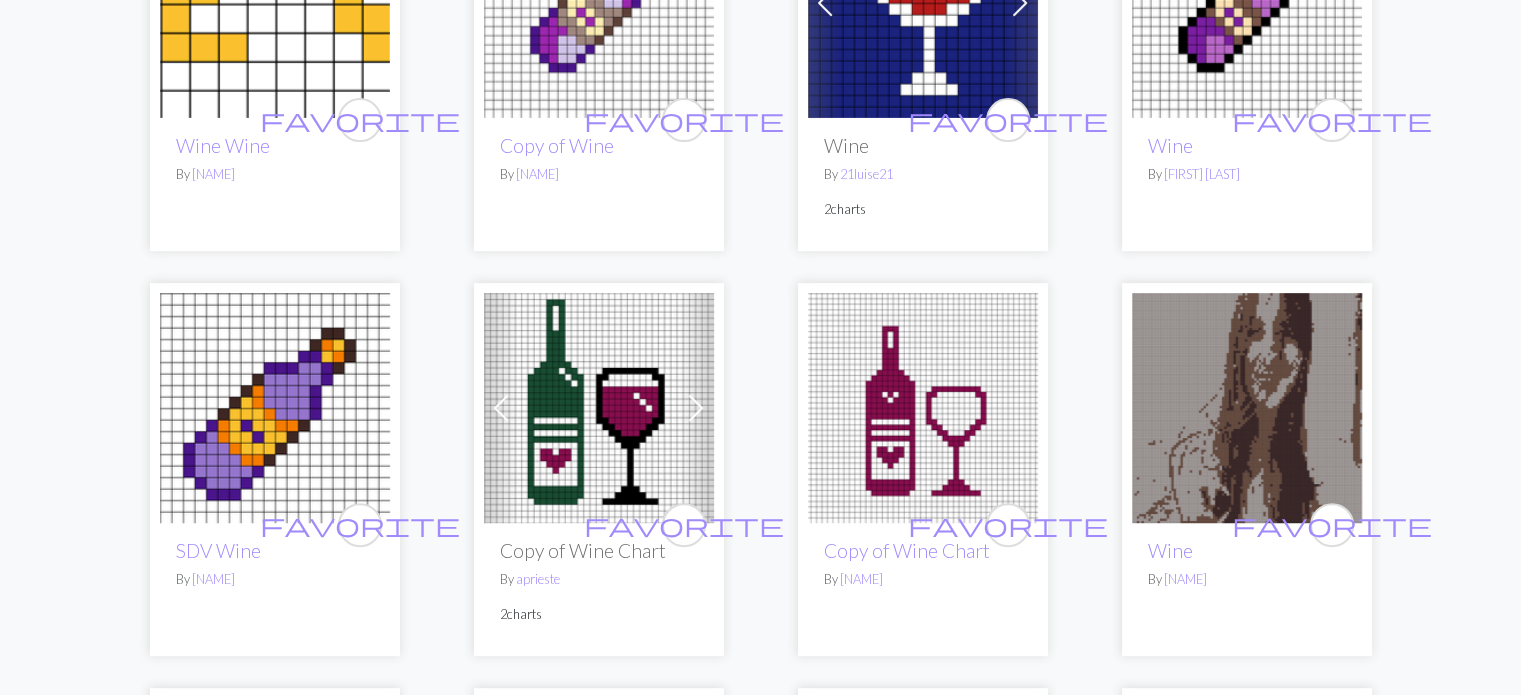 scroll, scrollTop: 724, scrollLeft: 0, axis: vertical 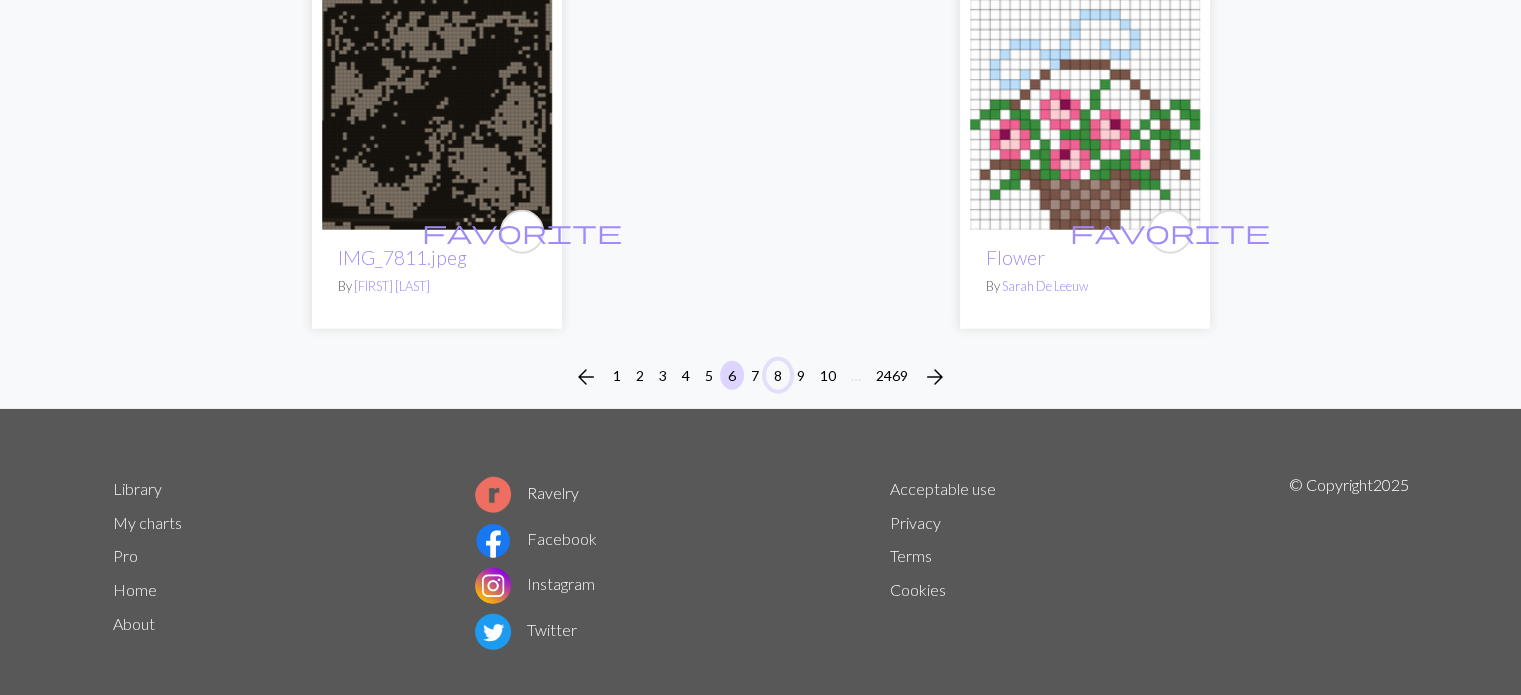 click on "8" at bounding box center (778, 375) 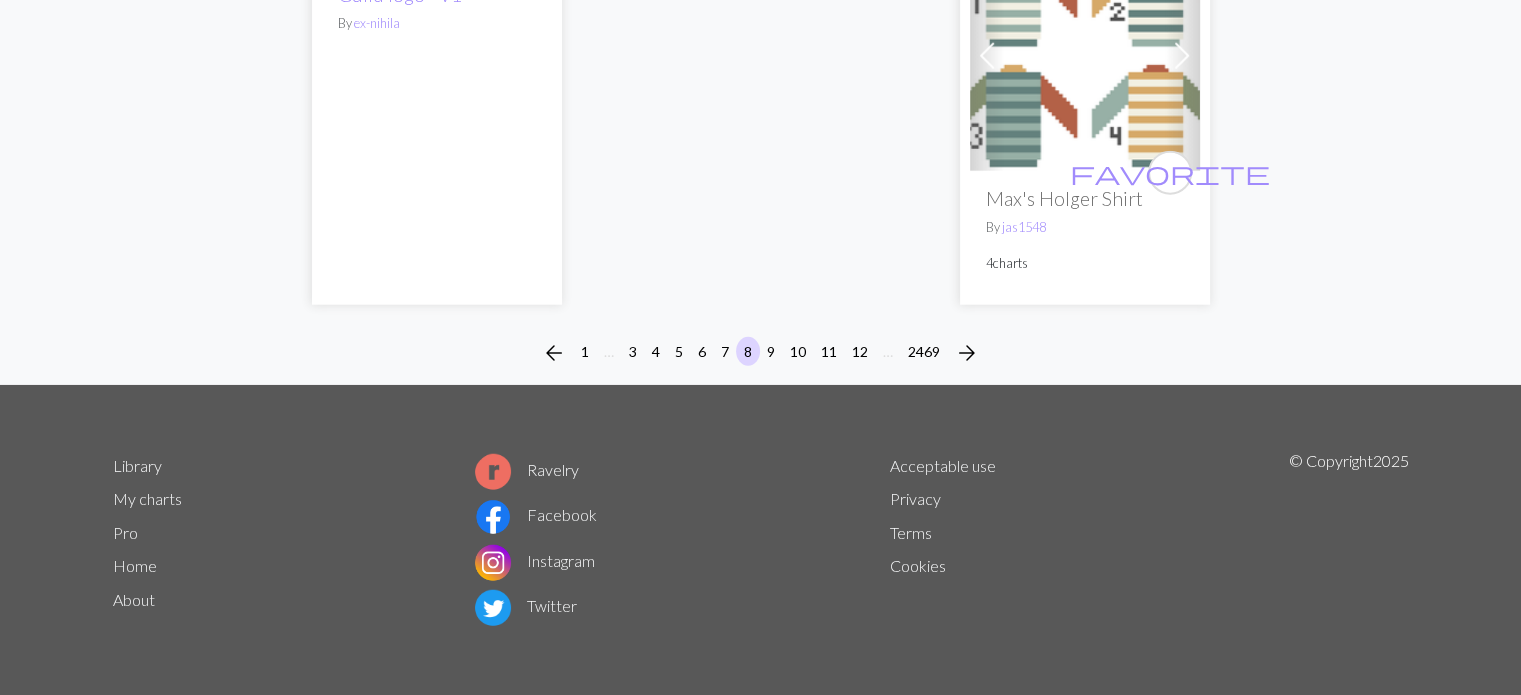 scroll, scrollTop: 5179, scrollLeft: 0, axis: vertical 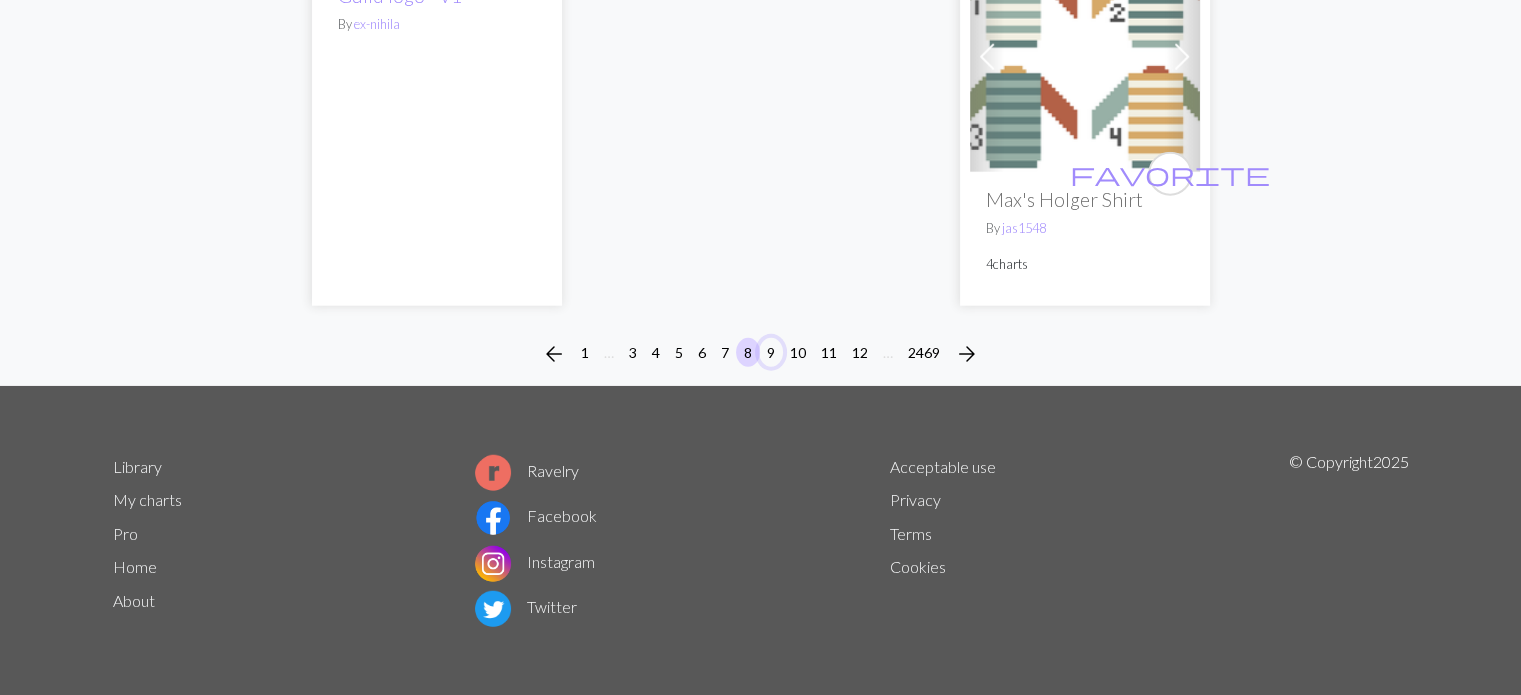 click on "9" at bounding box center (771, 352) 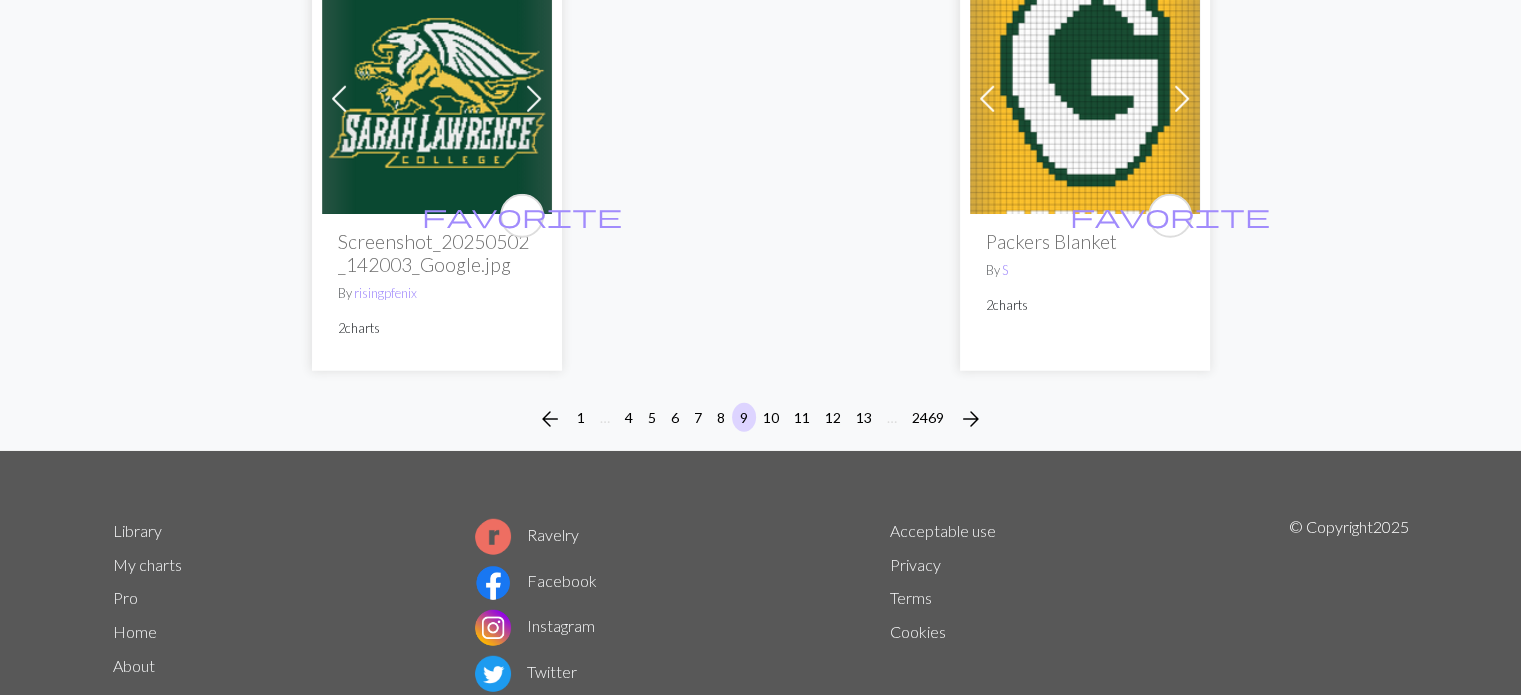 scroll, scrollTop: 5359, scrollLeft: 0, axis: vertical 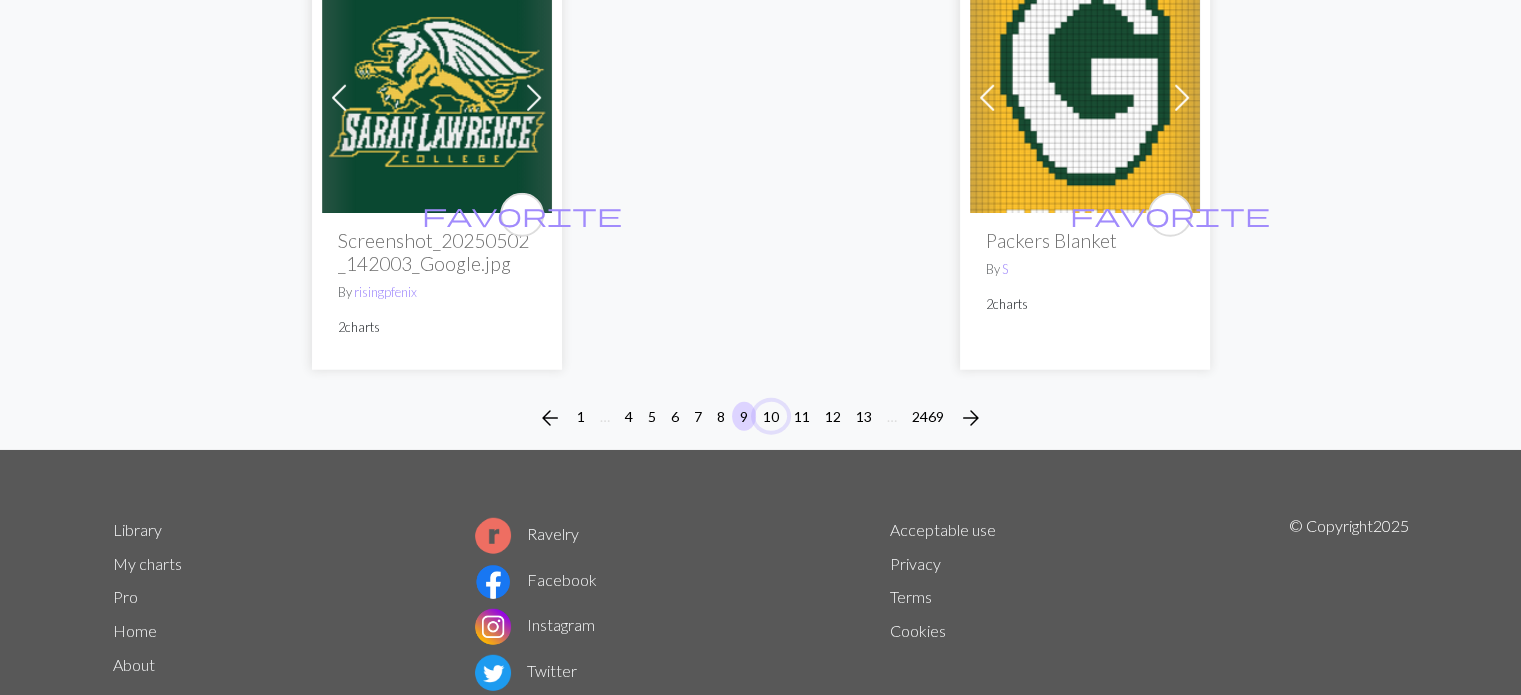click on "10" at bounding box center [771, 416] 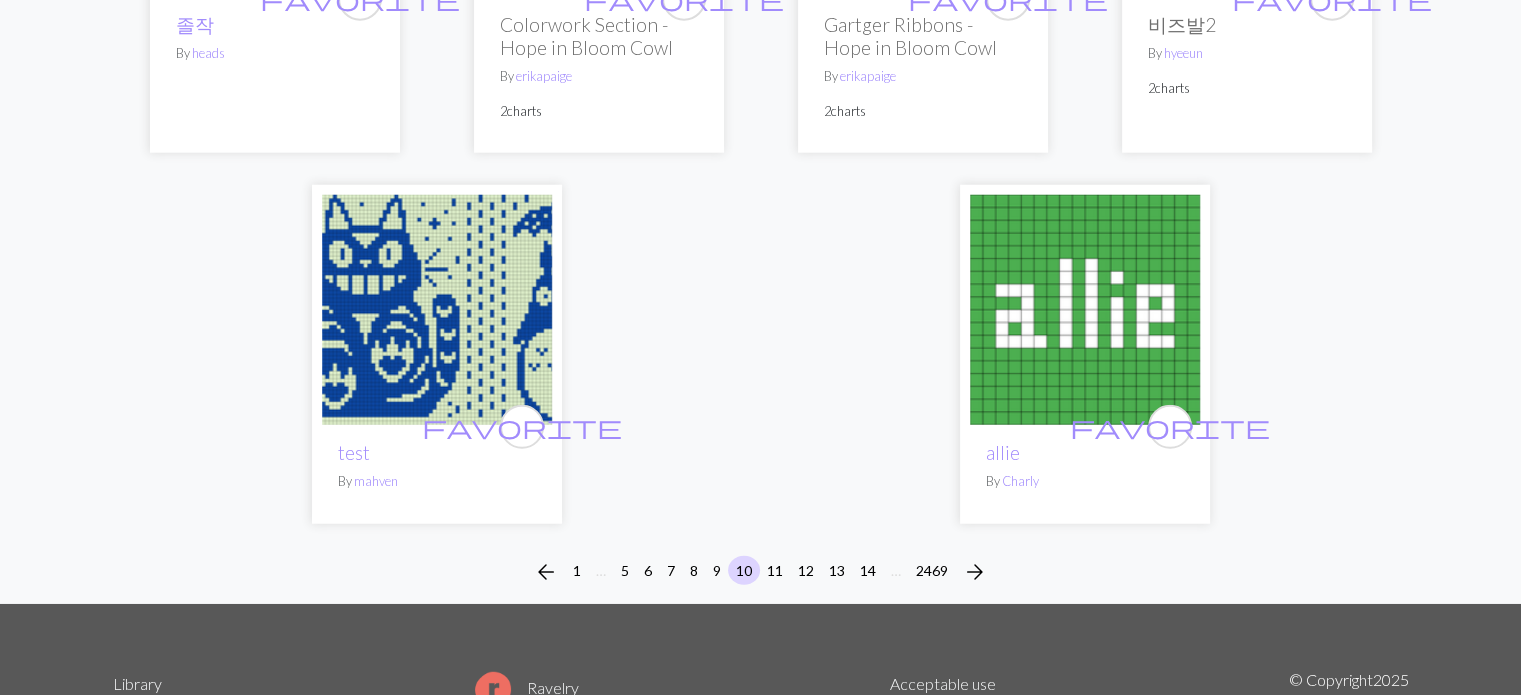 scroll, scrollTop: 5230, scrollLeft: 0, axis: vertical 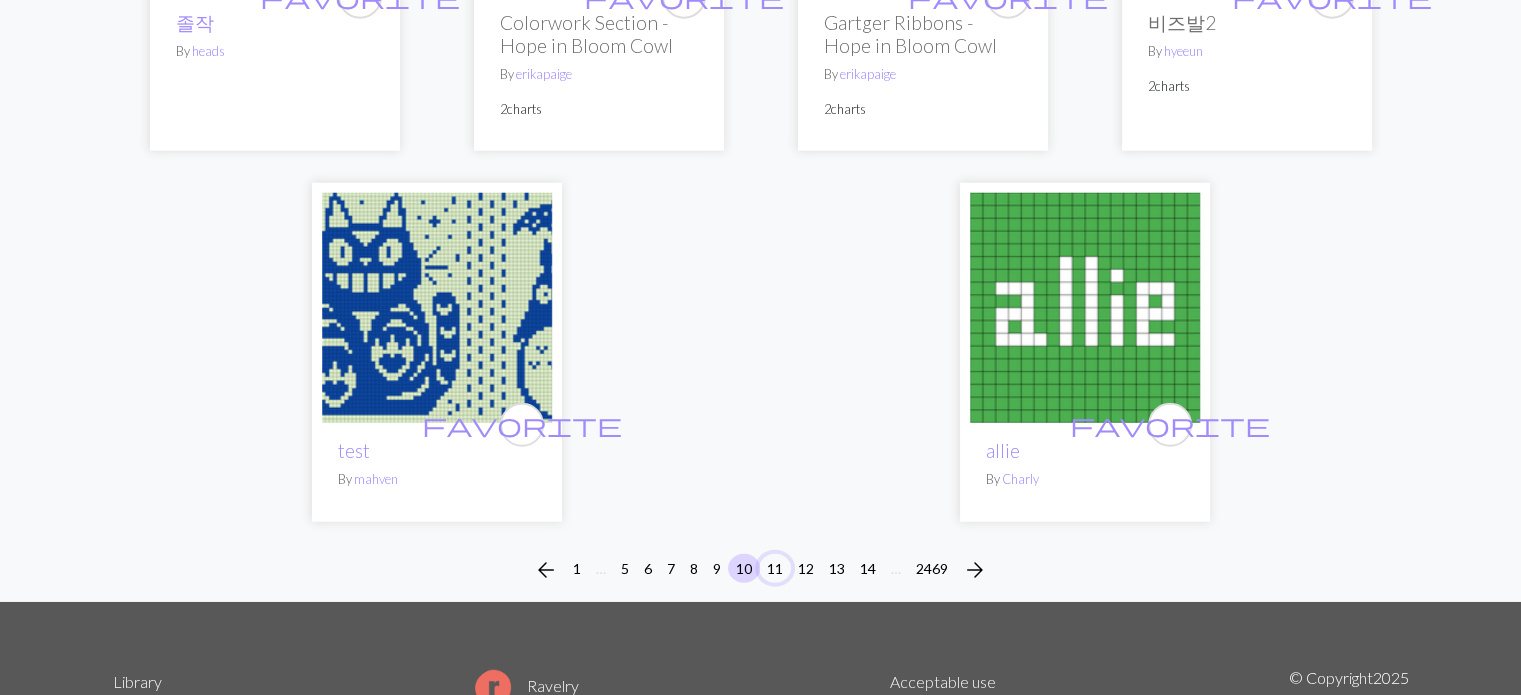 click on "11" at bounding box center (775, 568) 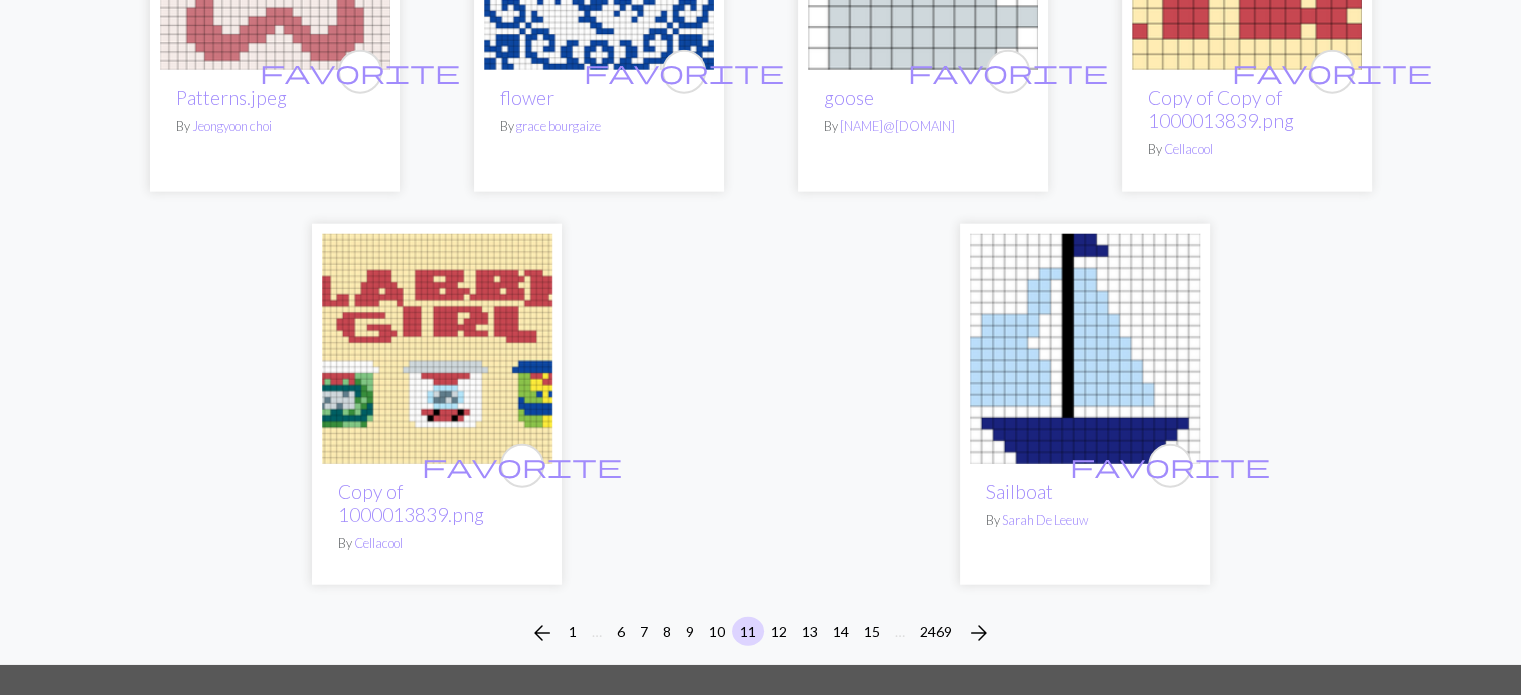 scroll, scrollTop: 4994, scrollLeft: 0, axis: vertical 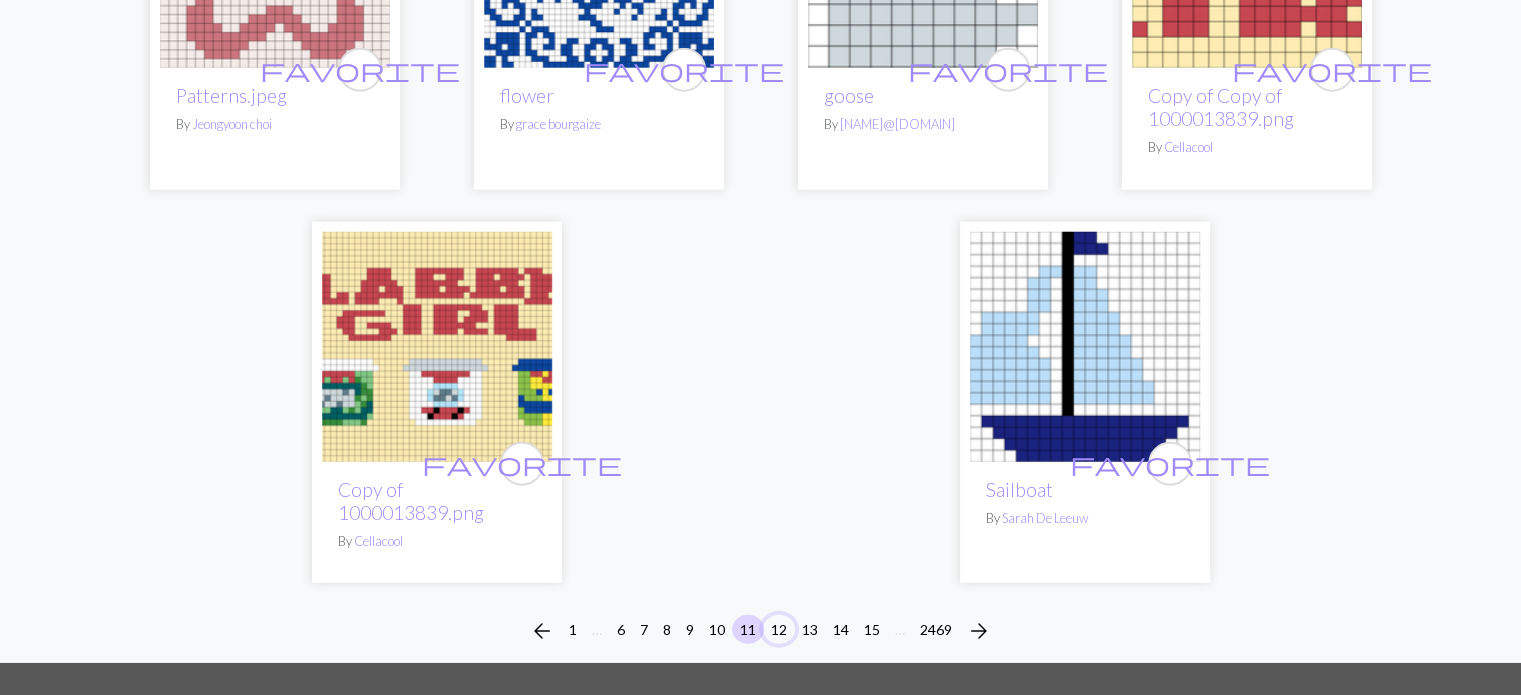 click on "12" at bounding box center (779, 629) 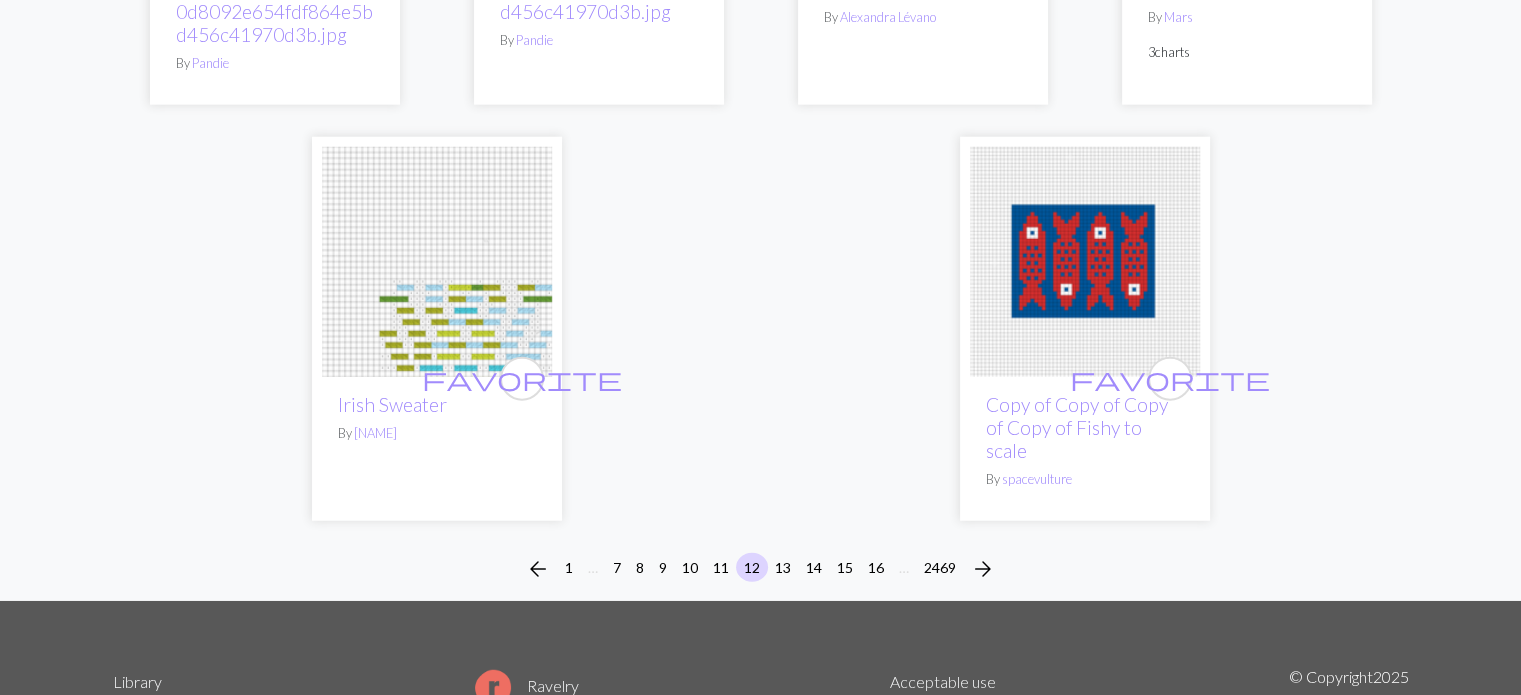 scroll, scrollTop: 5231, scrollLeft: 0, axis: vertical 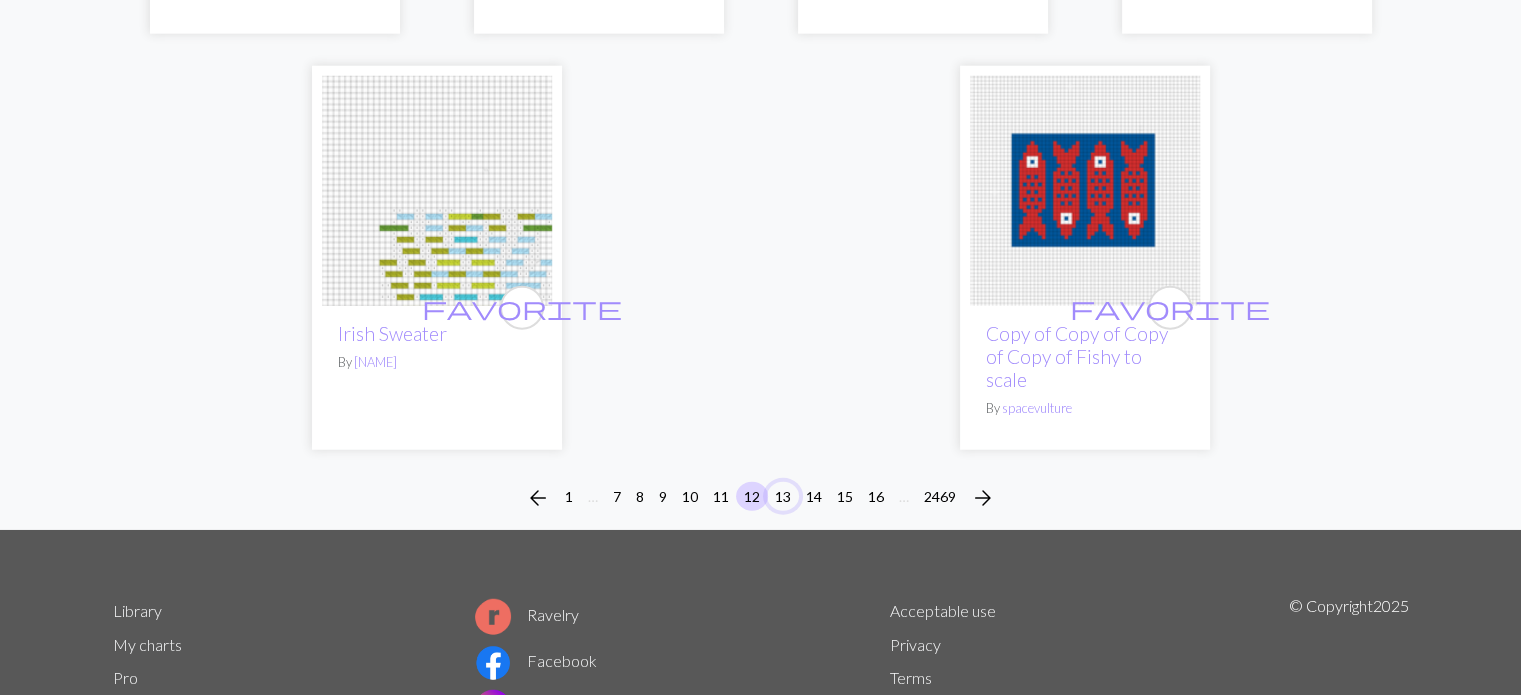click on "13" at bounding box center (783, 496) 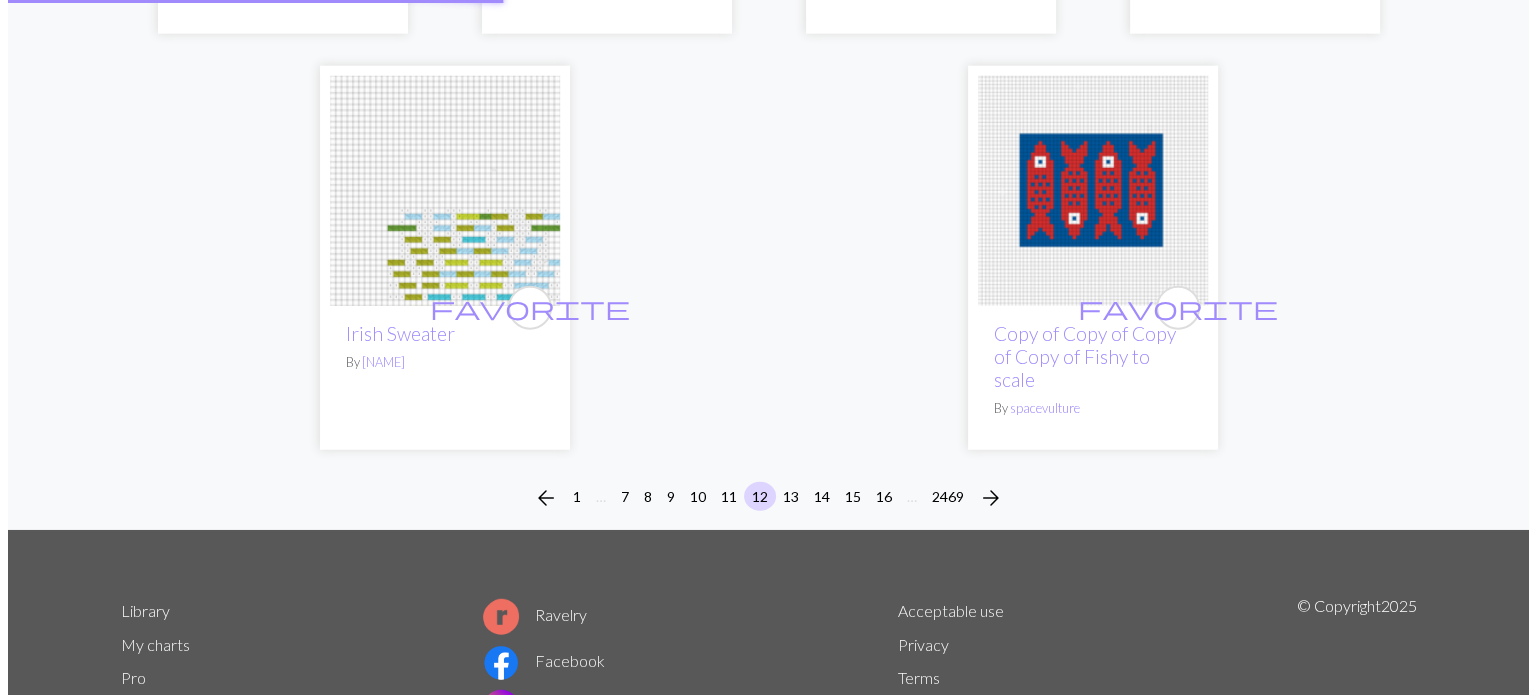 scroll, scrollTop: 0, scrollLeft: 0, axis: both 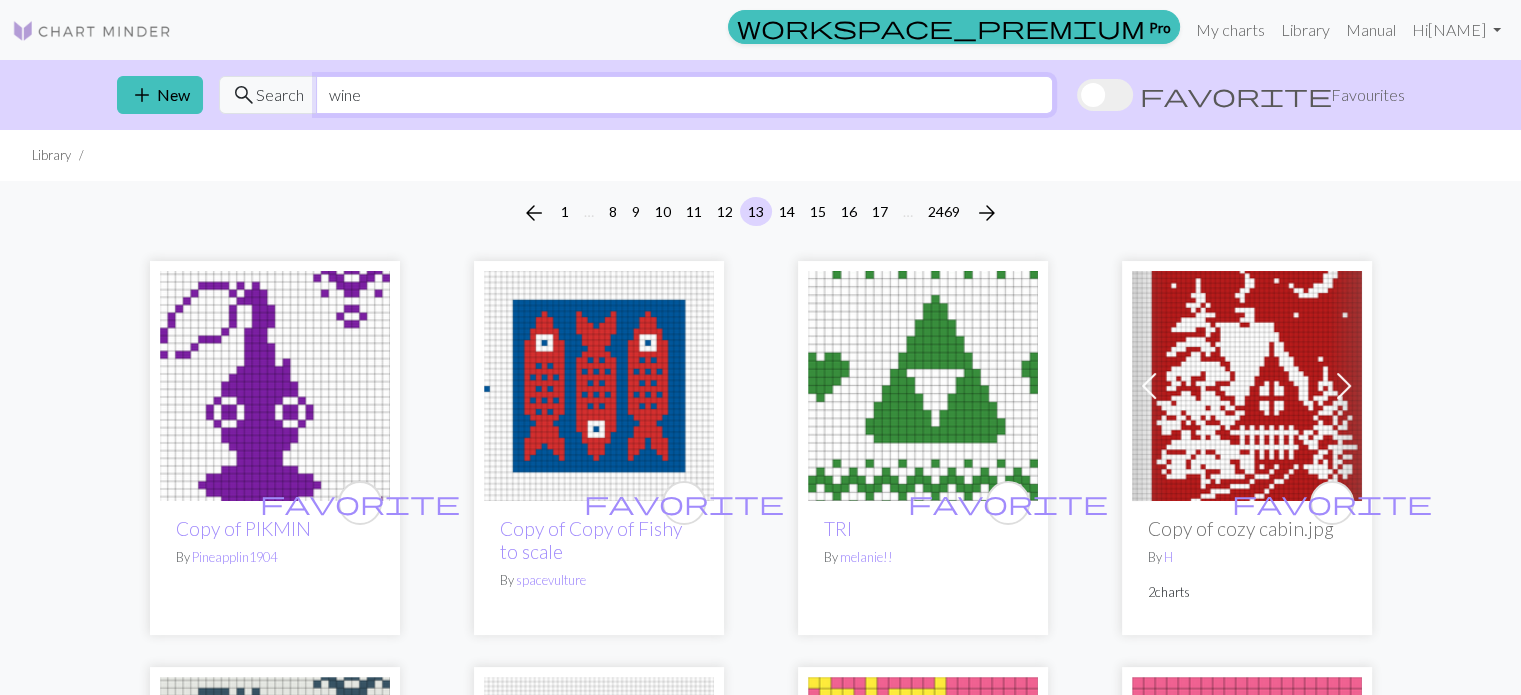 drag, startPoint x: 505, startPoint y: 89, endPoint x: 91, endPoint y: 106, distance: 414.34888 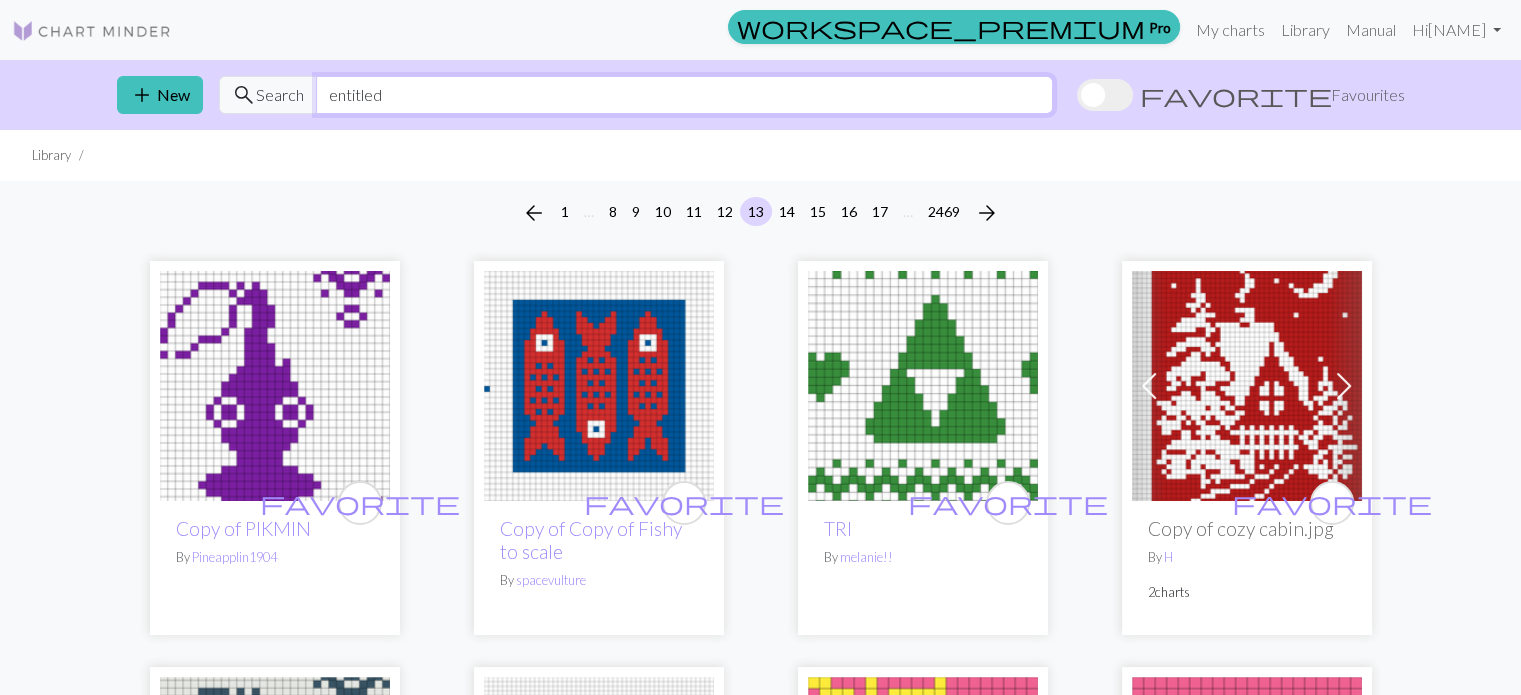 type on "entitled" 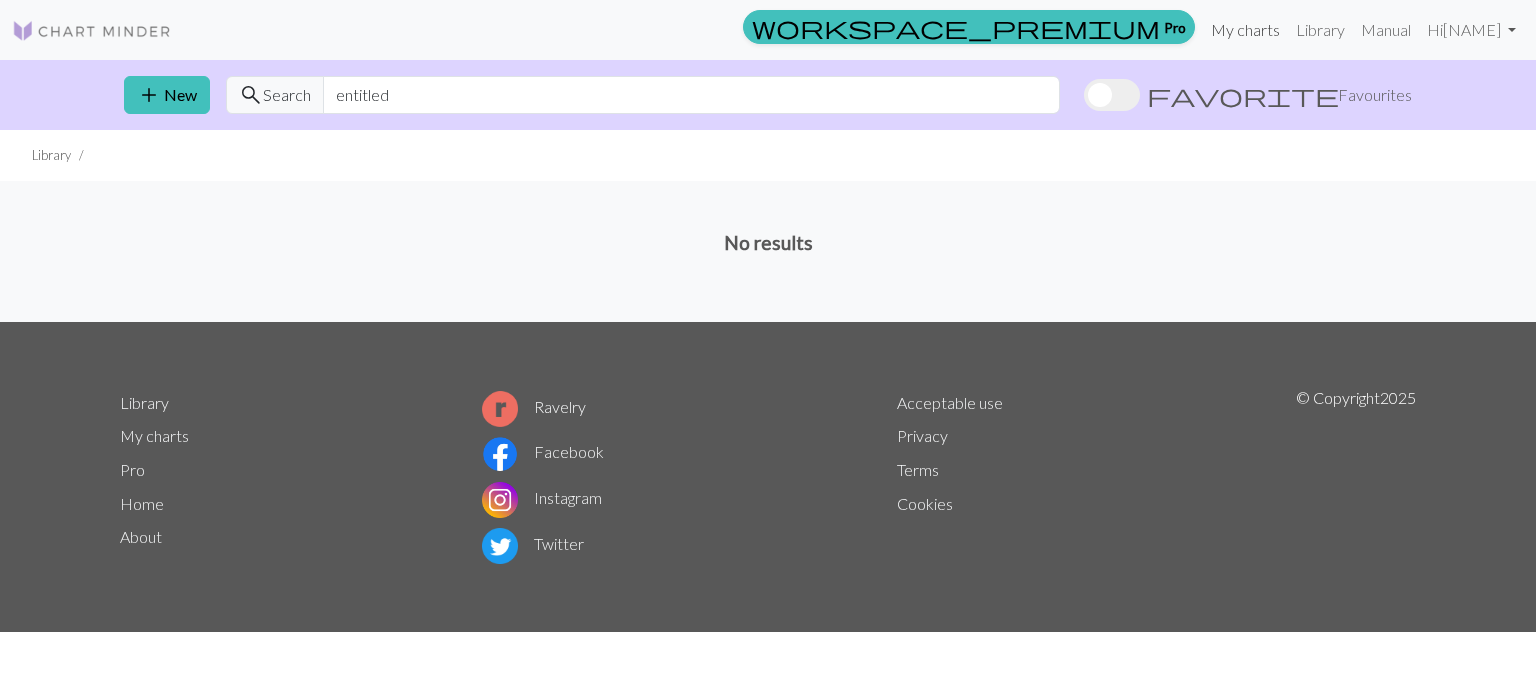 click on "My charts" at bounding box center [1245, 30] 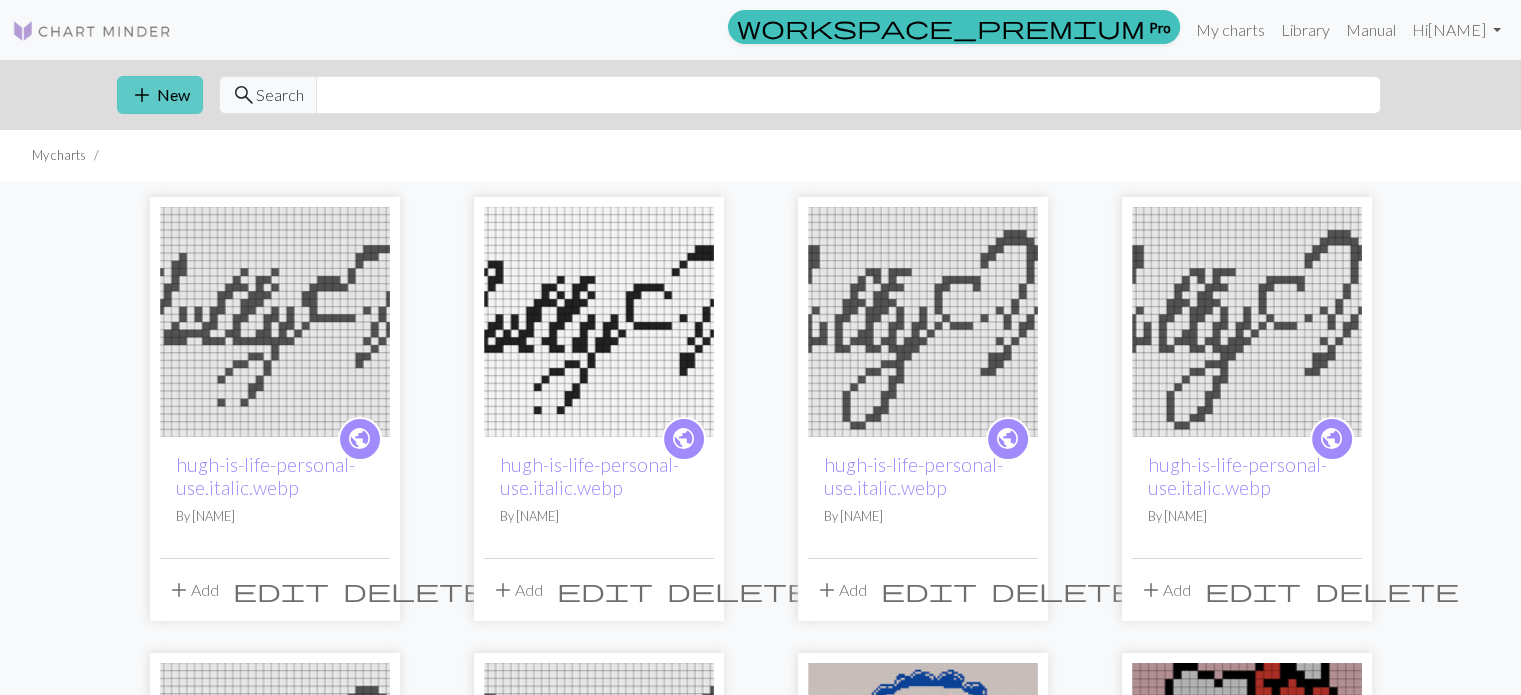 click on "add   New" at bounding box center (160, 95) 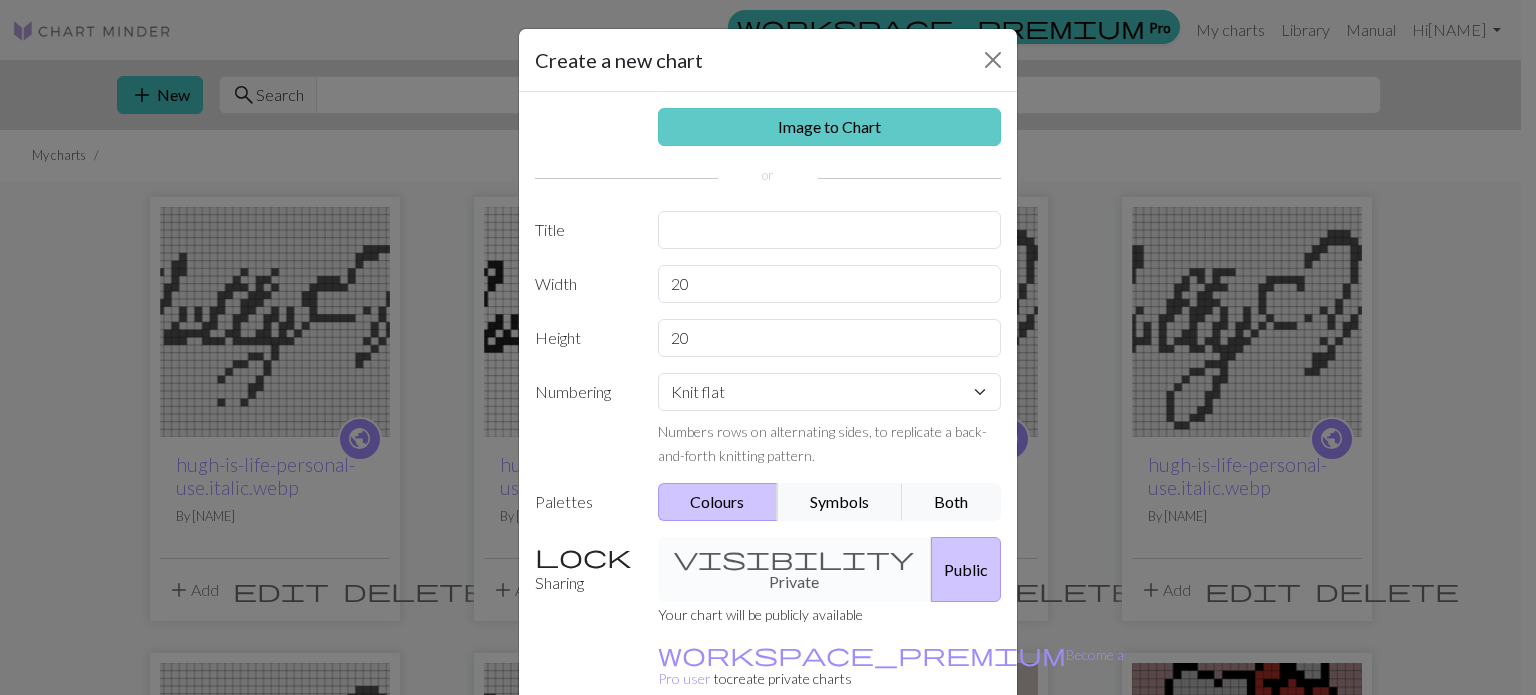 click on "Image to Chart" at bounding box center [830, 127] 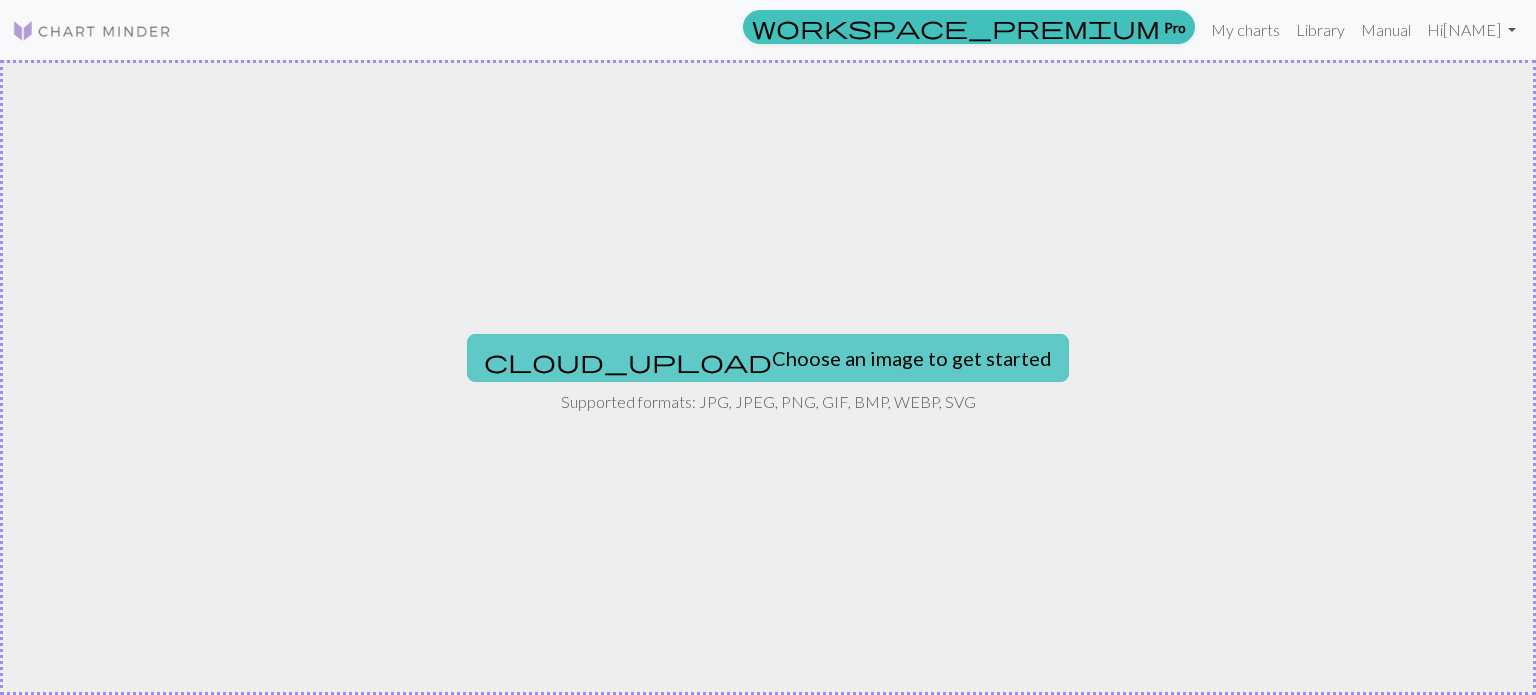 click on "cloud_upload  Choose an image to get started" at bounding box center [768, 358] 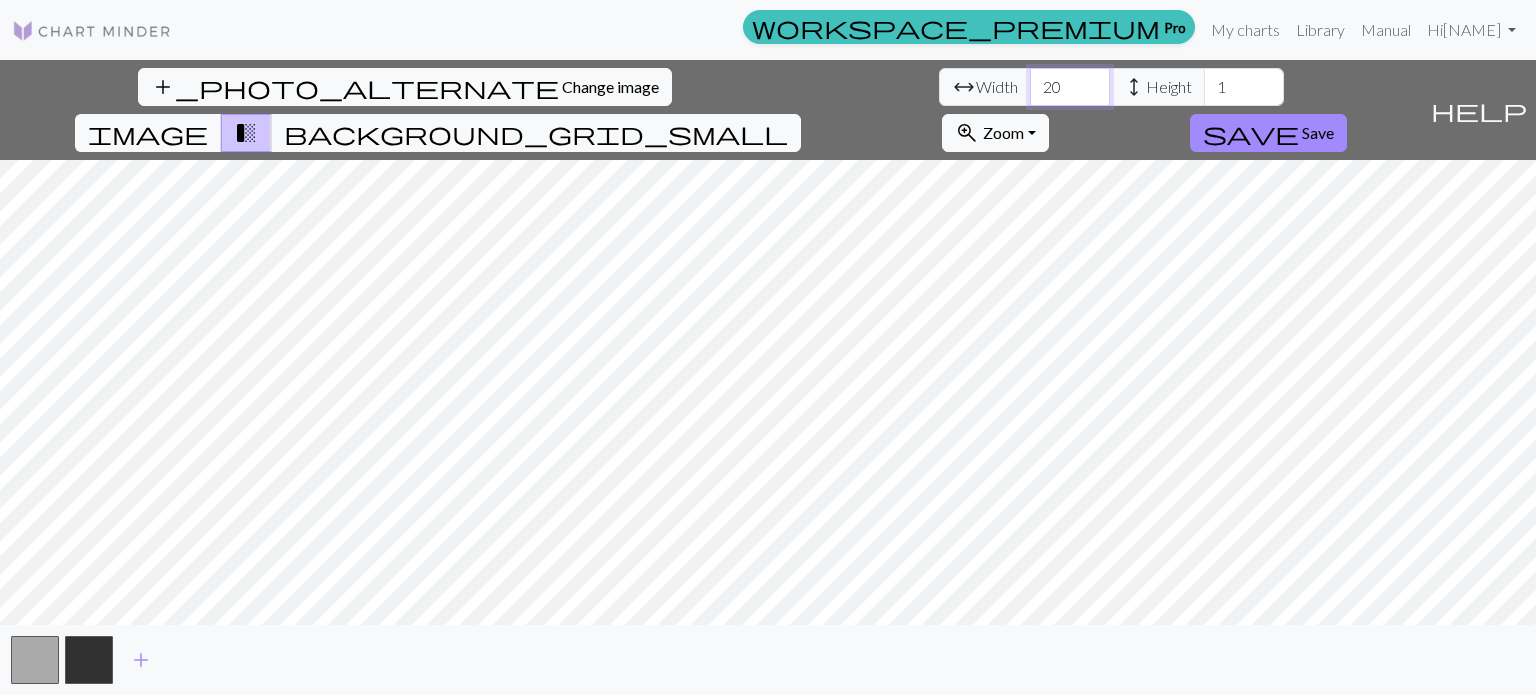 drag, startPoint x: 476, startPoint y: 85, endPoint x: 383, endPoint y: 75, distance: 93.53609 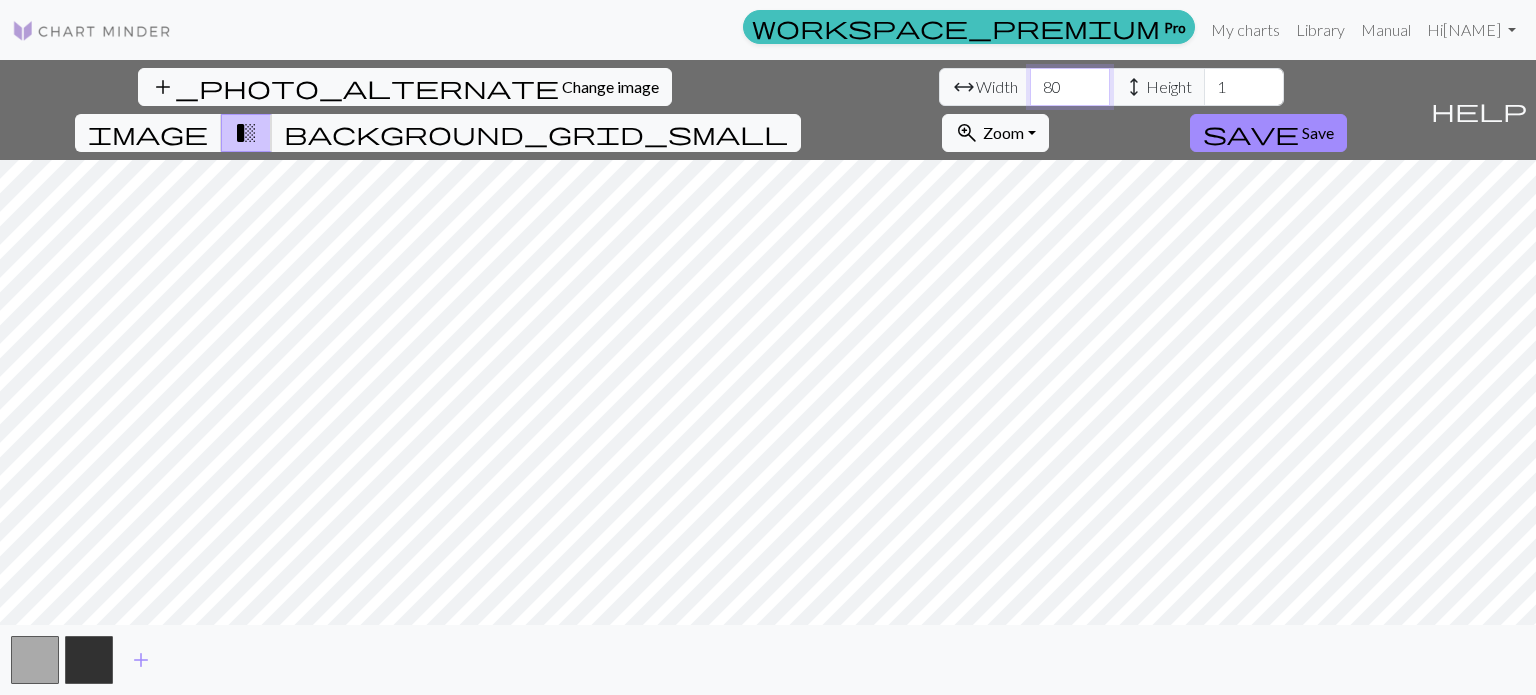 type on "80" 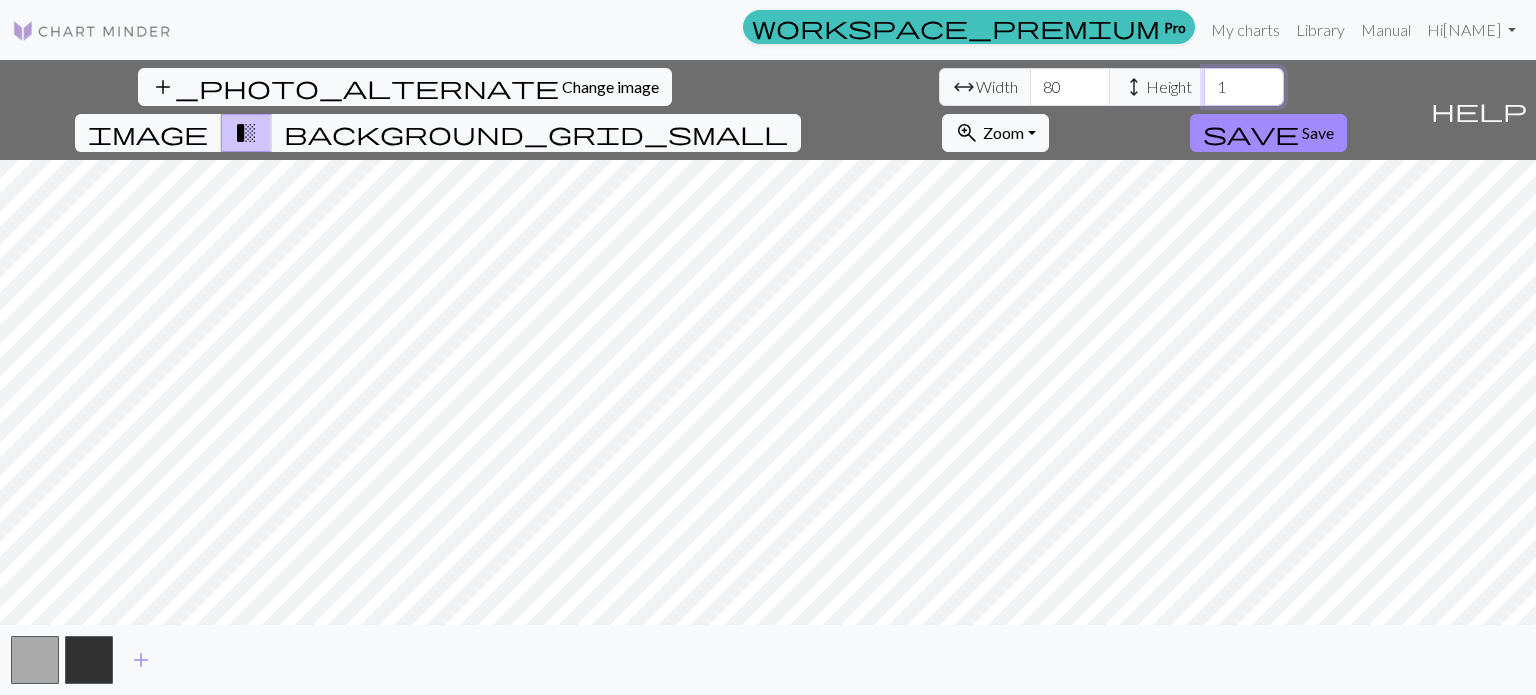 drag, startPoint x: 648, startPoint y: 87, endPoint x: 581, endPoint y: 85, distance: 67.02985 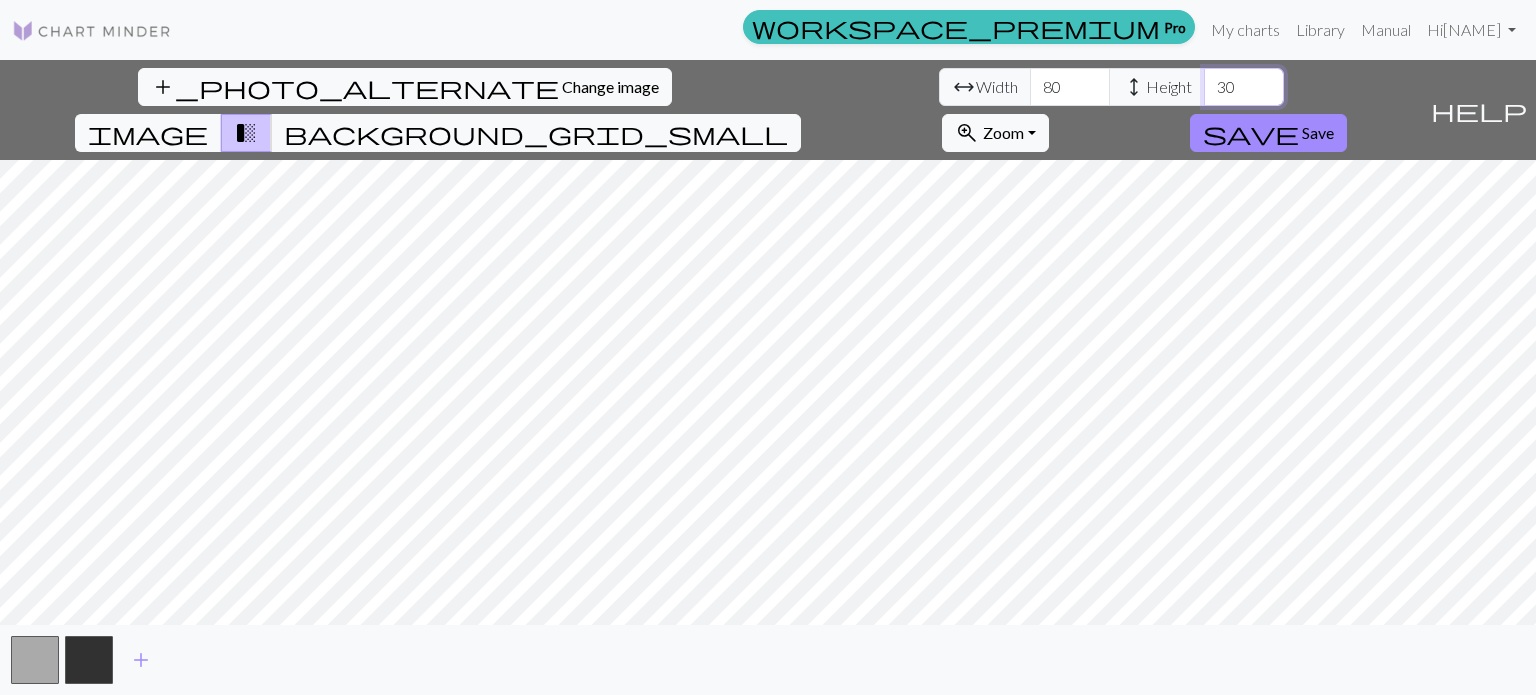 type on "30" 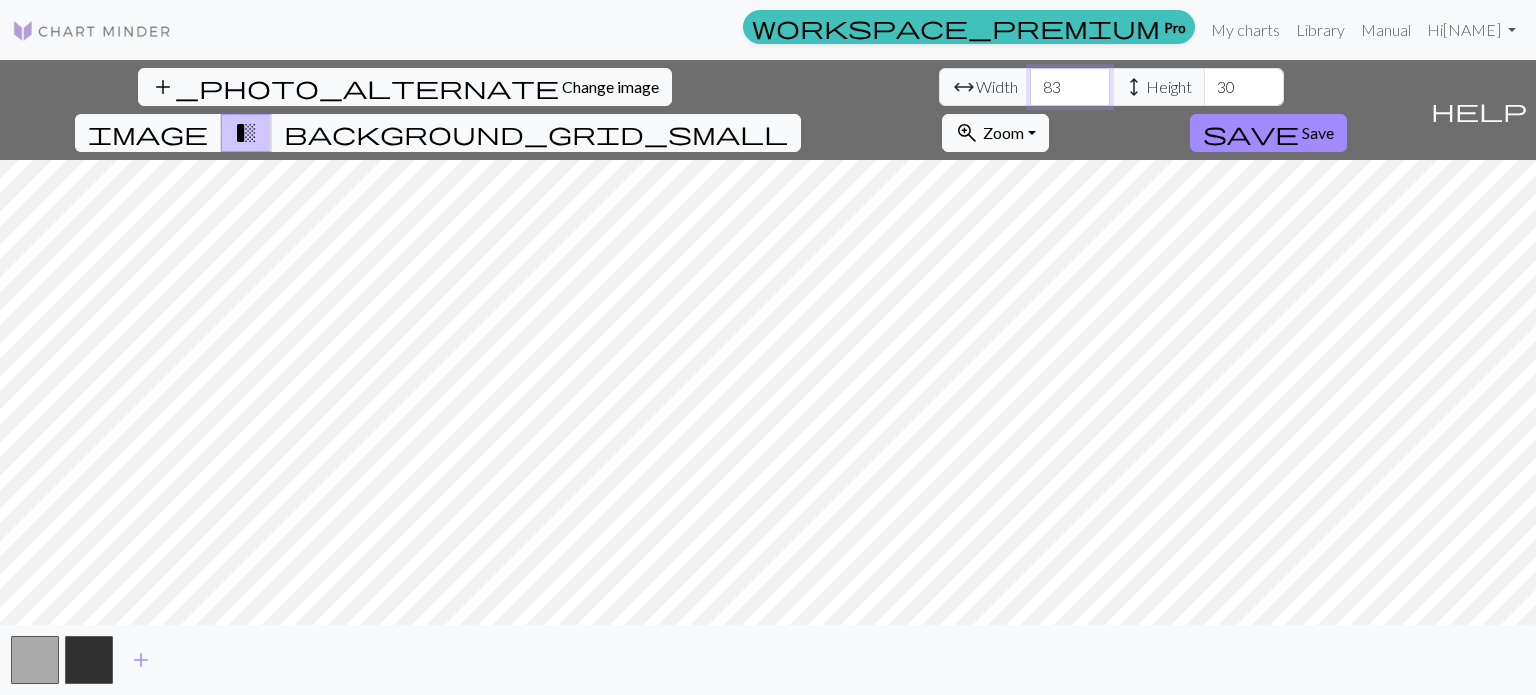 click on "83" at bounding box center (1070, 87) 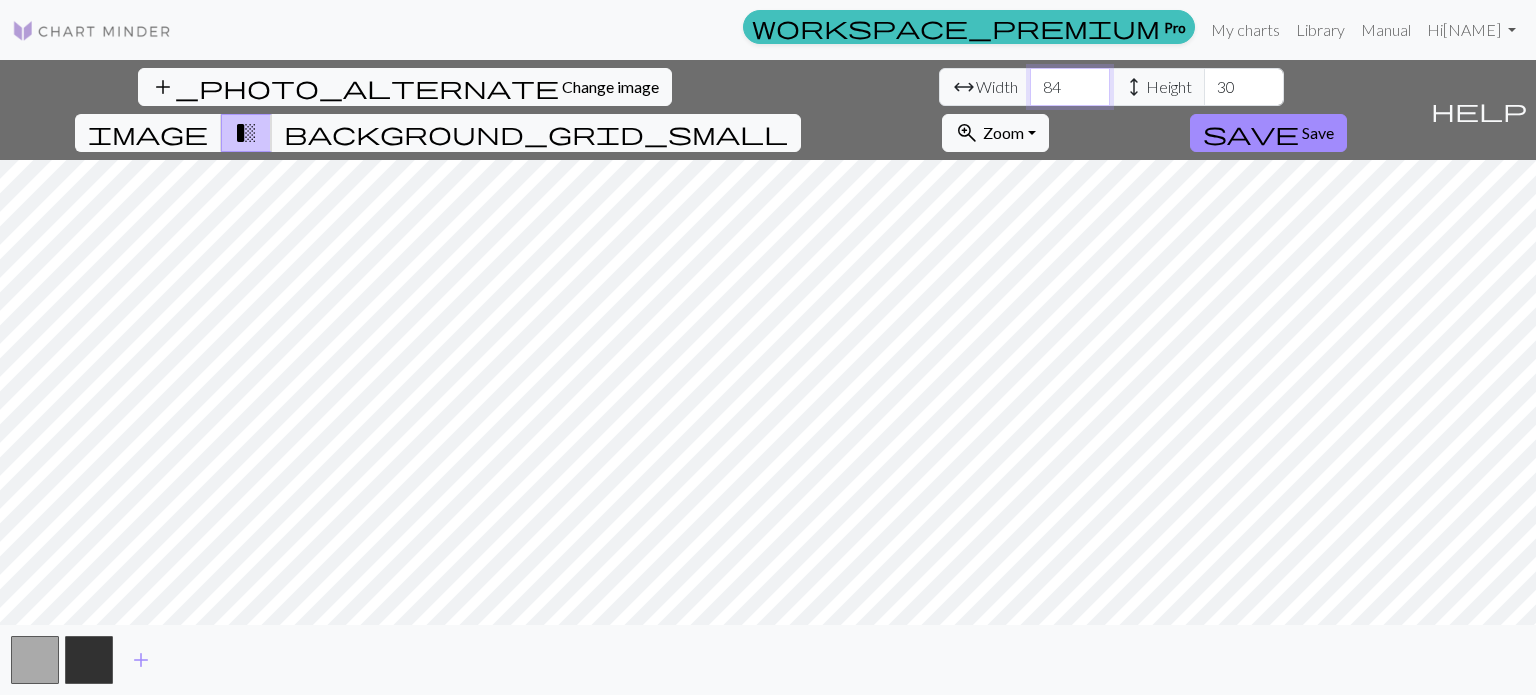 click on "84" at bounding box center [1070, 87] 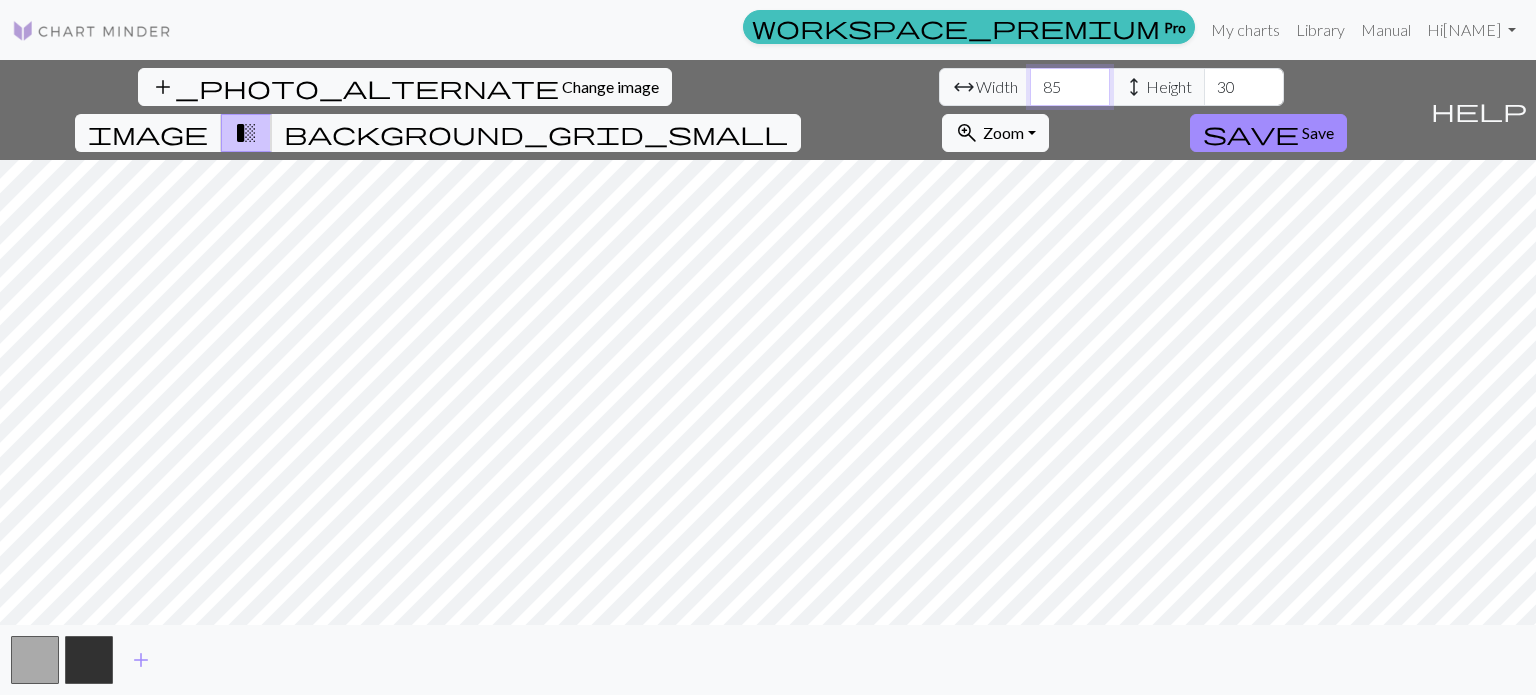 click on "85" at bounding box center [1070, 87] 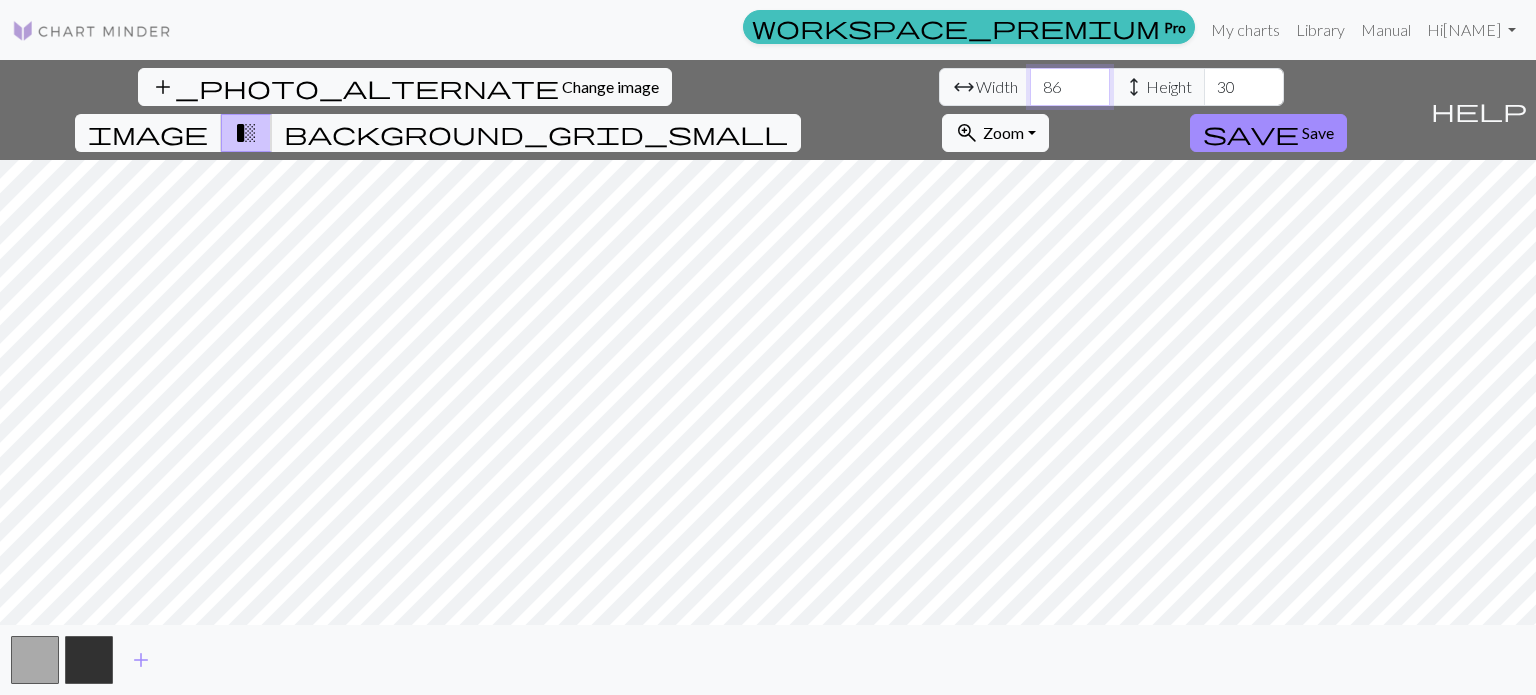 click on "86" at bounding box center [1070, 87] 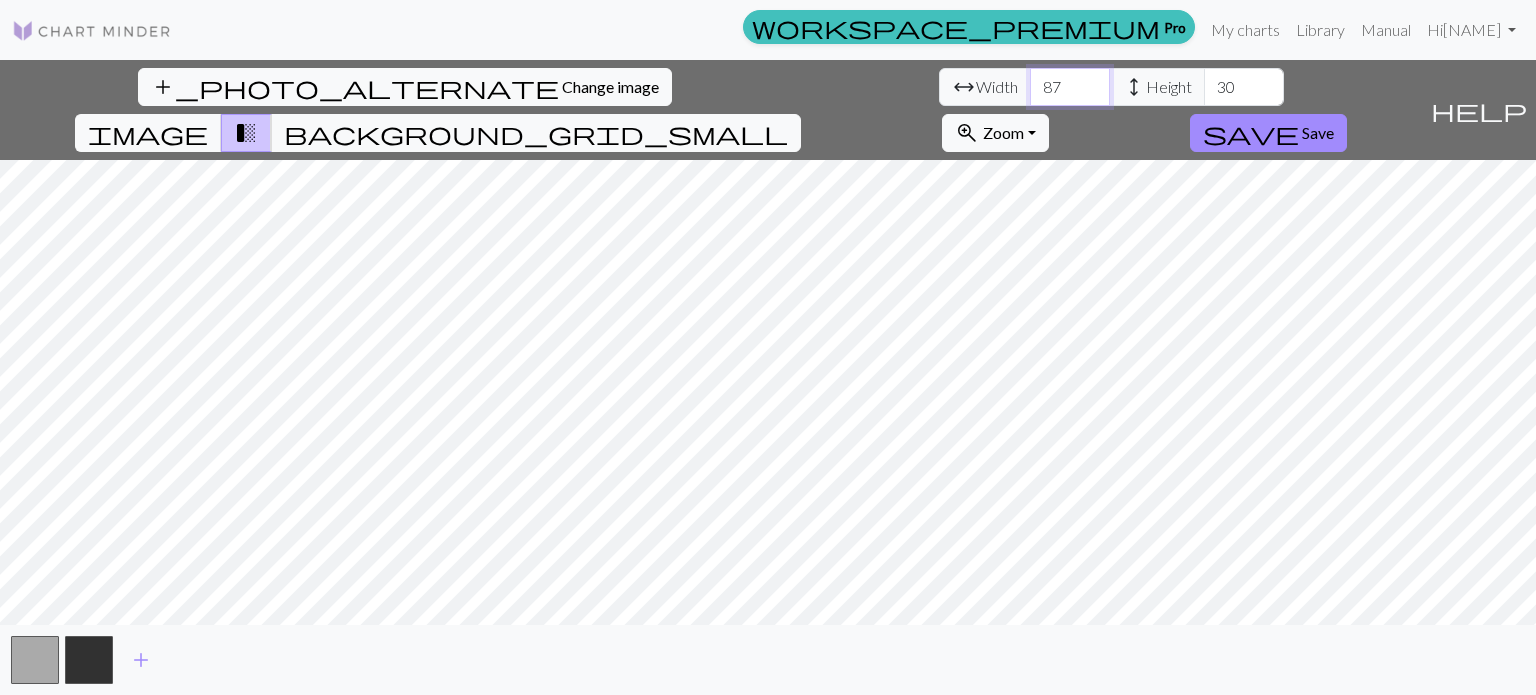 click on "87" at bounding box center (1070, 87) 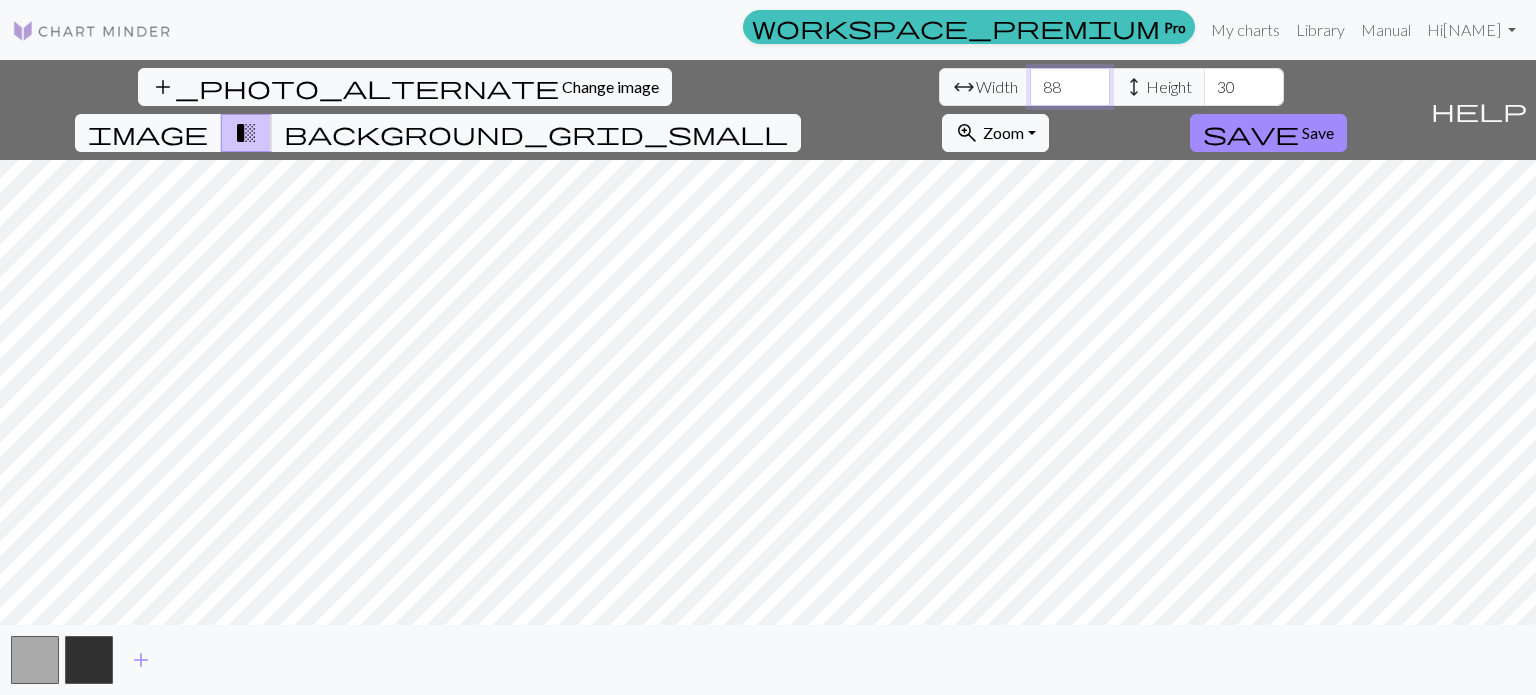 click on "88" at bounding box center (1070, 87) 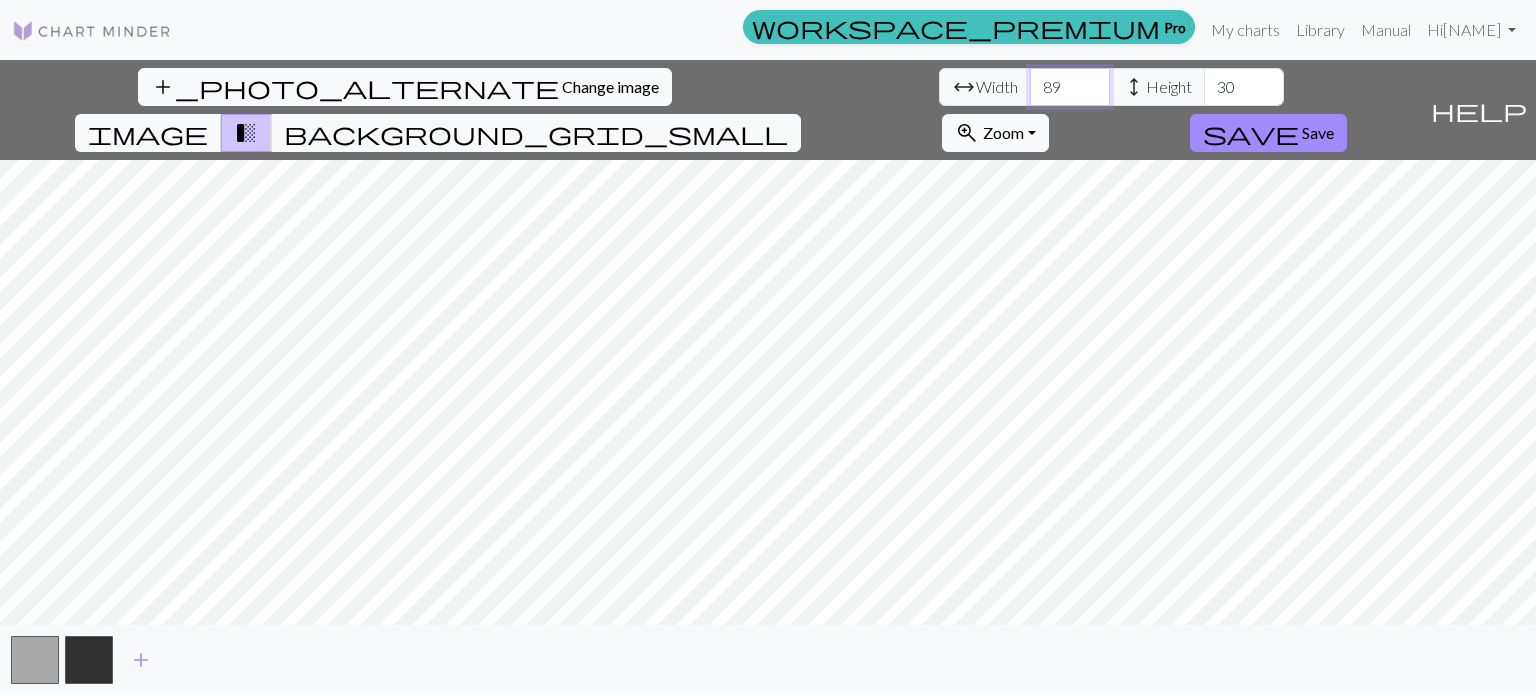 click on "89" at bounding box center (1070, 87) 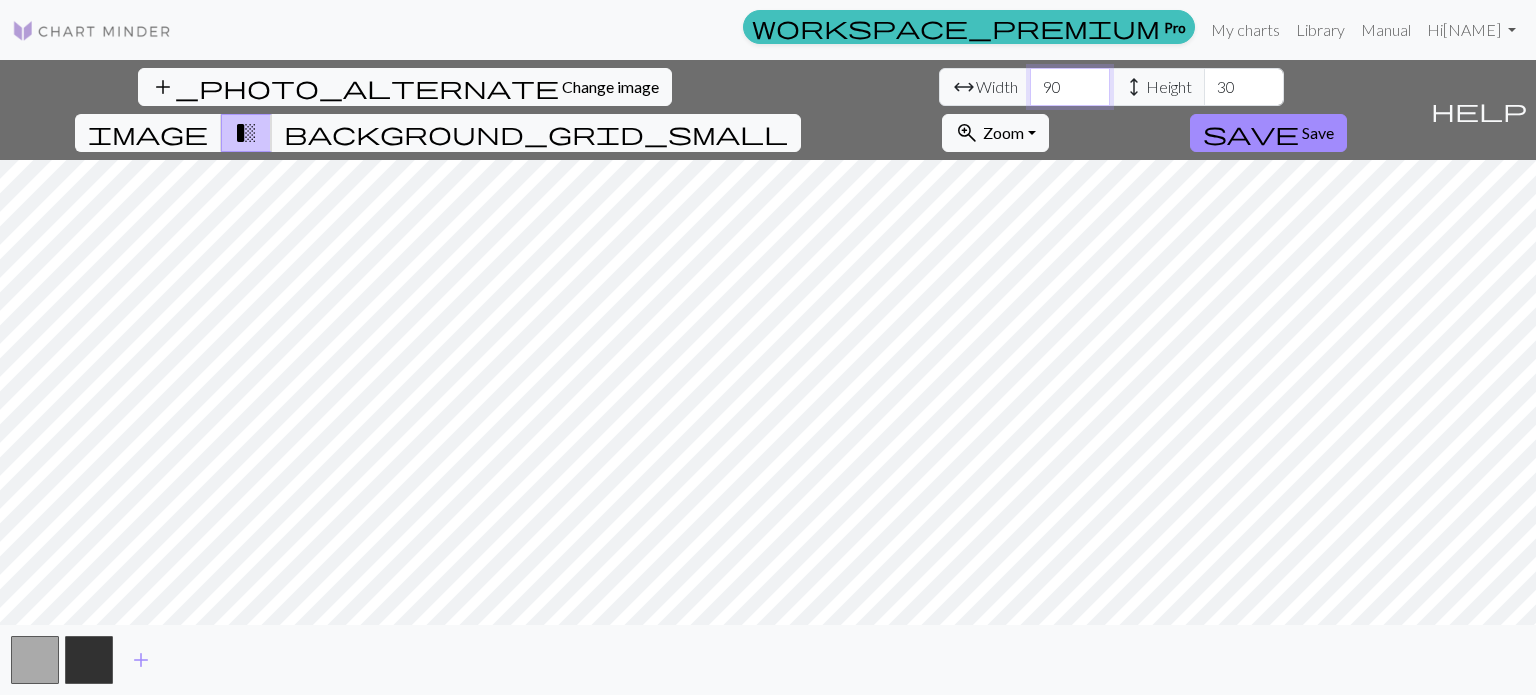 click on "90" at bounding box center [1070, 87] 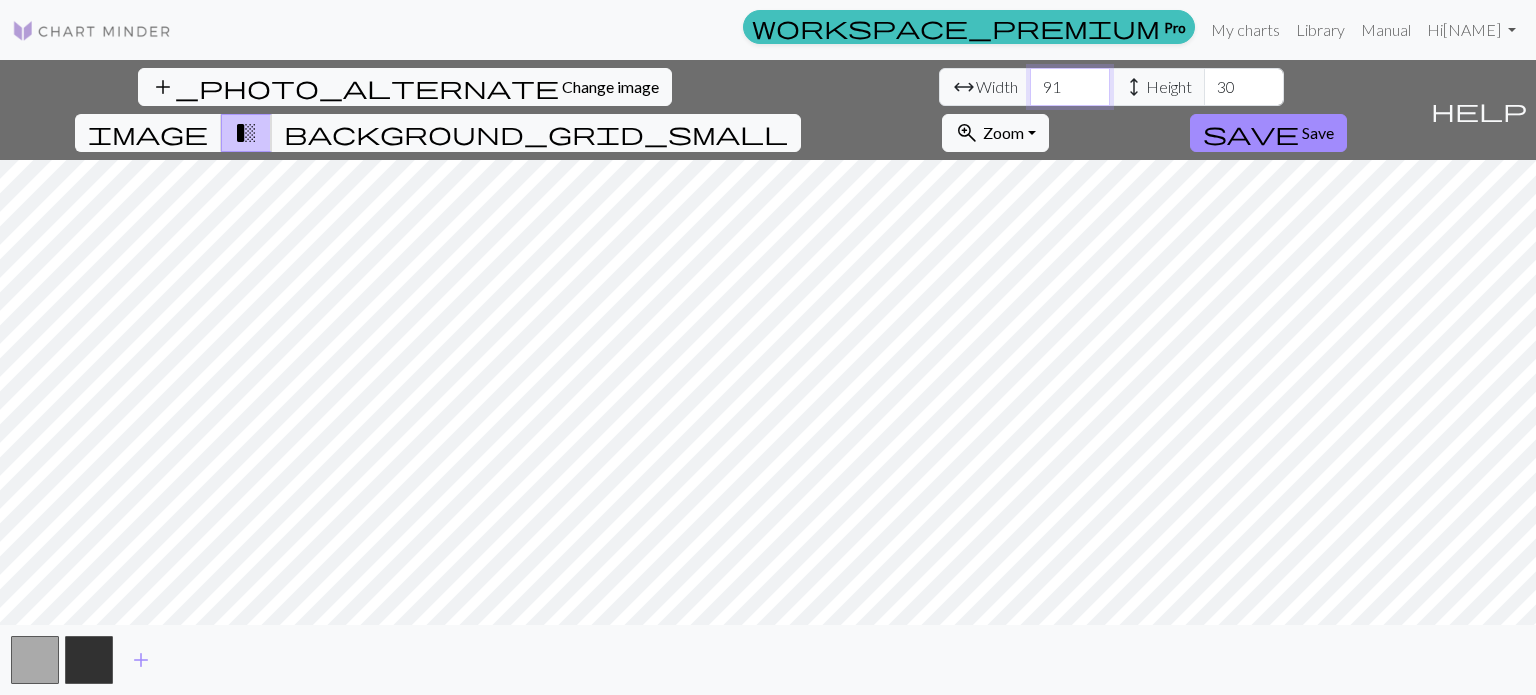 click on "91" at bounding box center [1070, 87] 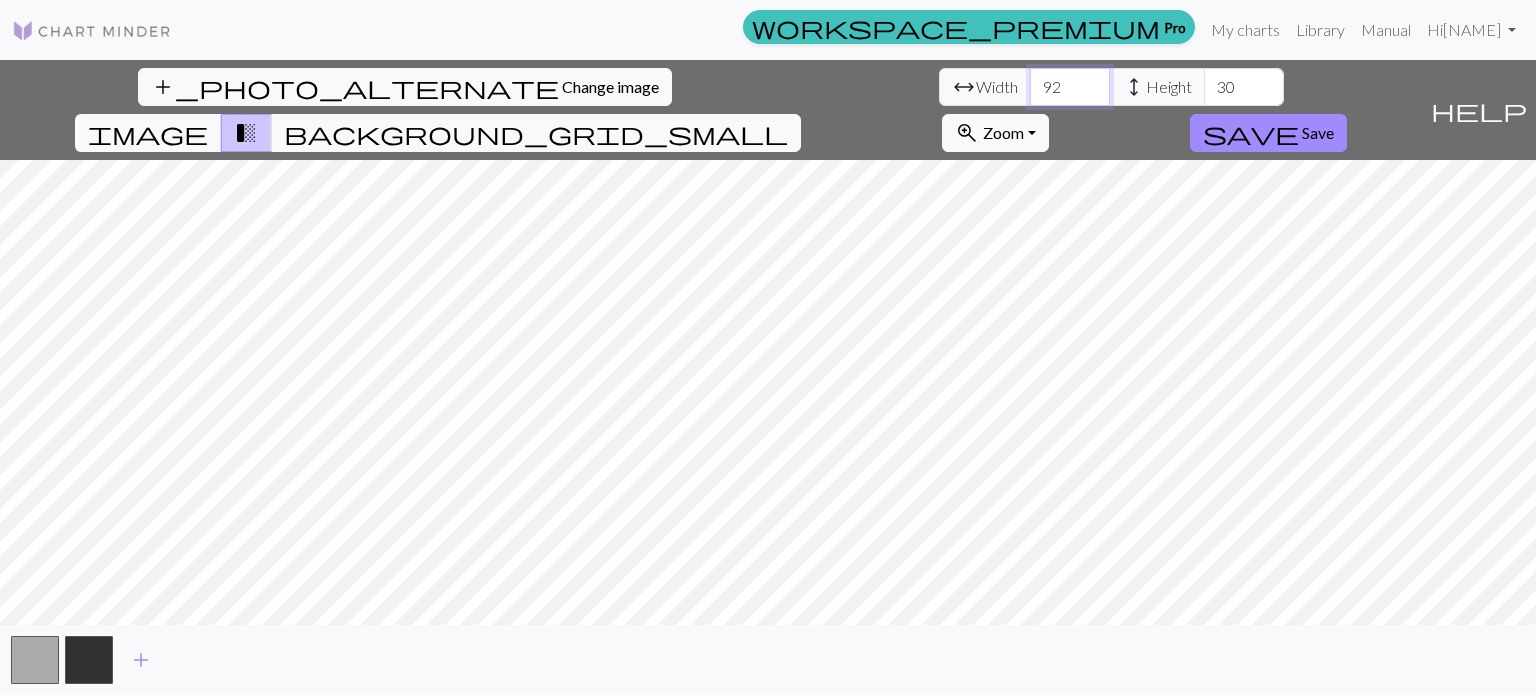 click on "92" at bounding box center [1070, 87] 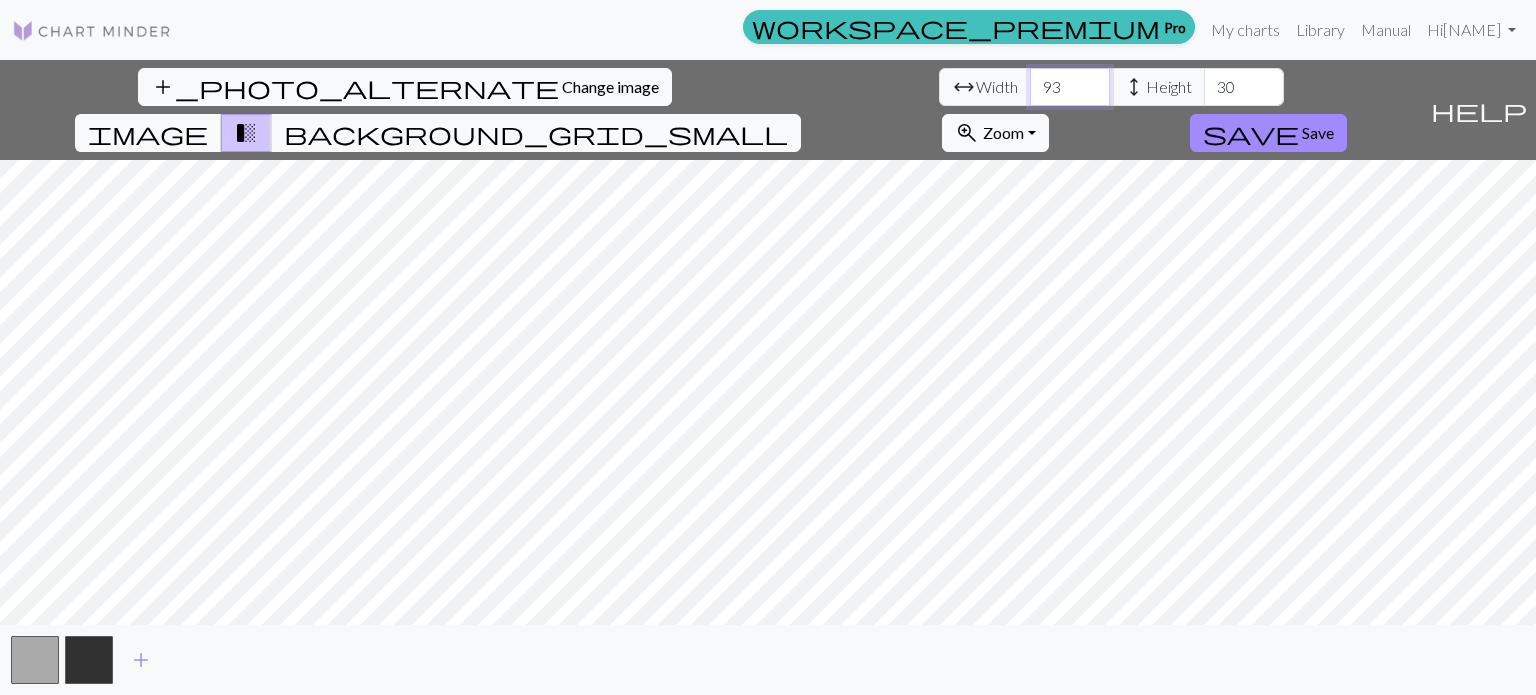 click on "93" at bounding box center (1070, 87) 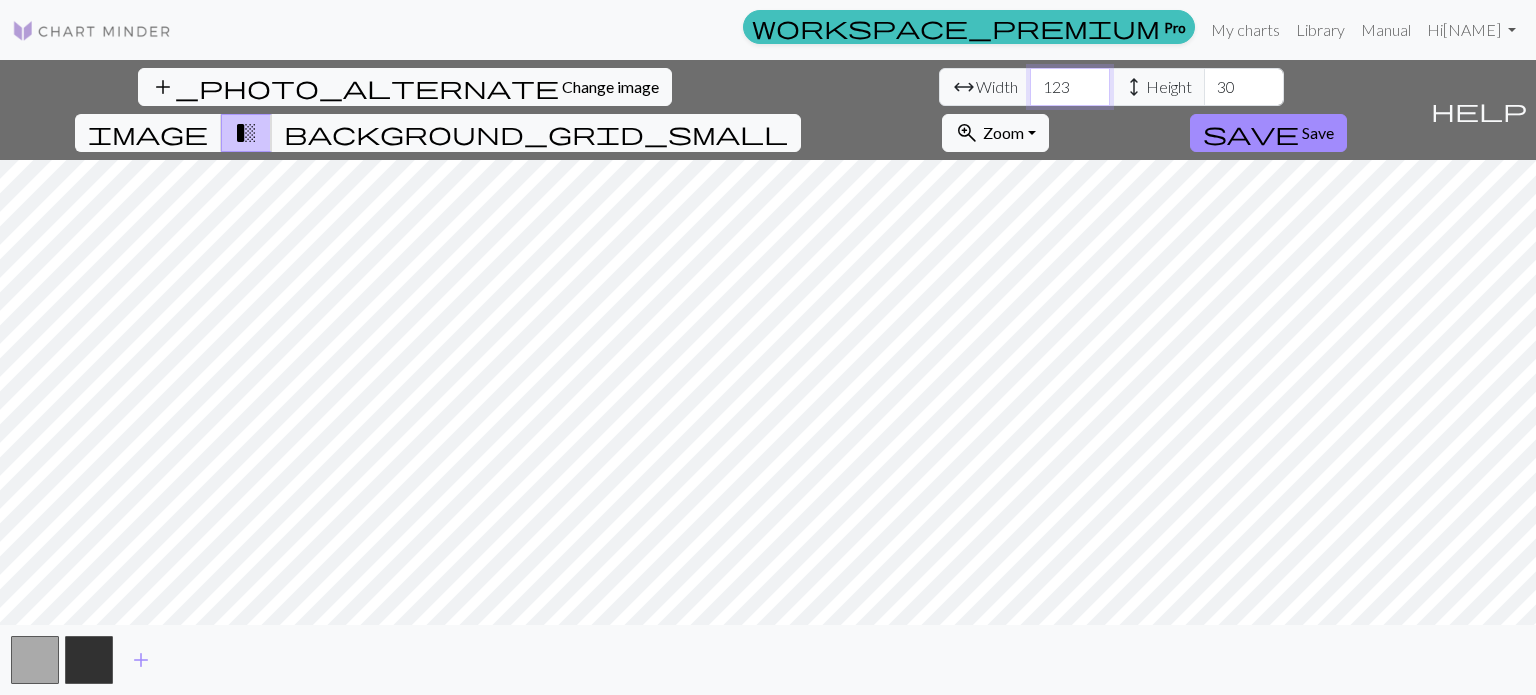 click on "123" at bounding box center [1070, 87] 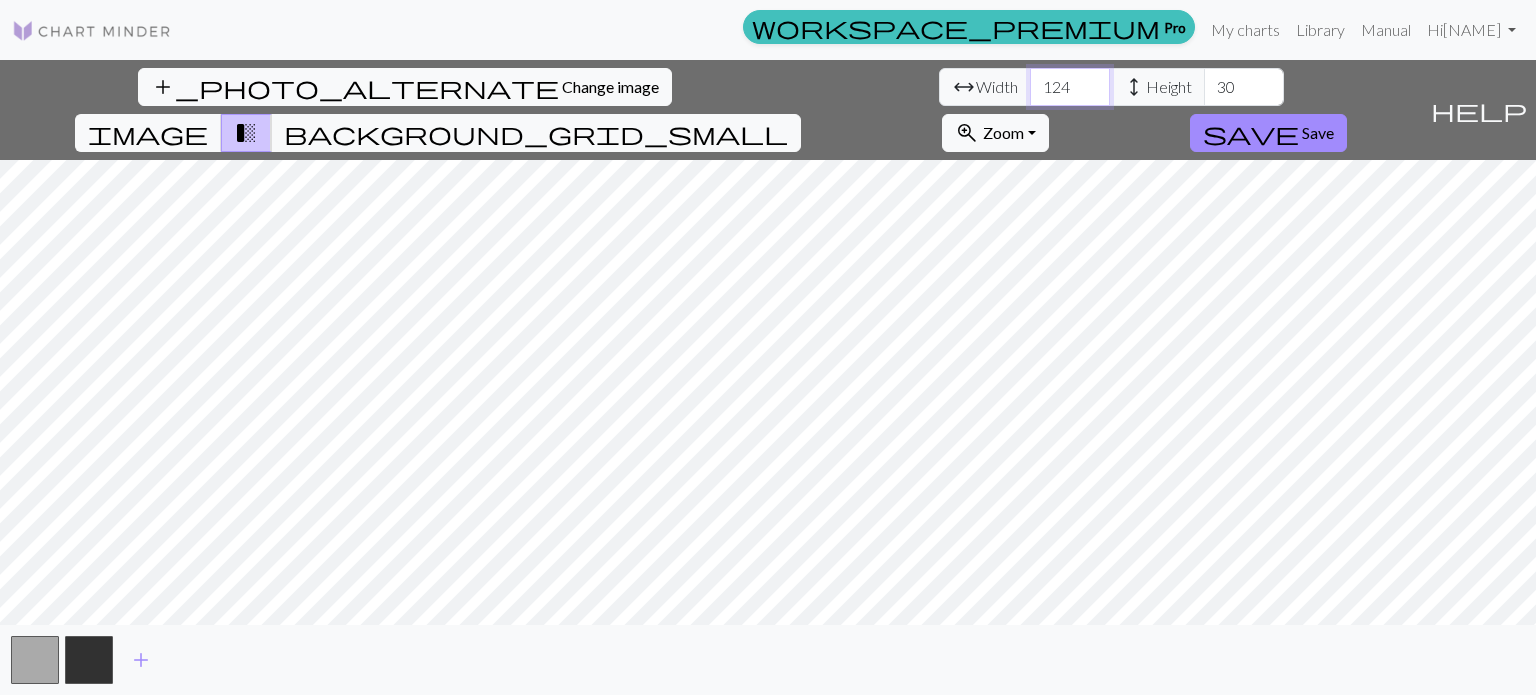 type on "124" 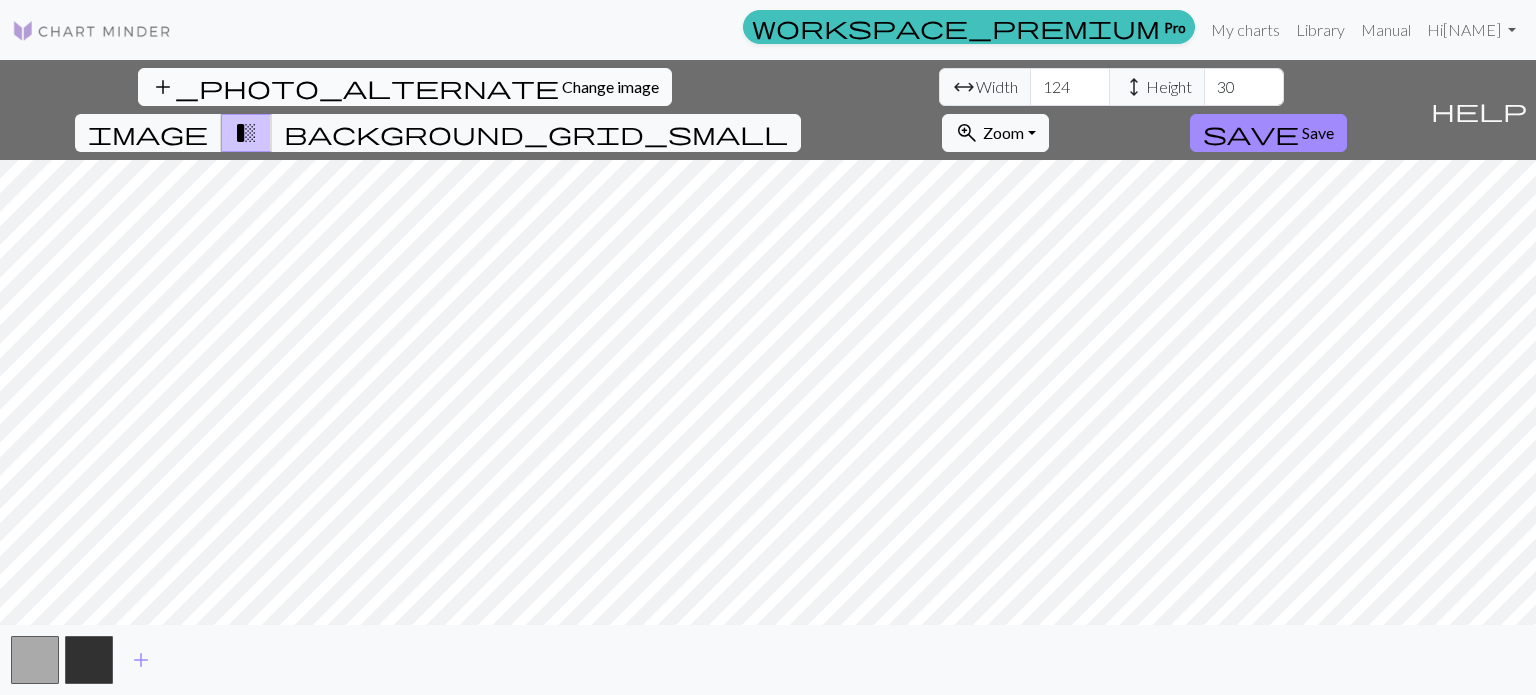 click on "Change image" at bounding box center [610, 86] 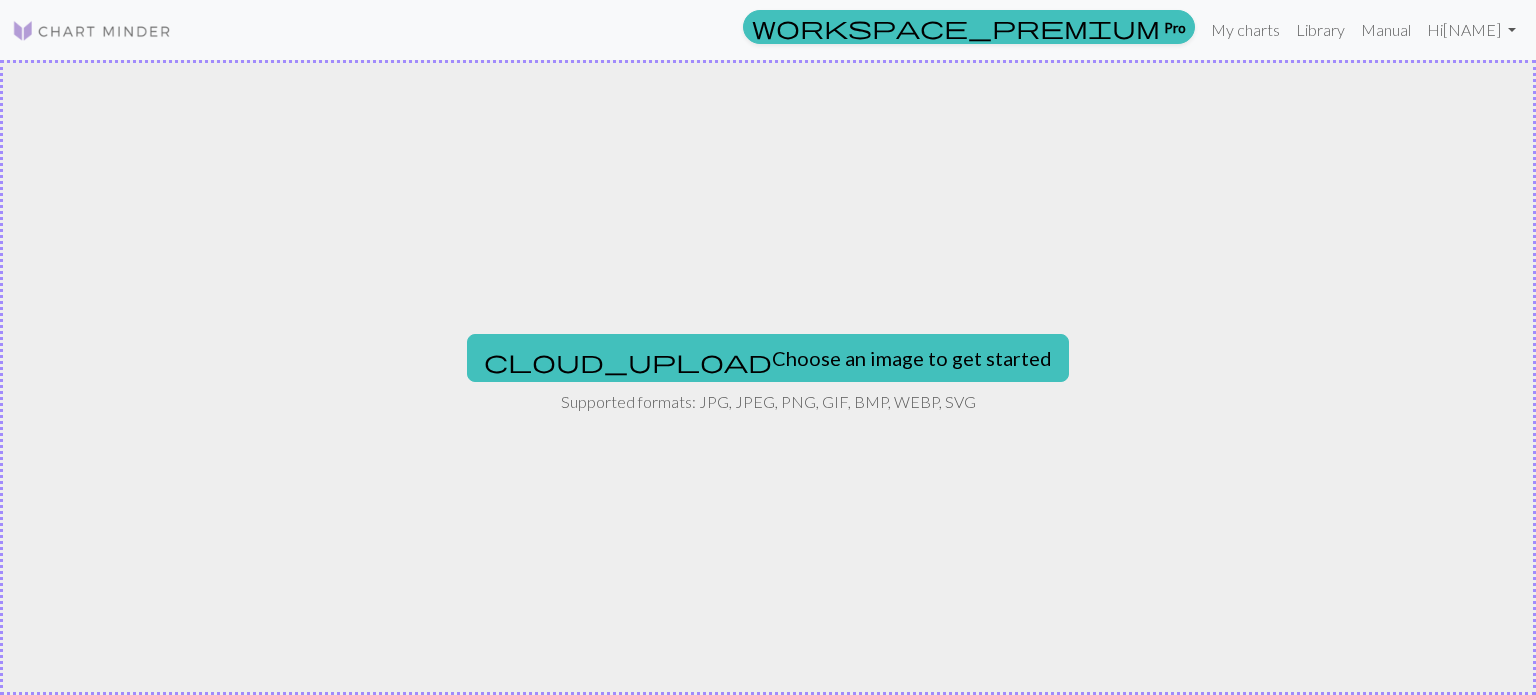 click on "cloud_upload  Choose an image to get started Supported formats: JPG, JPEG, PNG, GIF, BMP, WEBP, SVG" at bounding box center (768, 377) 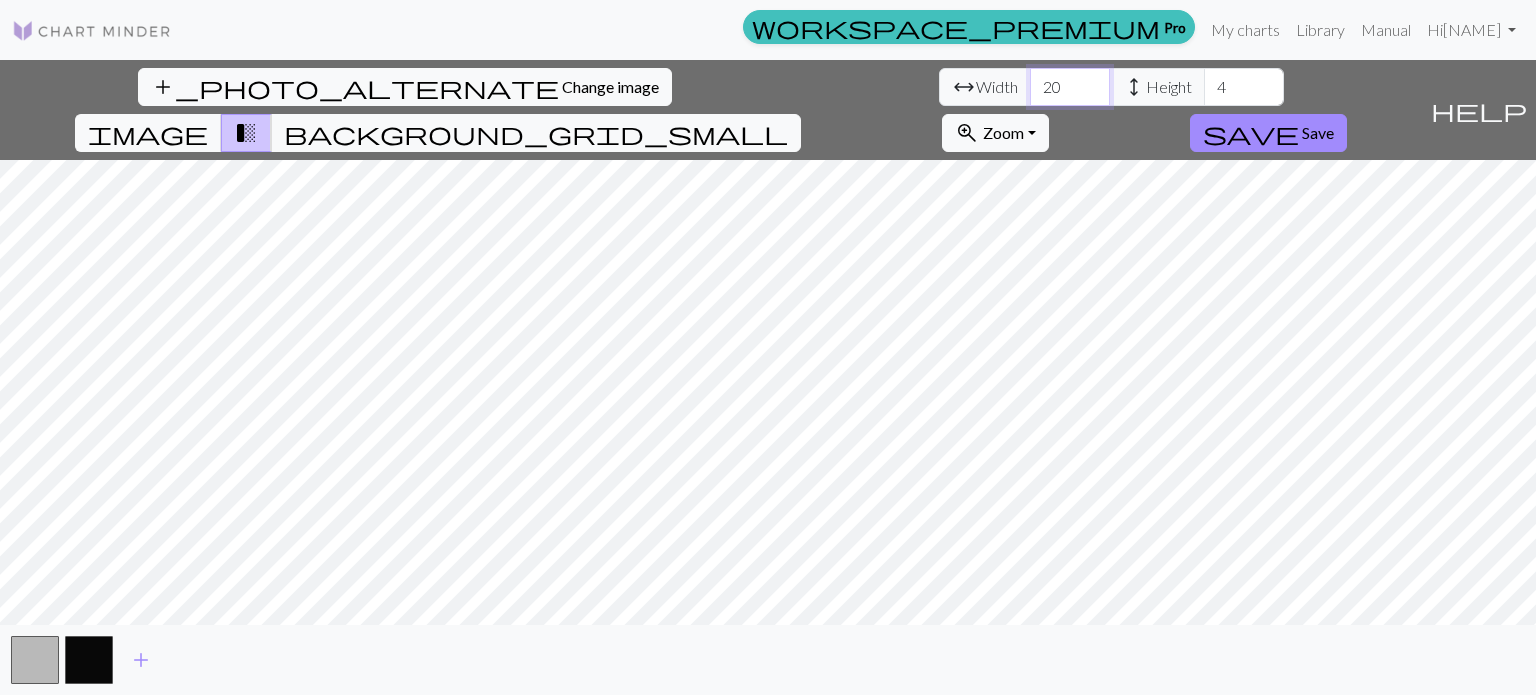 drag, startPoint x: 471, startPoint y: 87, endPoint x: 430, endPoint y: 85, distance: 41.04875 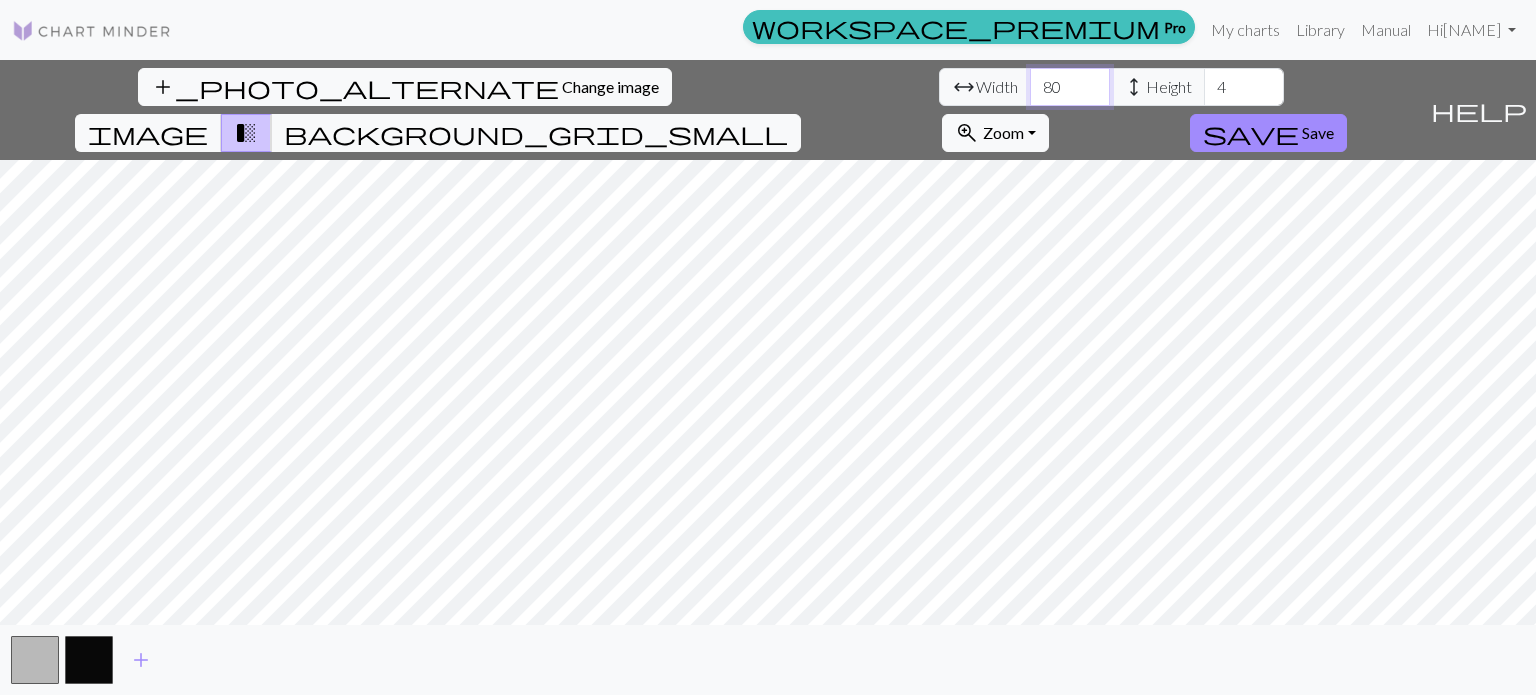 type on "80" 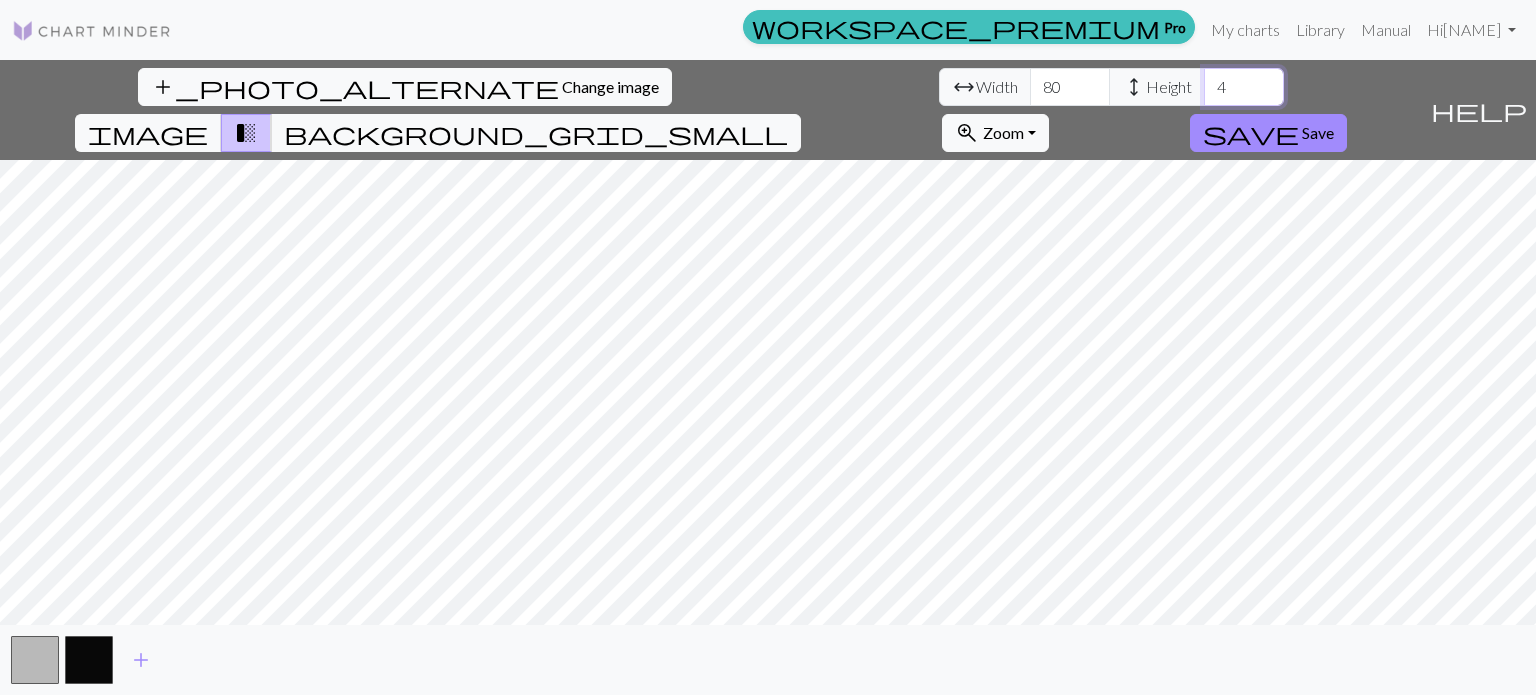 click on "4" at bounding box center [1244, 87] 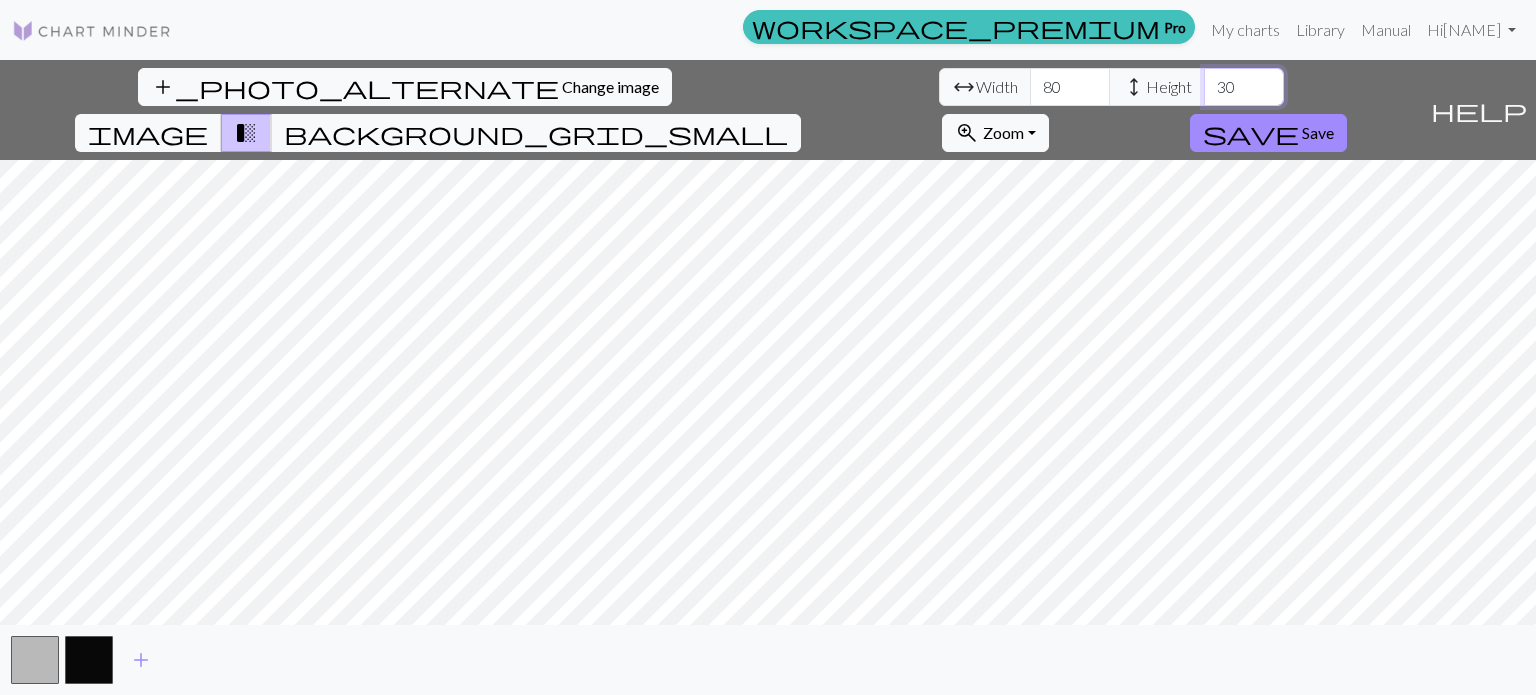 type on "30" 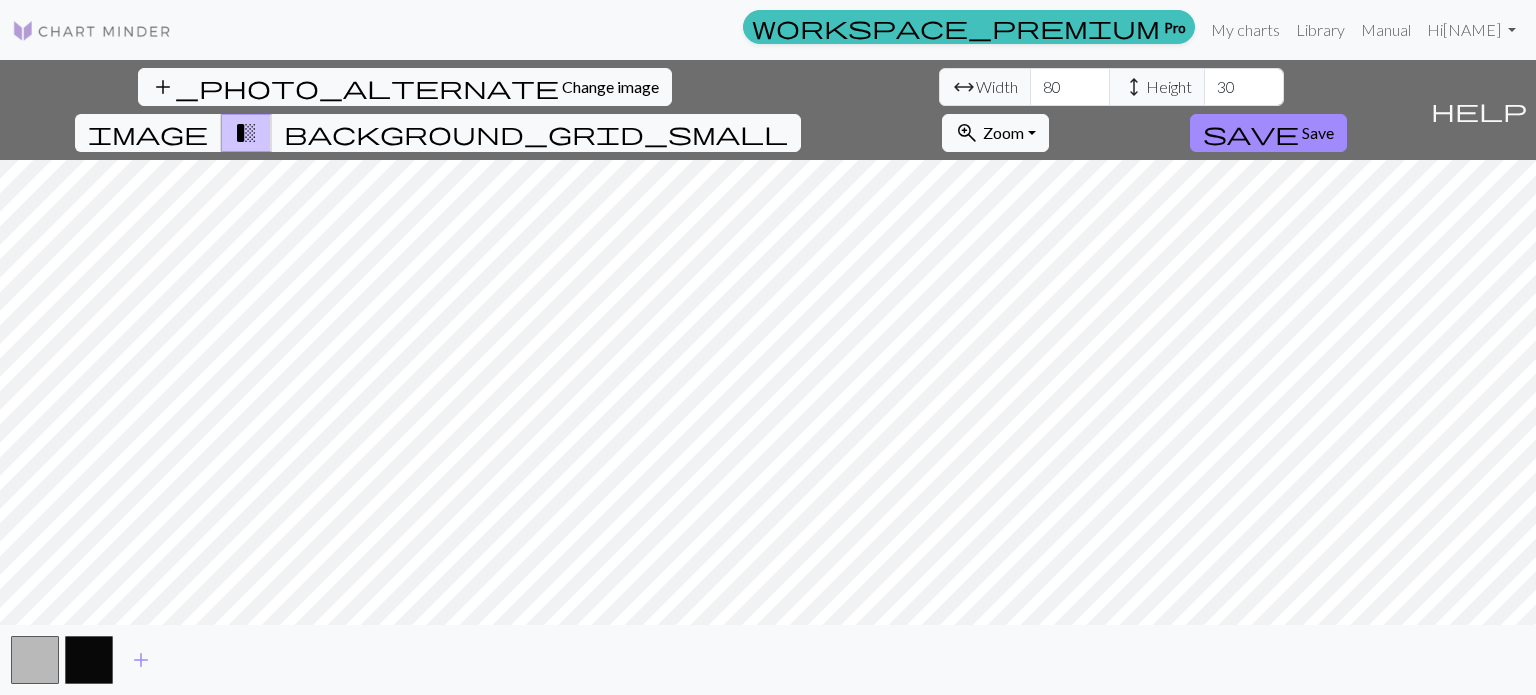 click on "transition_fade" at bounding box center (246, 133) 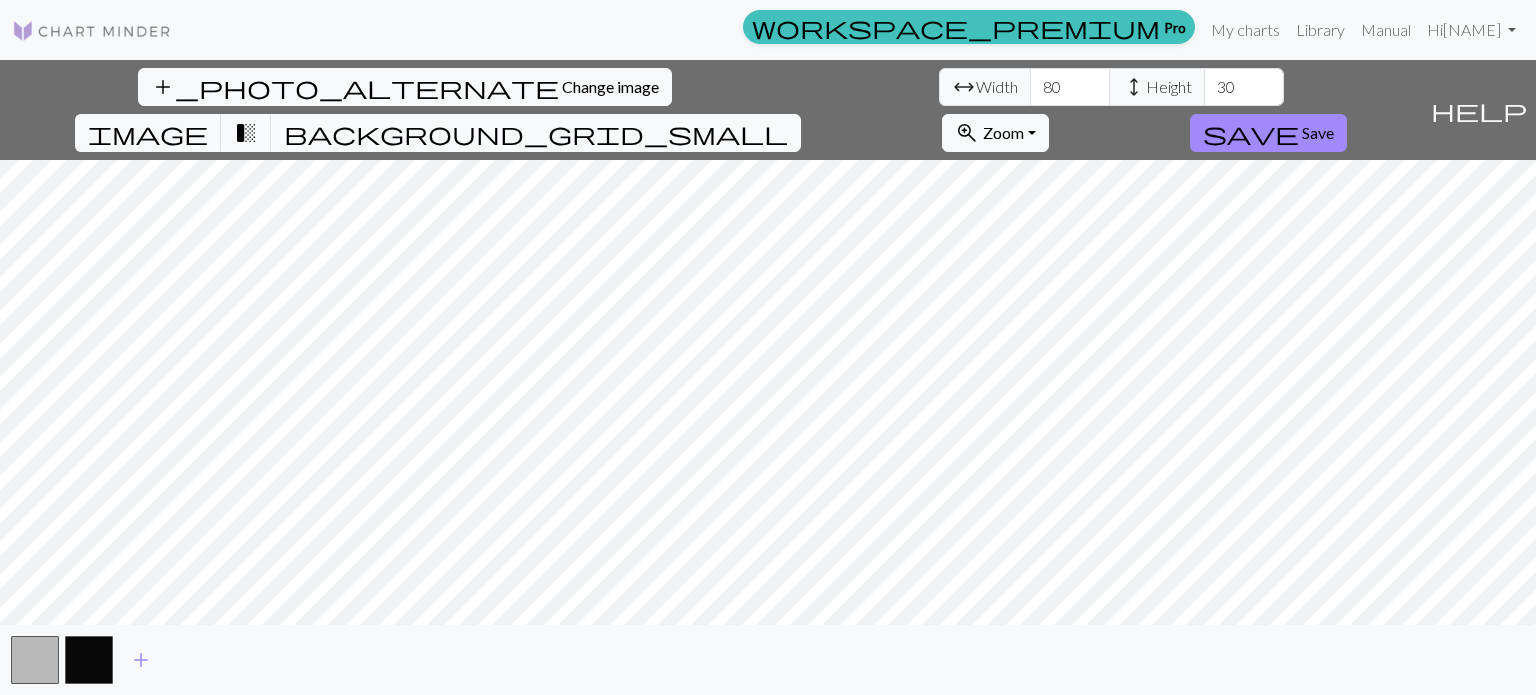 click on "background_grid_small" at bounding box center [536, 133] 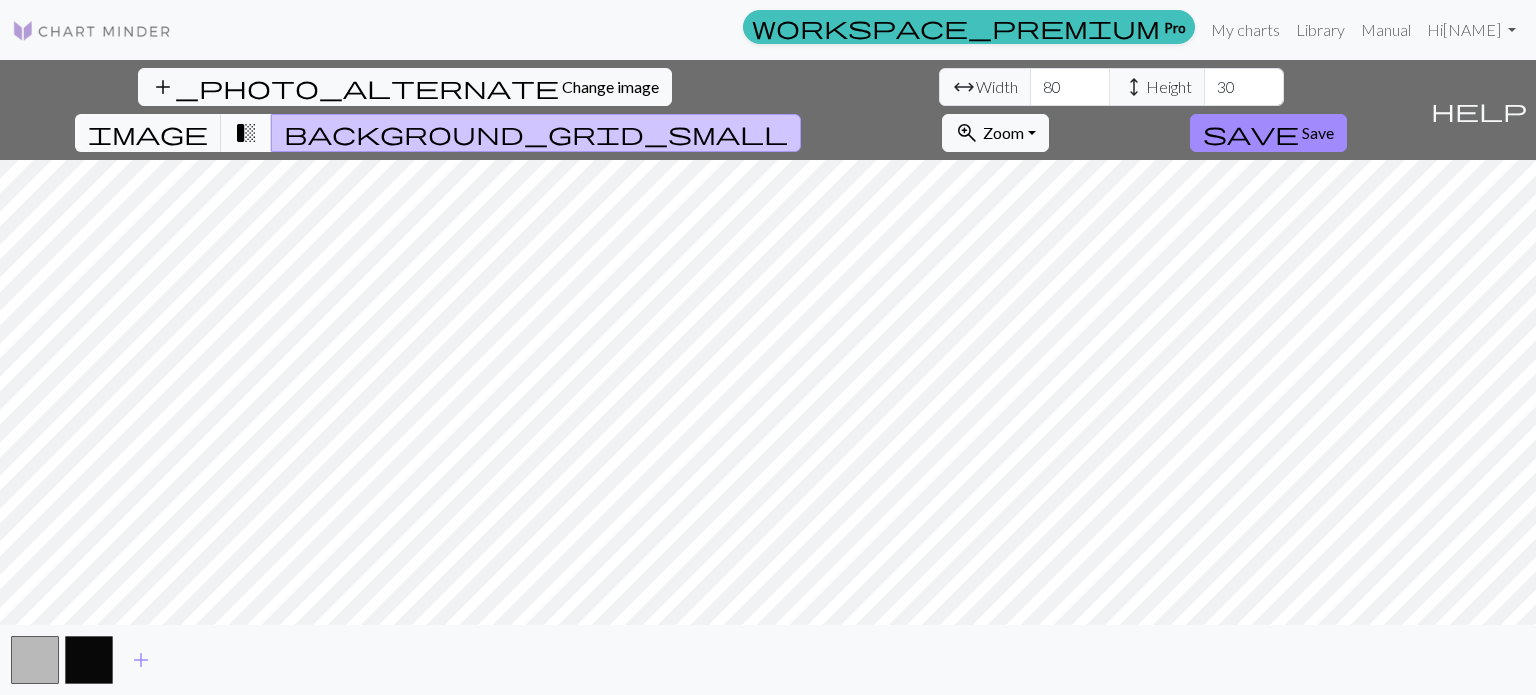 click on "transition_fade" at bounding box center [246, 133] 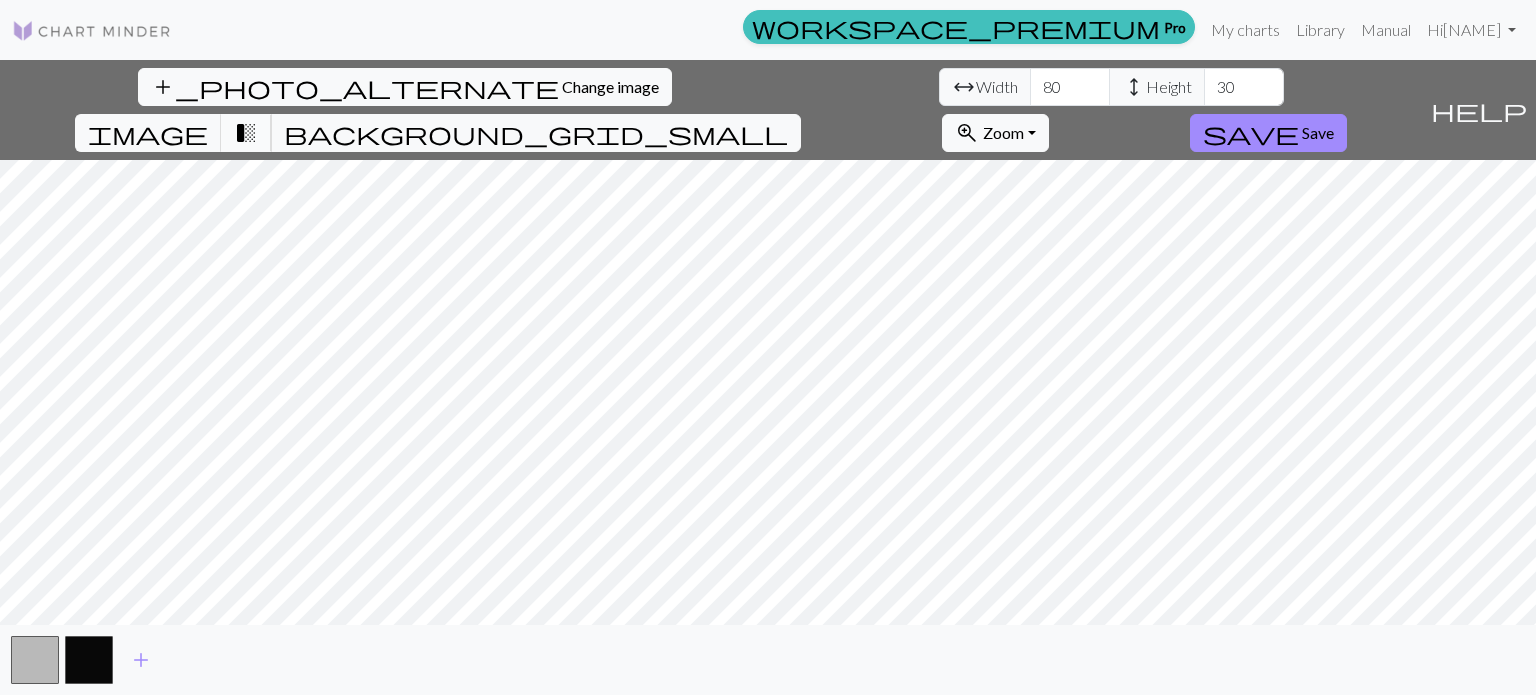 click on "transition_fade" at bounding box center (246, 133) 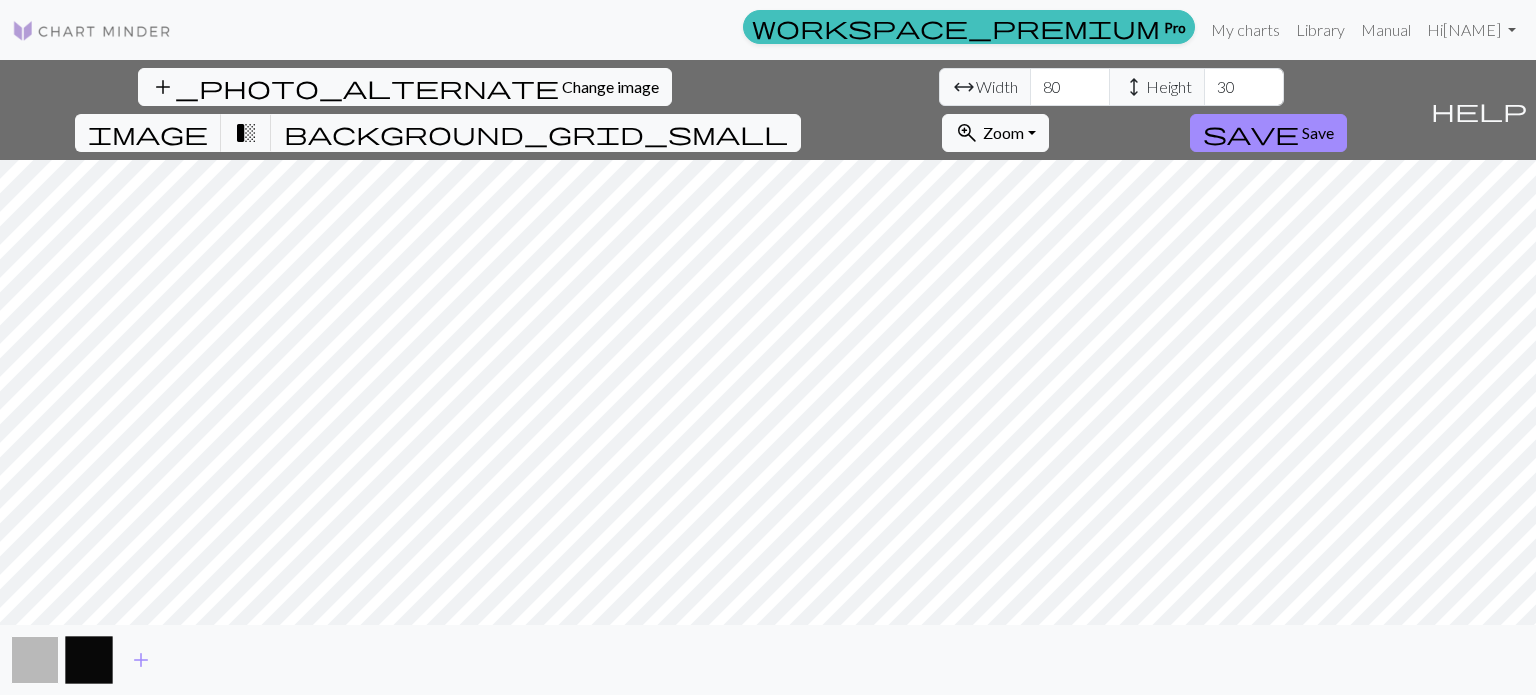 click at bounding box center [35, 660] 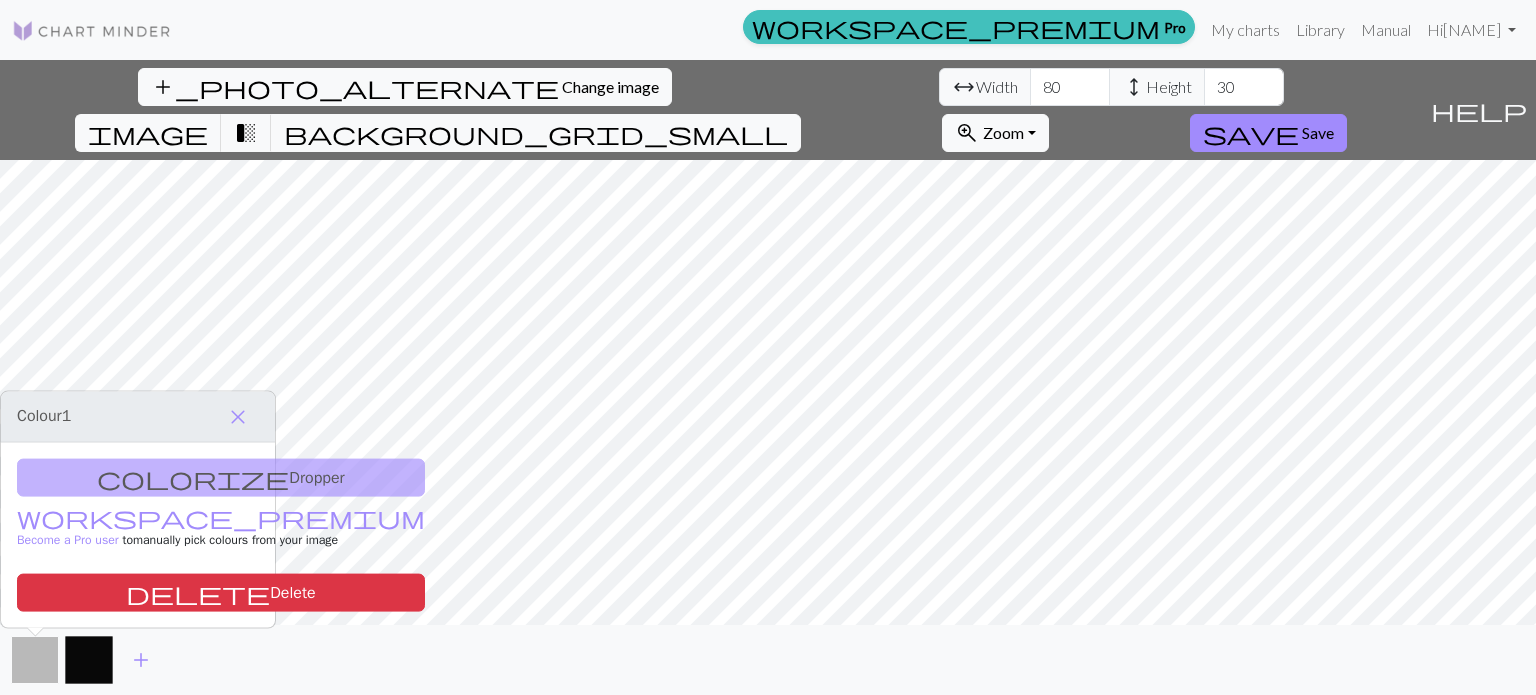 click at bounding box center [35, 660] 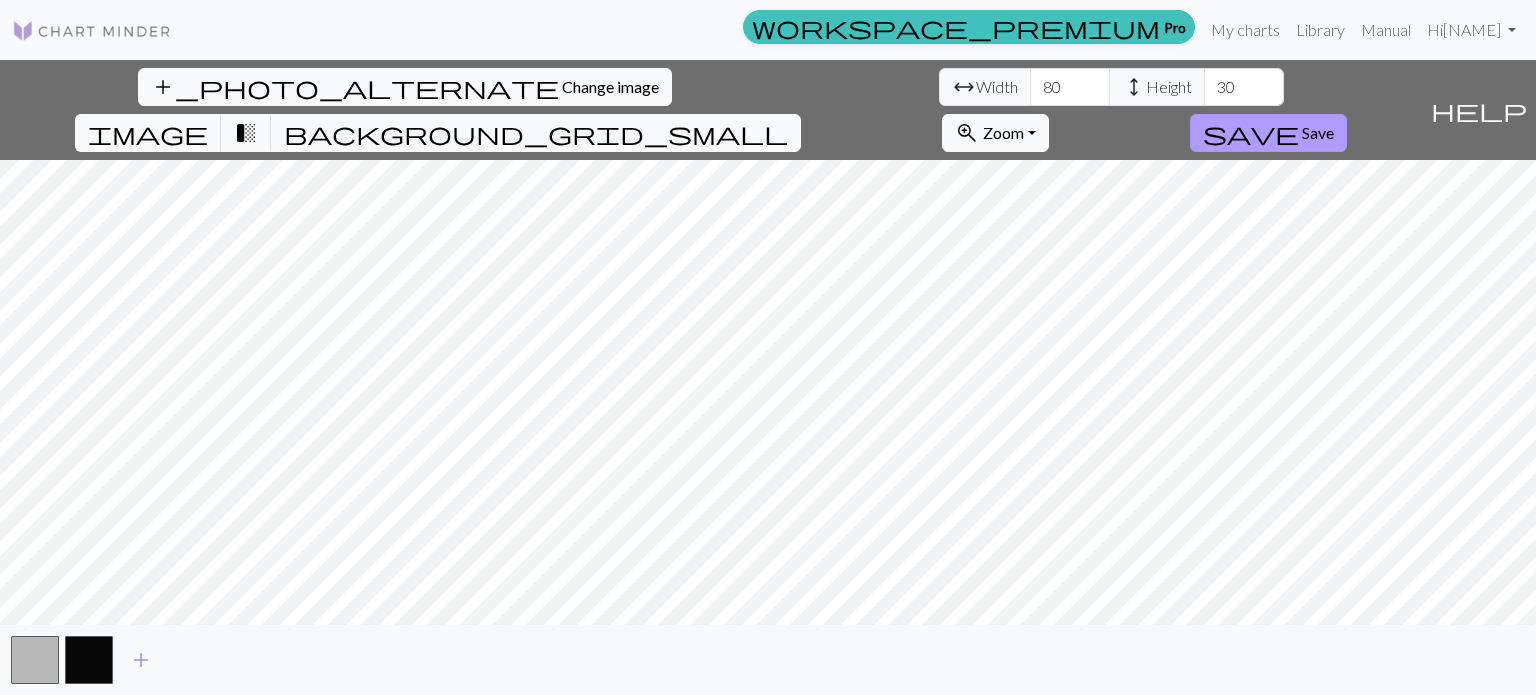 click on "Save" at bounding box center [1318, 132] 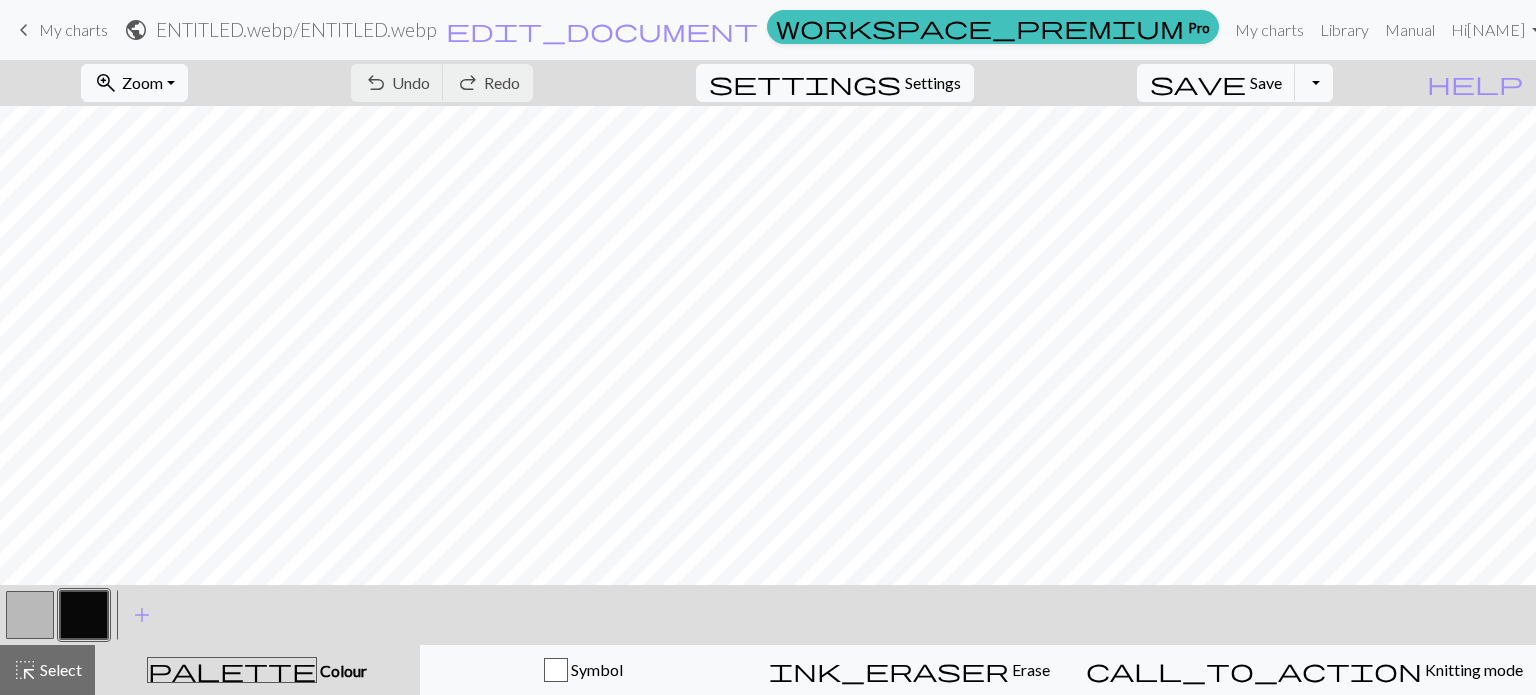 click at bounding box center (30, 615) 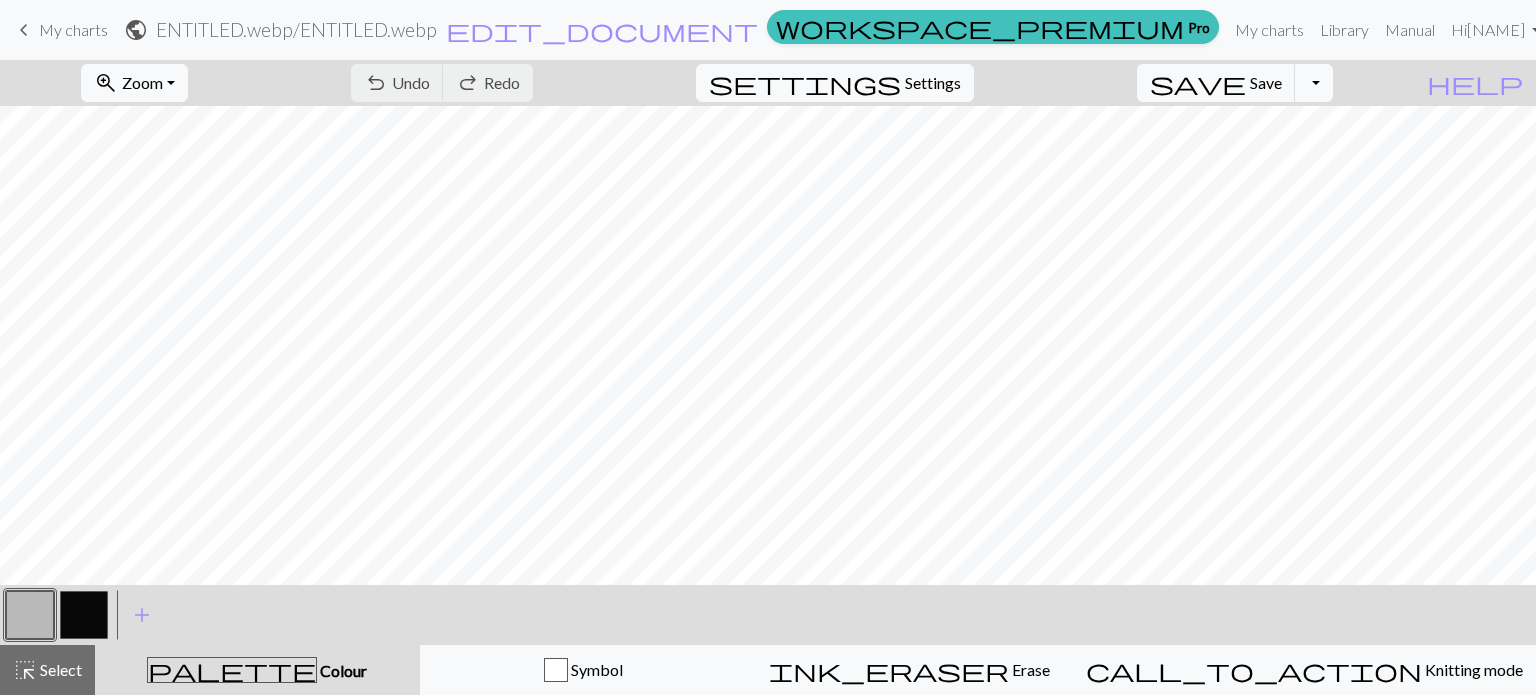 click at bounding box center [30, 615] 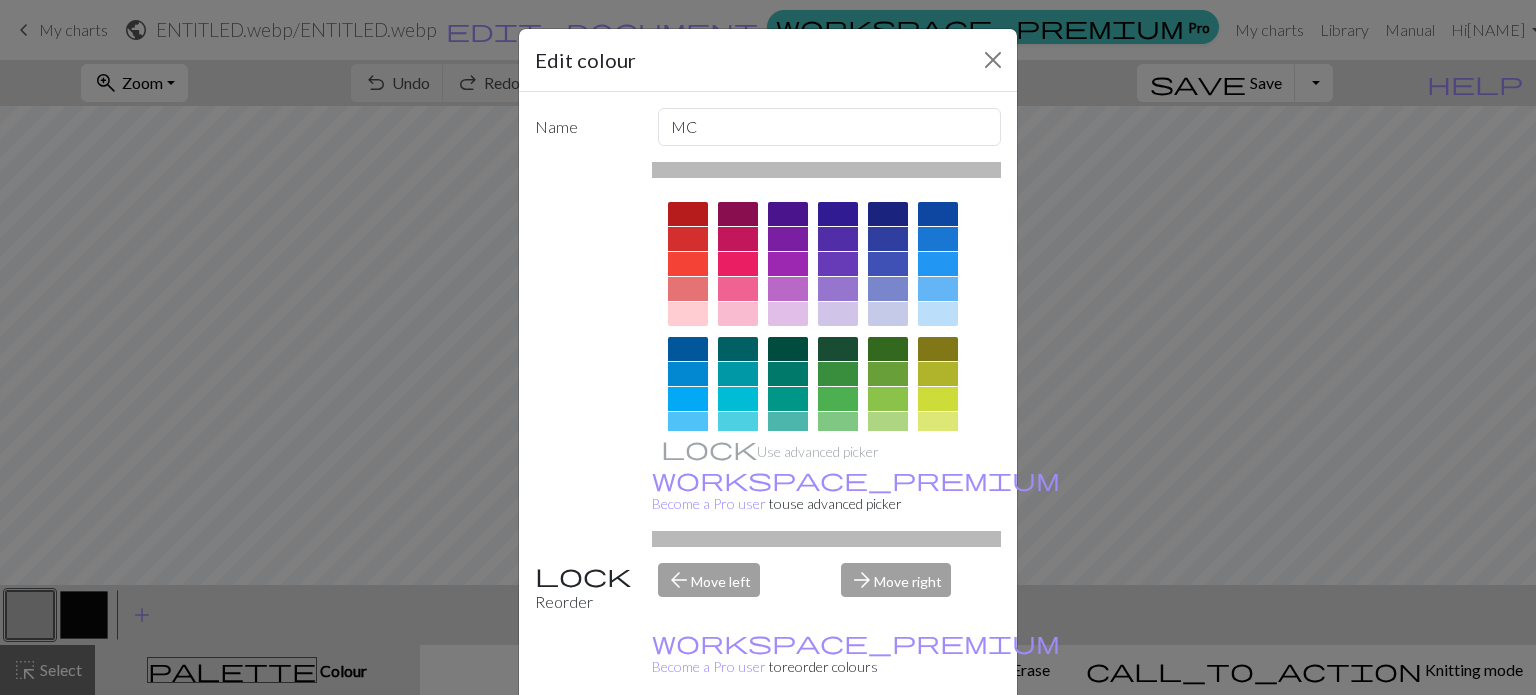 click at bounding box center (688, 214) 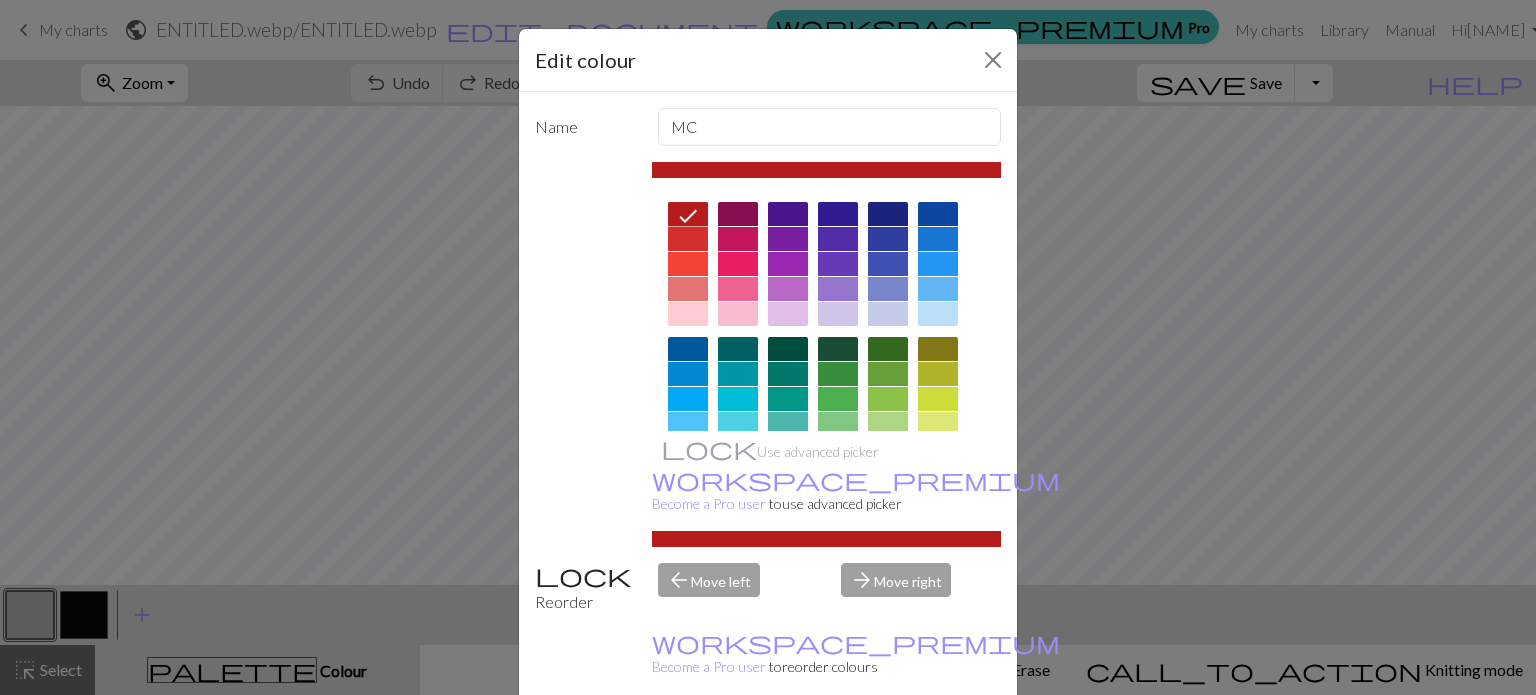 click on "Done" at bounding box center [888, 746] 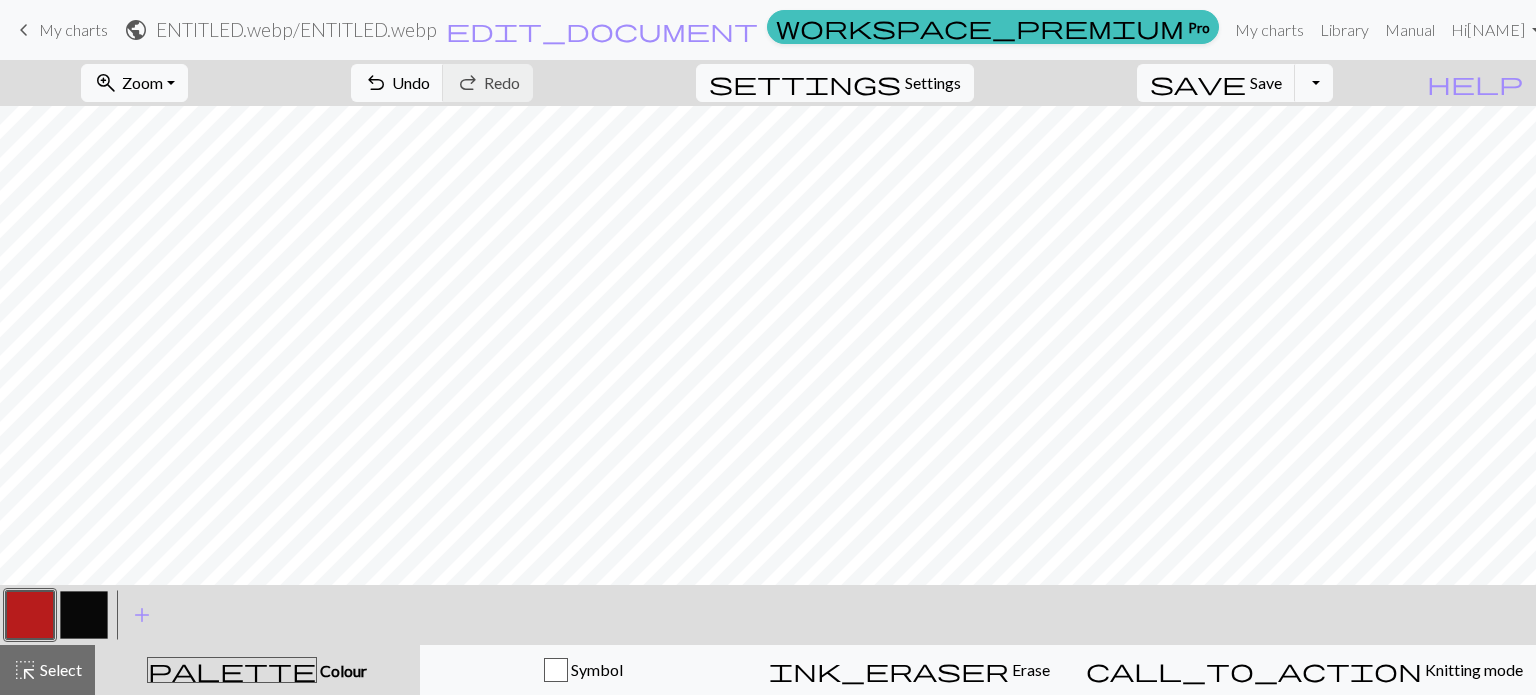 click at bounding box center (84, 615) 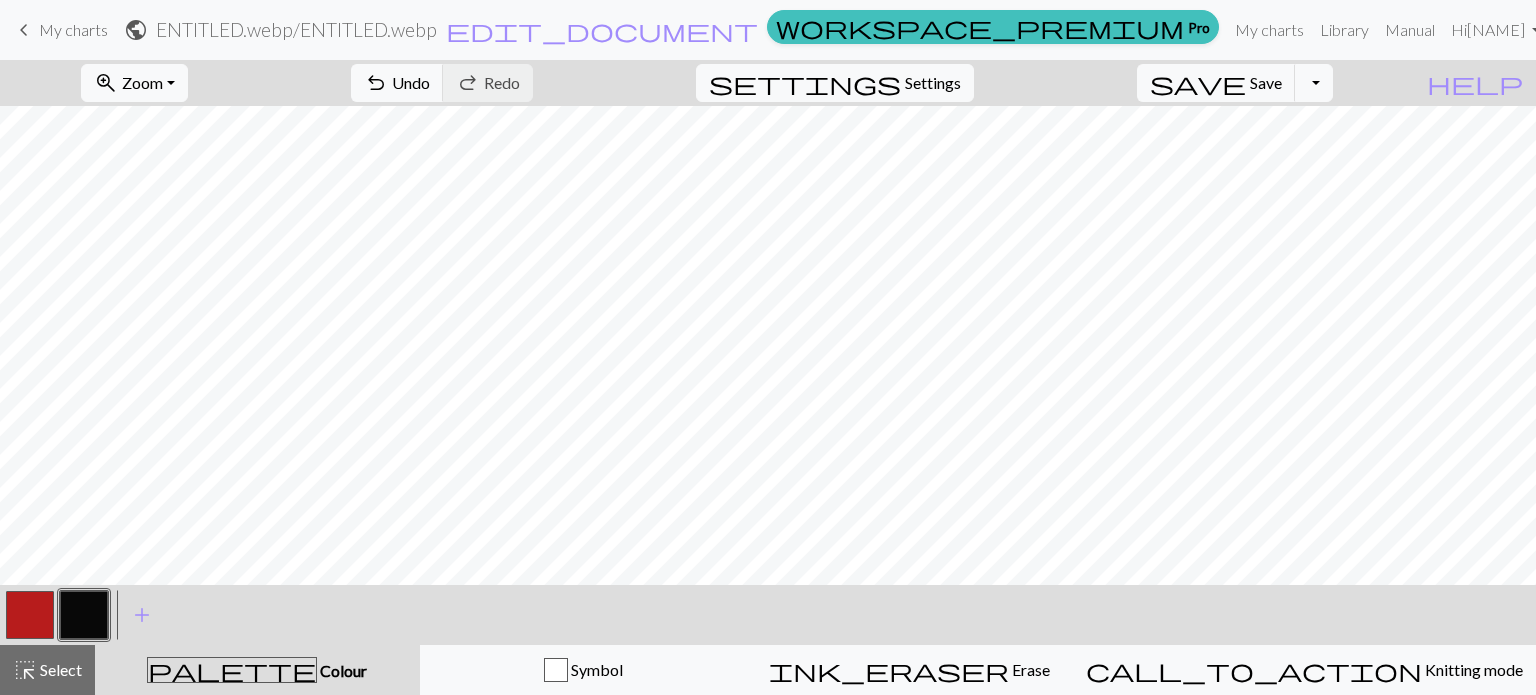 click at bounding box center (30, 615) 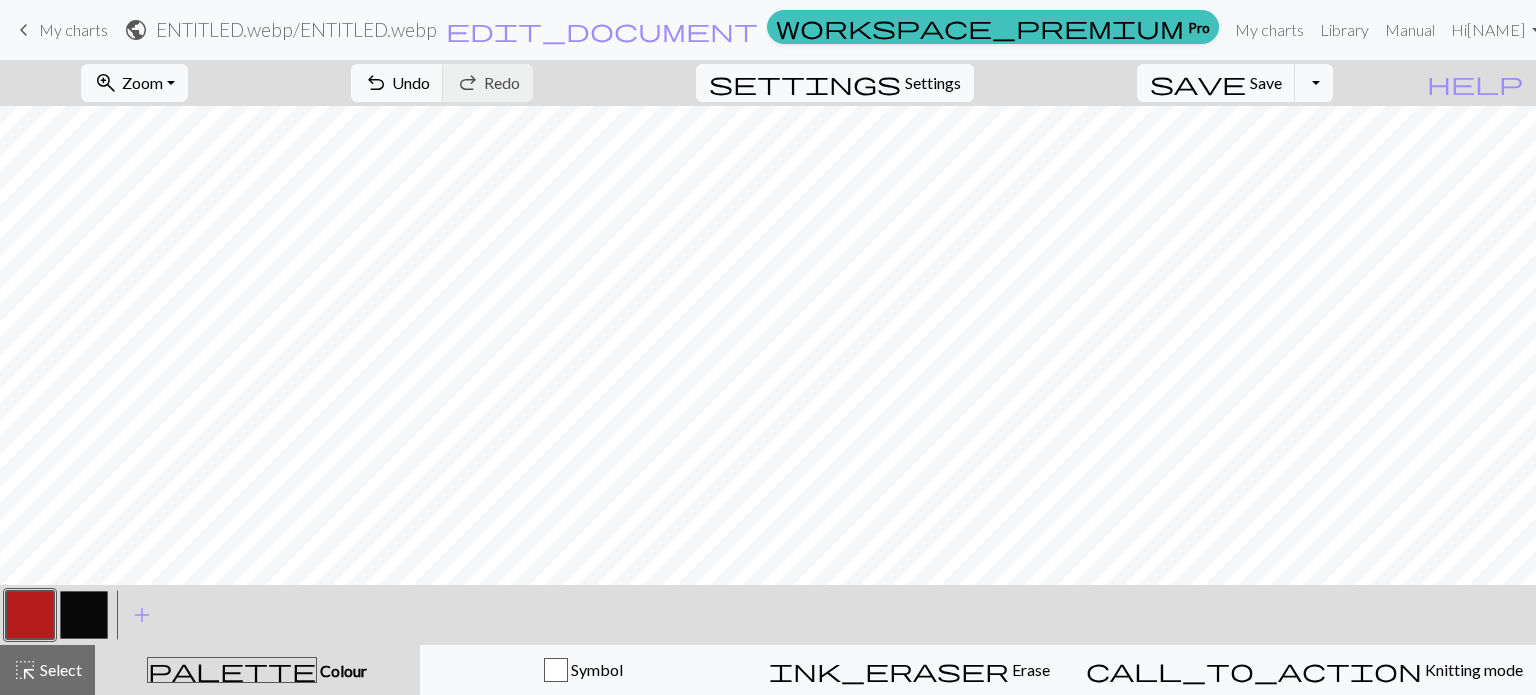 click at bounding box center (30, 615) 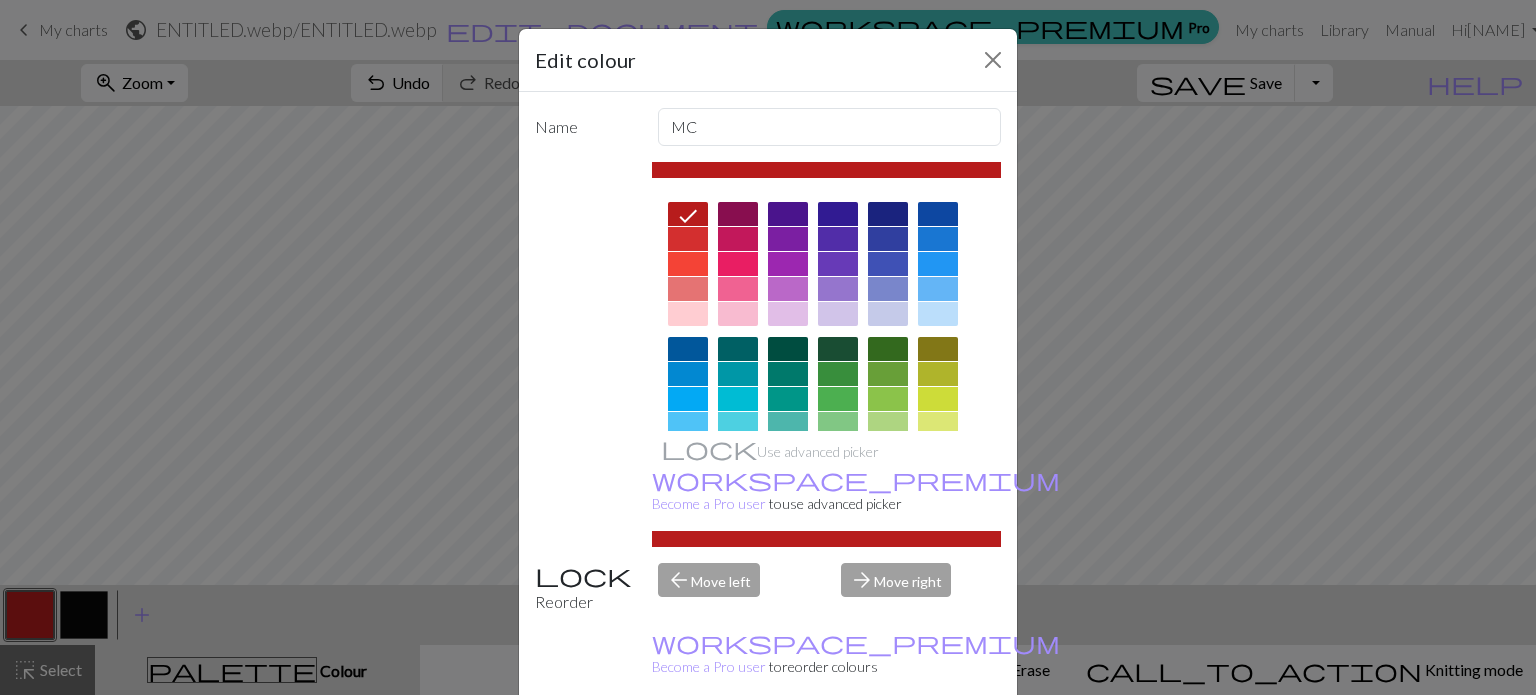 scroll, scrollTop: 322, scrollLeft: 0, axis: vertical 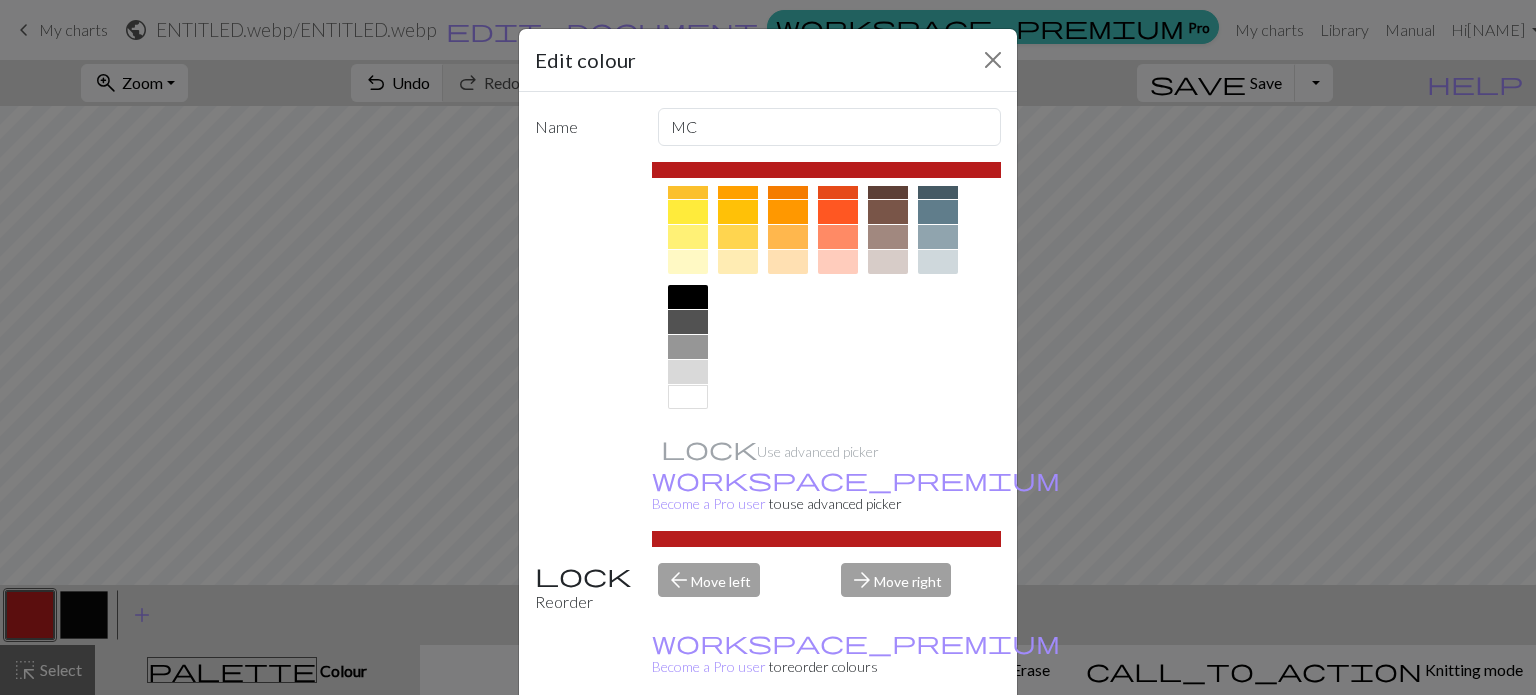 click at bounding box center (688, 297) 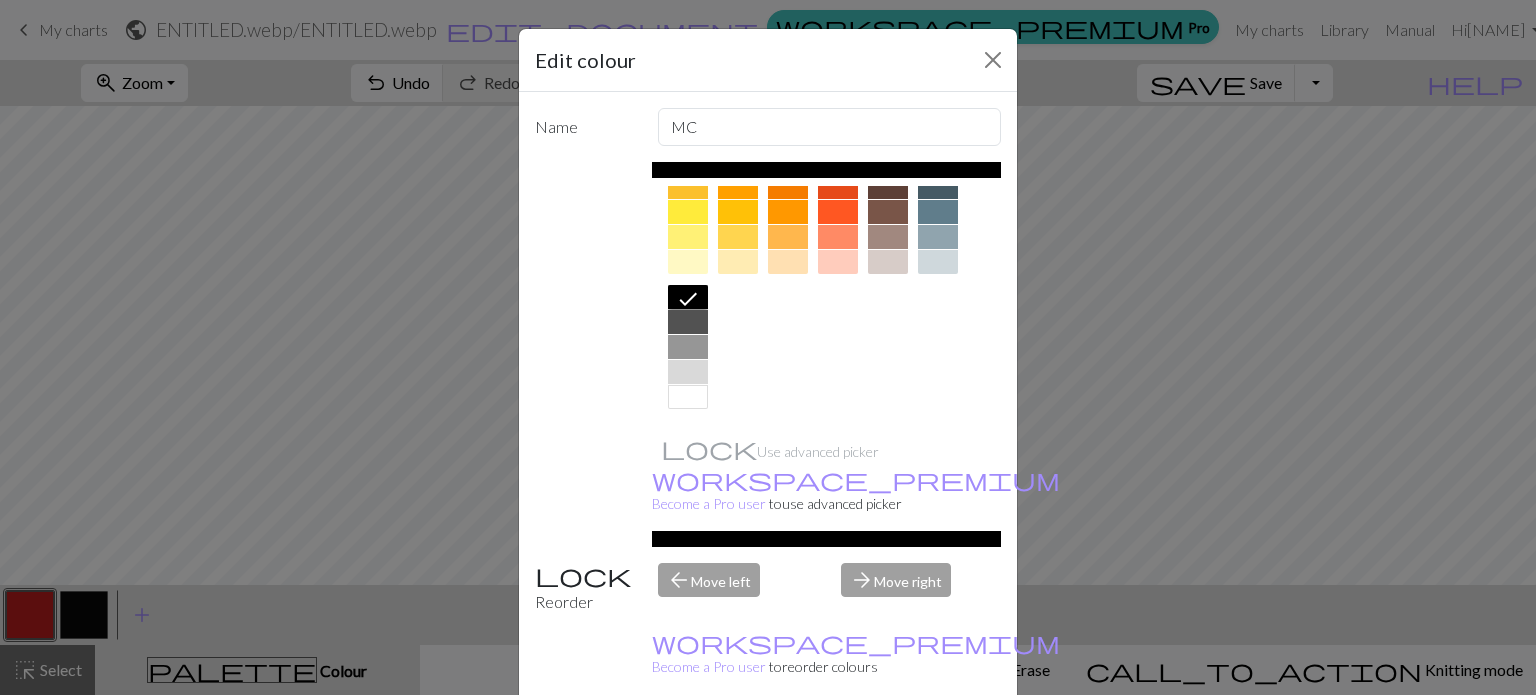 click on "Done" at bounding box center (888, 746) 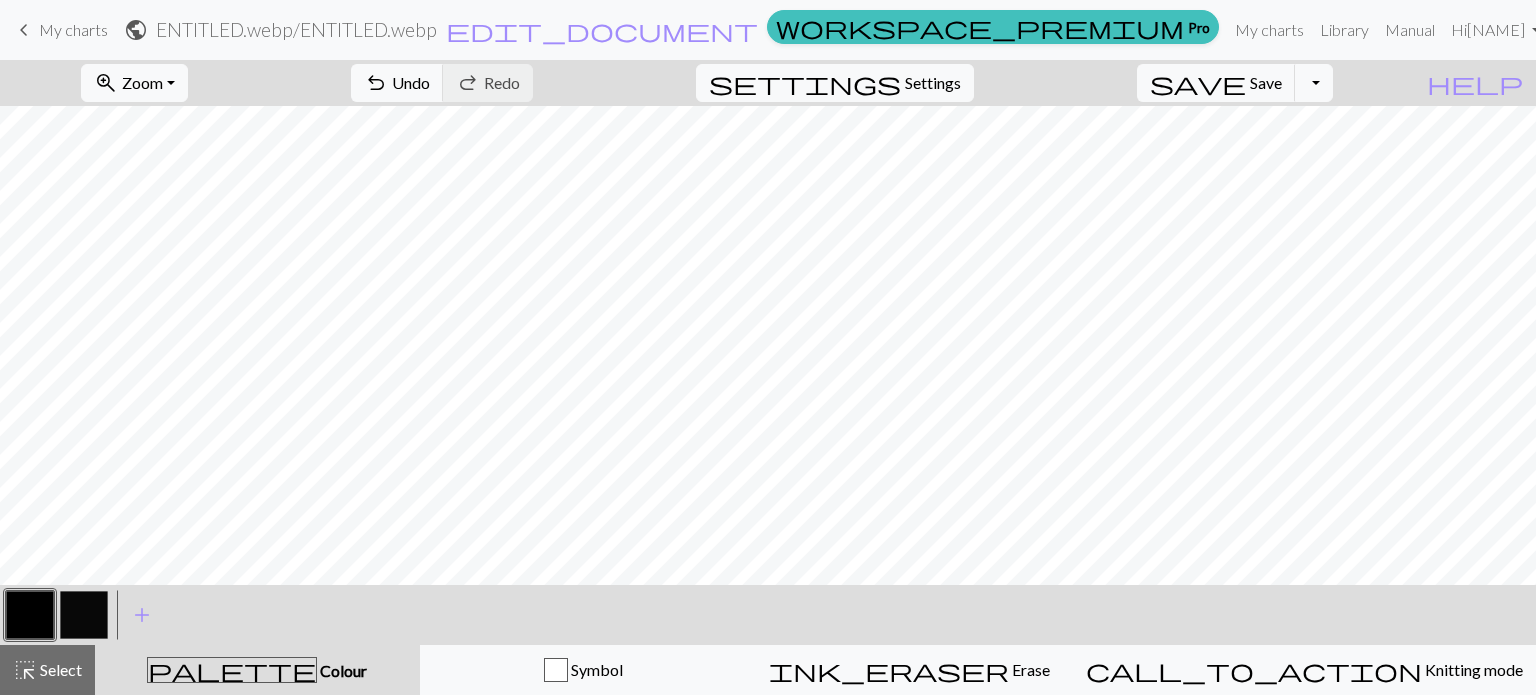 click at bounding box center (84, 615) 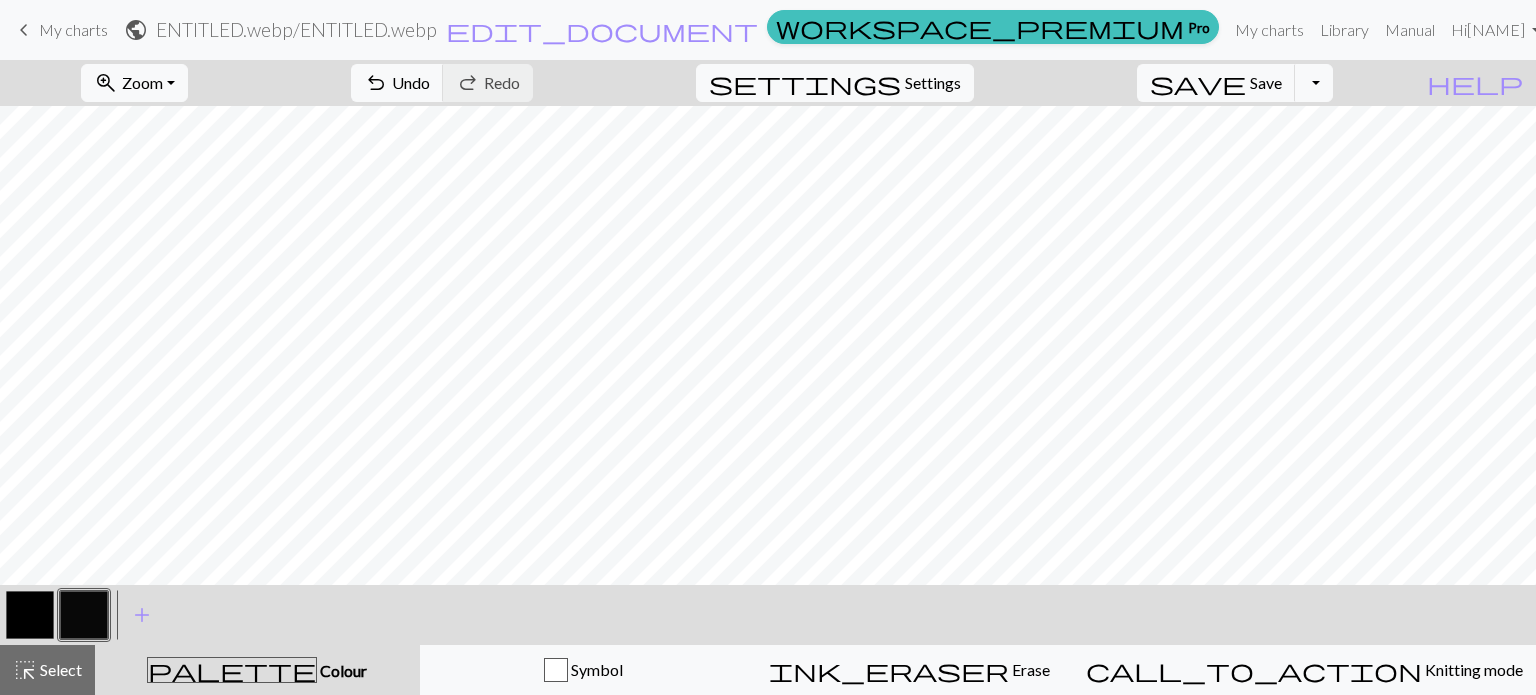 click at bounding box center (84, 615) 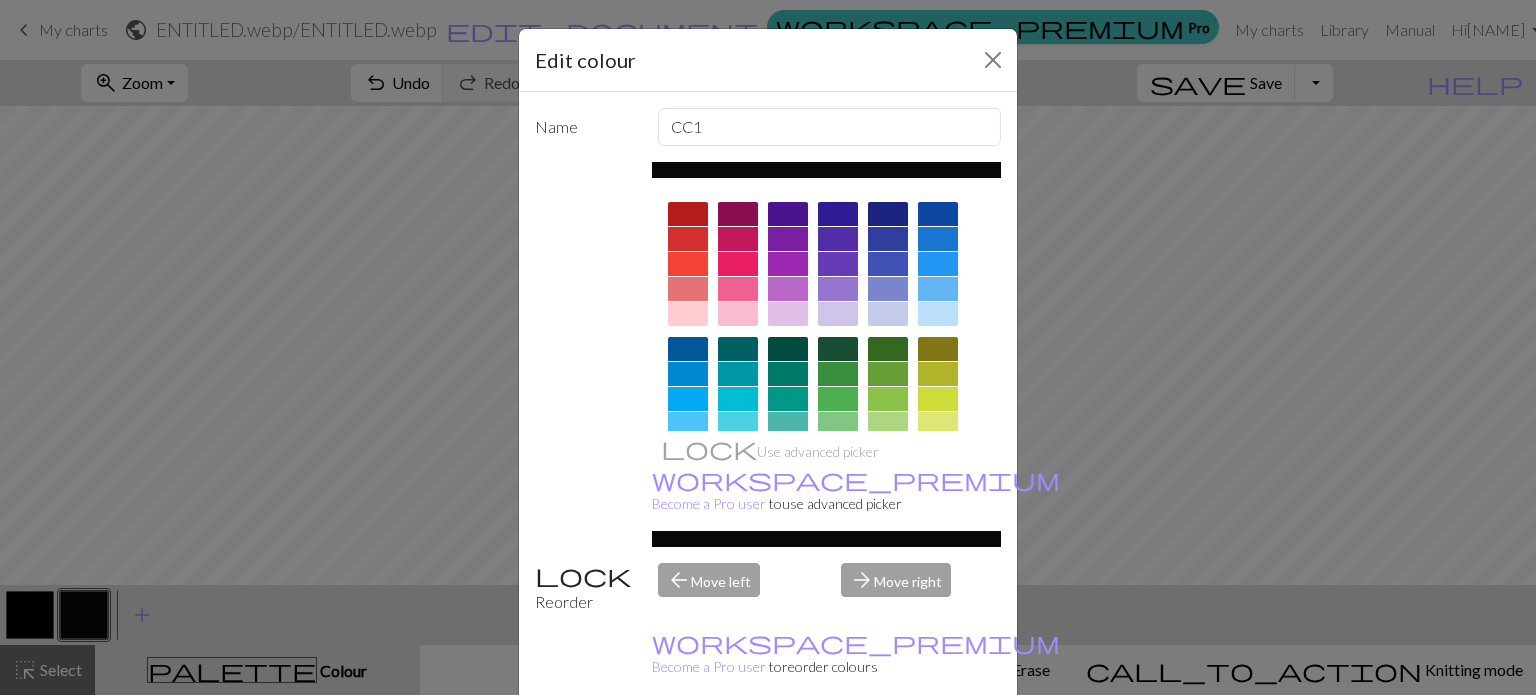 click at bounding box center [688, 214] 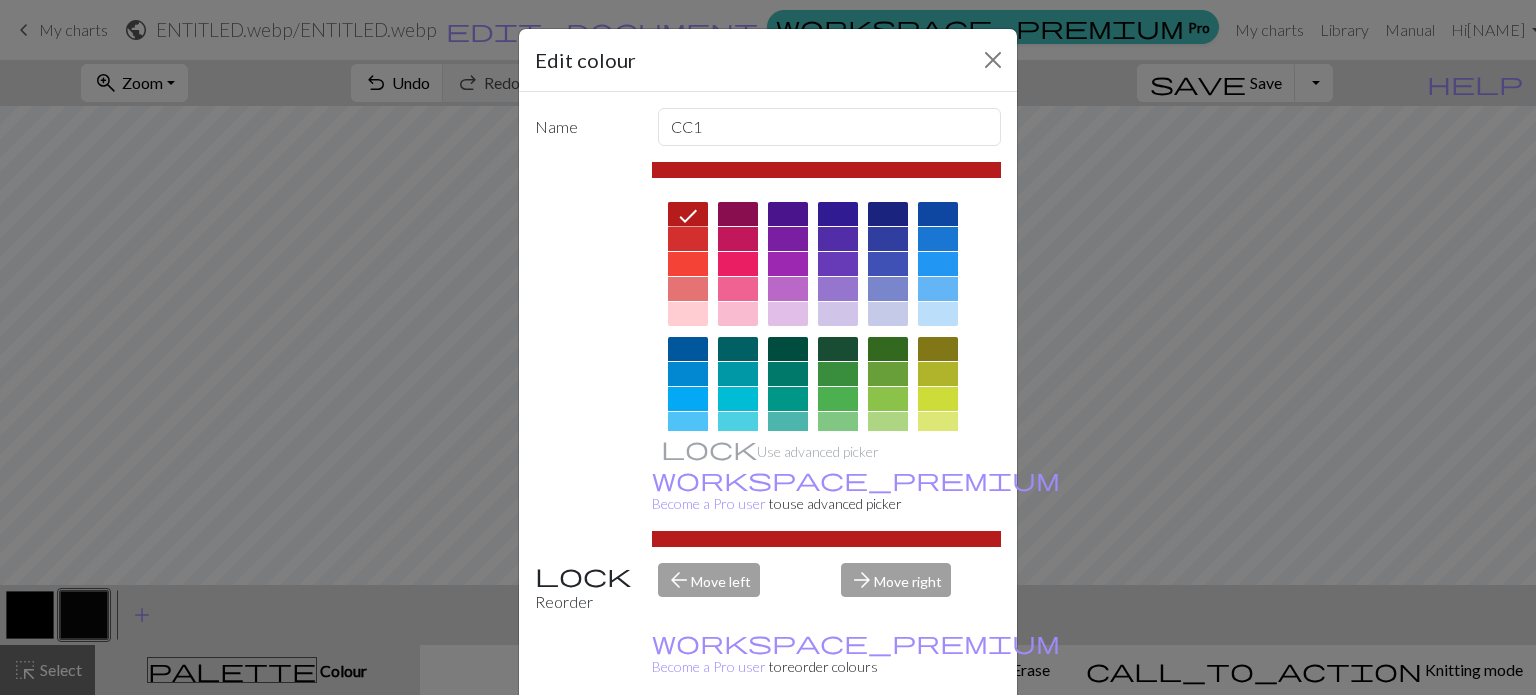 click on "Done" at bounding box center (888, 746) 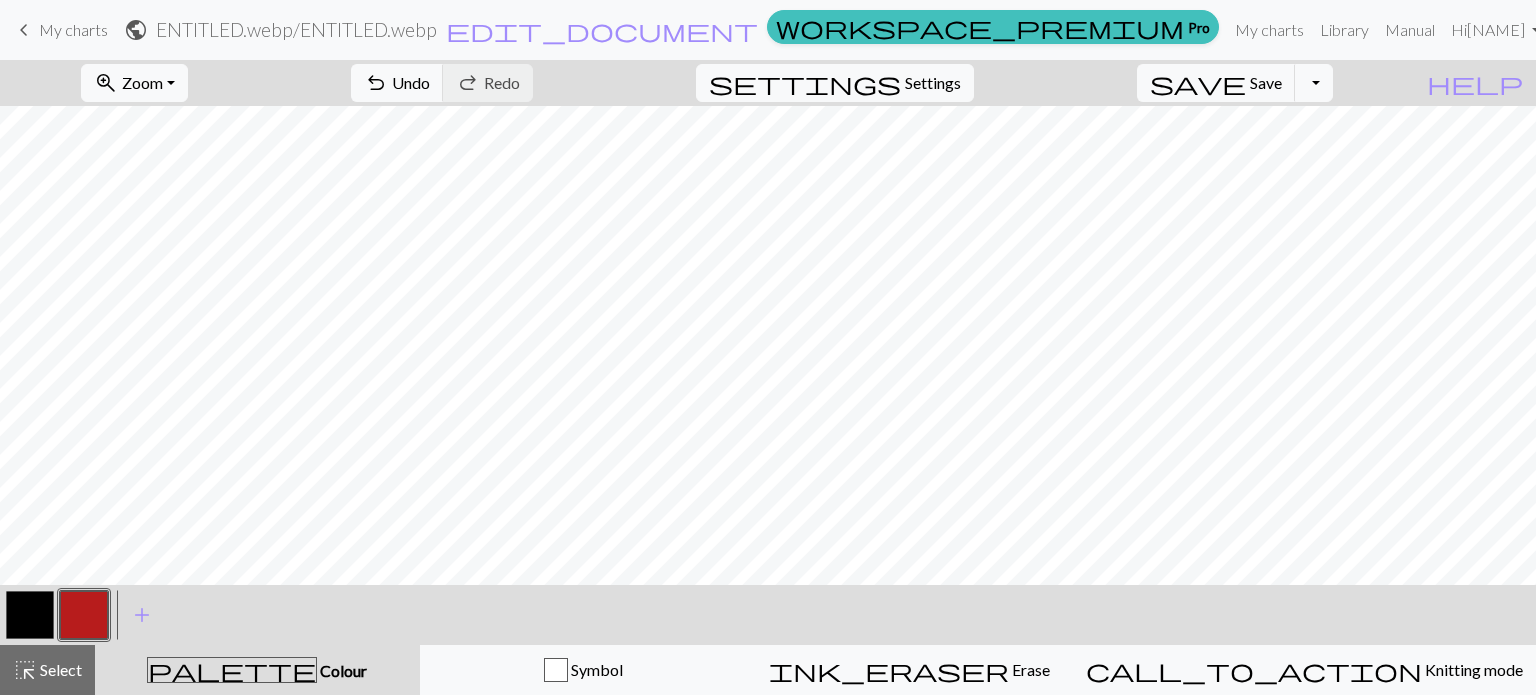 click at bounding box center (30, 615) 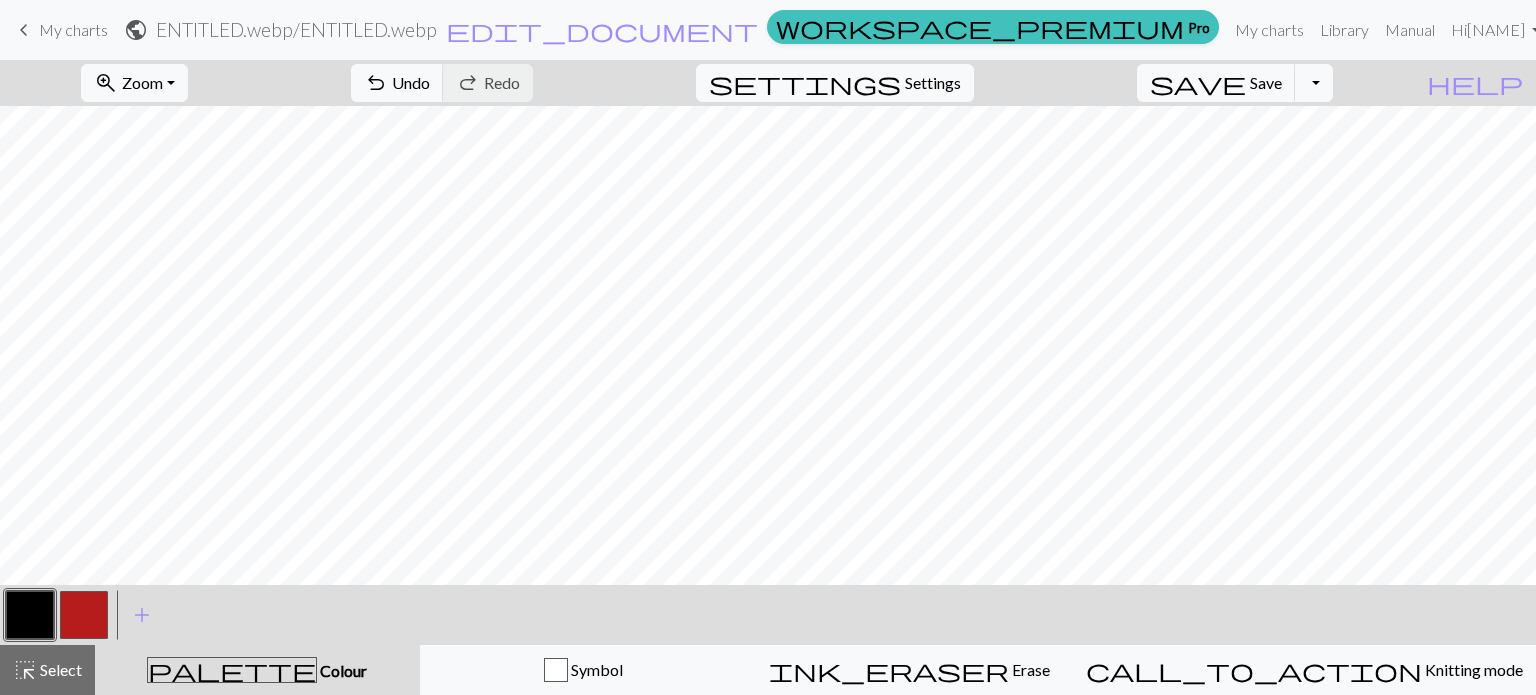 click at bounding box center (30, 615) 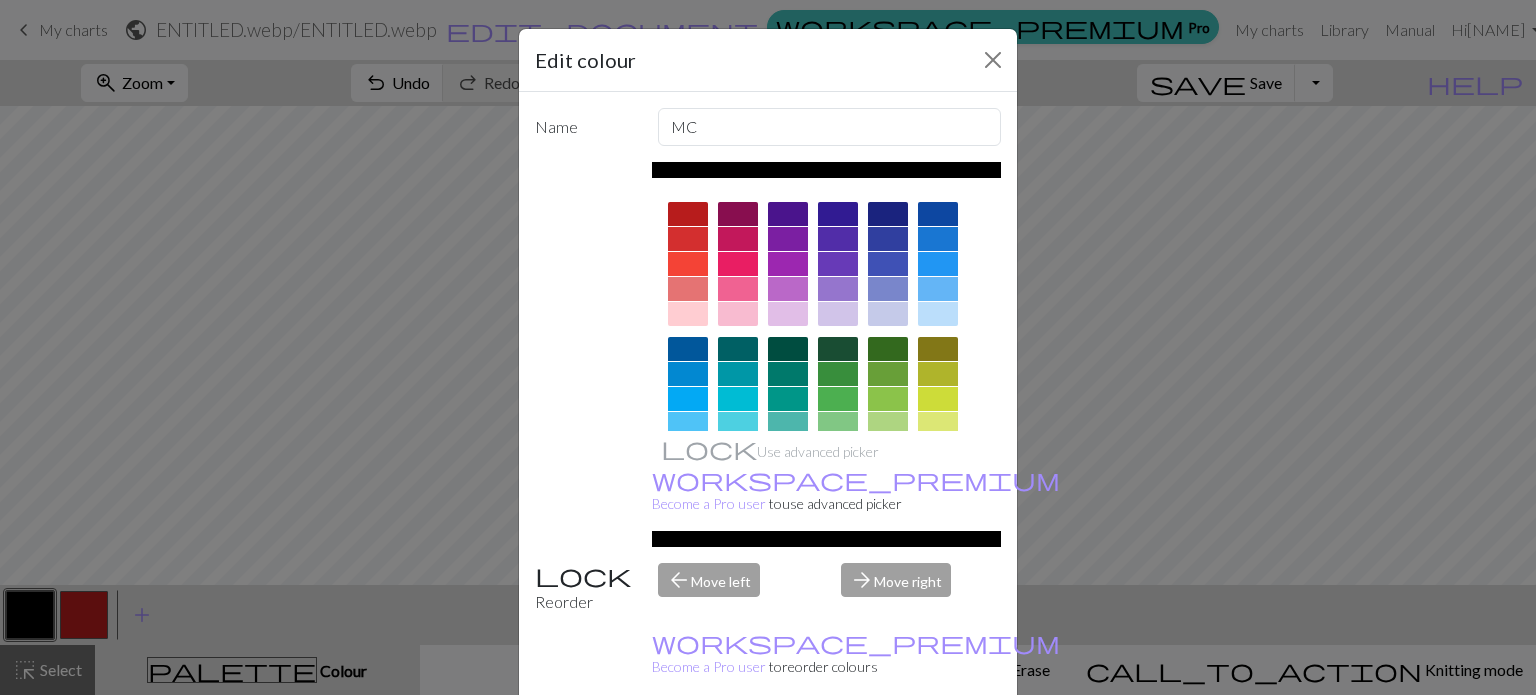 click on "Done" at bounding box center (888, 746) 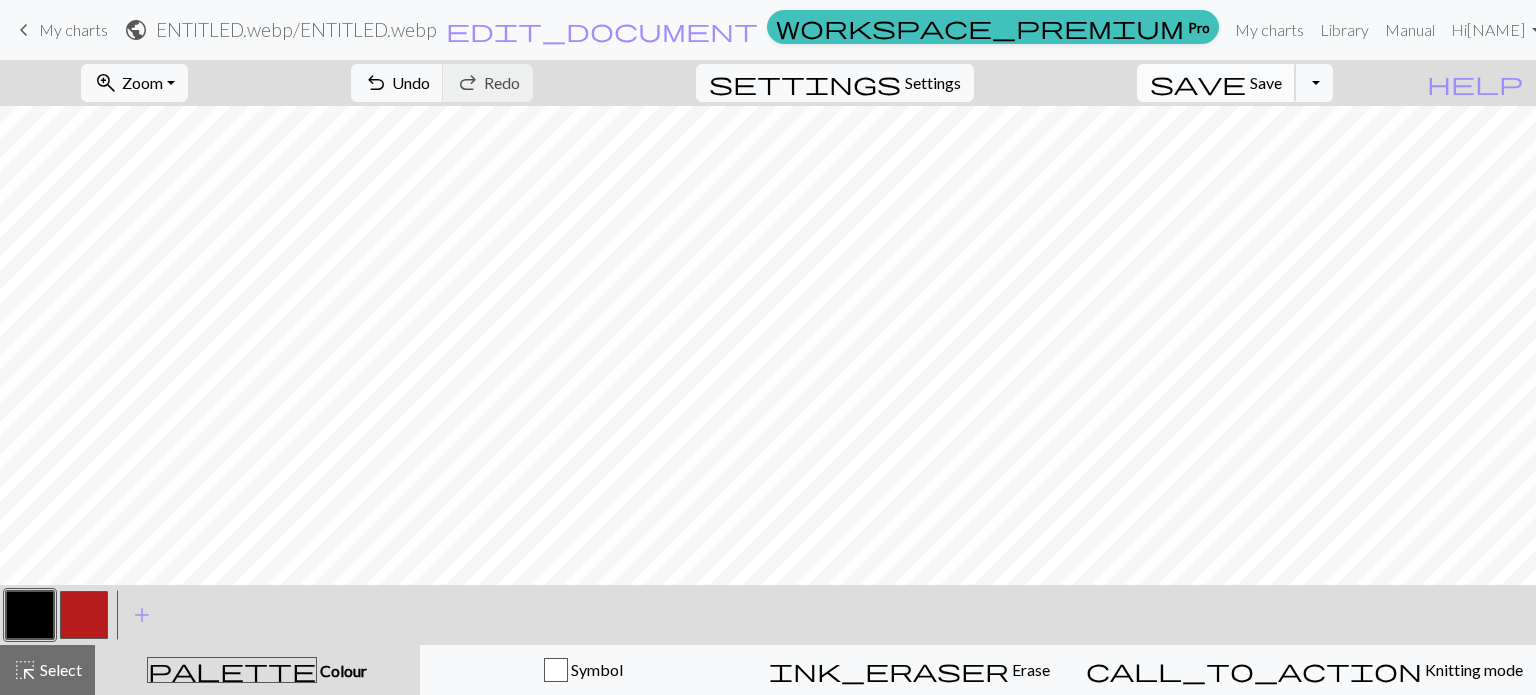 click on "save" at bounding box center [1198, 83] 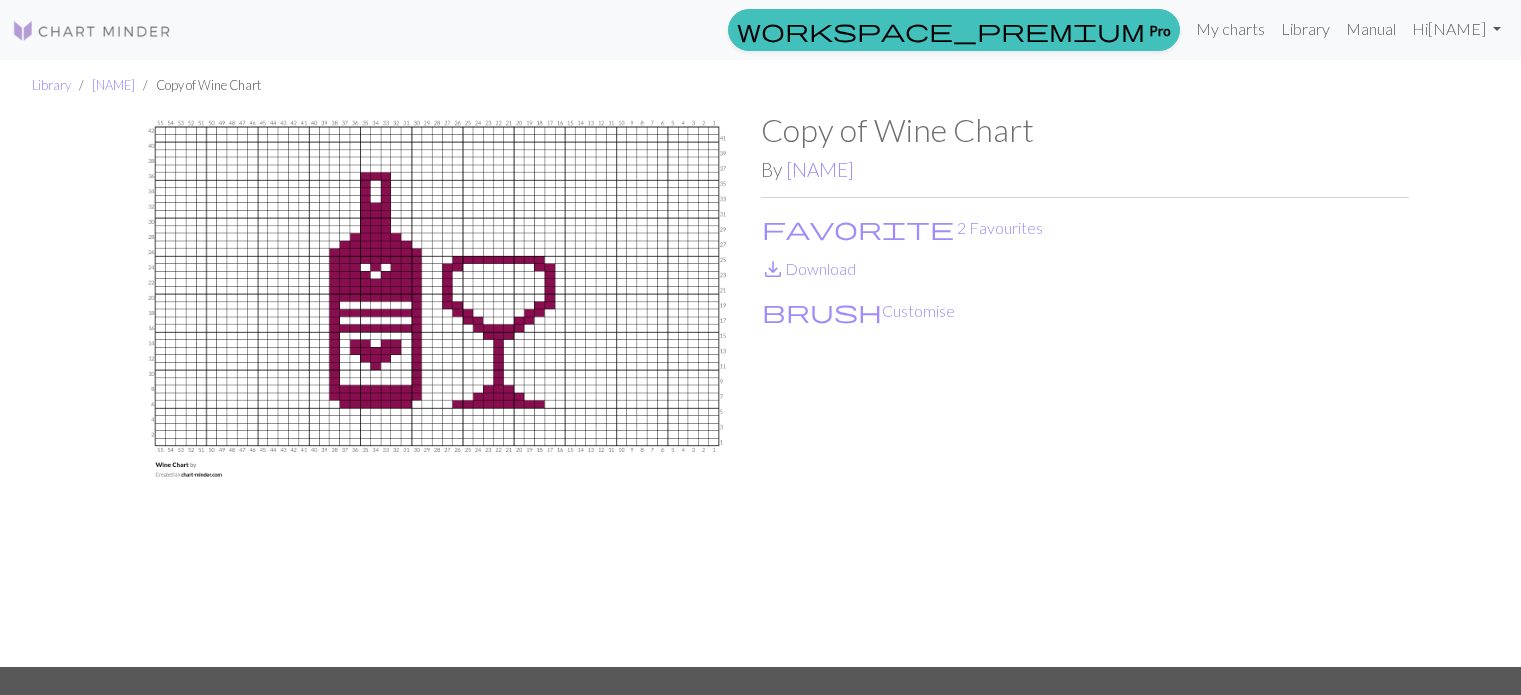 scroll, scrollTop: 0, scrollLeft: 0, axis: both 